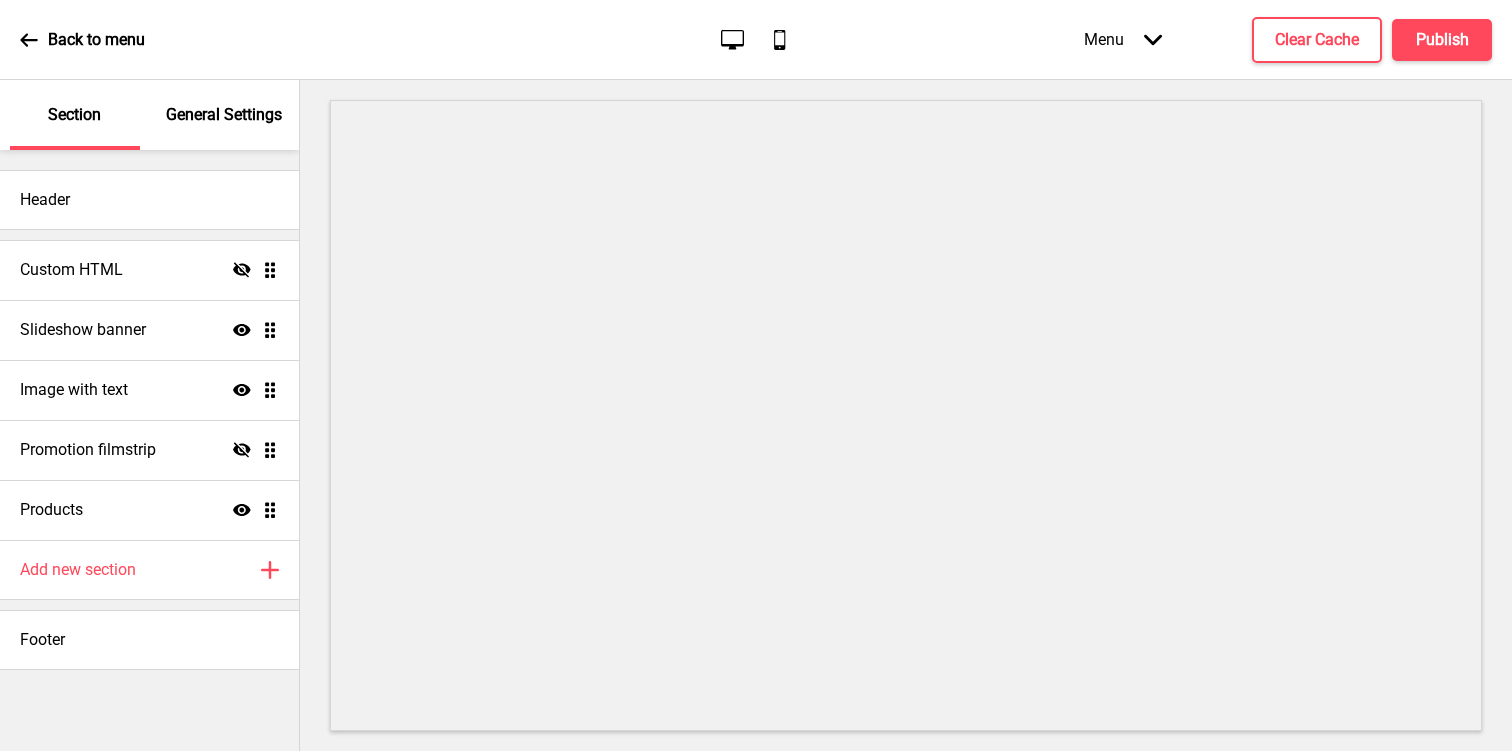 scroll, scrollTop: 0, scrollLeft: 0, axis: both 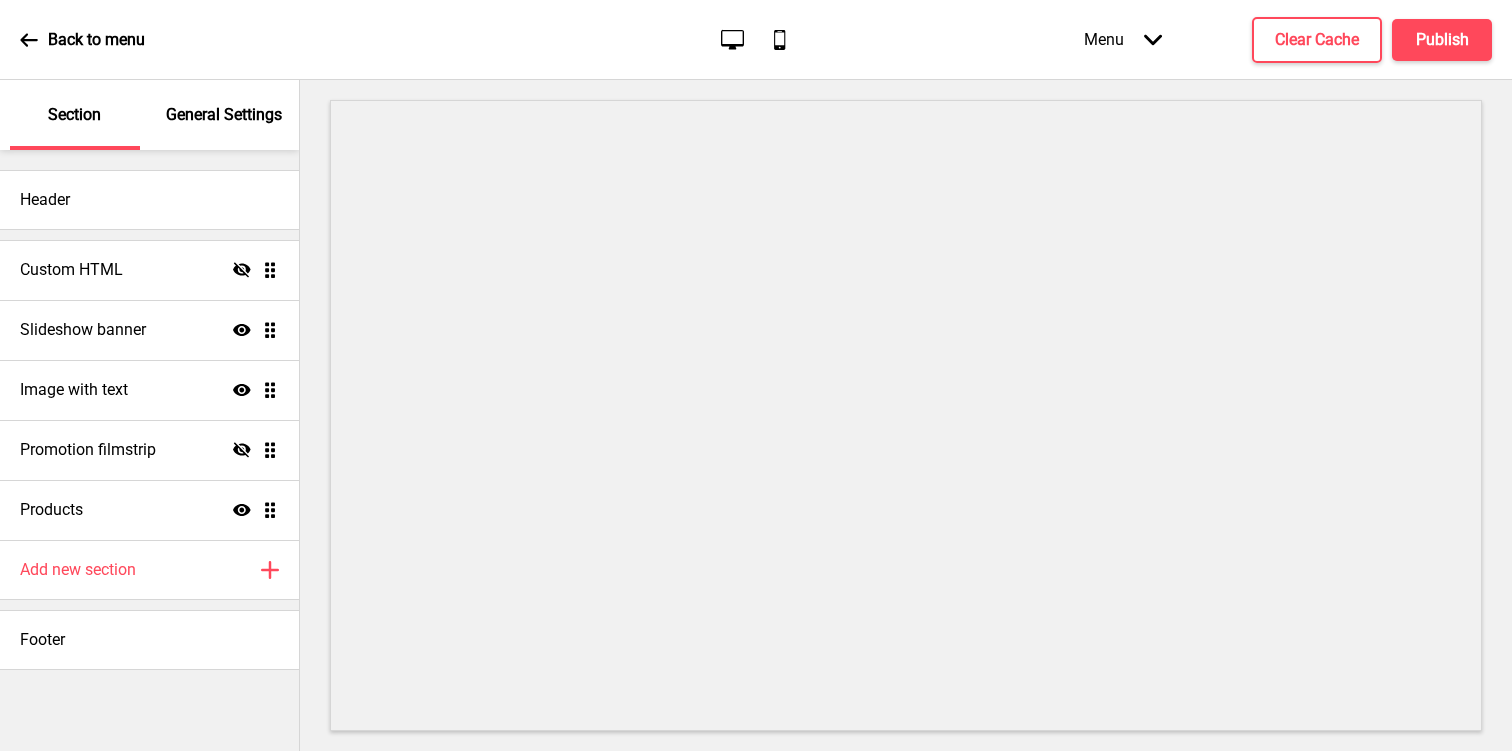 click on "General Settings" at bounding box center (224, 115) 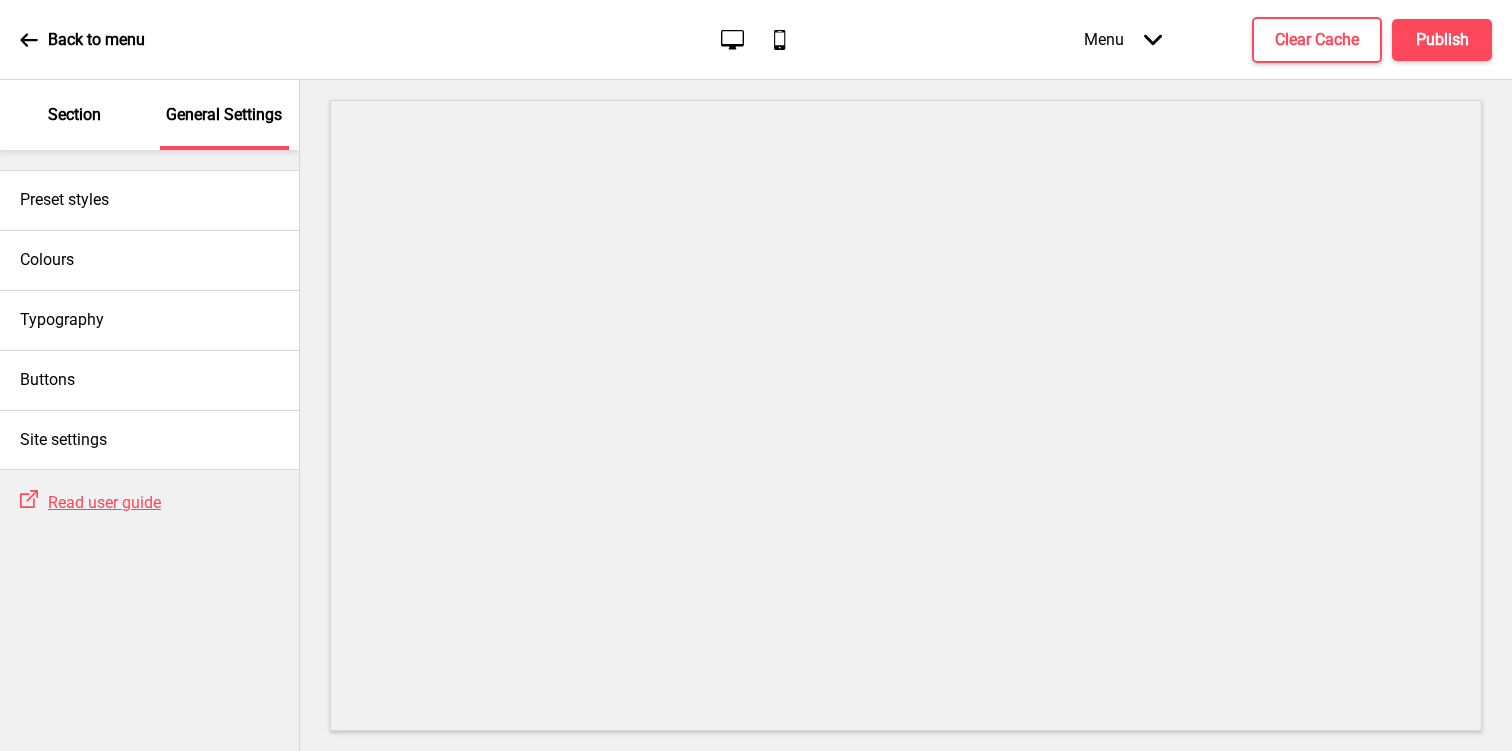 click on "Section" at bounding box center (75, 115) 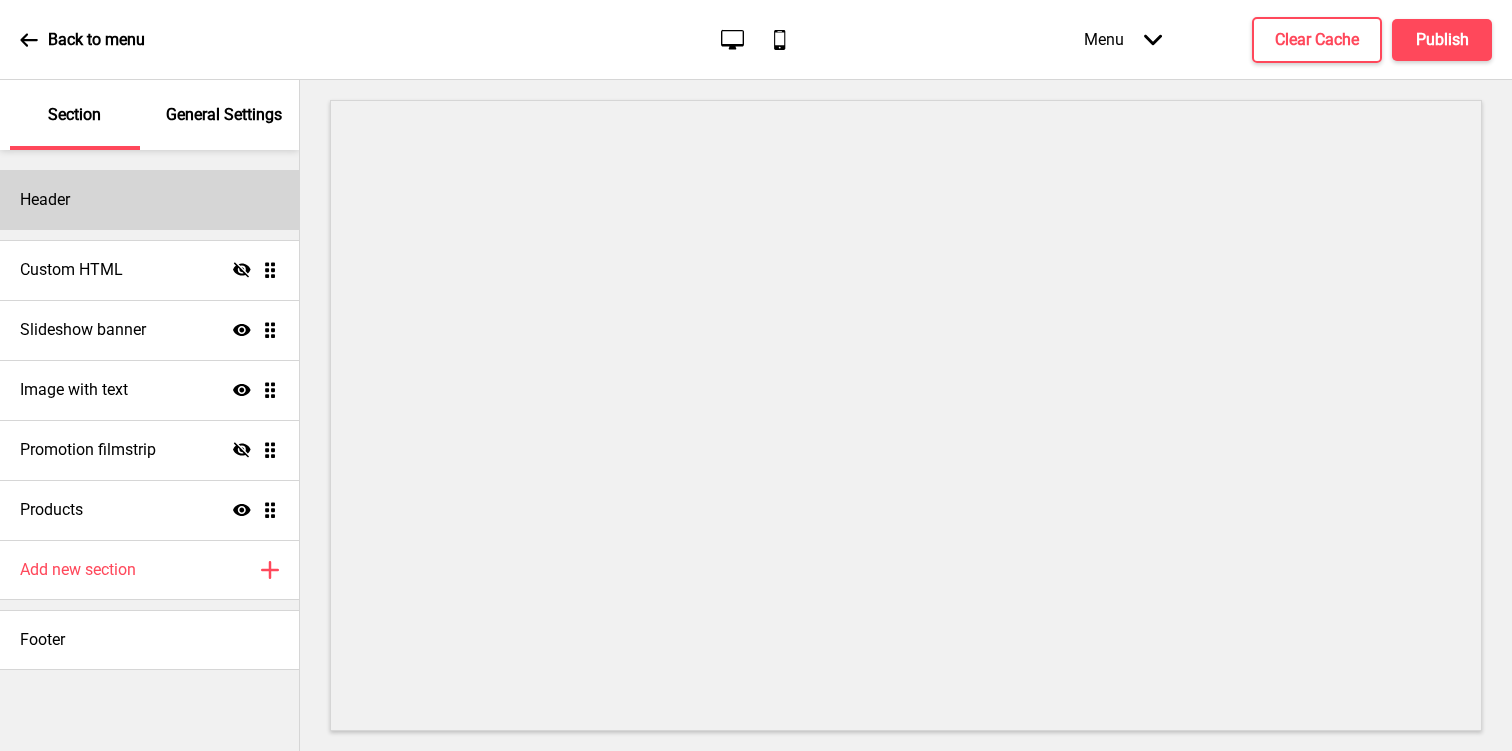 click on "Header" at bounding box center (149, 200) 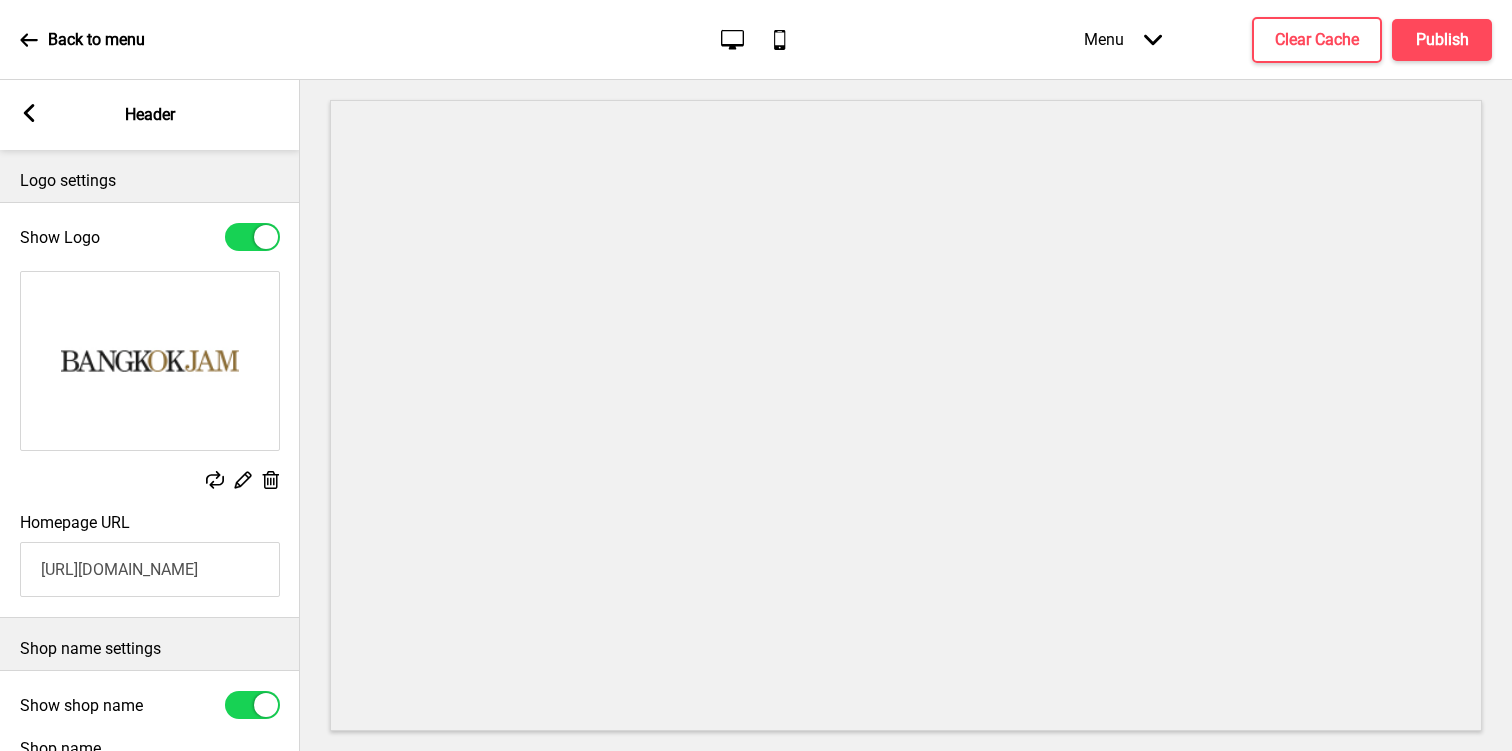 click at bounding box center (266, 237) 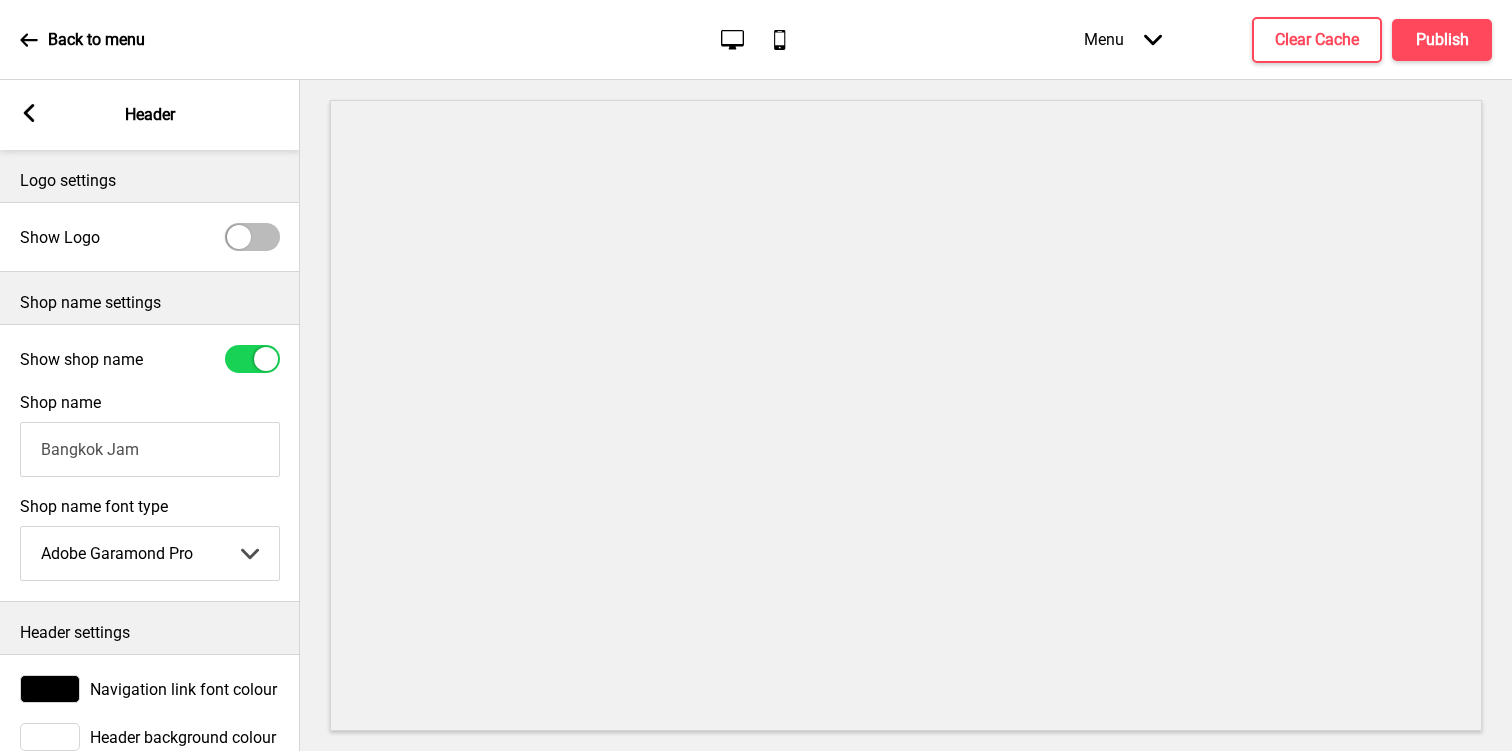 click at bounding box center [252, 237] 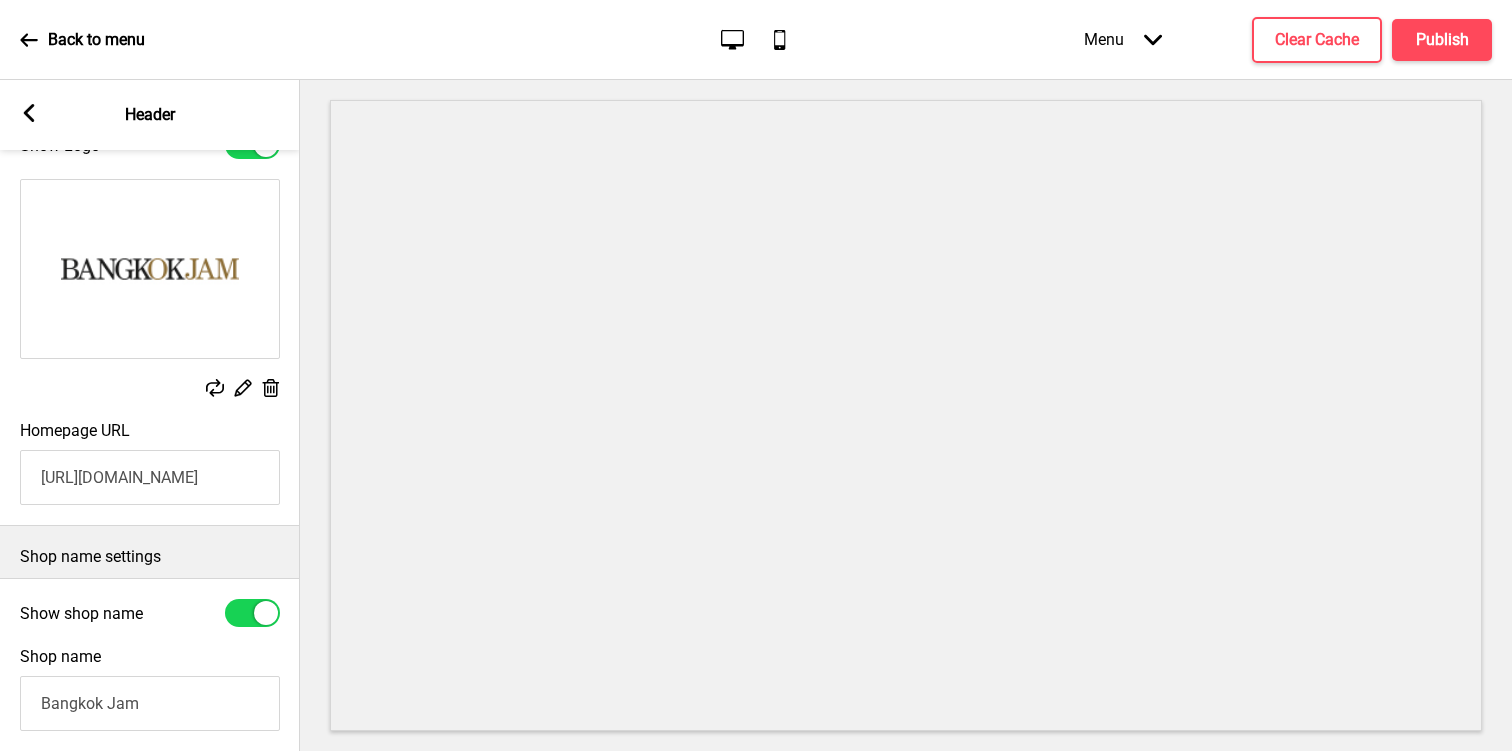 scroll, scrollTop: 124, scrollLeft: 0, axis: vertical 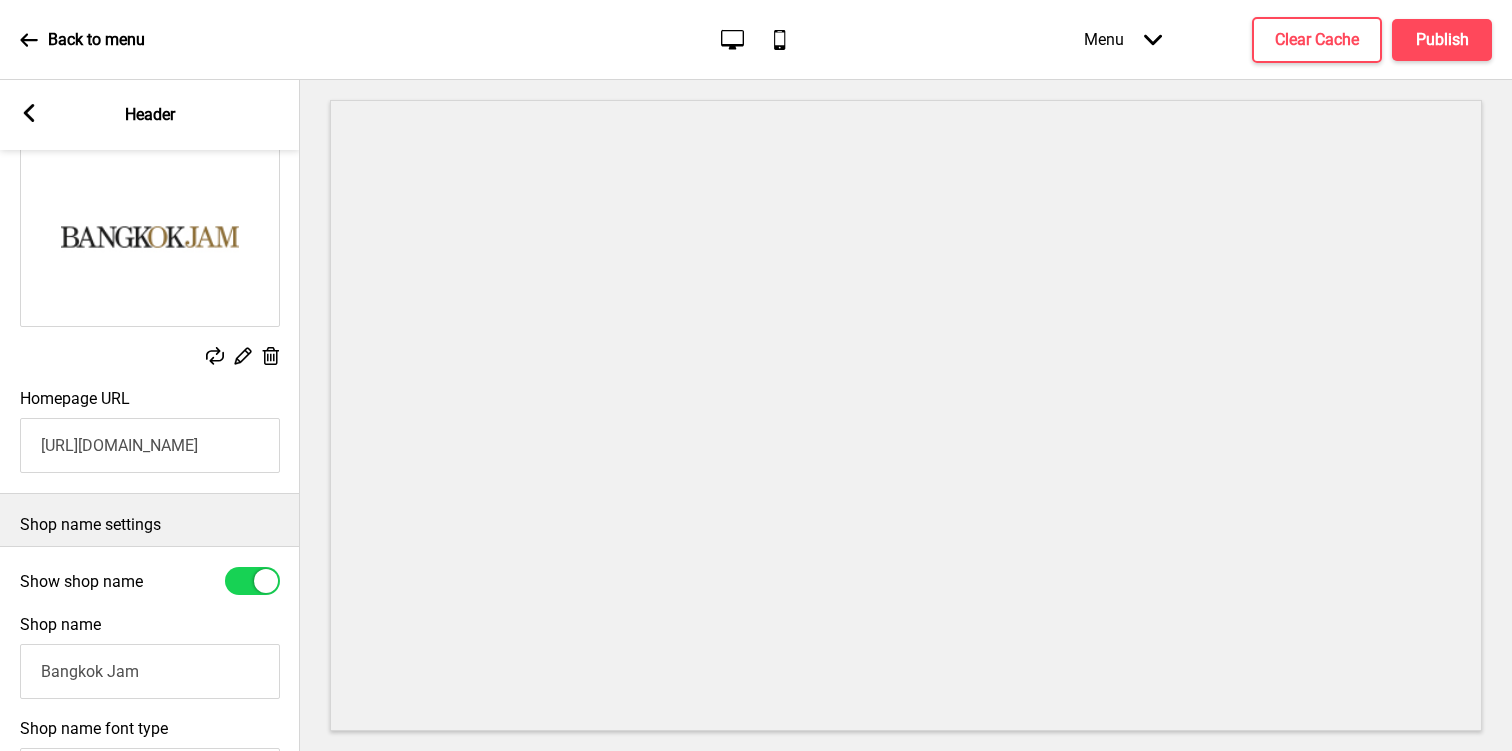 click at bounding box center (266, 581) 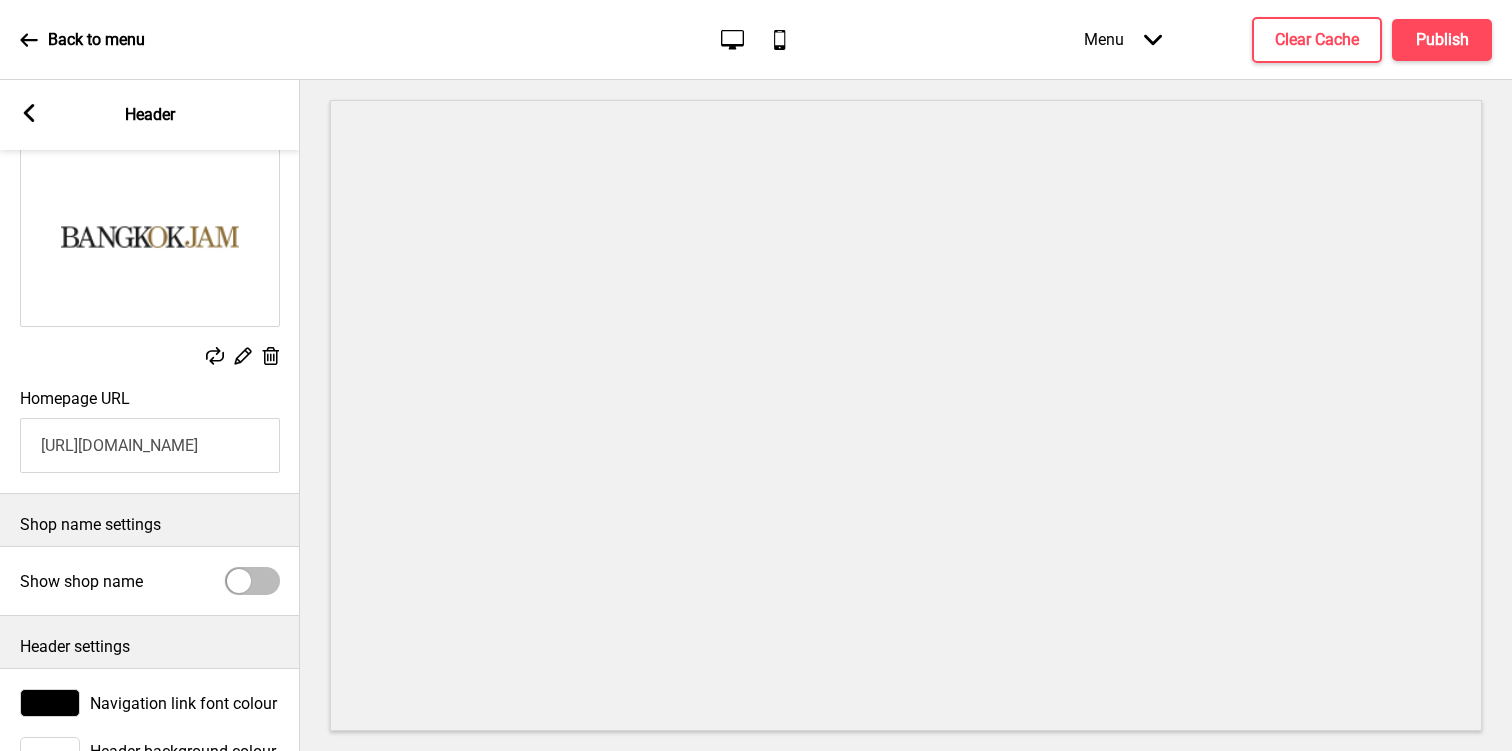 scroll, scrollTop: 29, scrollLeft: 0, axis: vertical 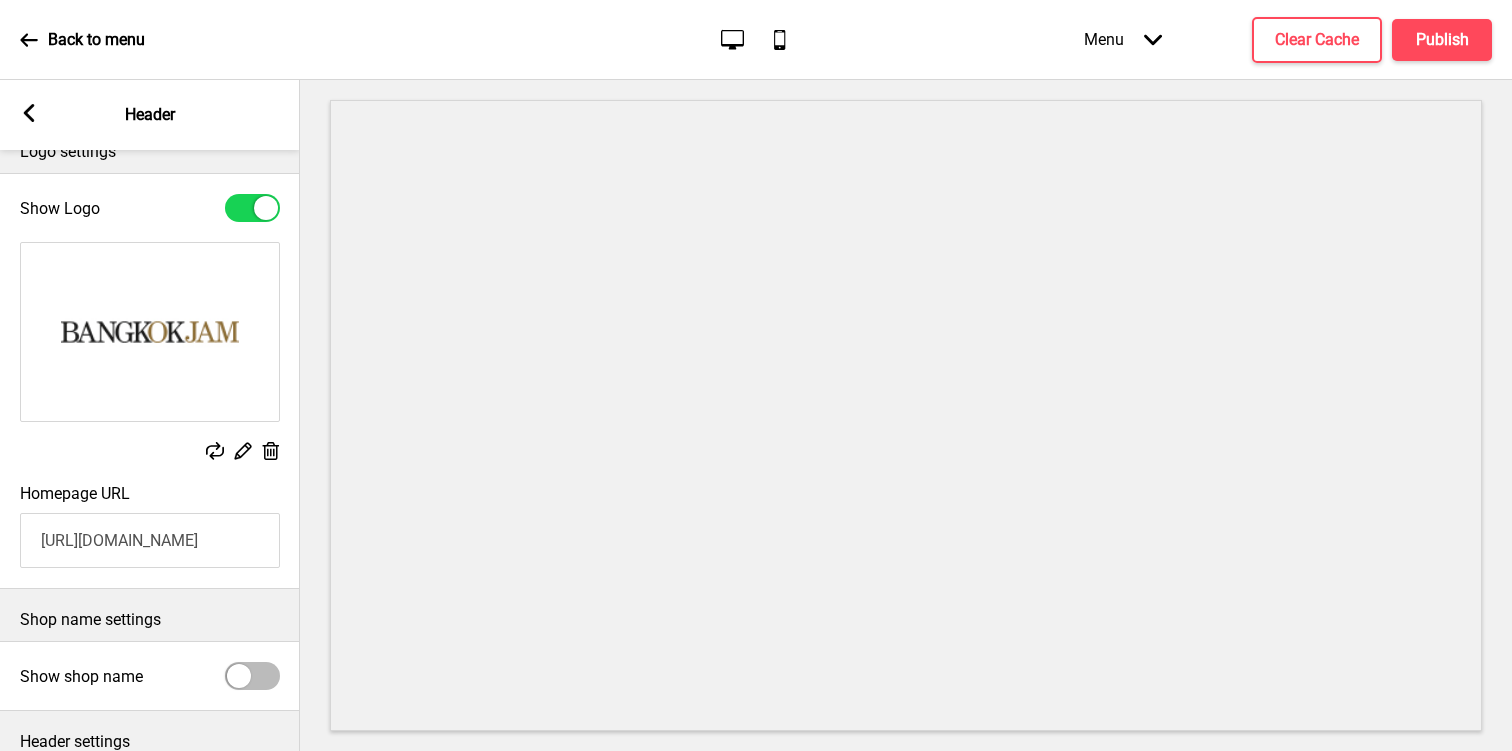 click 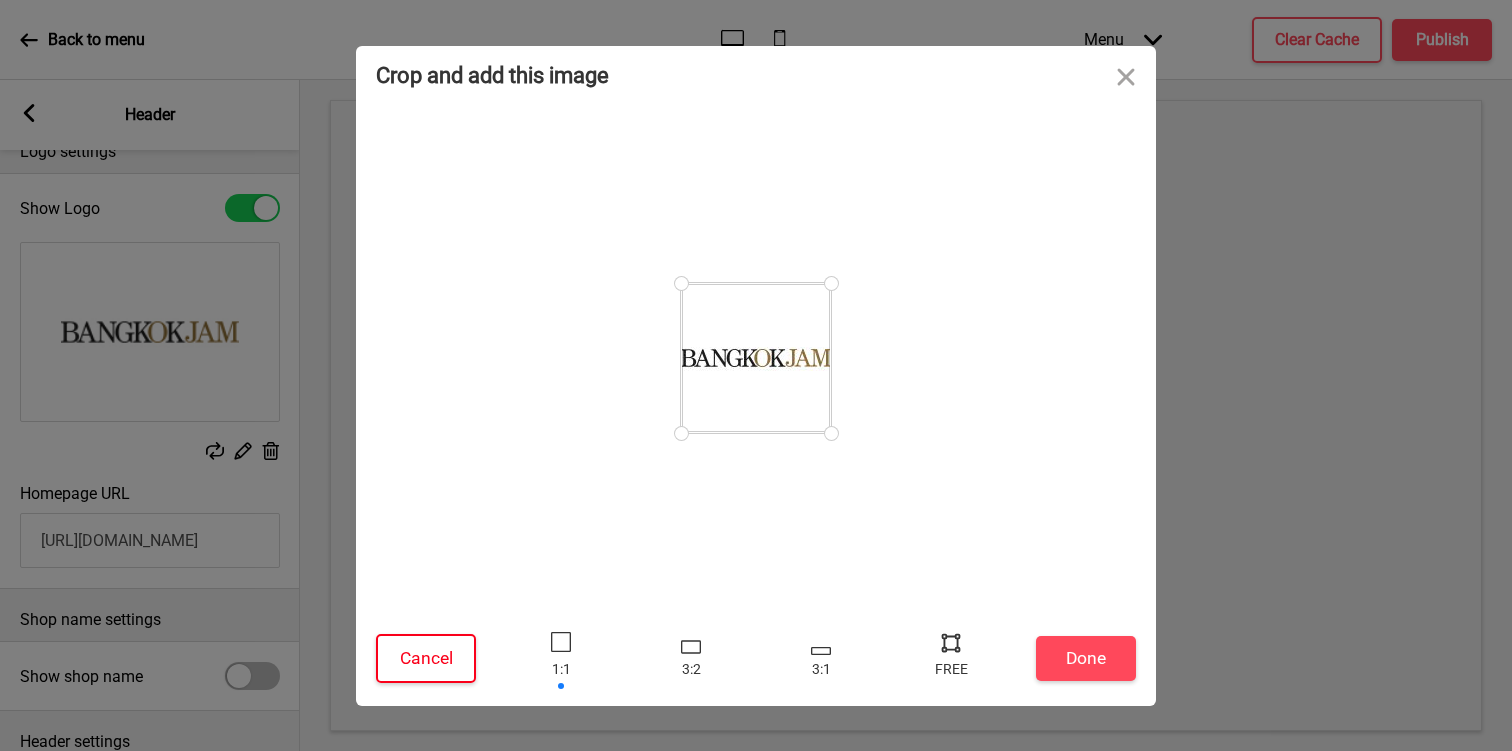 click on "Cancel" at bounding box center [426, 658] 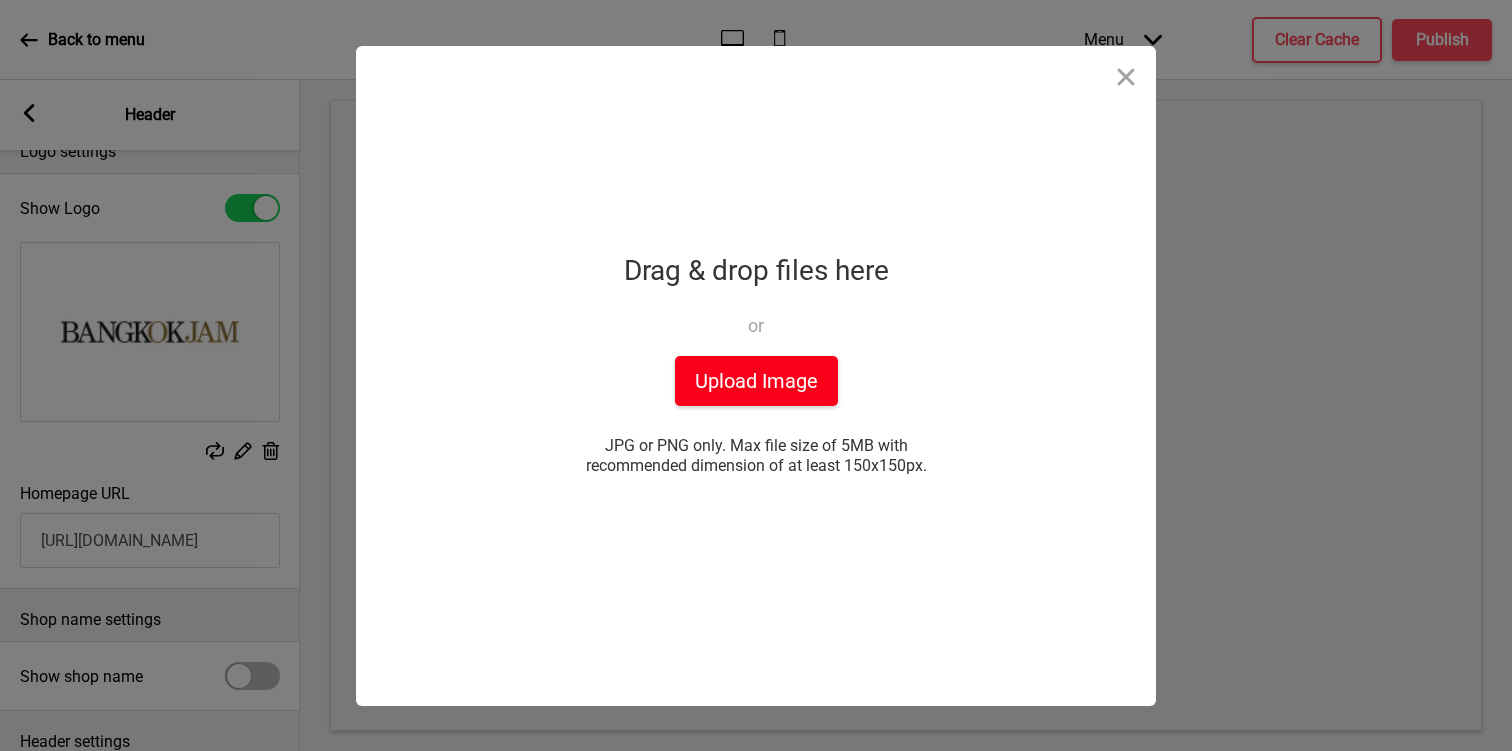 click on "Upload Image" at bounding box center (756, 381) 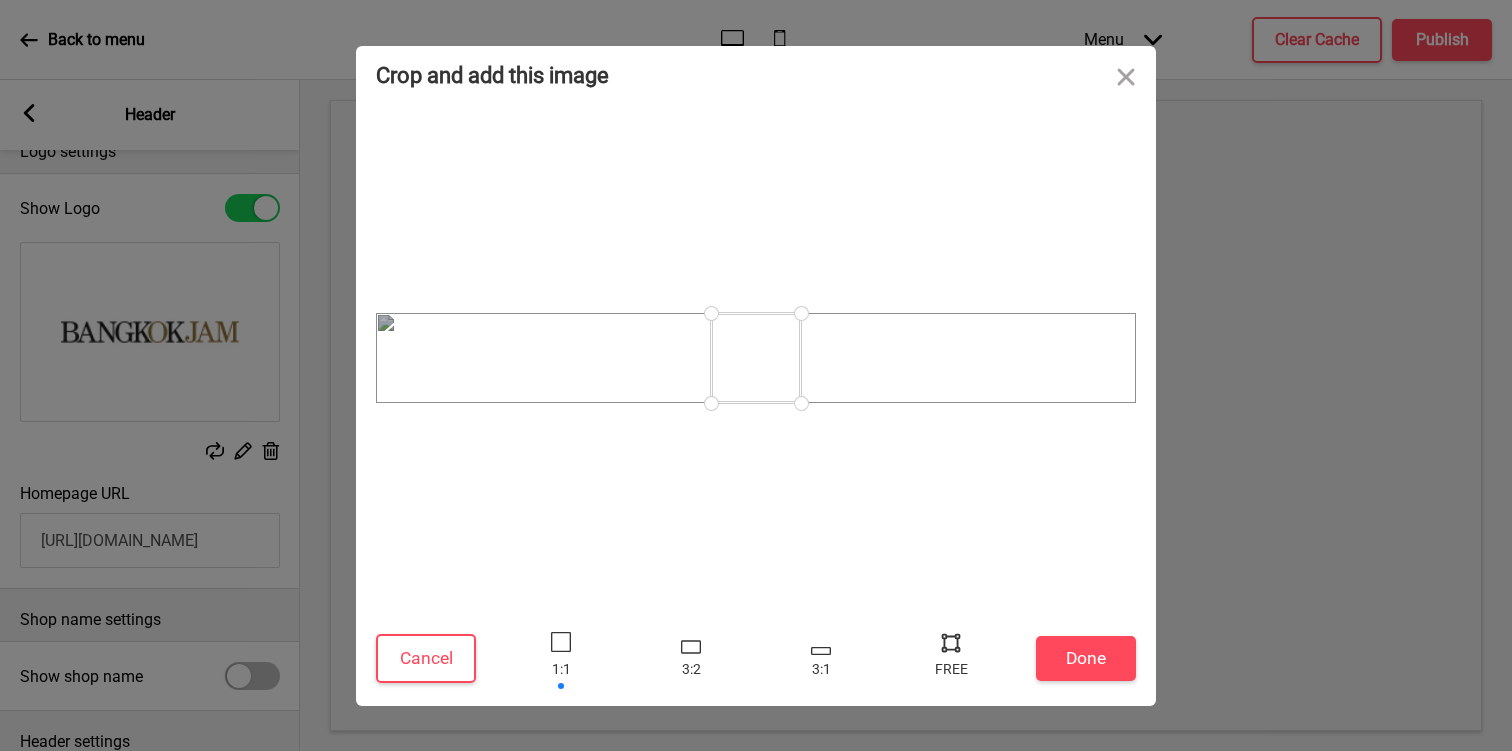 drag, startPoint x: 804, startPoint y: 402, endPoint x: 1006, endPoint y: 402, distance: 202 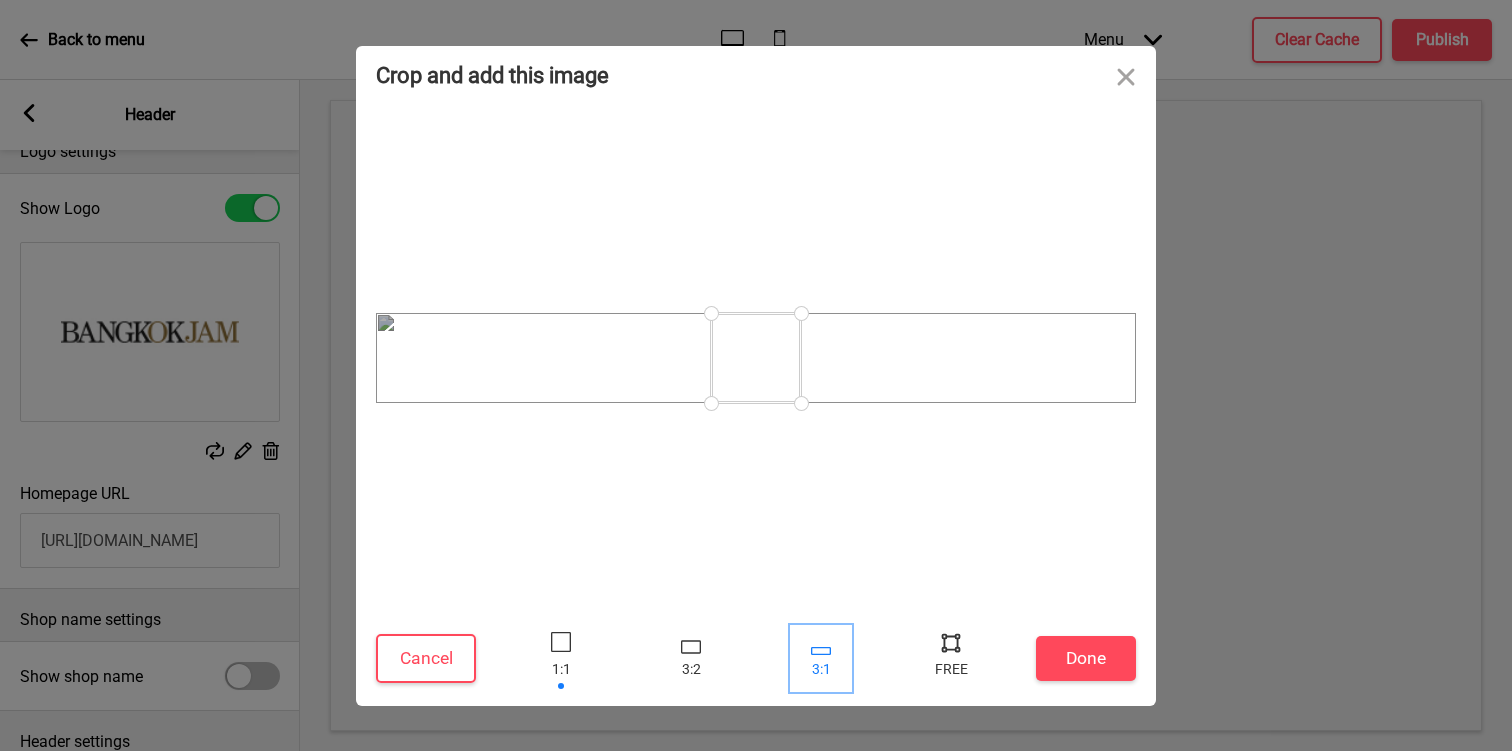 click at bounding box center [821, 658] 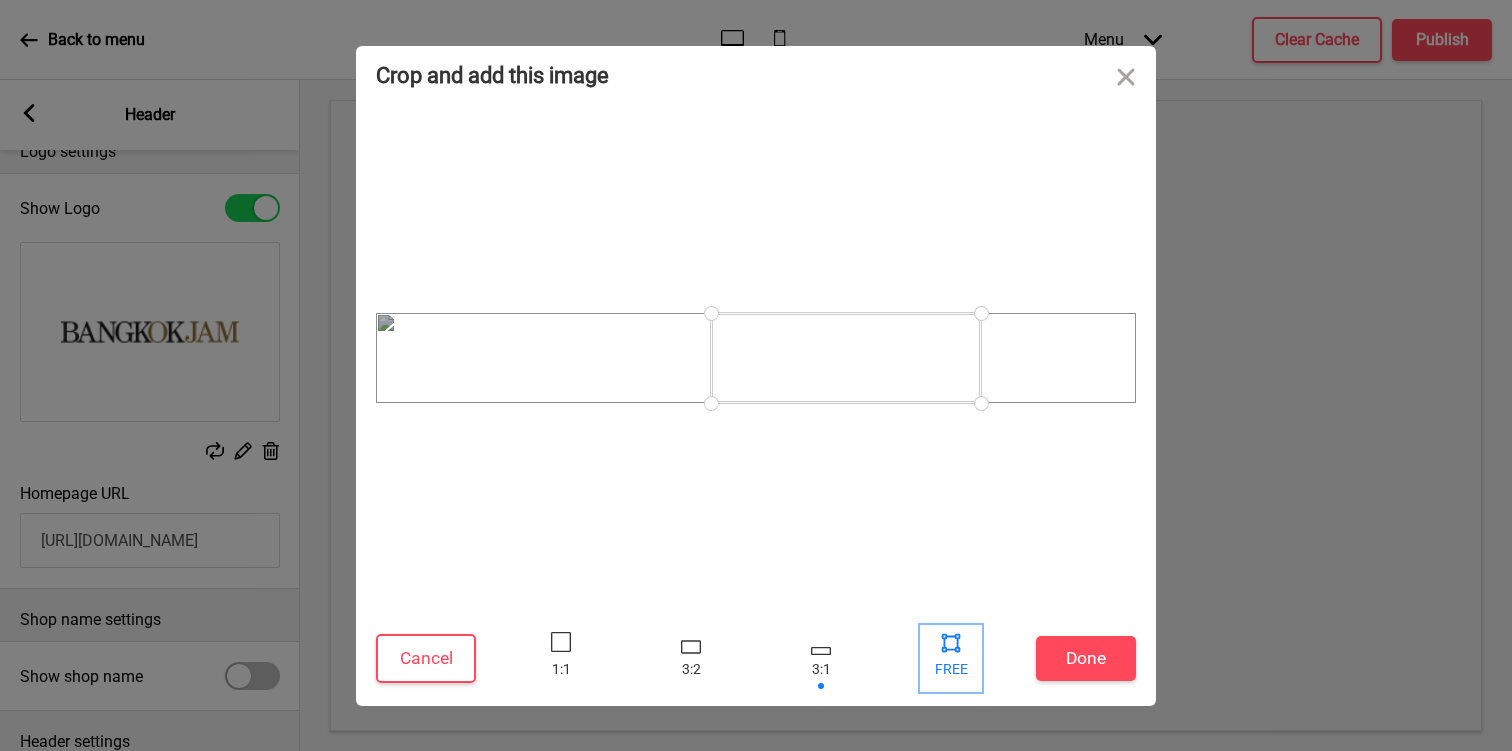 click at bounding box center [951, 658] 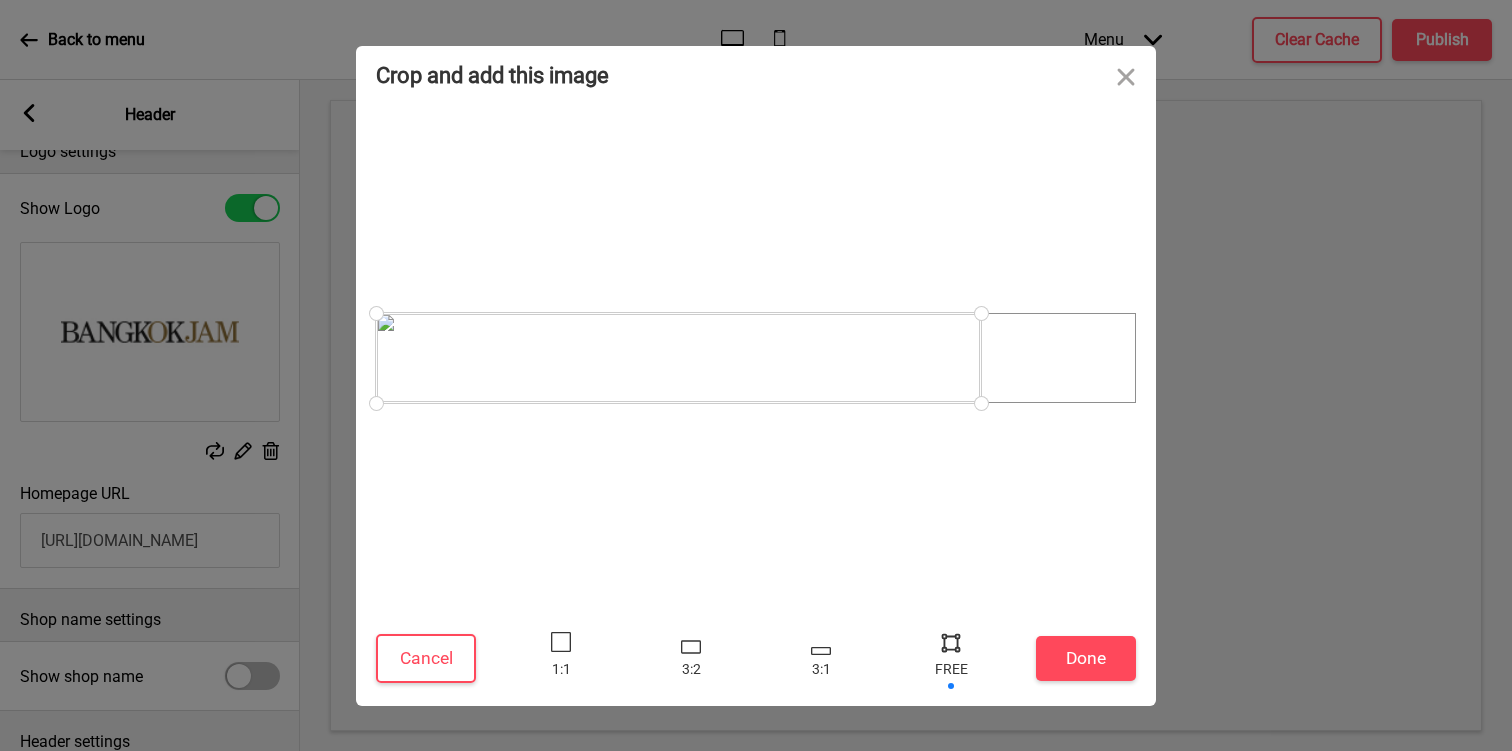 drag, startPoint x: 710, startPoint y: 399, endPoint x: 287, endPoint y: 451, distance: 426.18423 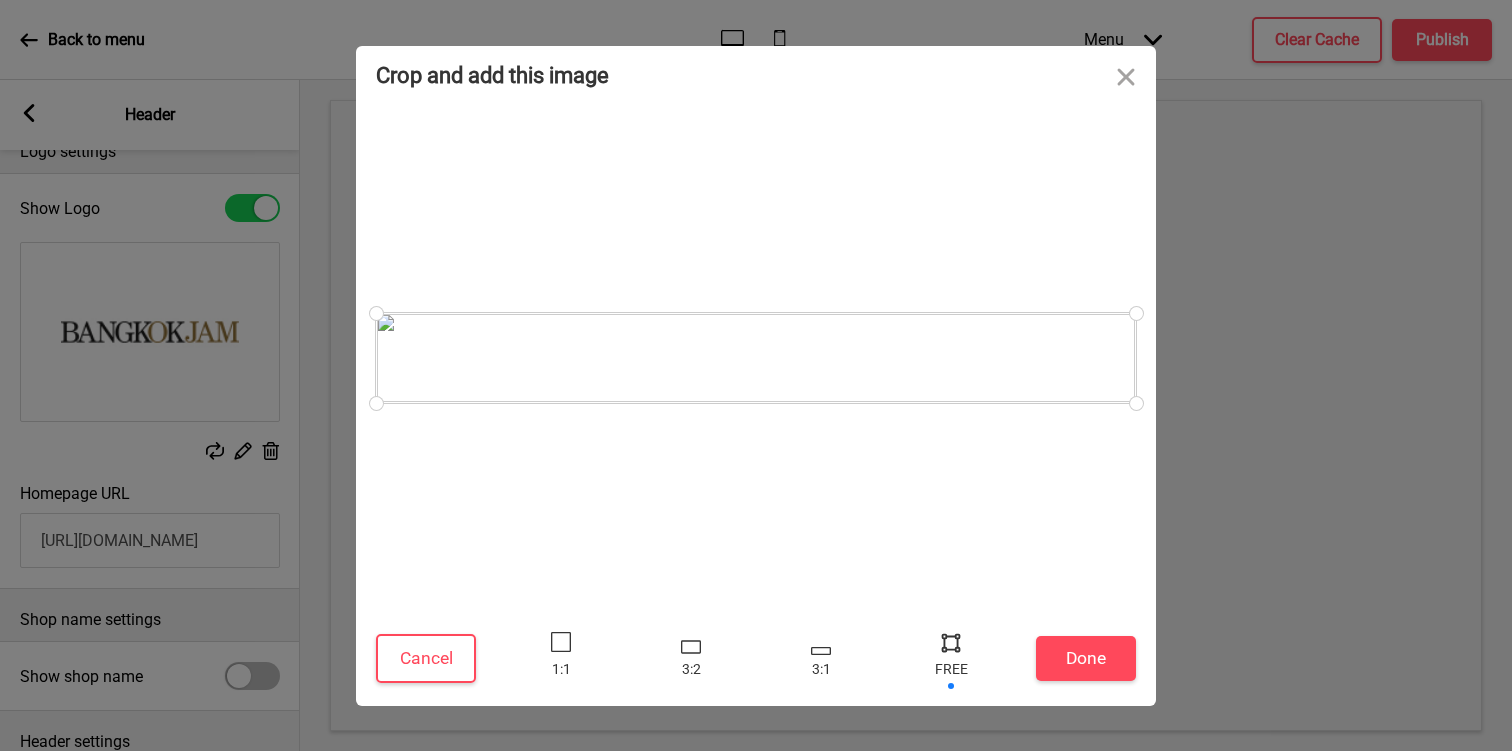 drag, startPoint x: 979, startPoint y: 402, endPoint x: 1249, endPoint y: 424, distance: 270.8948 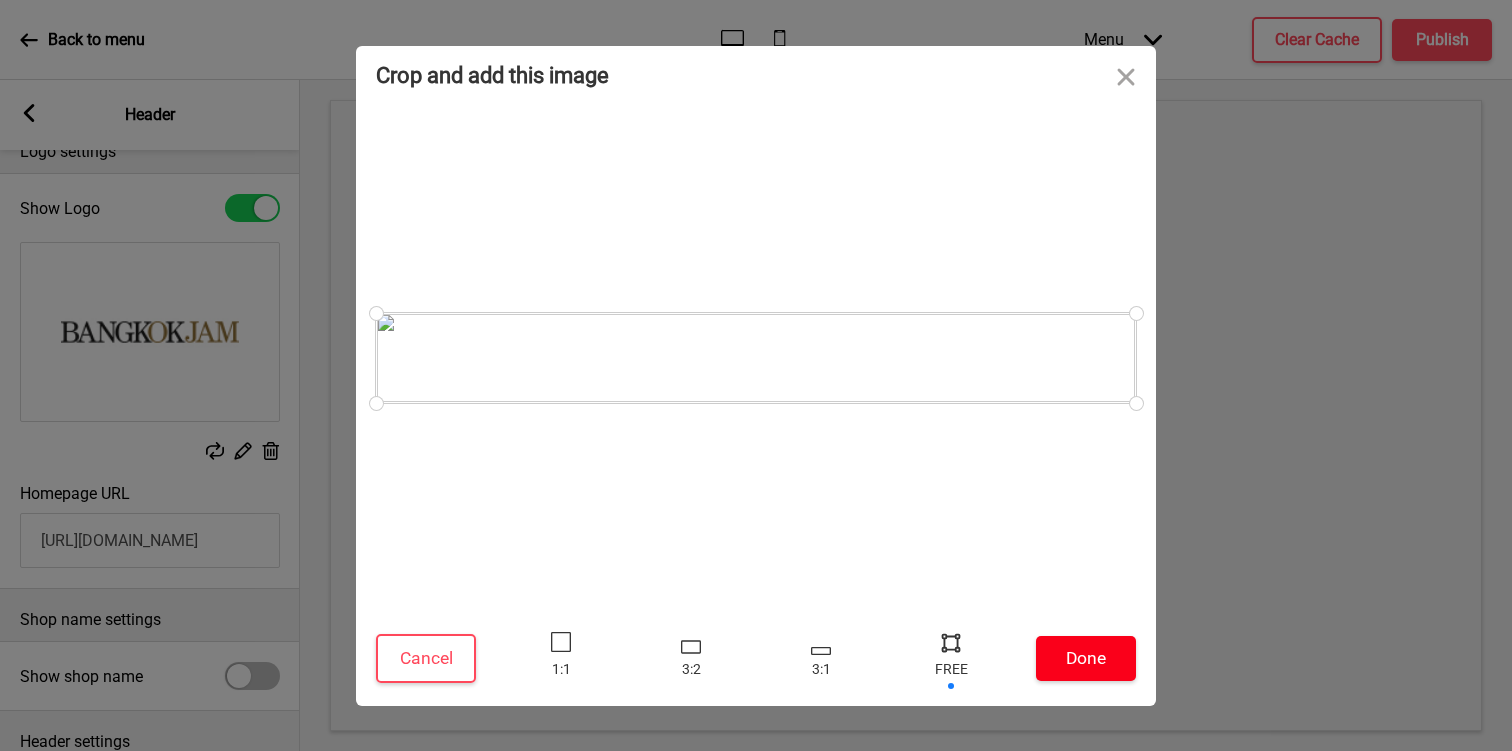 click on "Done" at bounding box center (1086, 658) 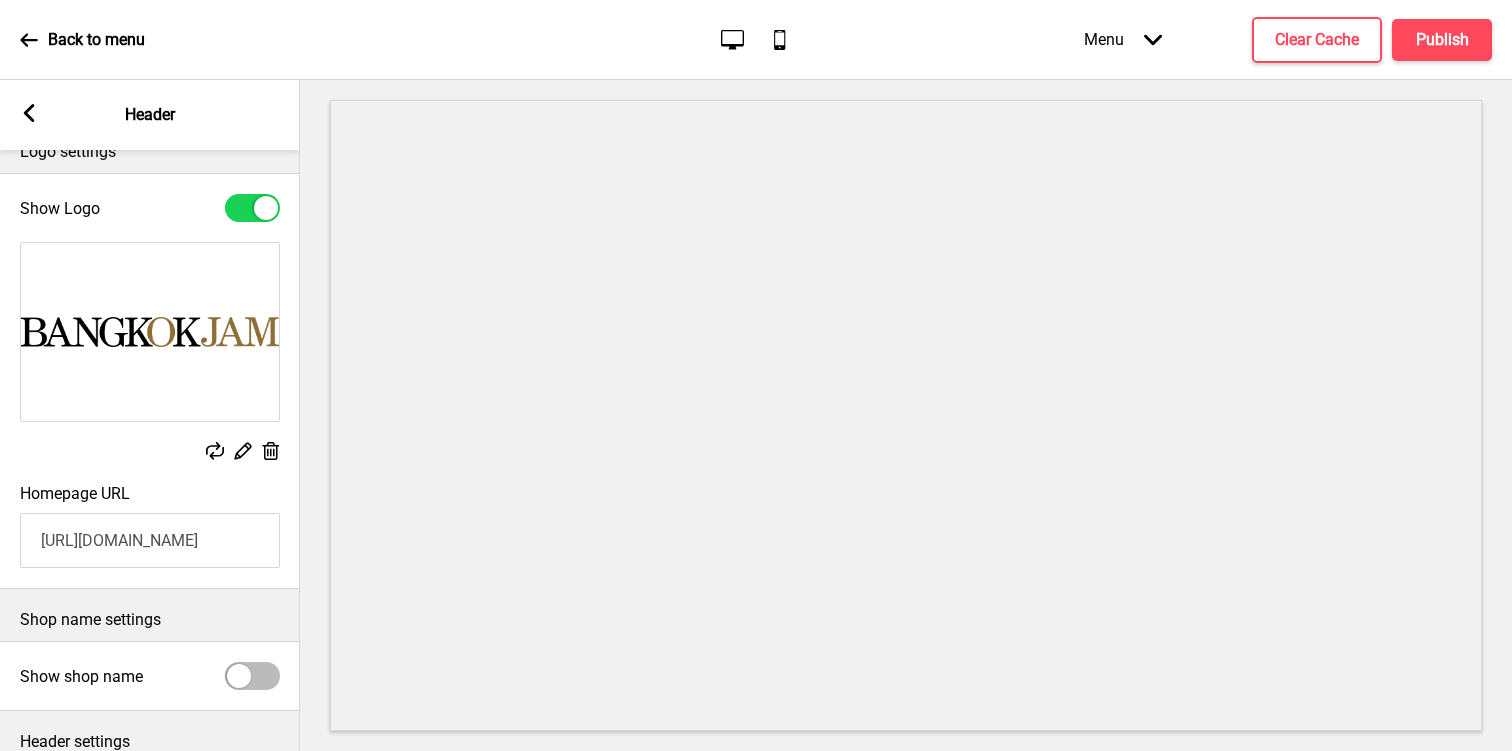 click 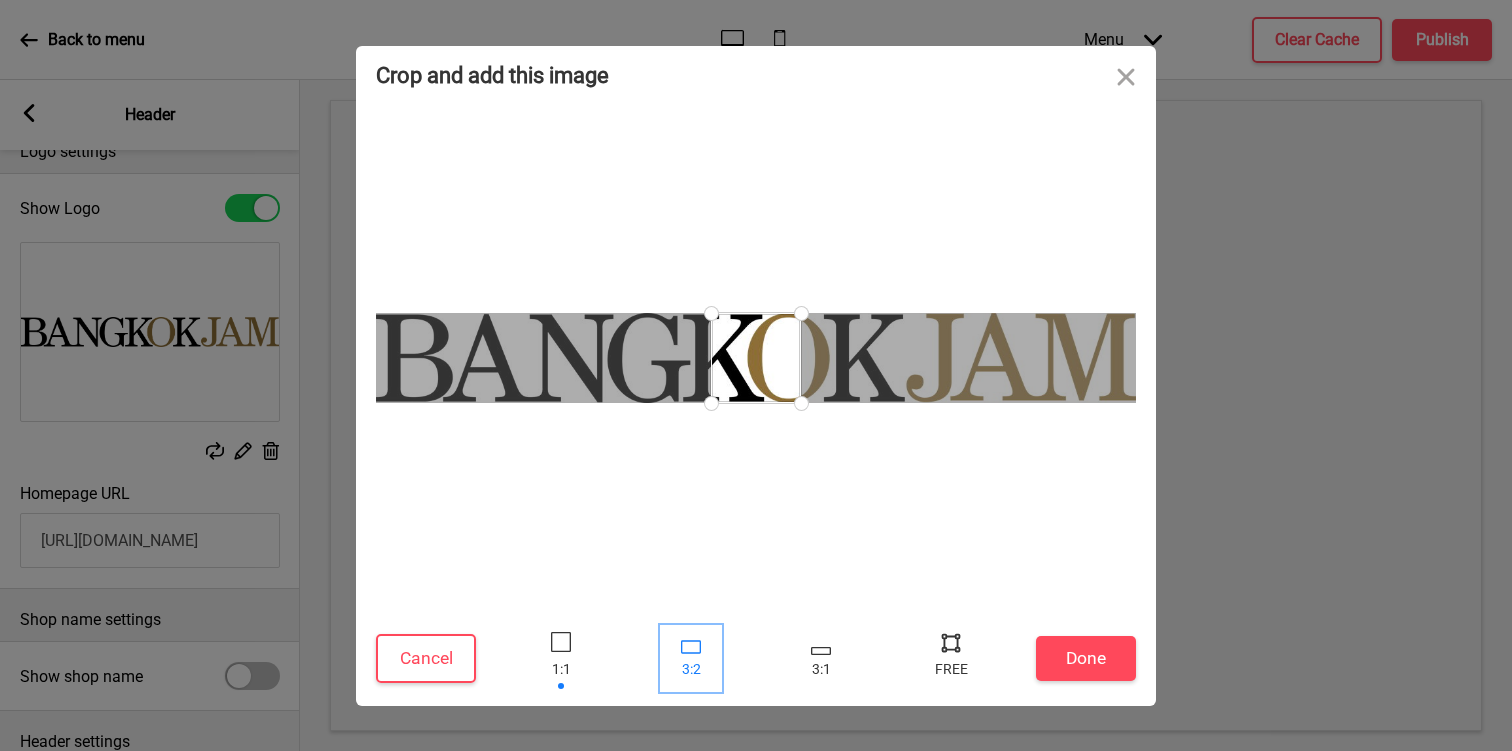 click at bounding box center [691, 646] 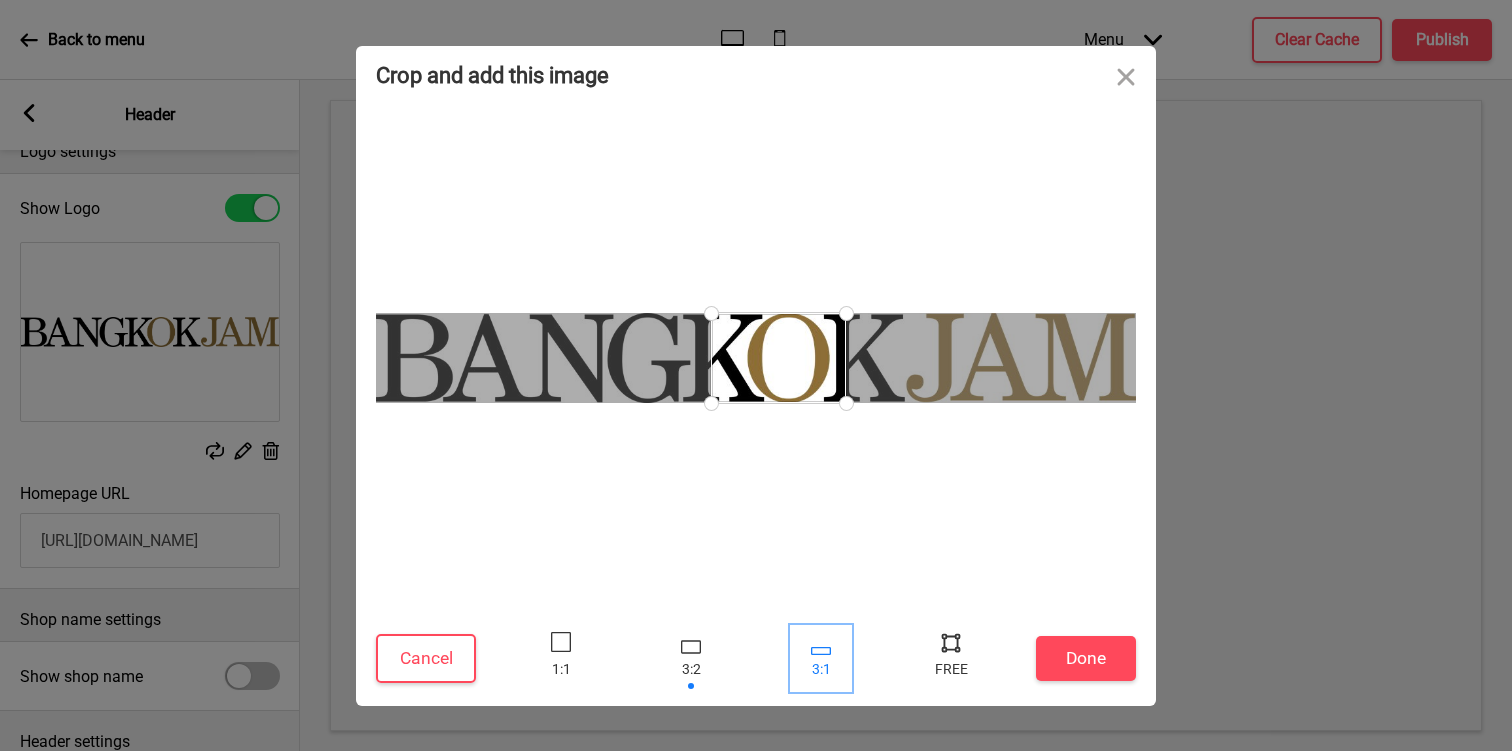 click at bounding box center [821, 658] 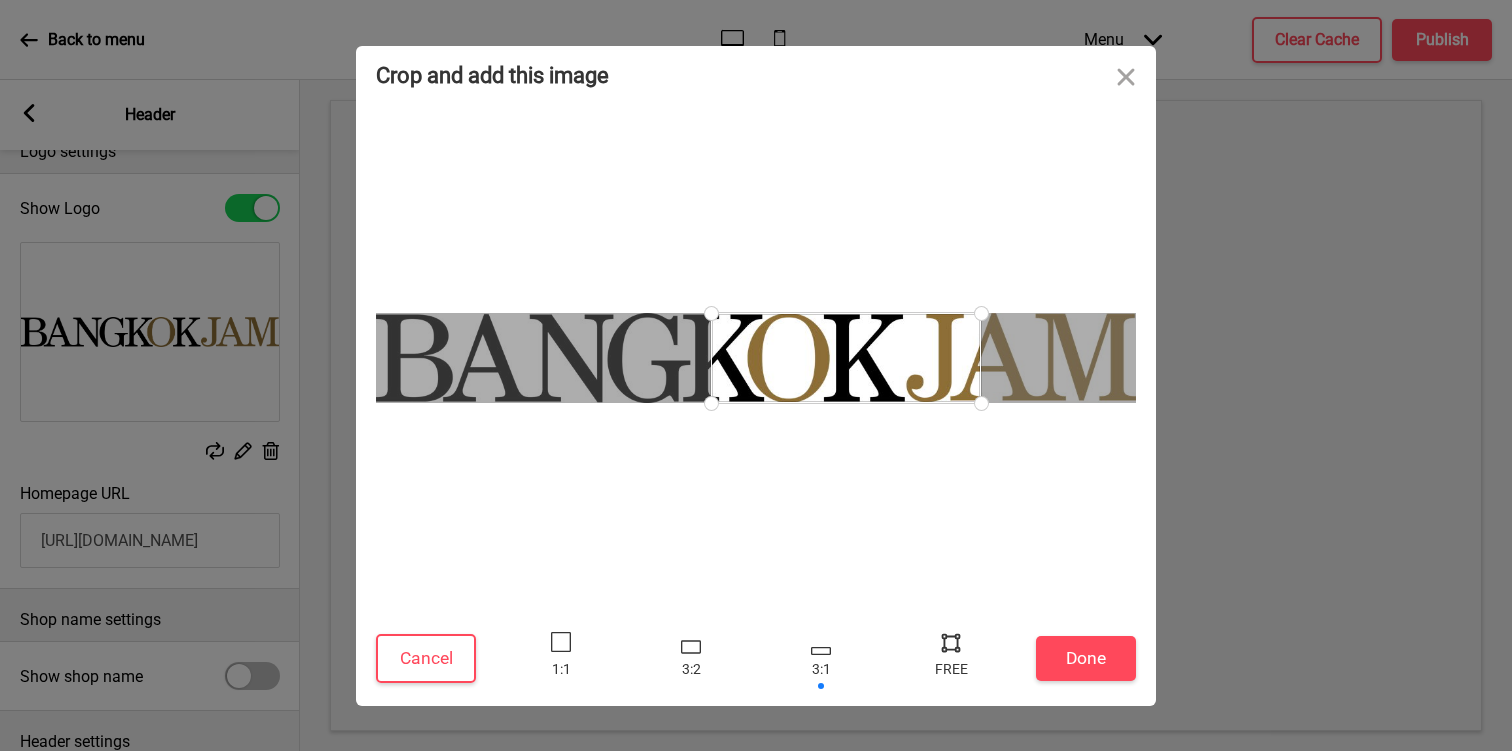 drag, startPoint x: 973, startPoint y: 402, endPoint x: 1042, endPoint y: 413, distance: 69.87131 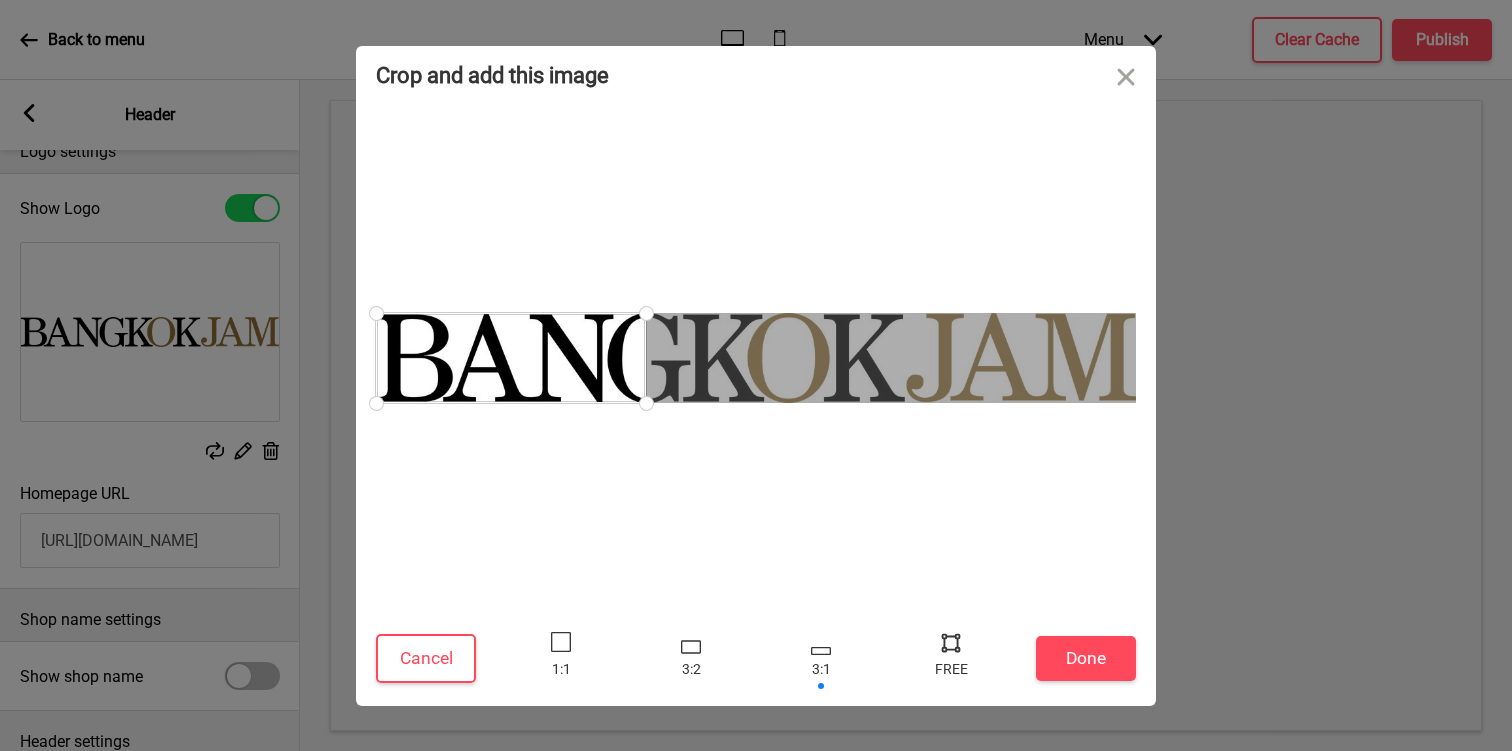 drag, startPoint x: 878, startPoint y: 347, endPoint x: 529, endPoint y: 384, distance: 350.95584 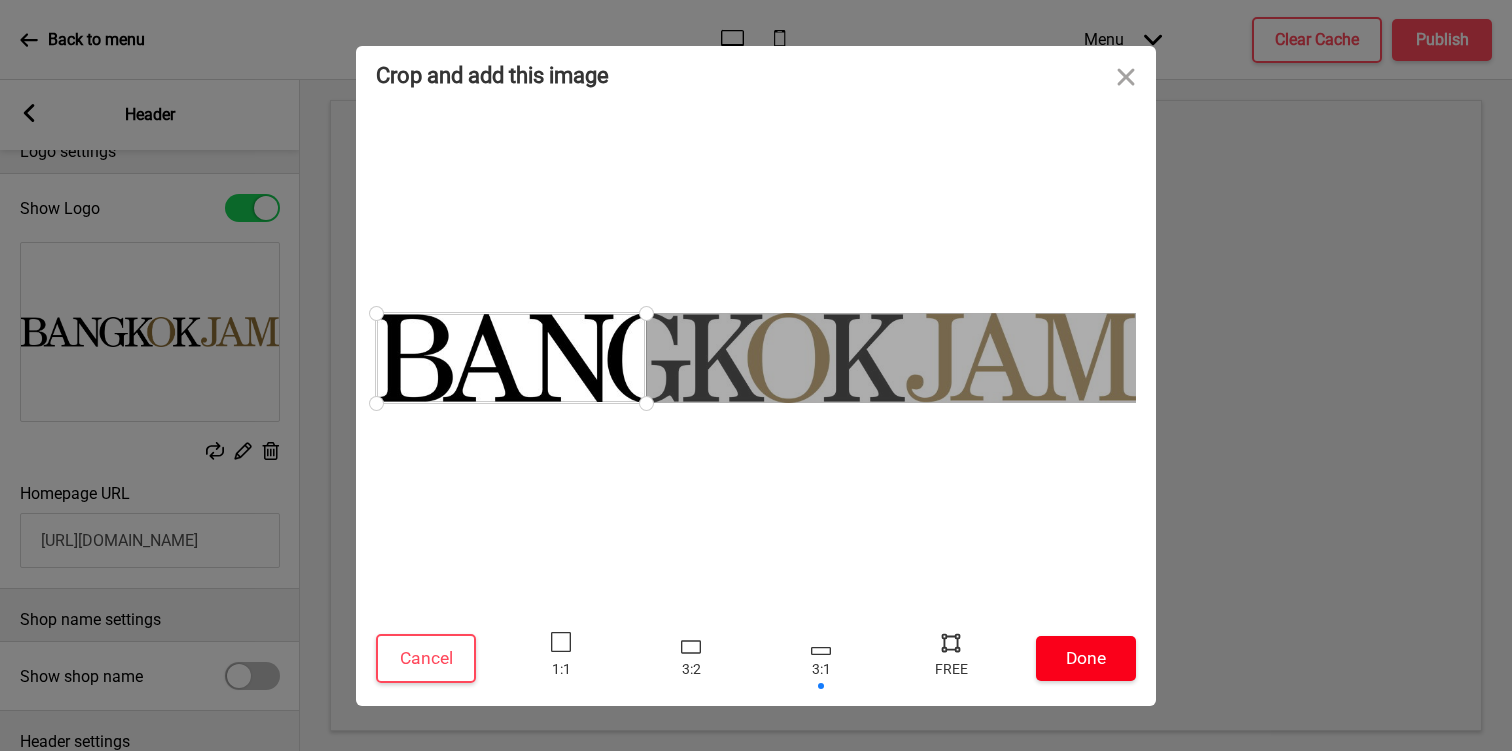 click on "Done" at bounding box center (1086, 658) 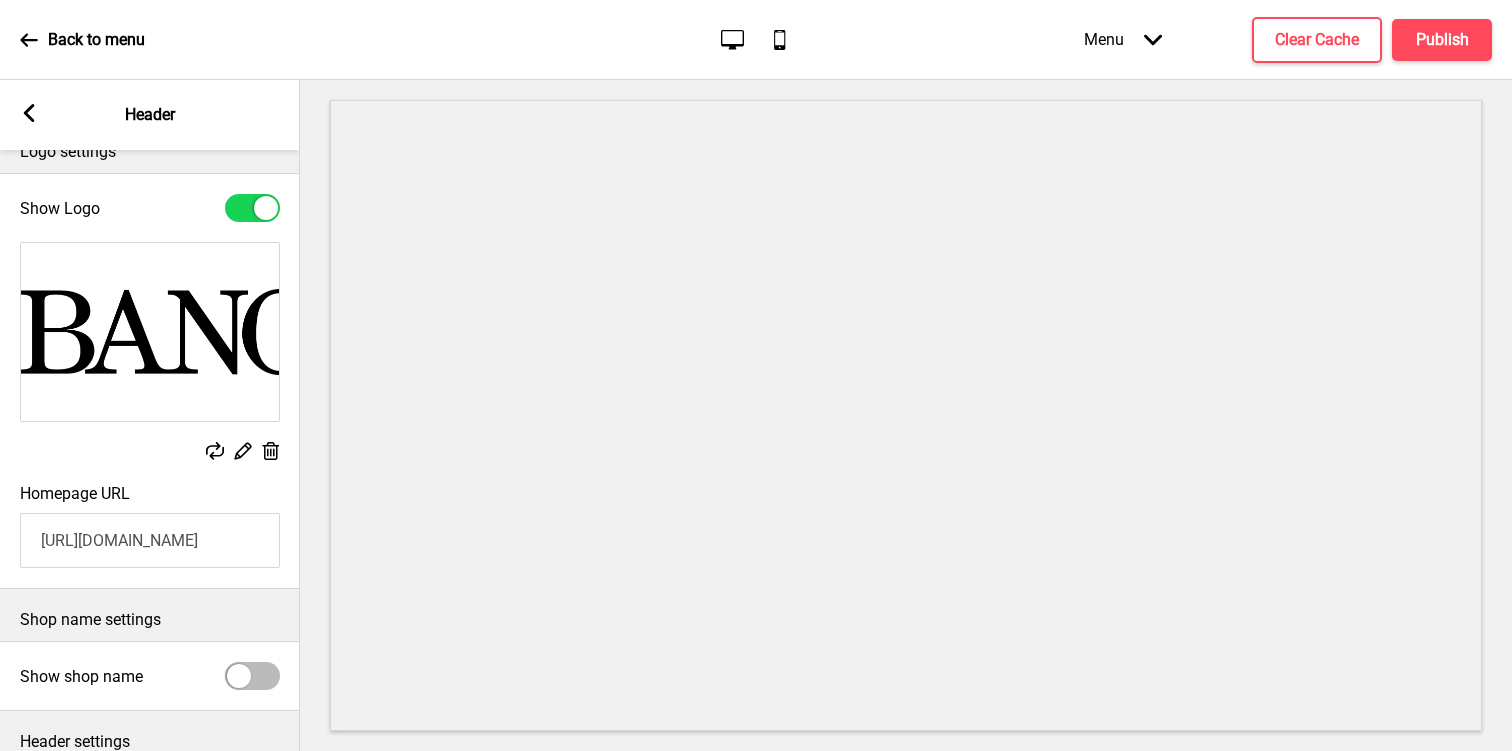 click 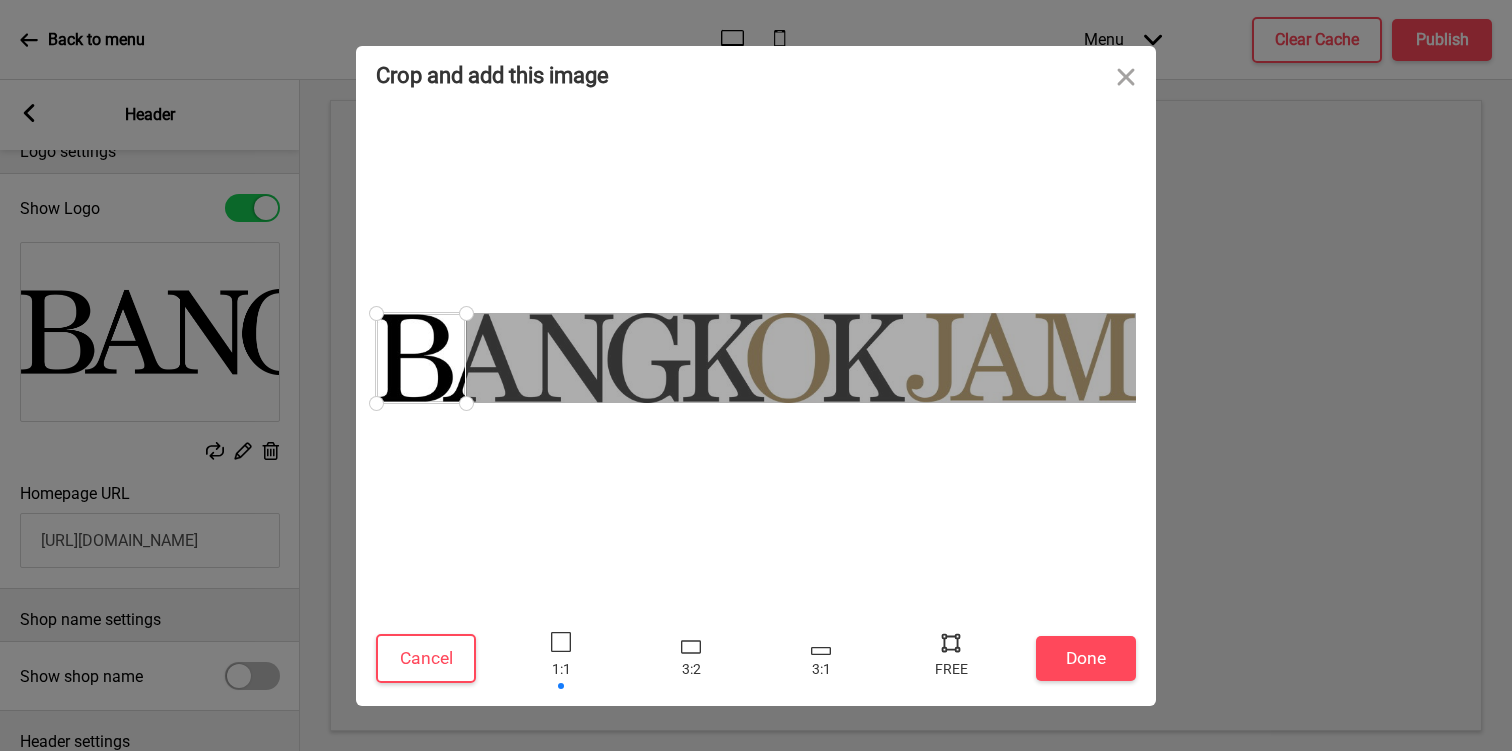 drag, startPoint x: 459, startPoint y: 403, endPoint x: 1129, endPoint y: 415, distance: 670.1075 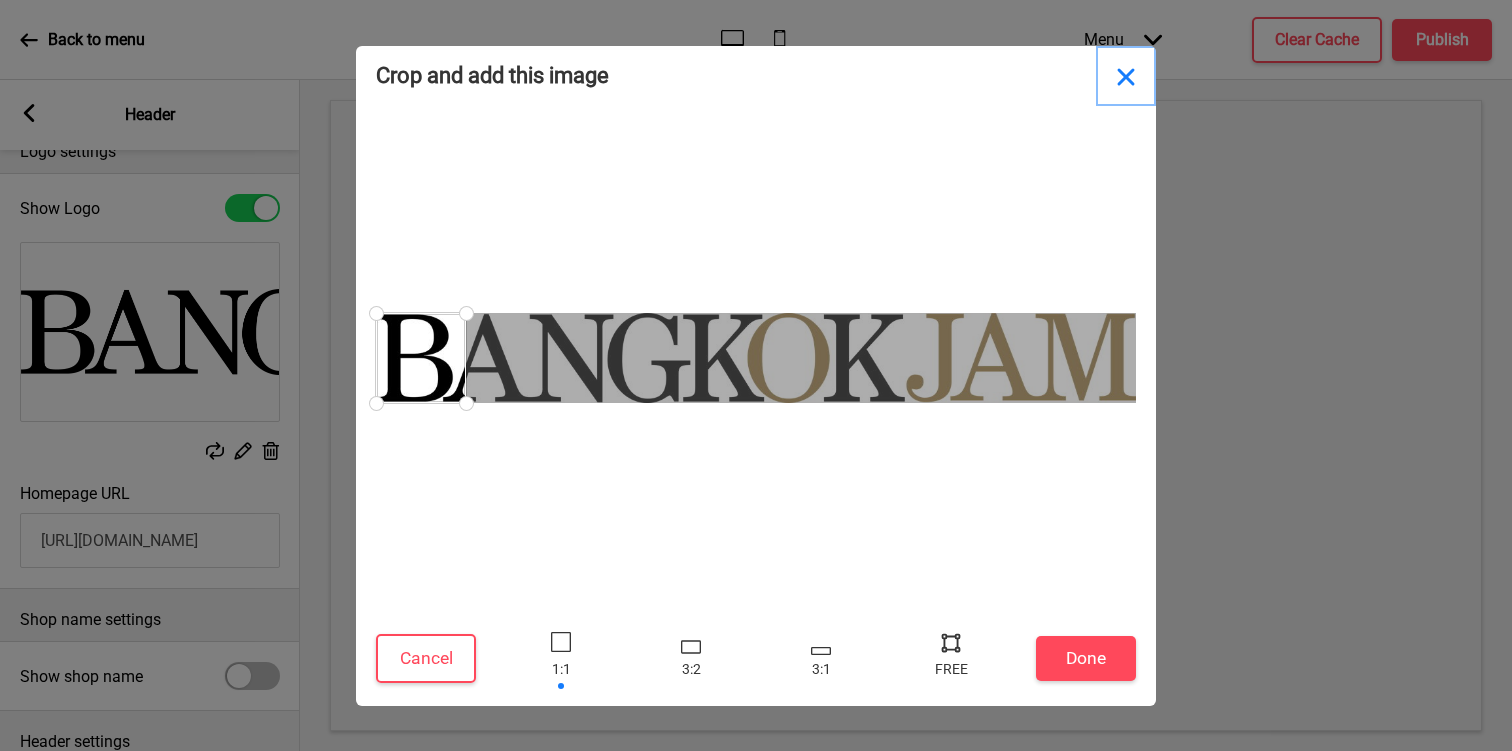 click at bounding box center [1126, 76] 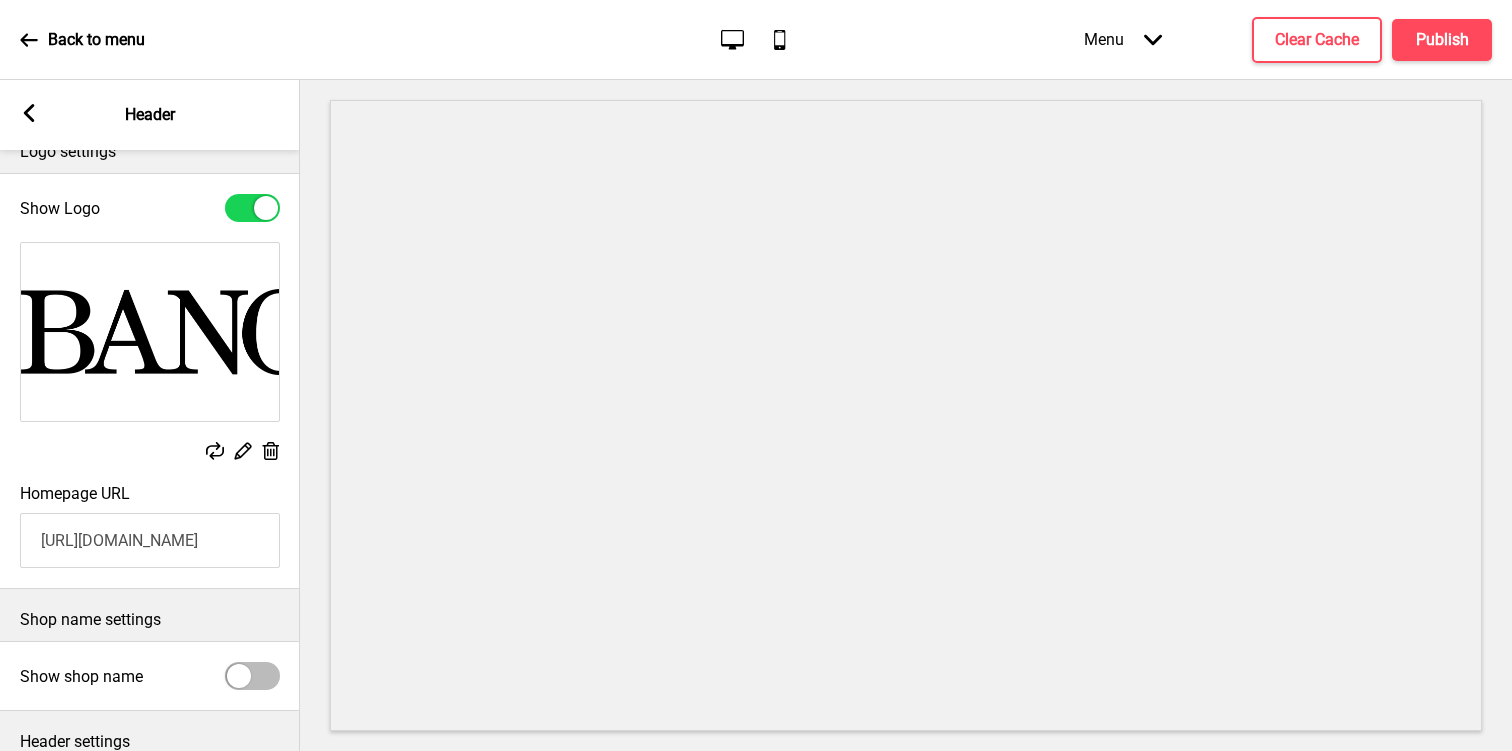 click 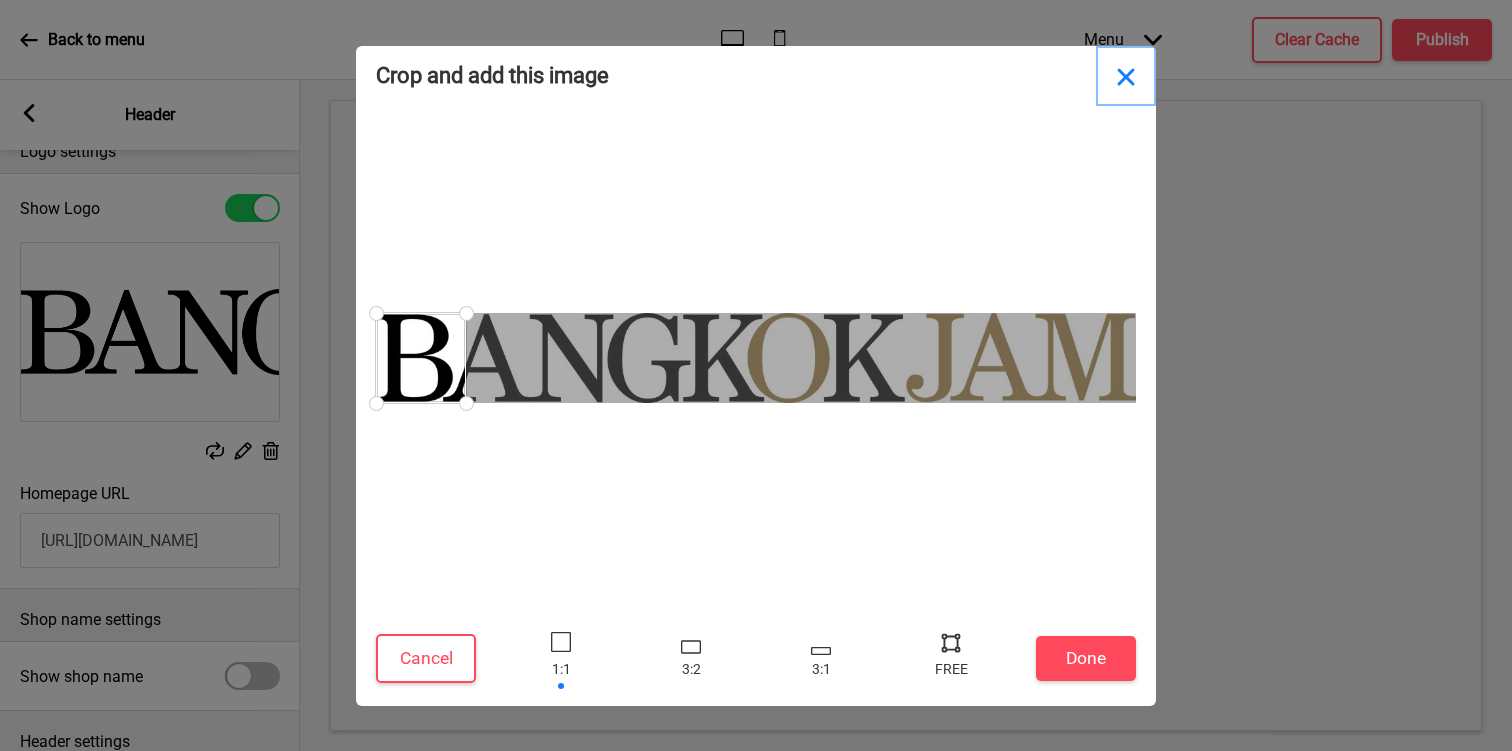 click at bounding box center (1126, 76) 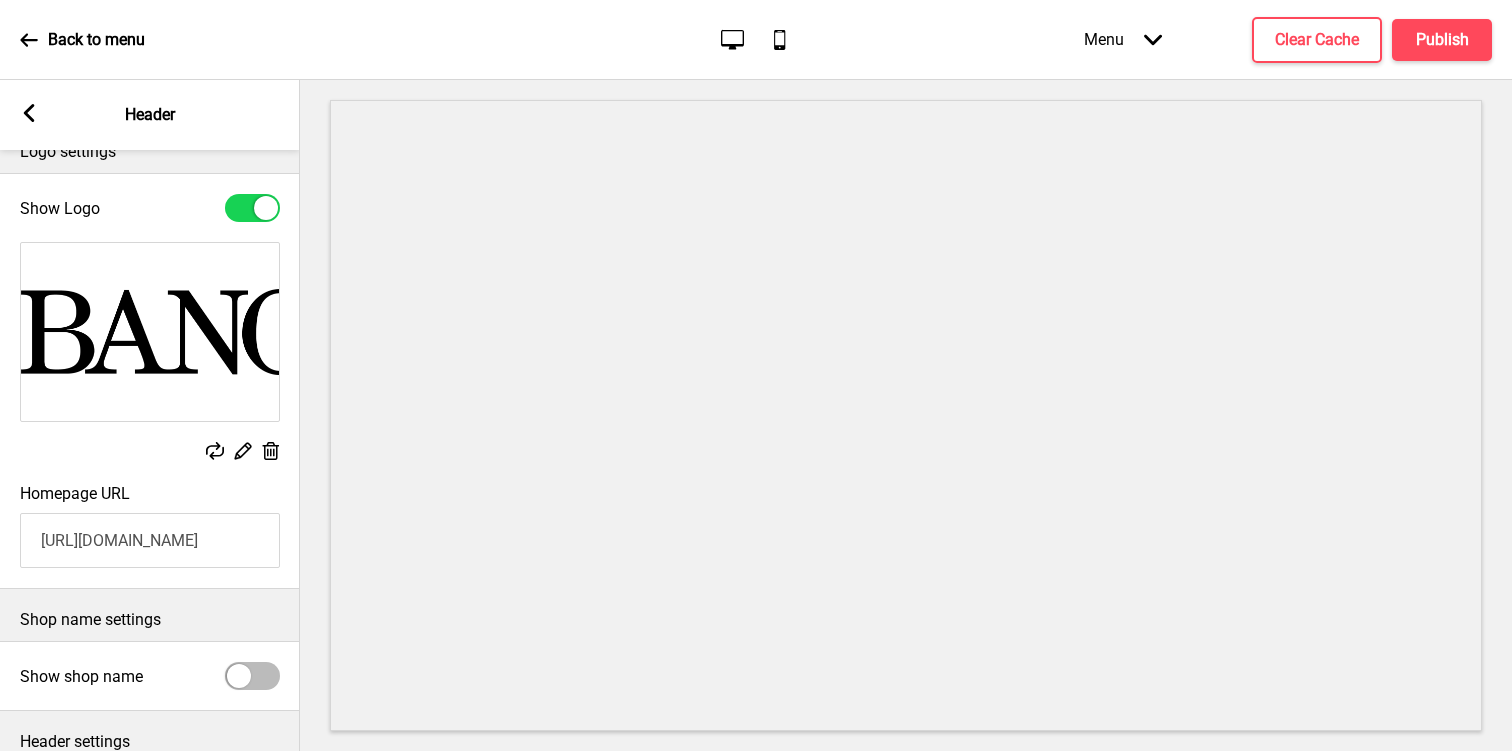 click 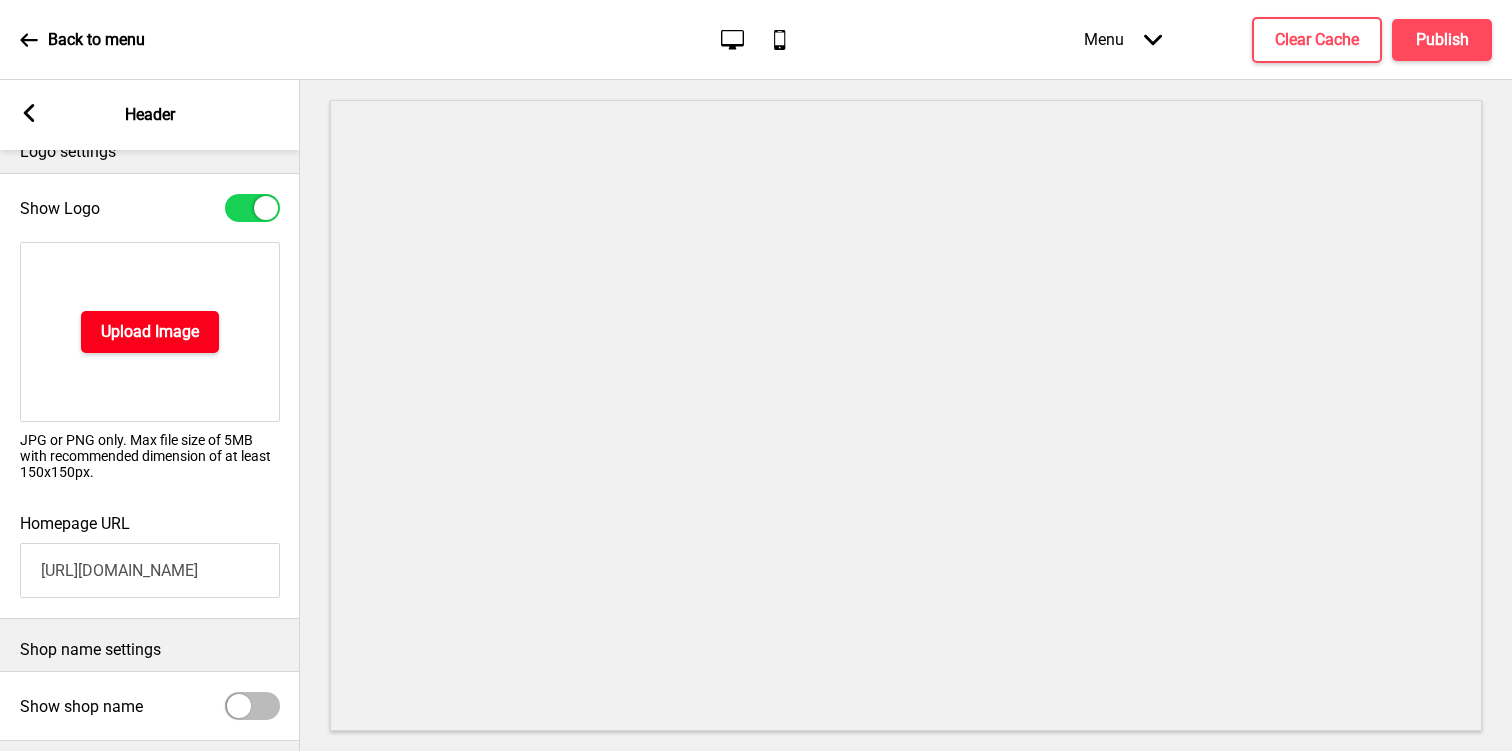 click on "Upload Image" at bounding box center [150, 332] 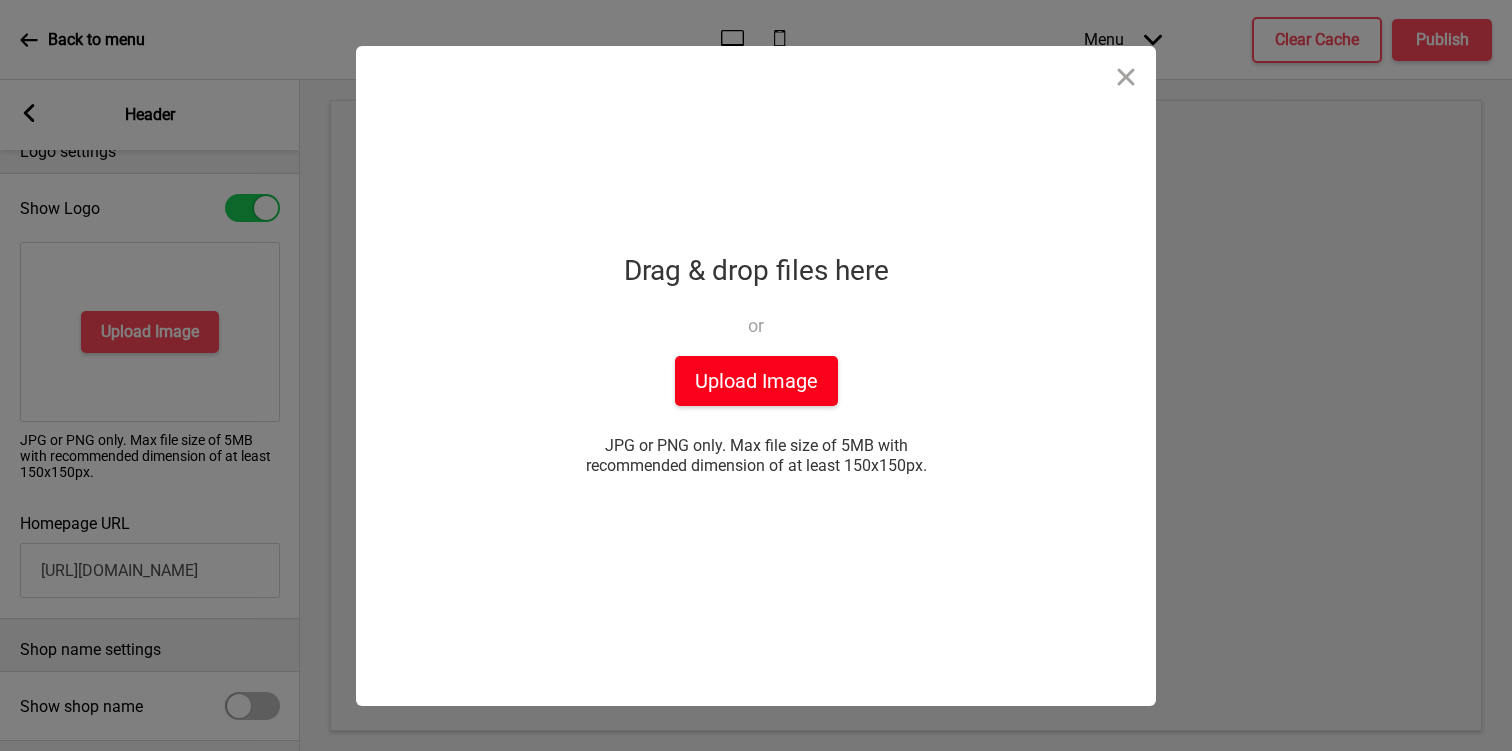 click on "Upload Image" at bounding box center (756, 381) 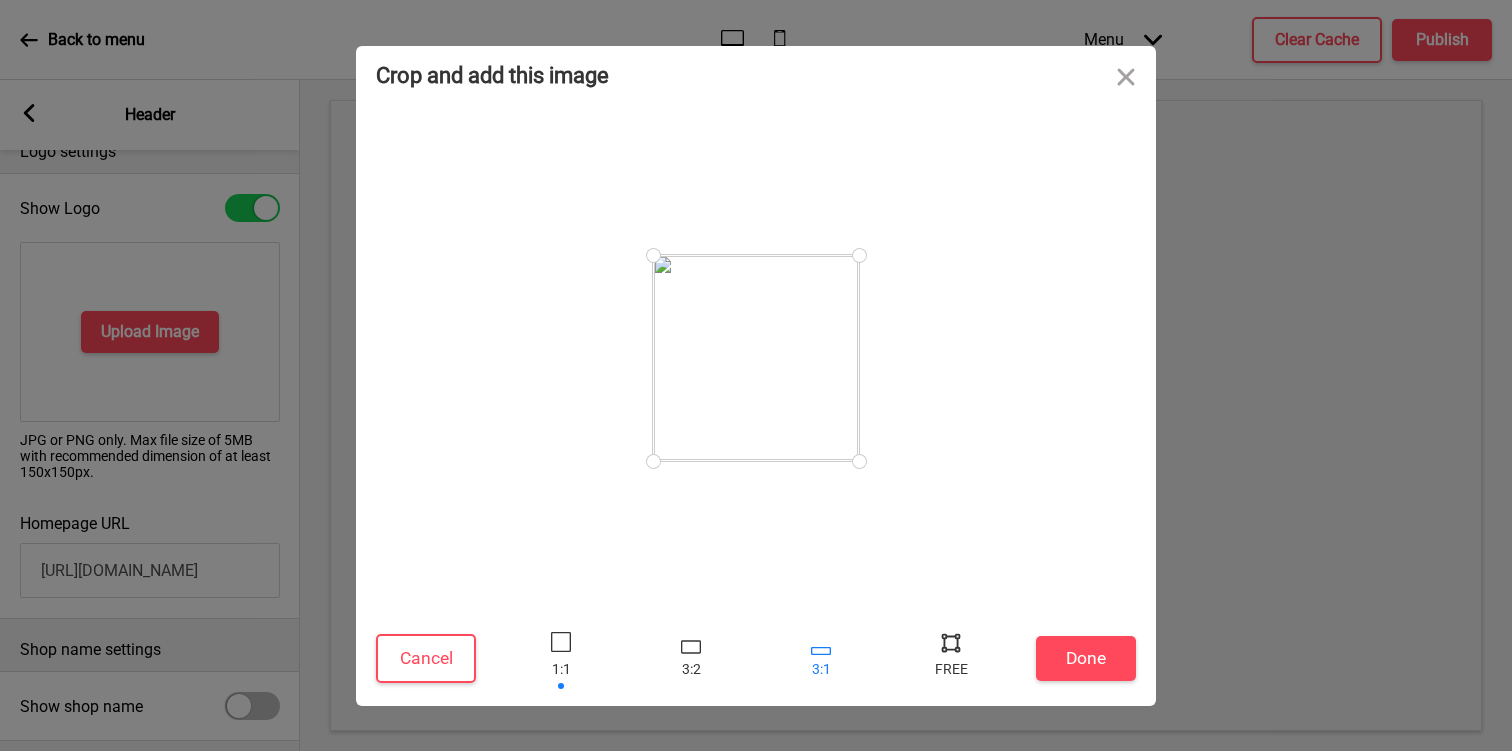 click at bounding box center (821, 651) 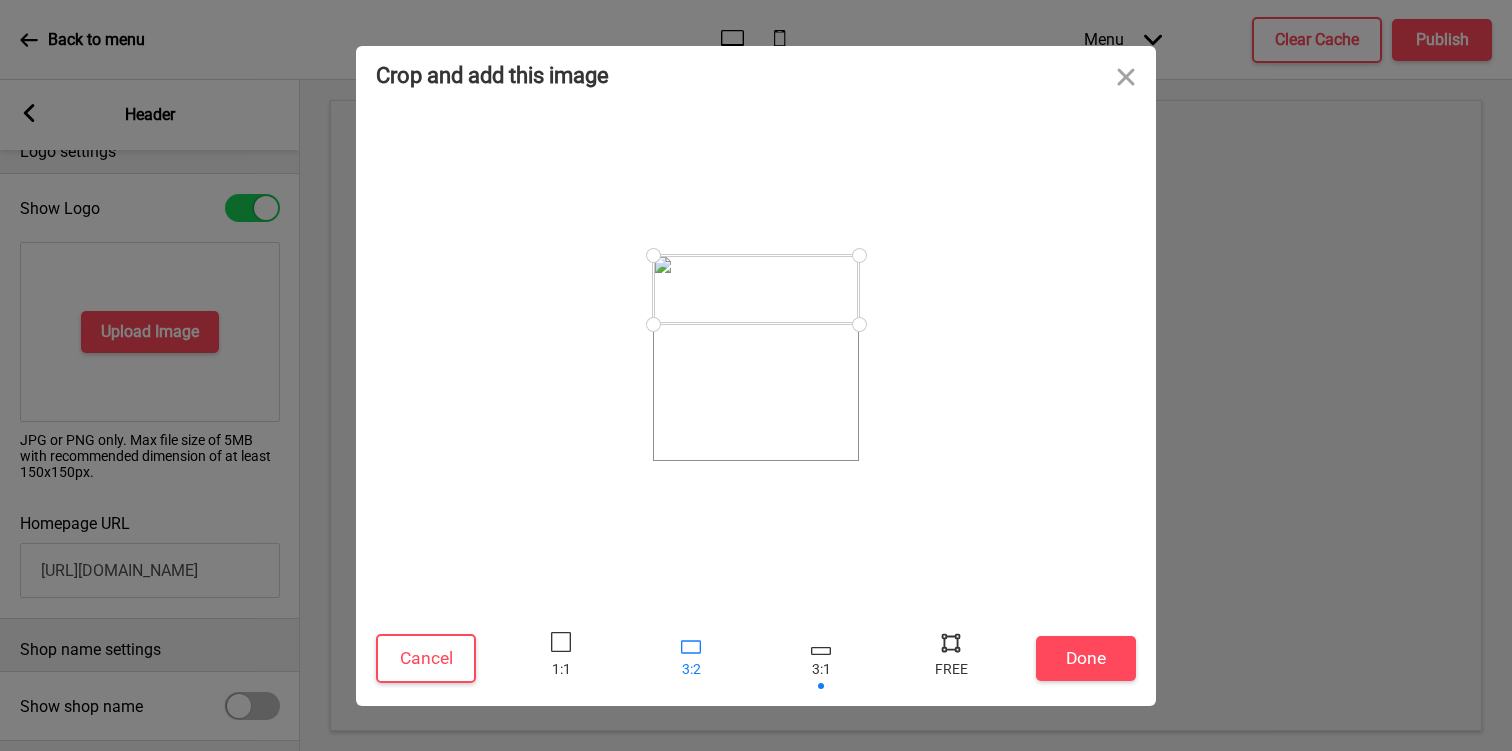 click at bounding box center [691, 658] 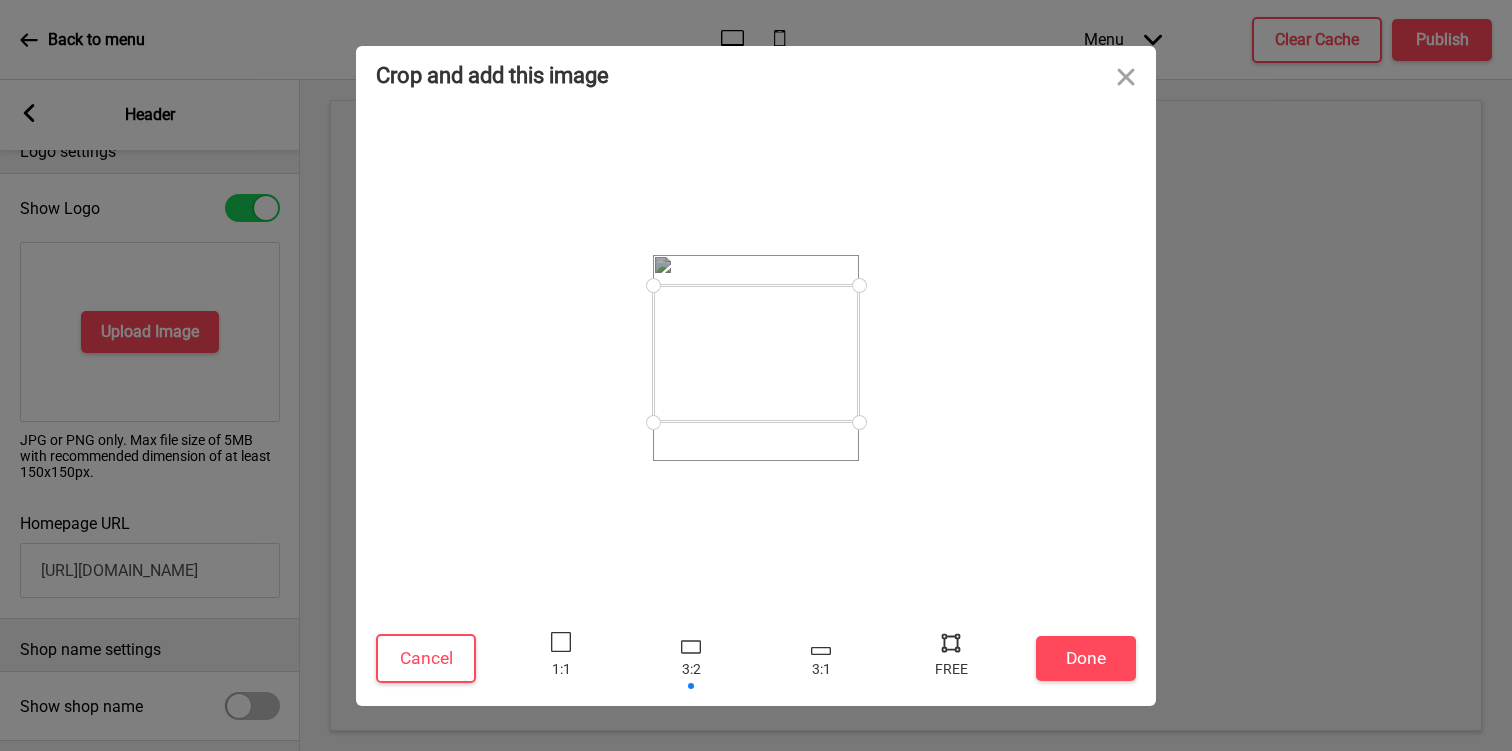 drag, startPoint x: 790, startPoint y: 296, endPoint x: 790, endPoint y: 326, distance: 30 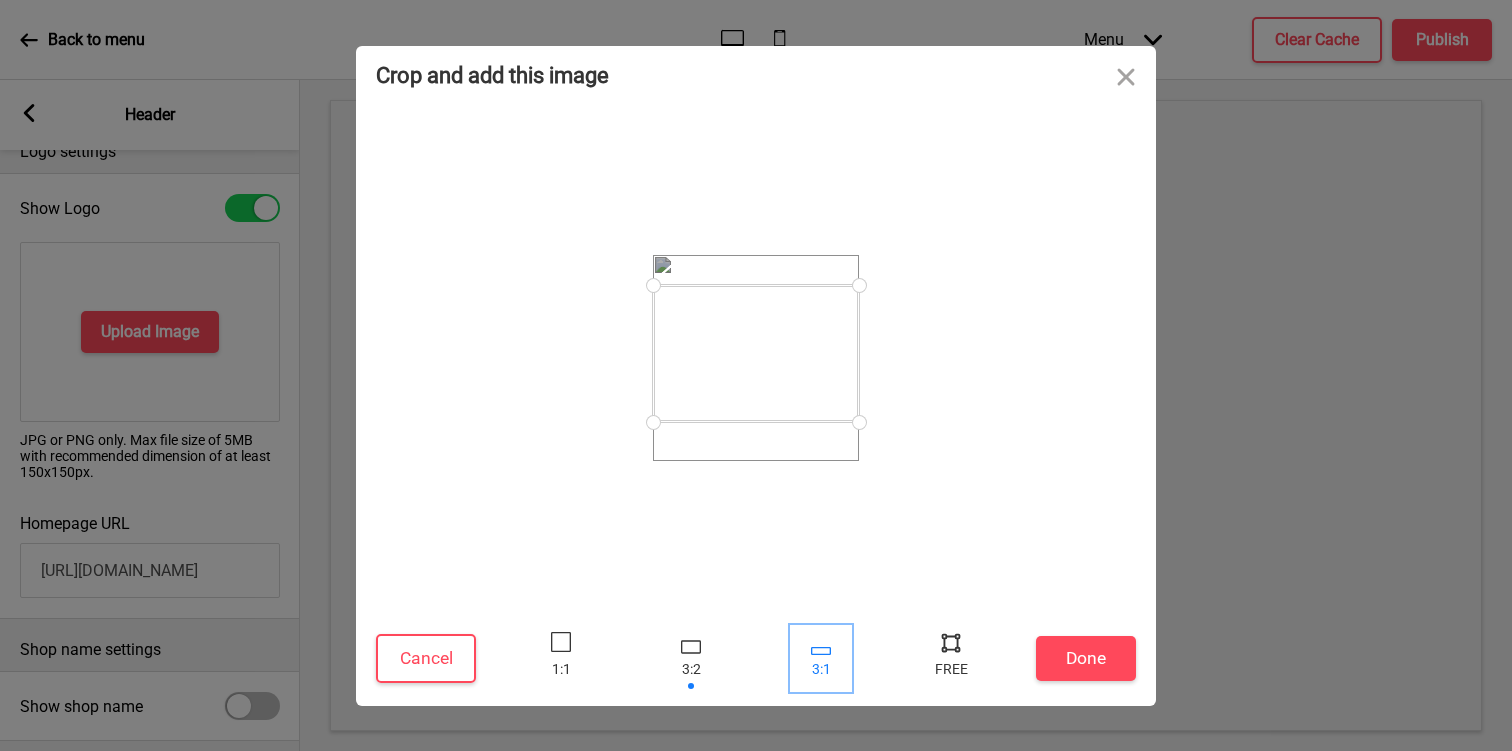 click at bounding box center [821, 658] 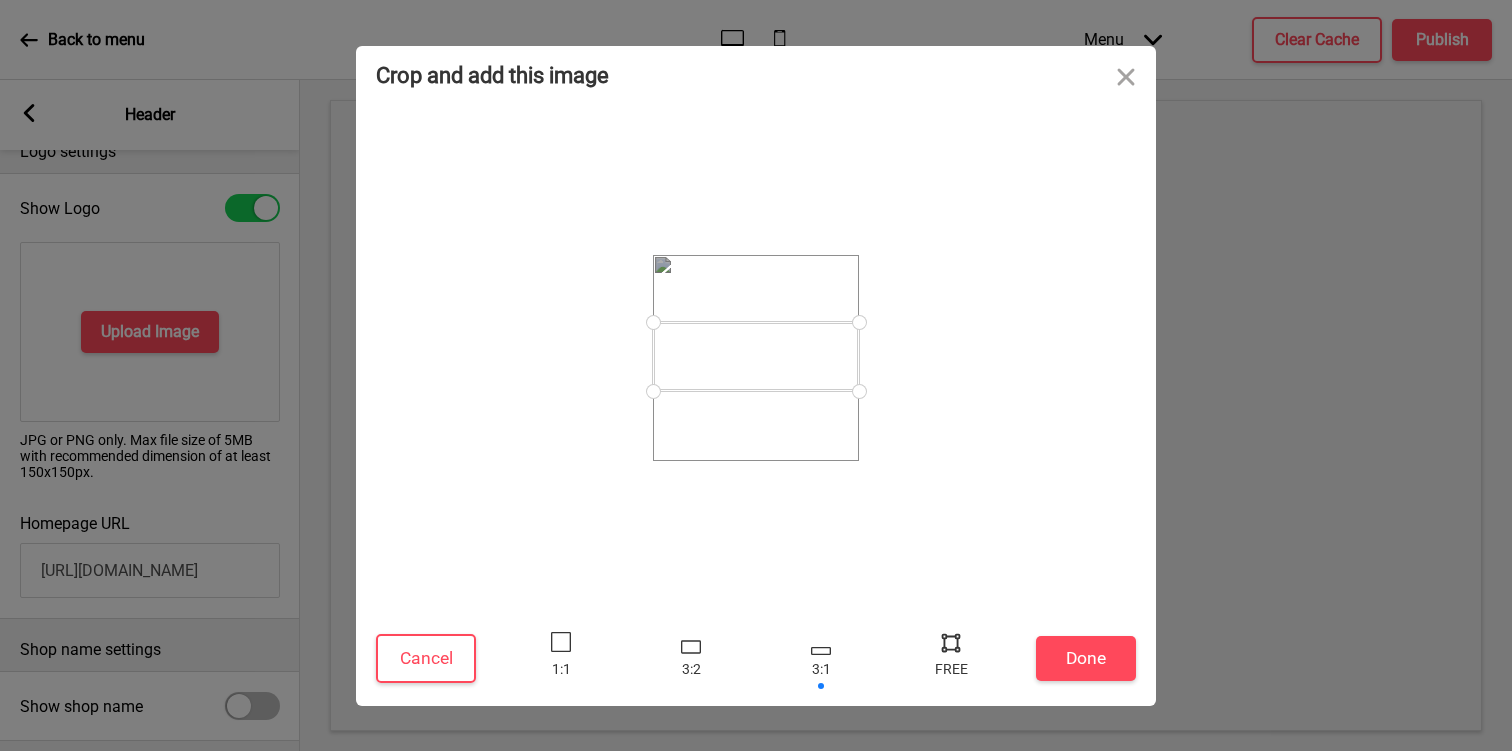 drag, startPoint x: 794, startPoint y: 324, endPoint x: 795, endPoint y: 361, distance: 37.01351 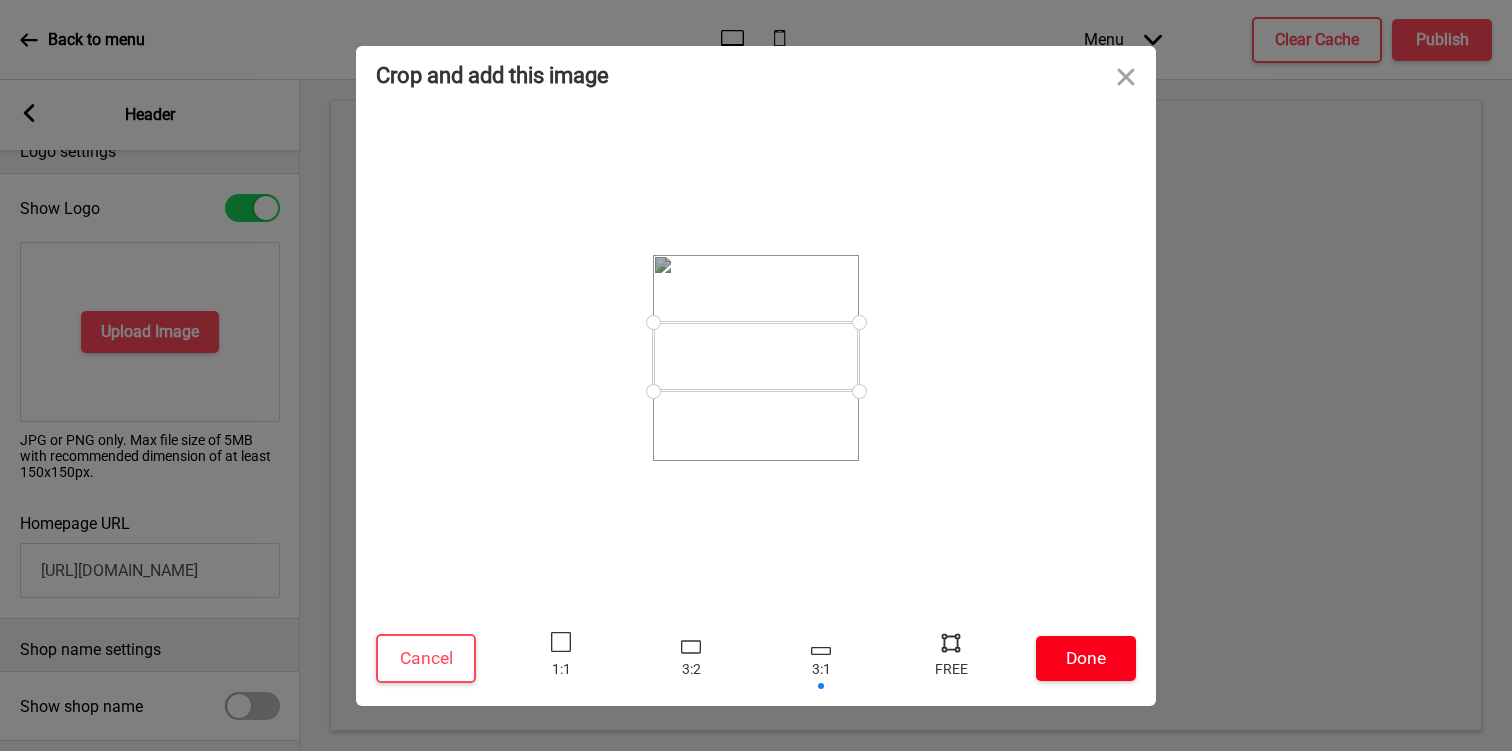 click on "Done" at bounding box center [1086, 658] 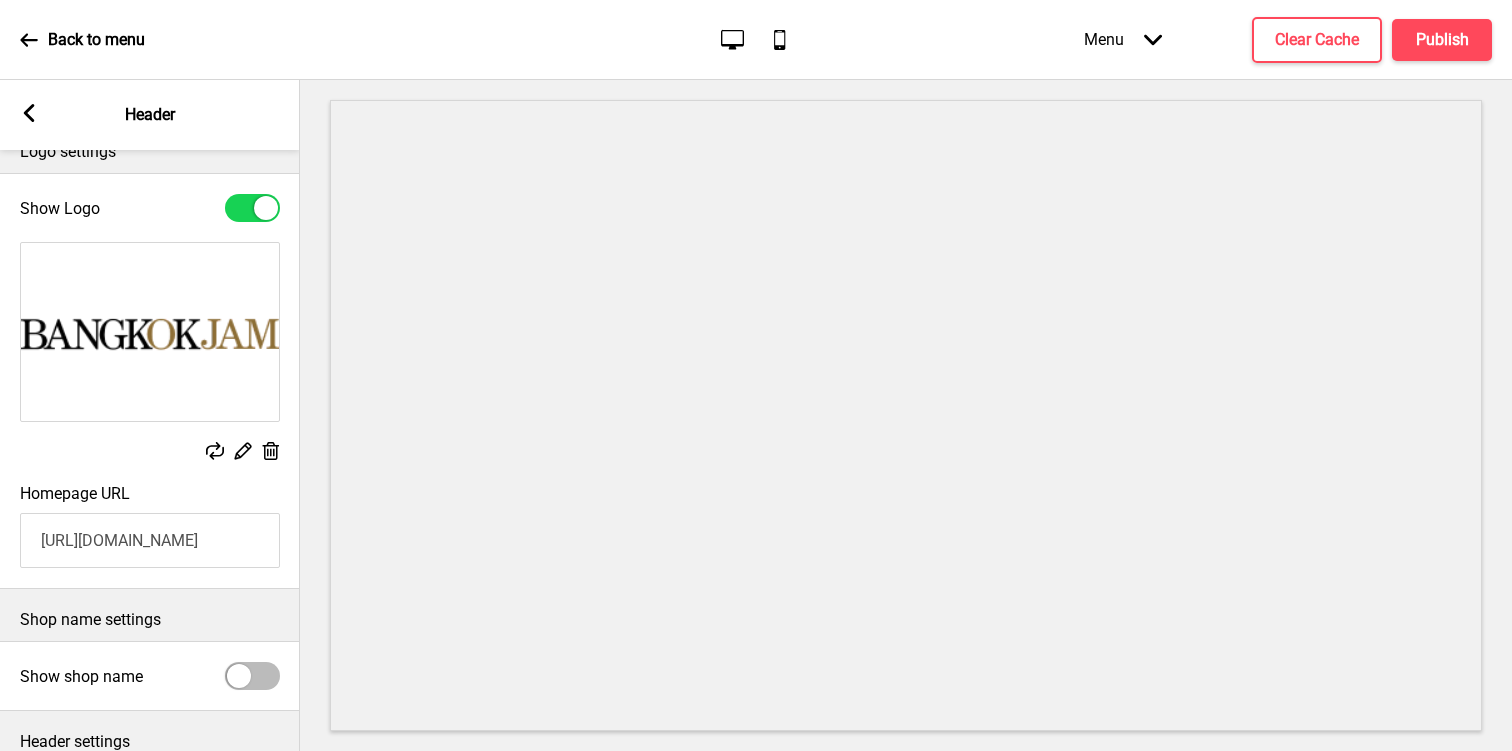 click 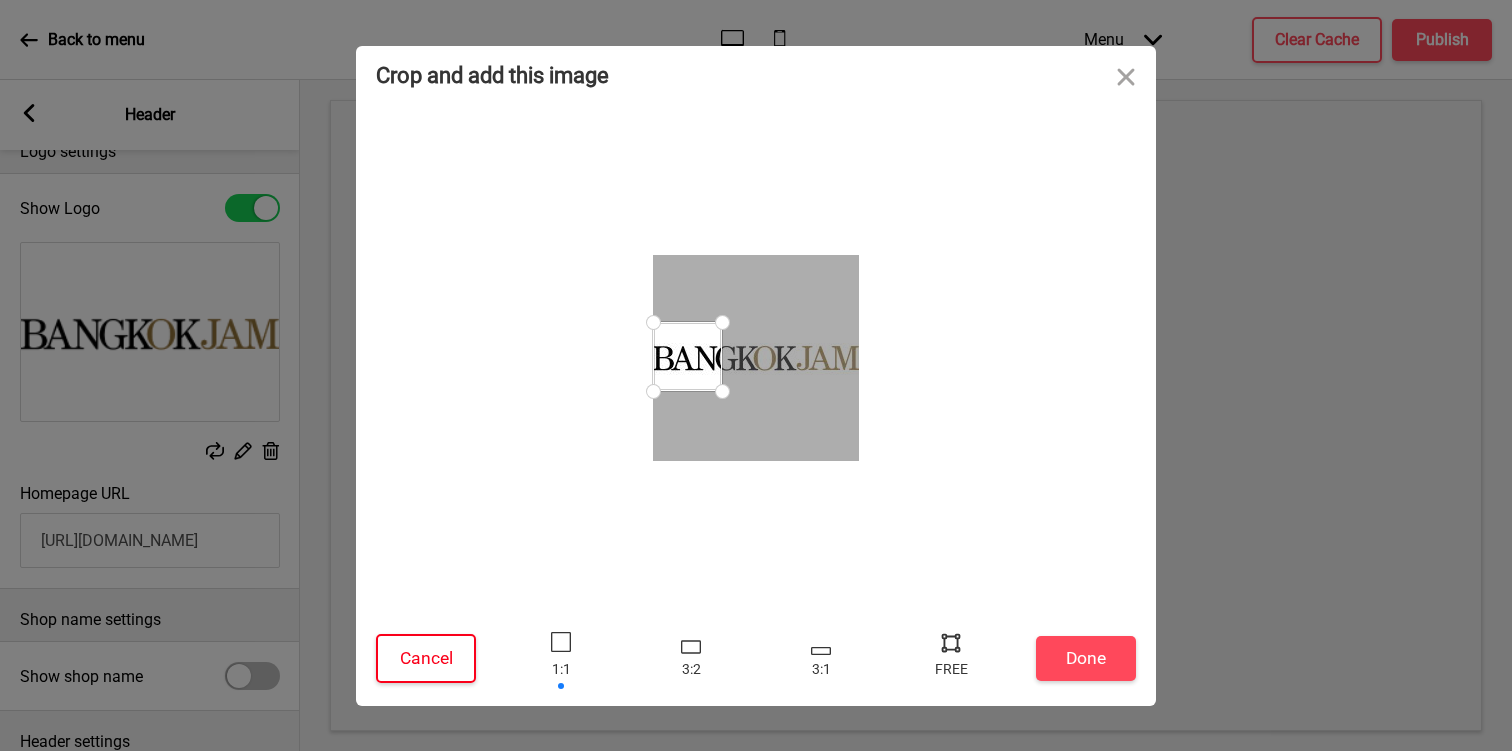 click on "Cancel" at bounding box center [426, 658] 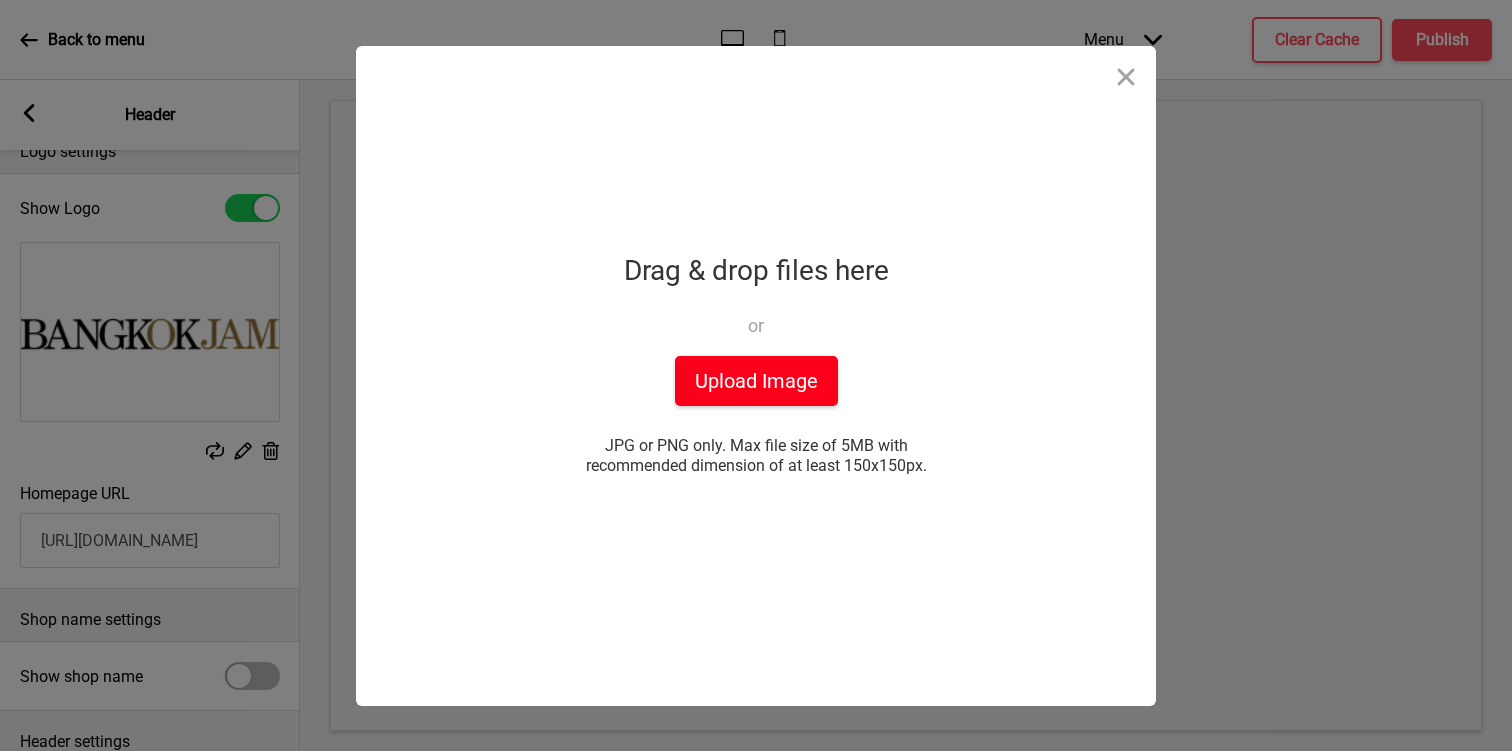 click on "Upload Image" at bounding box center [756, 381] 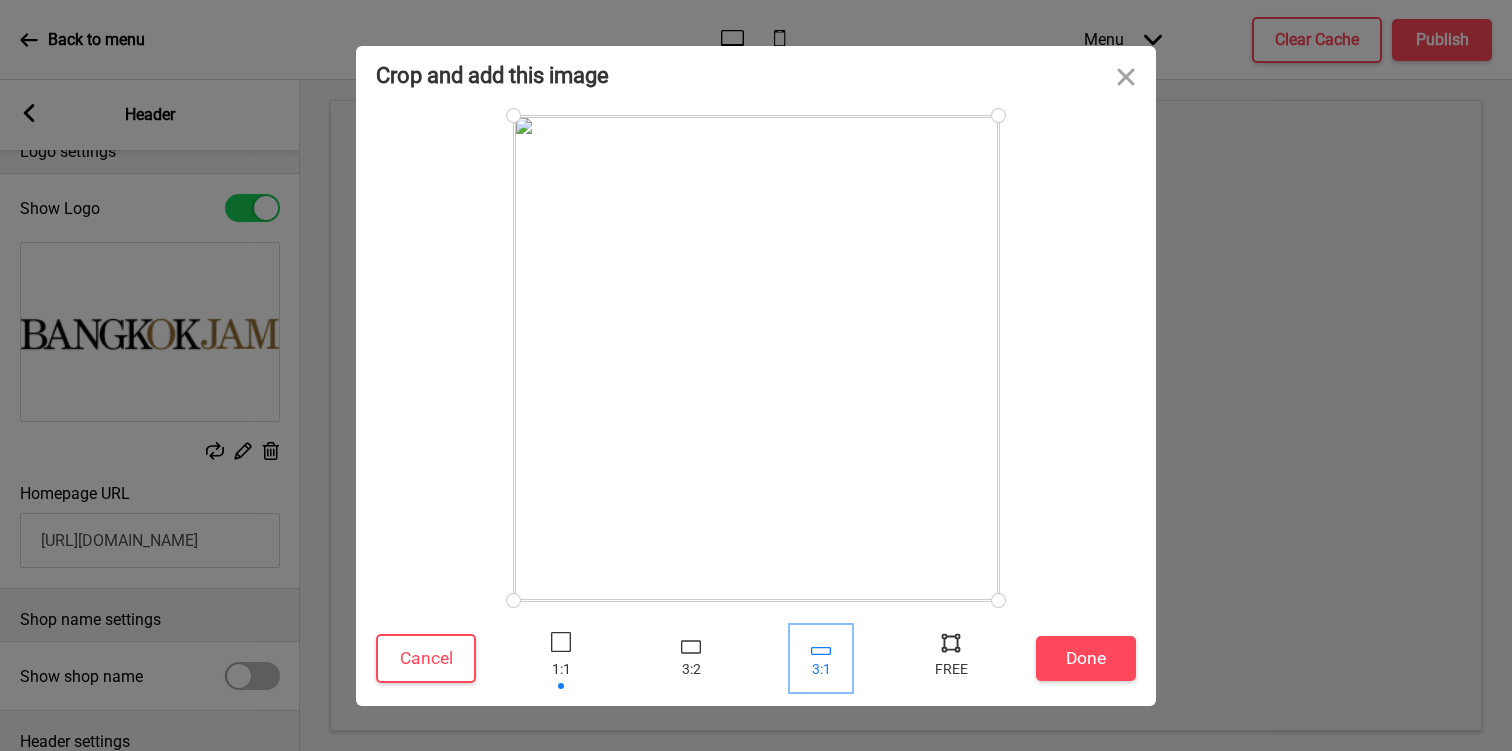 click at bounding box center (821, 658) 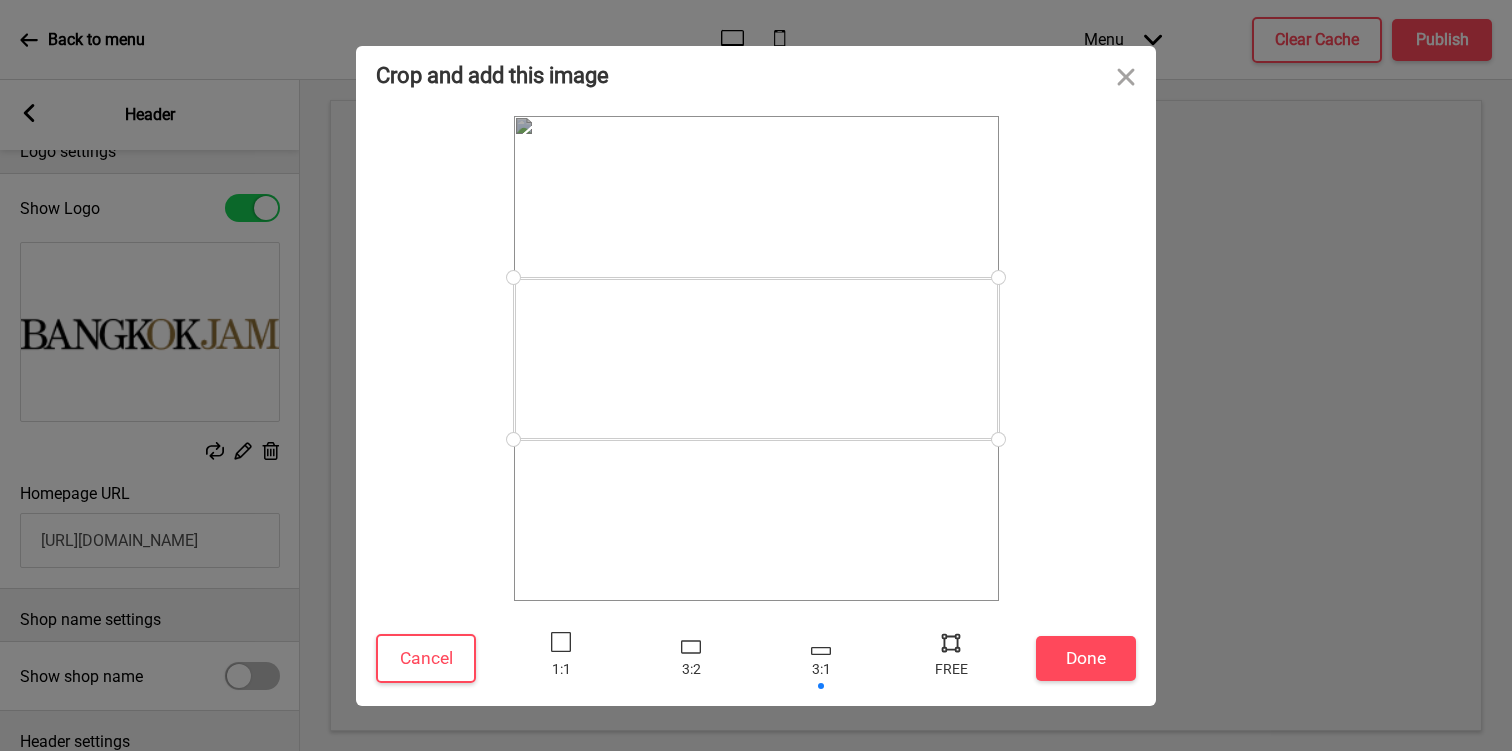 drag, startPoint x: 876, startPoint y: 210, endPoint x: 878, endPoint y: 371, distance: 161.01242 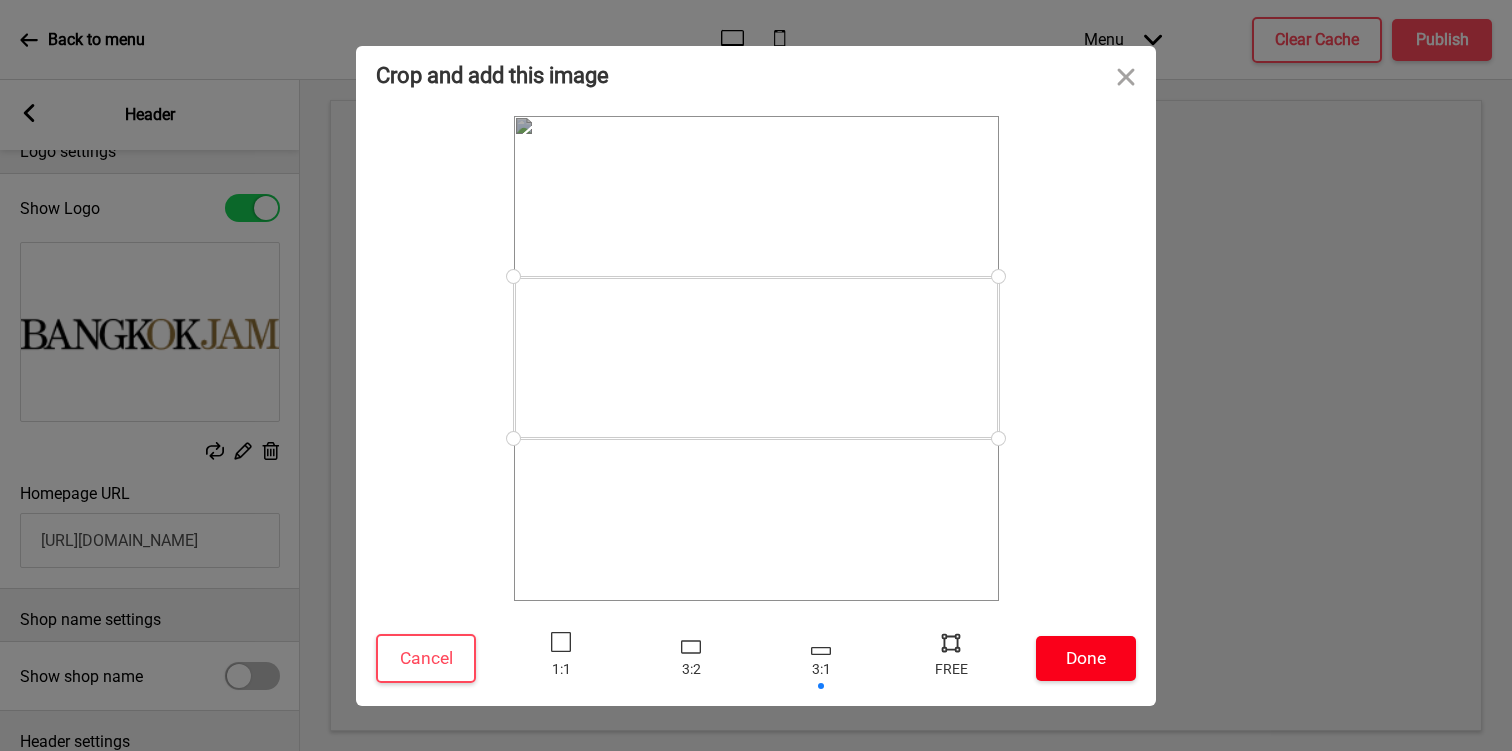 click on "Done" at bounding box center [1086, 658] 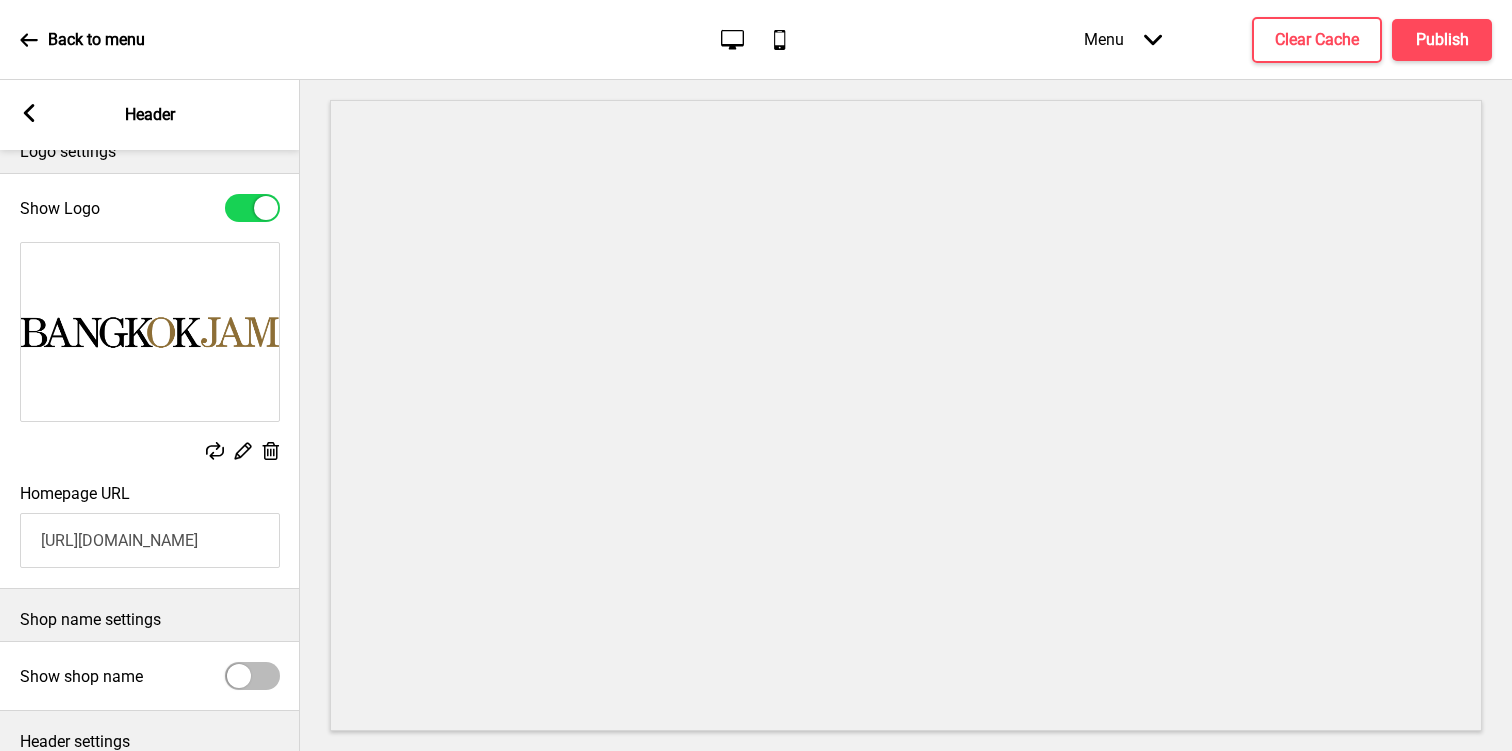 click 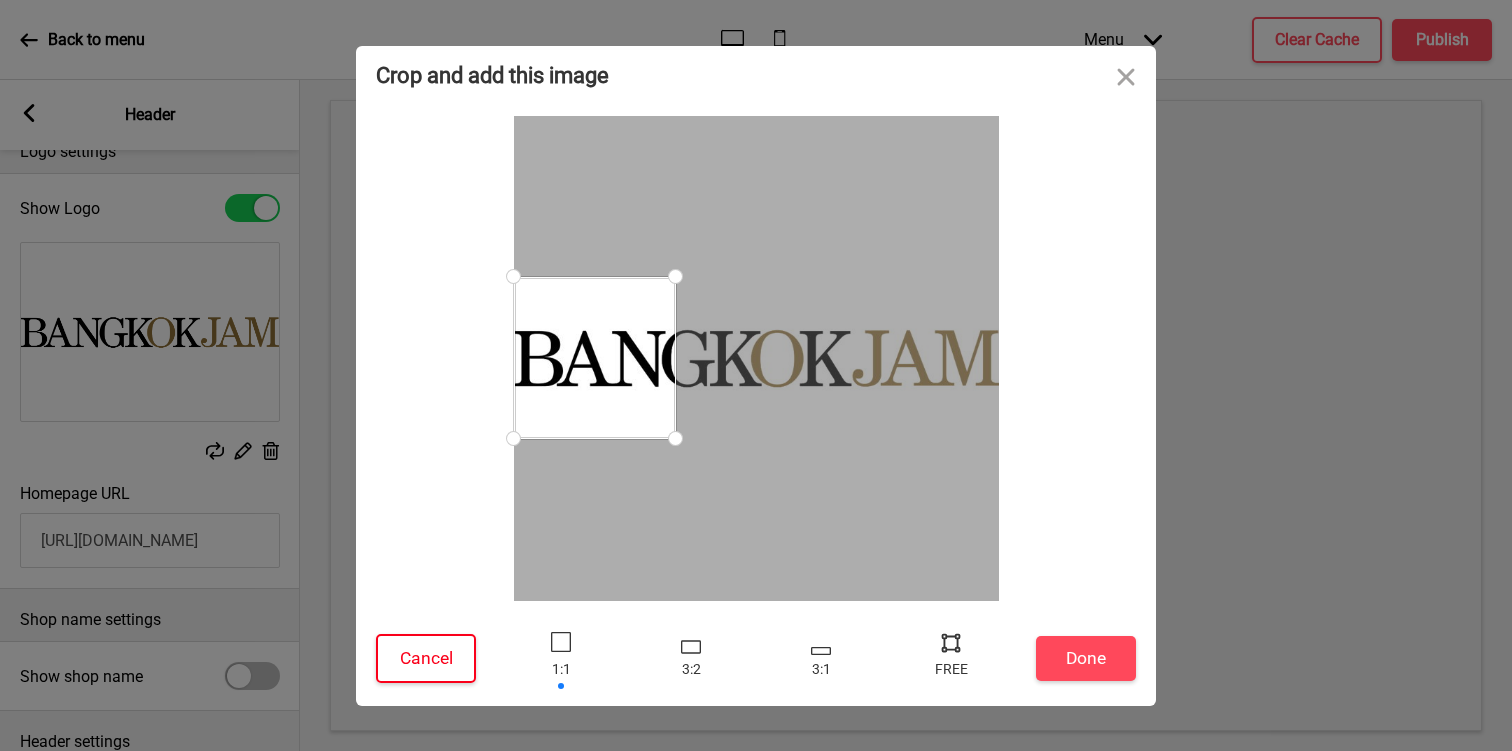 click on "Cancel" at bounding box center (426, 658) 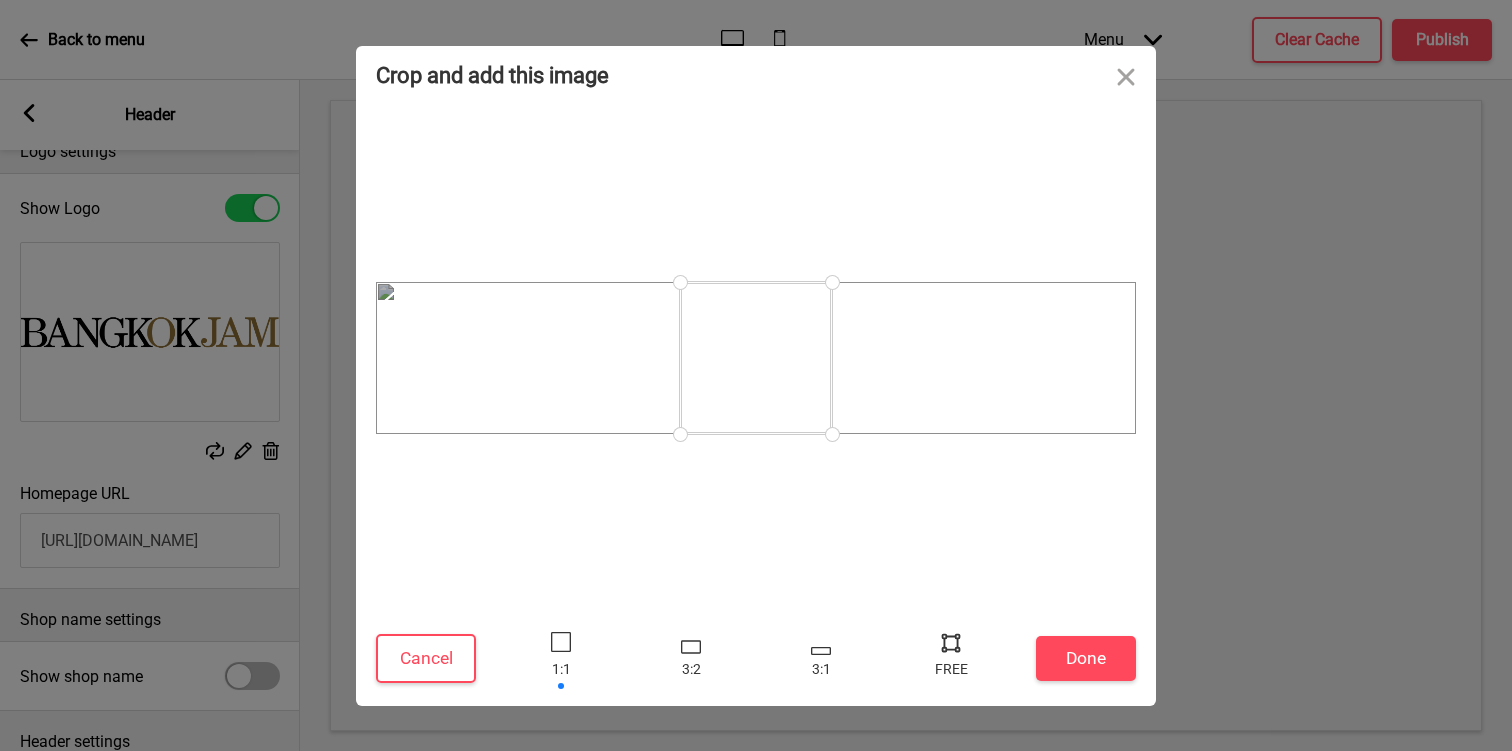 drag, startPoint x: 830, startPoint y: 430, endPoint x: 1171, endPoint y: 440, distance: 341.1466 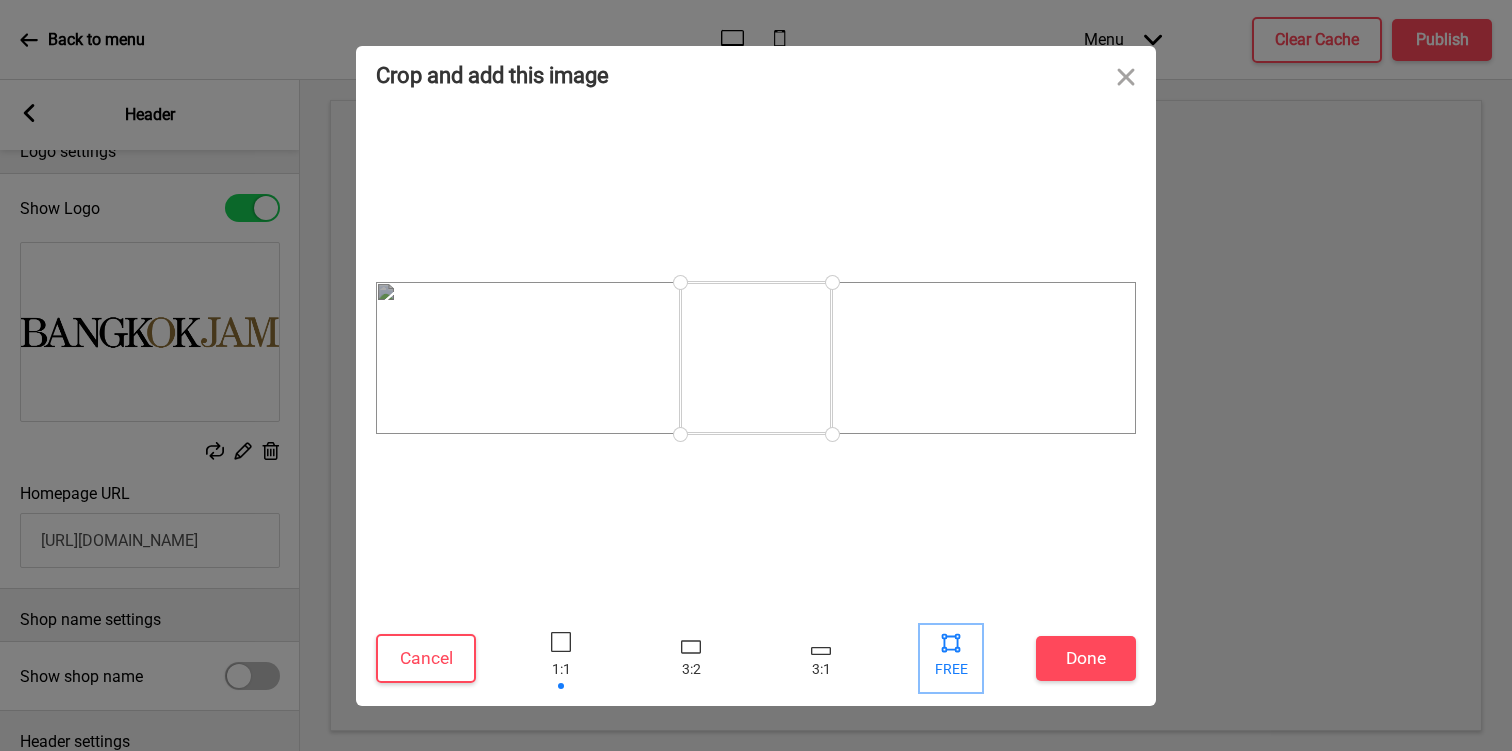 click at bounding box center (951, 642) 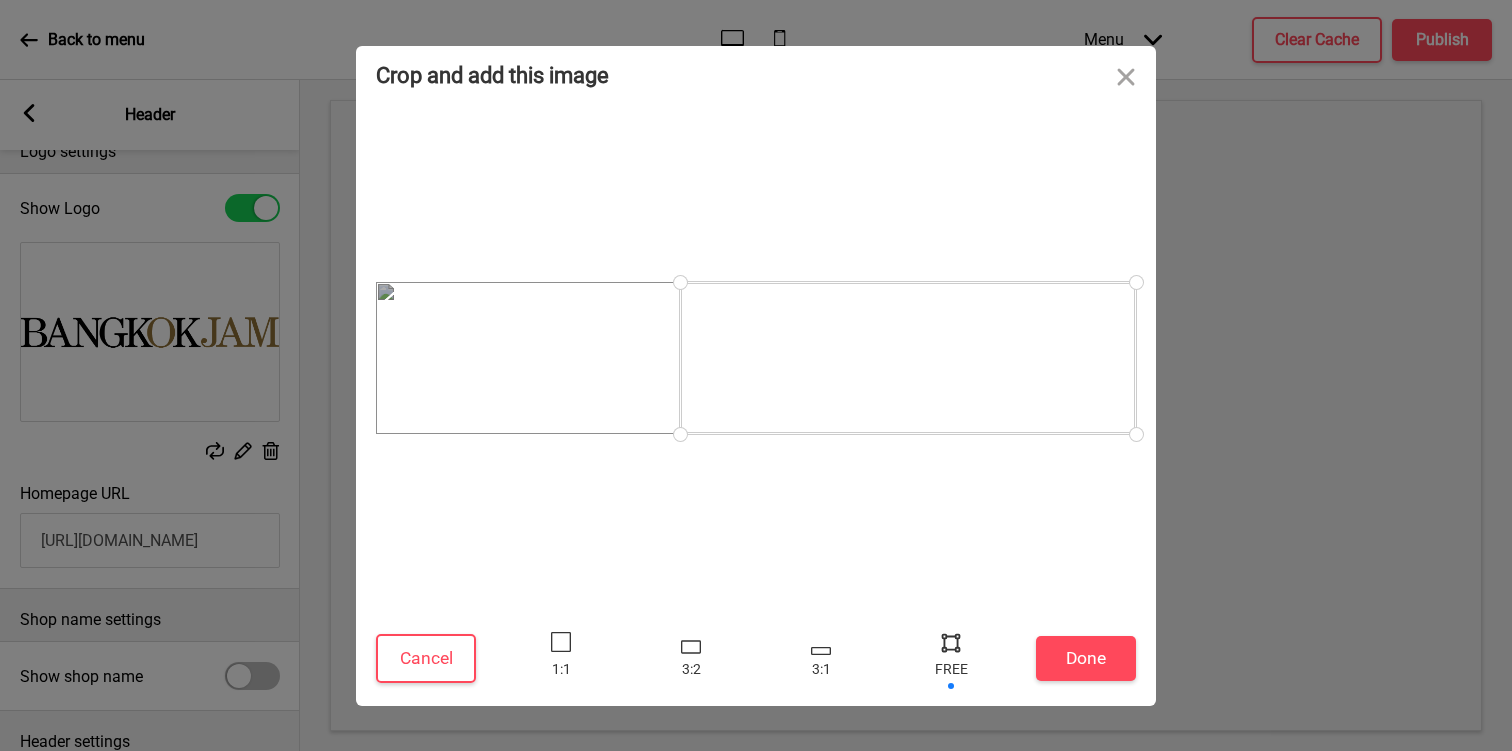 drag, startPoint x: 836, startPoint y: 433, endPoint x: 1222, endPoint y: 470, distance: 387.76926 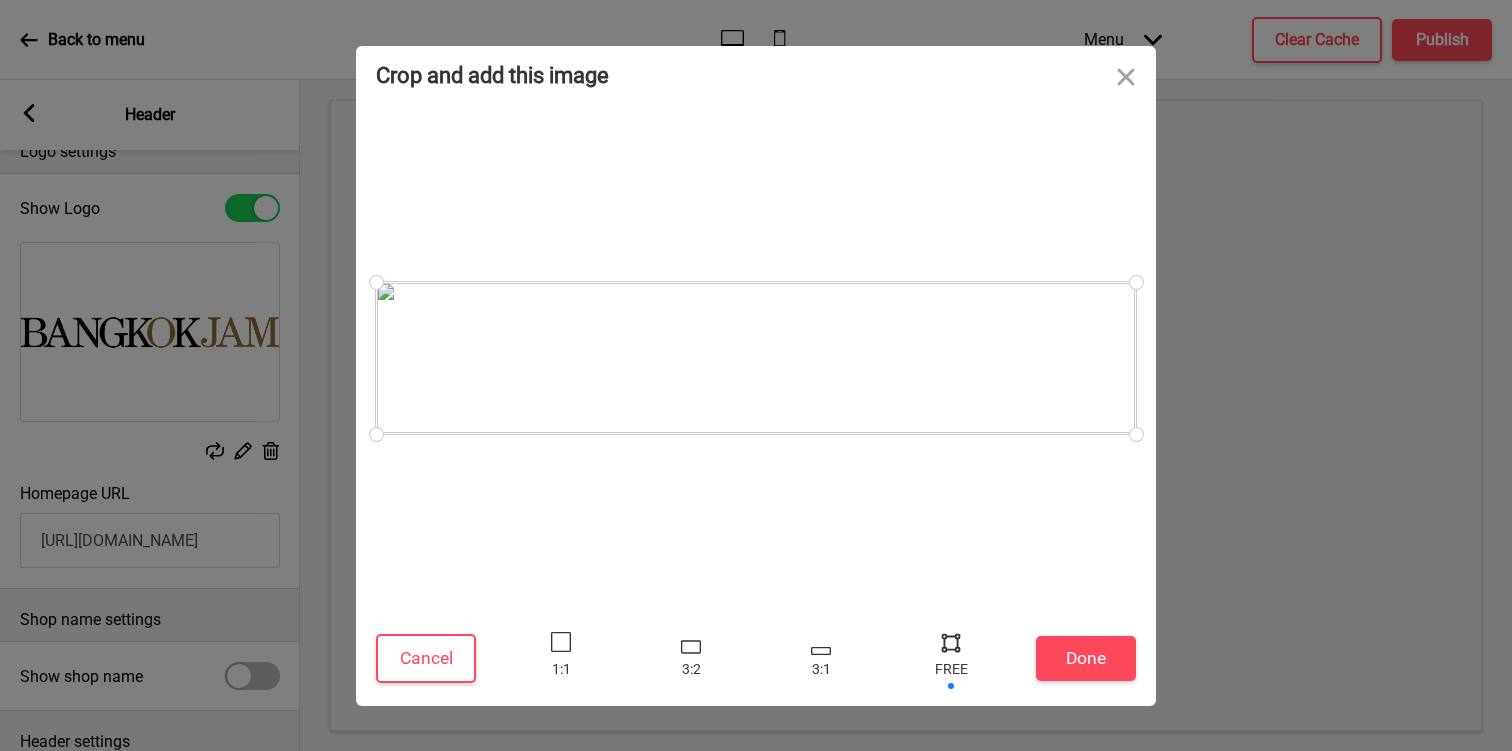 drag, startPoint x: 679, startPoint y: 432, endPoint x: 349, endPoint y: 491, distance: 335.23276 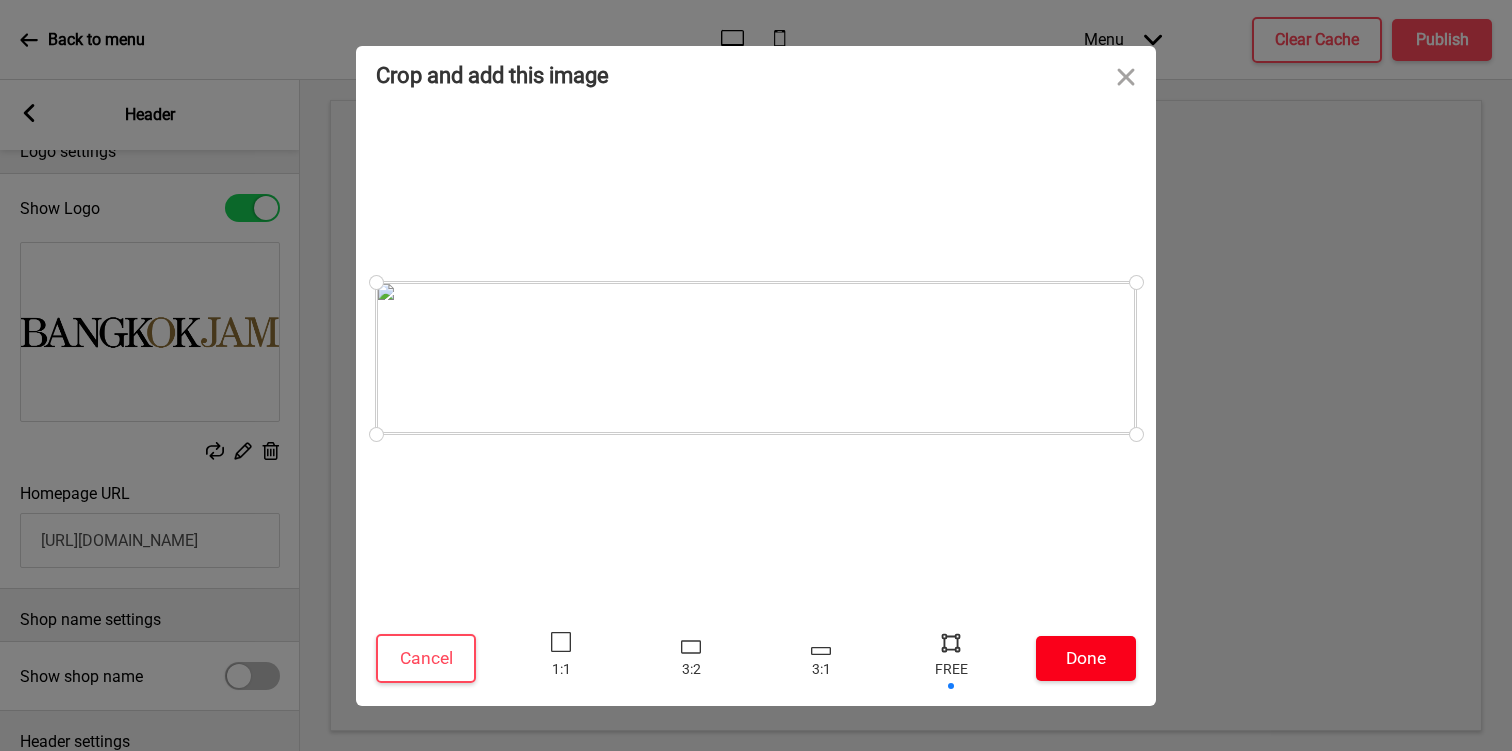 click on "Done" at bounding box center [1086, 658] 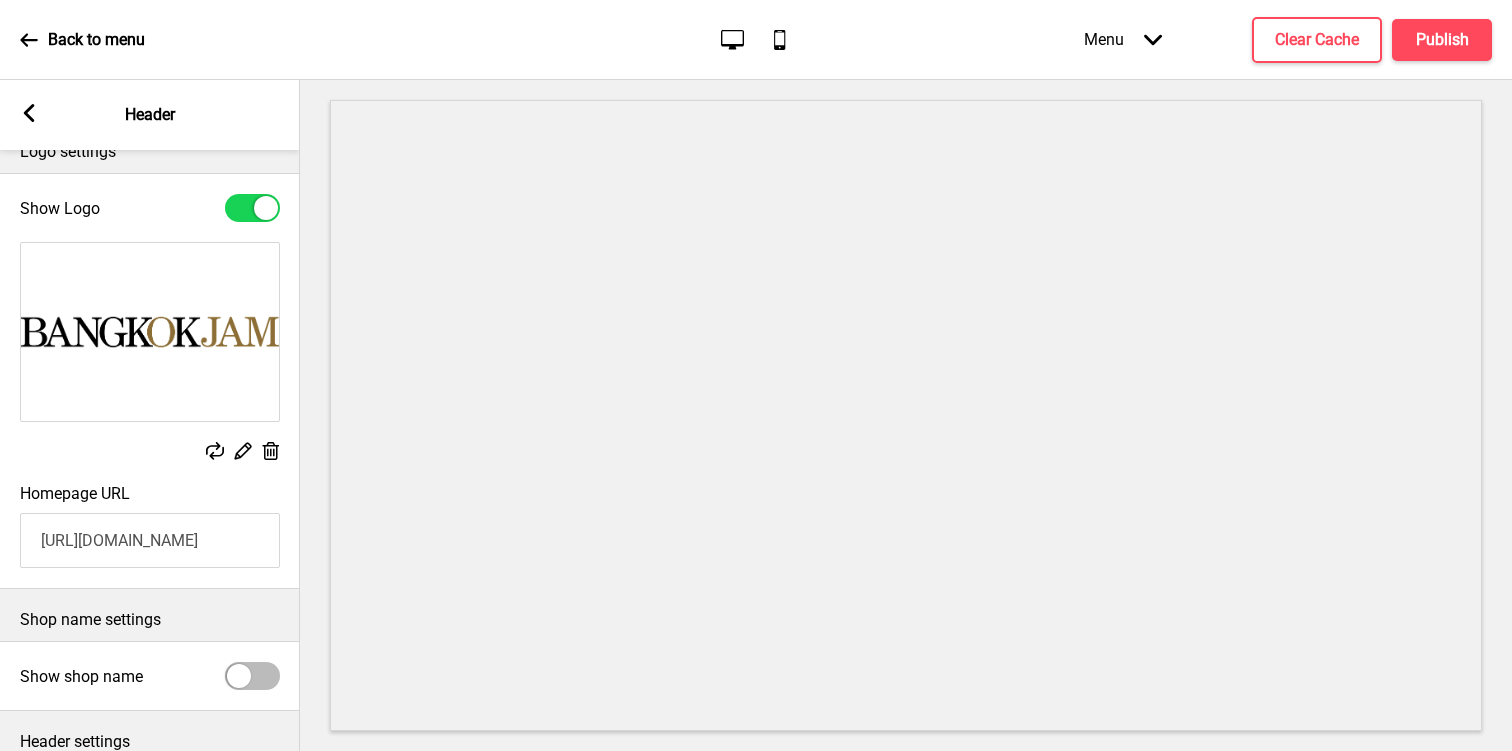 click 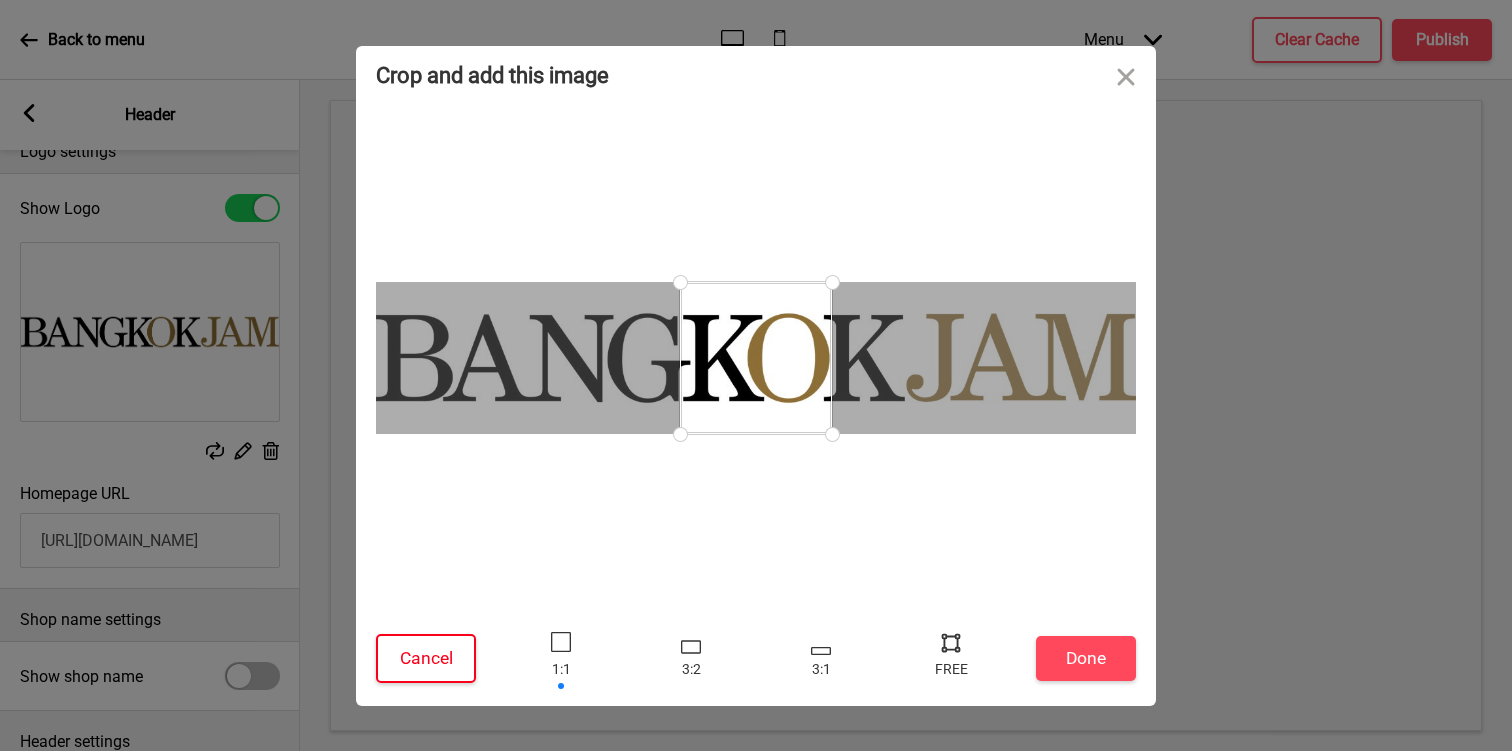 click on "Cancel" at bounding box center (426, 658) 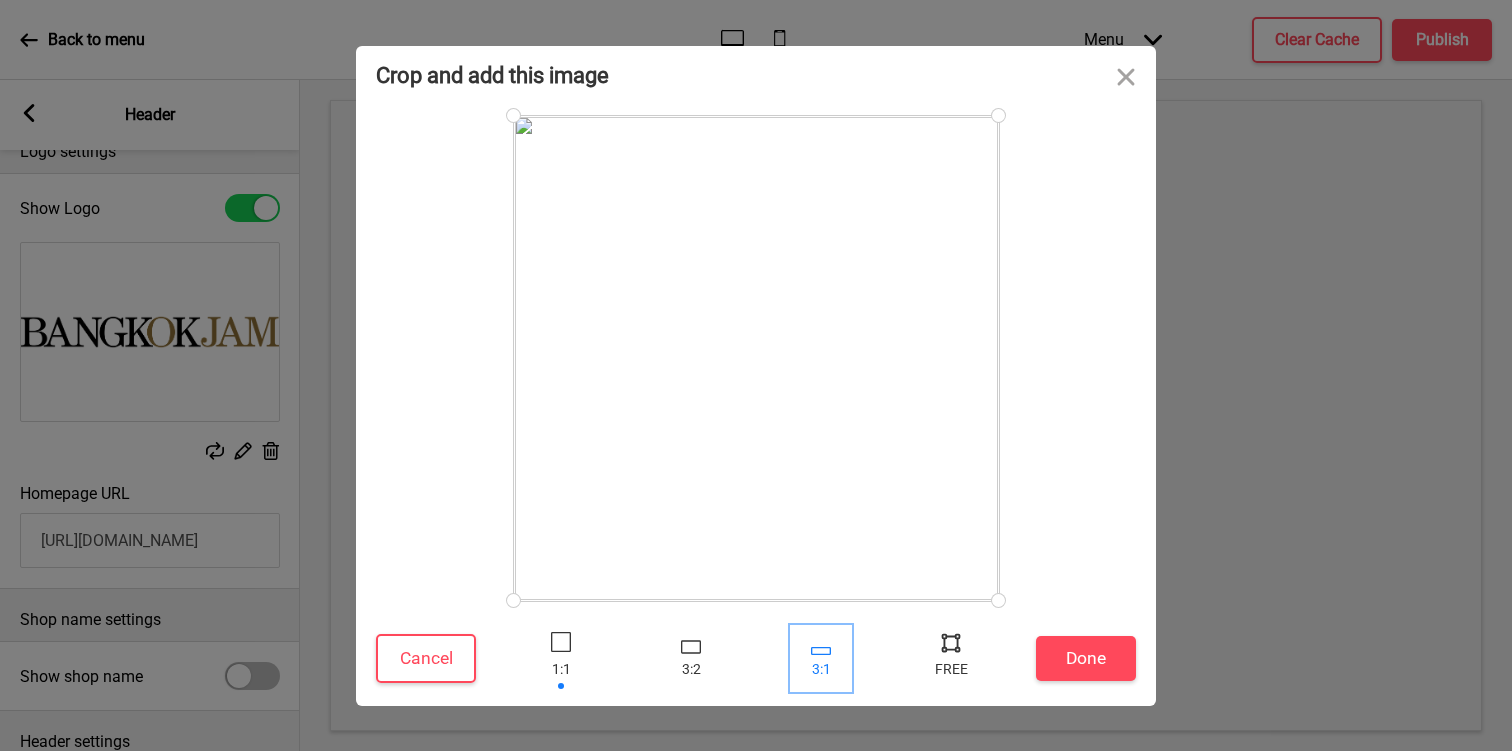 click at bounding box center (821, 651) 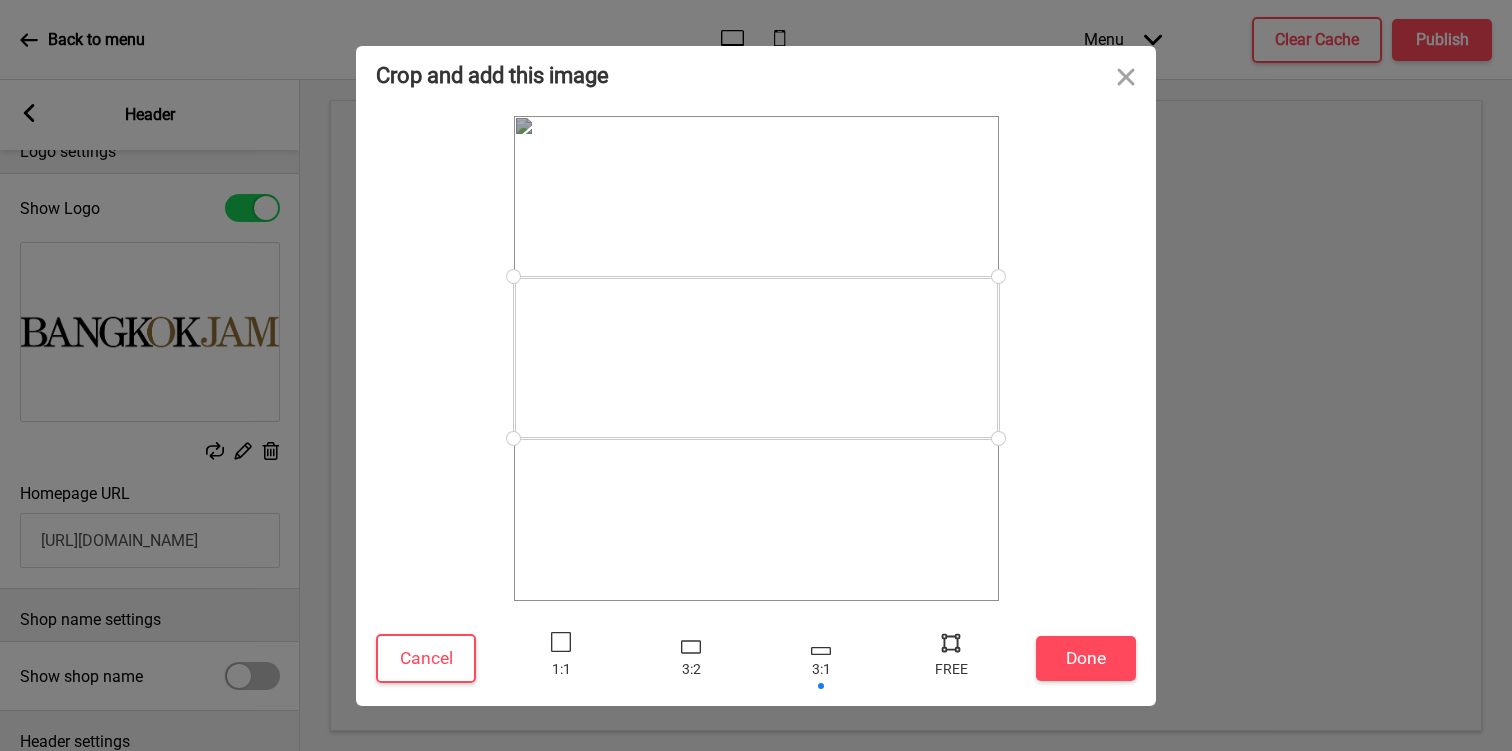 drag, startPoint x: 827, startPoint y: 193, endPoint x: 828, endPoint y: 354, distance: 161.00311 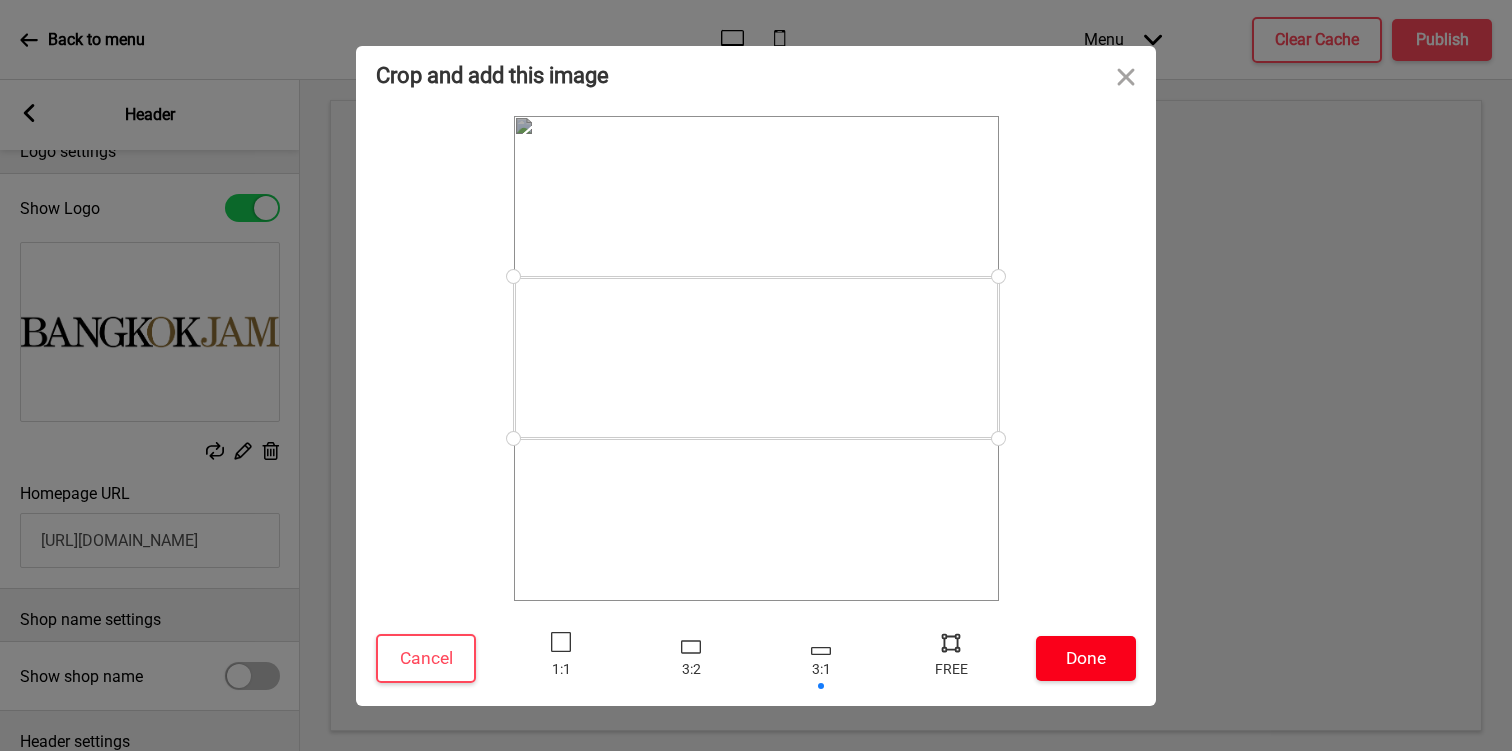 click on "Done" at bounding box center [1086, 658] 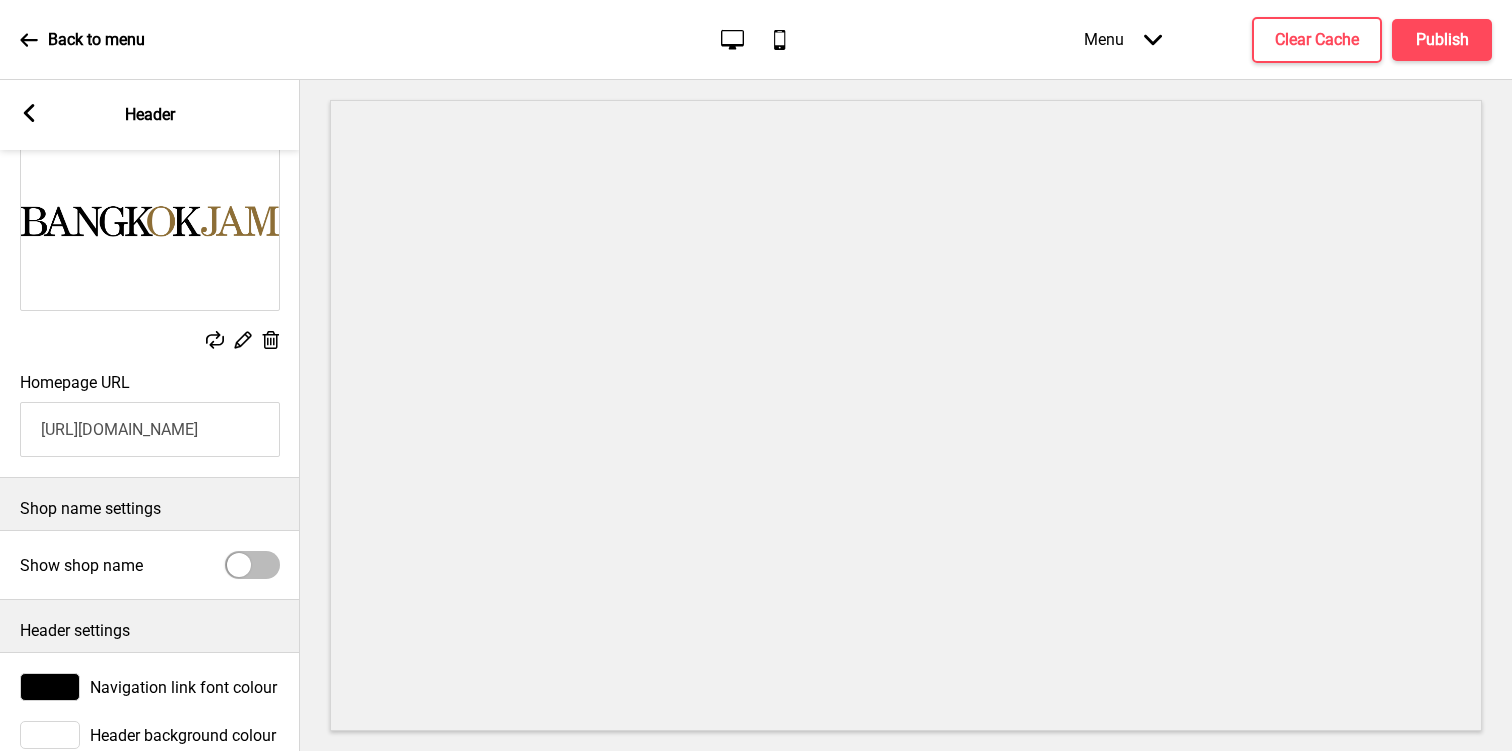 scroll, scrollTop: 179, scrollLeft: 0, axis: vertical 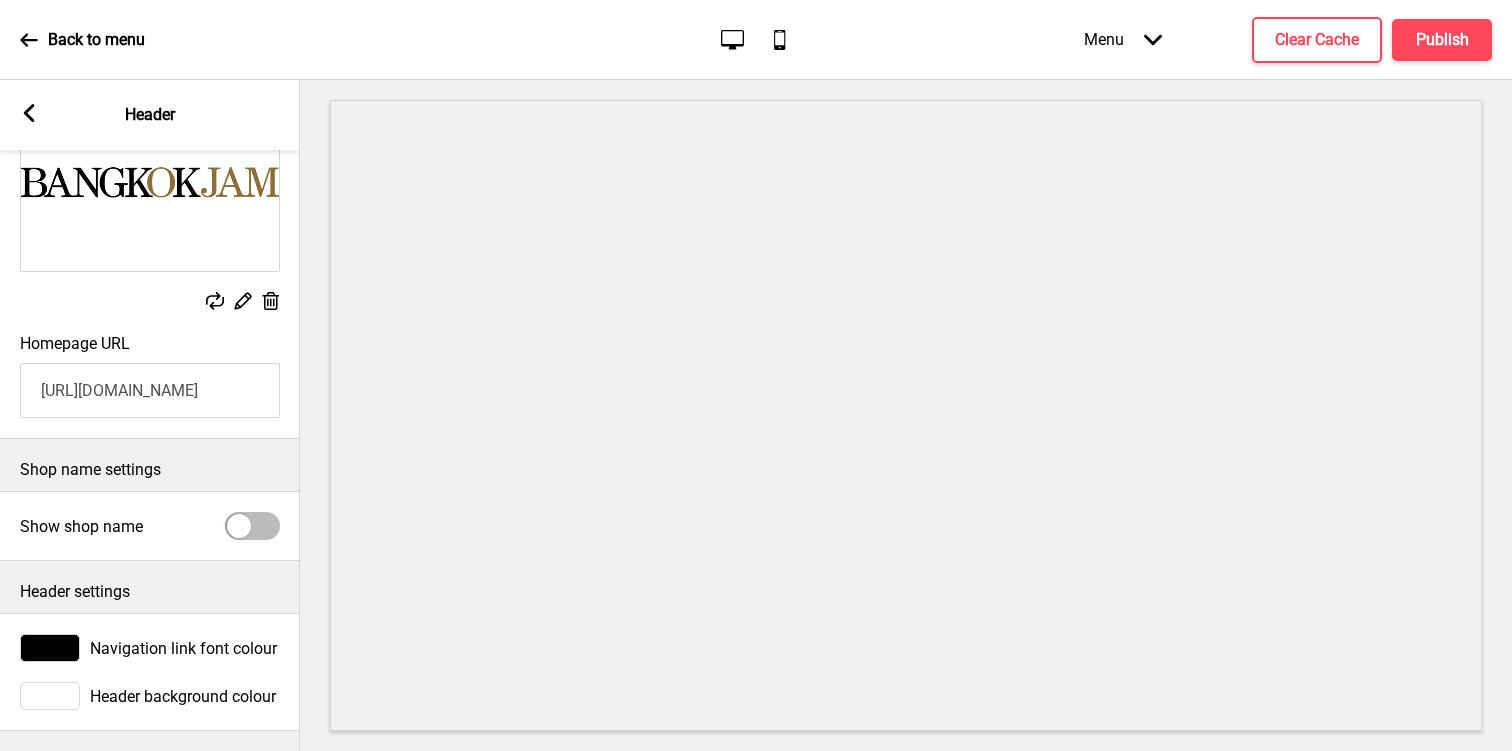 click at bounding box center [239, 526] 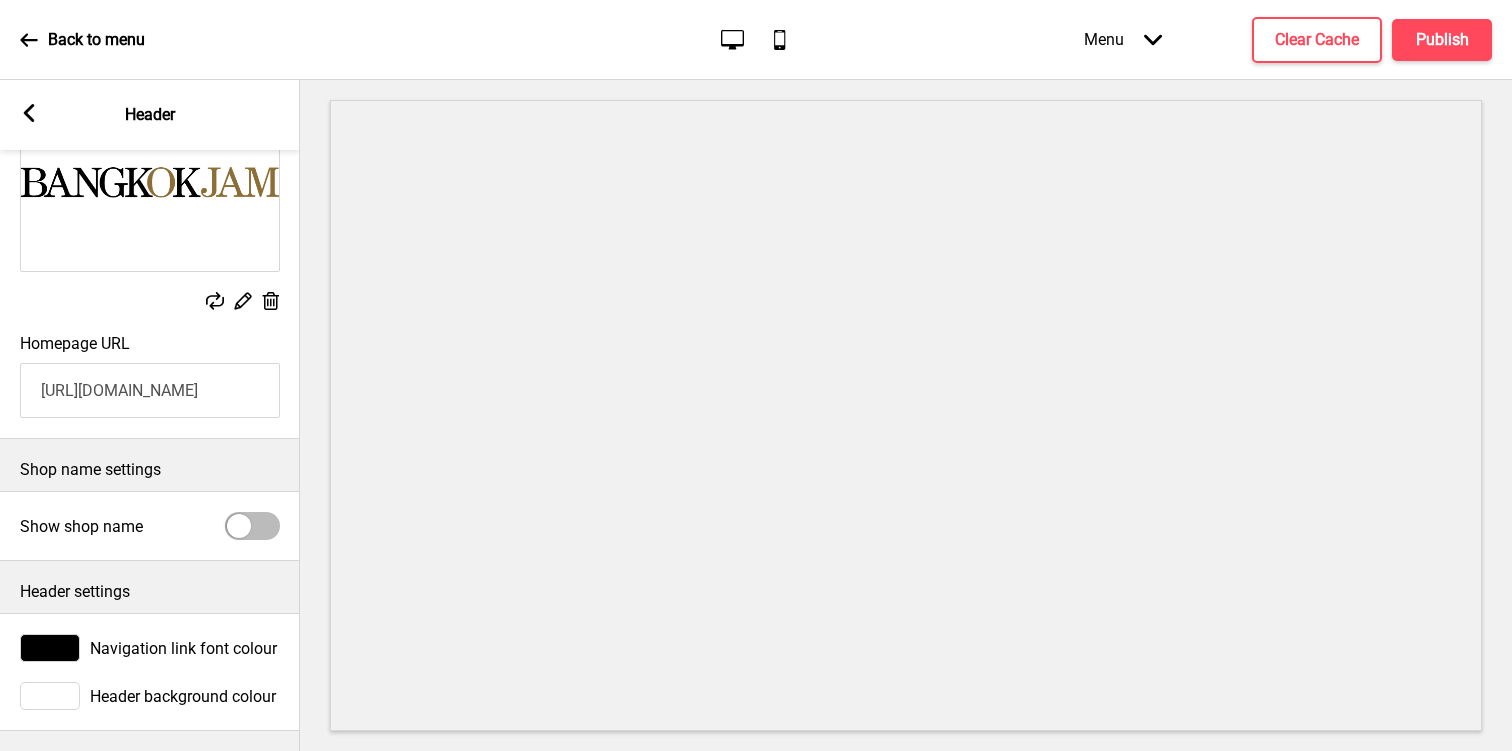 checkbox on "true" 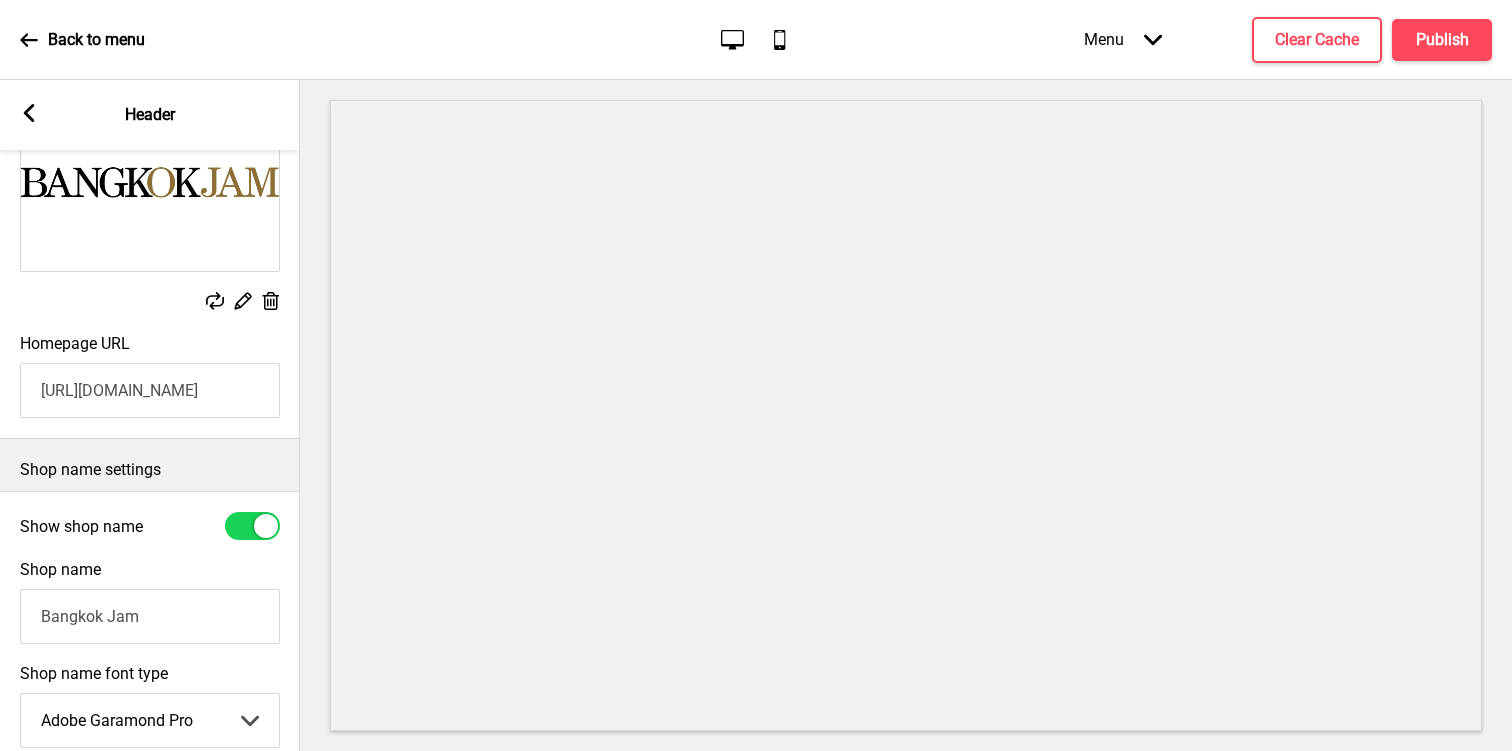 click at bounding box center [252, 526] 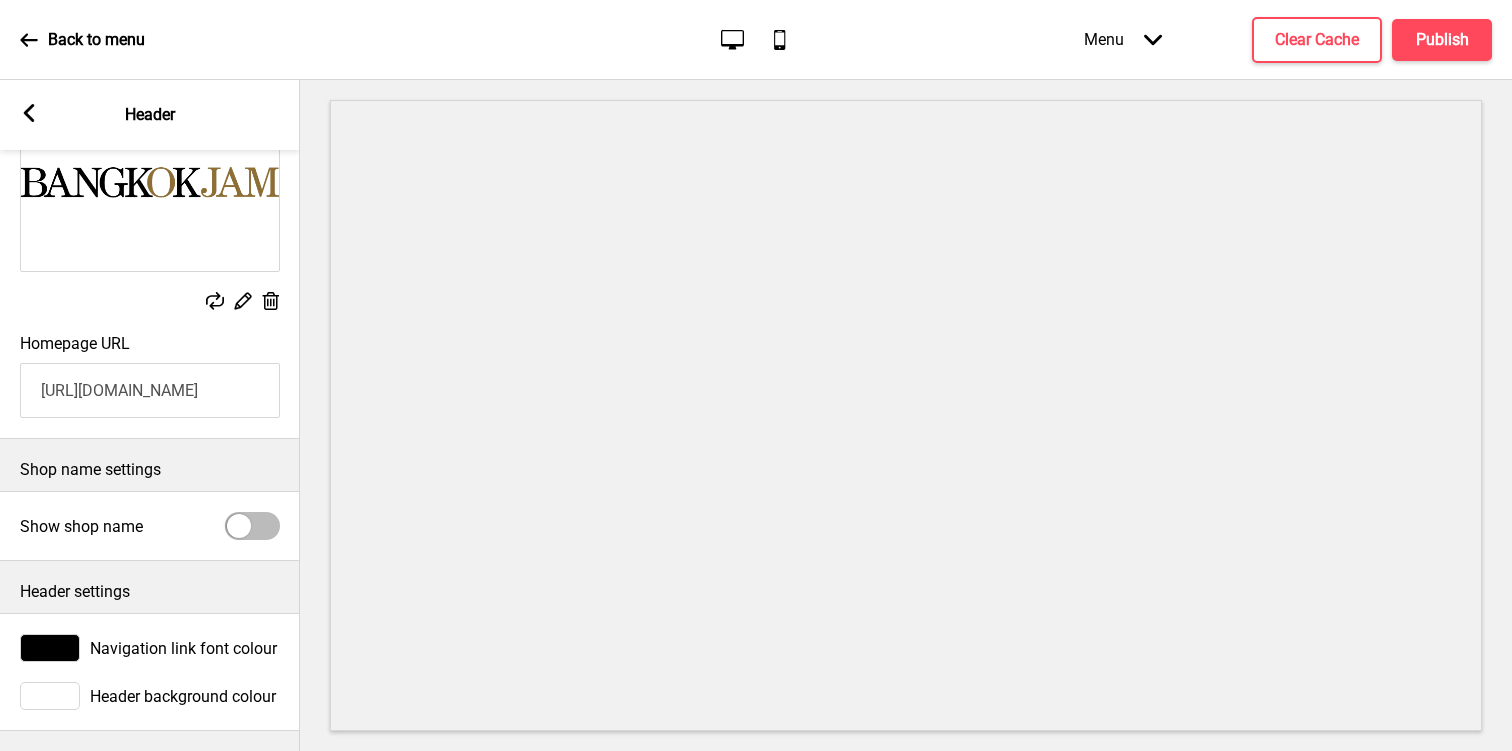click at bounding box center (239, 526) 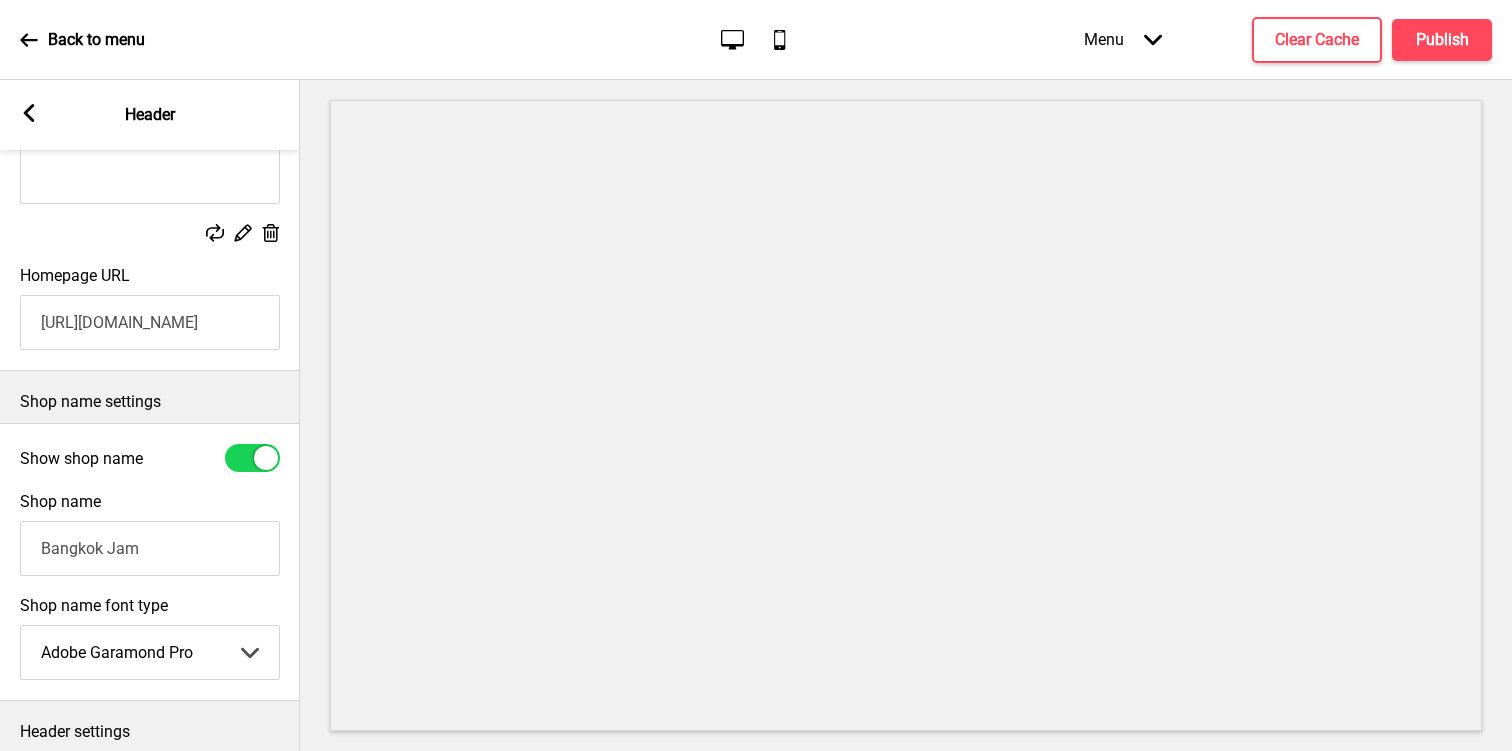 scroll, scrollTop: 276, scrollLeft: 0, axis: vertical 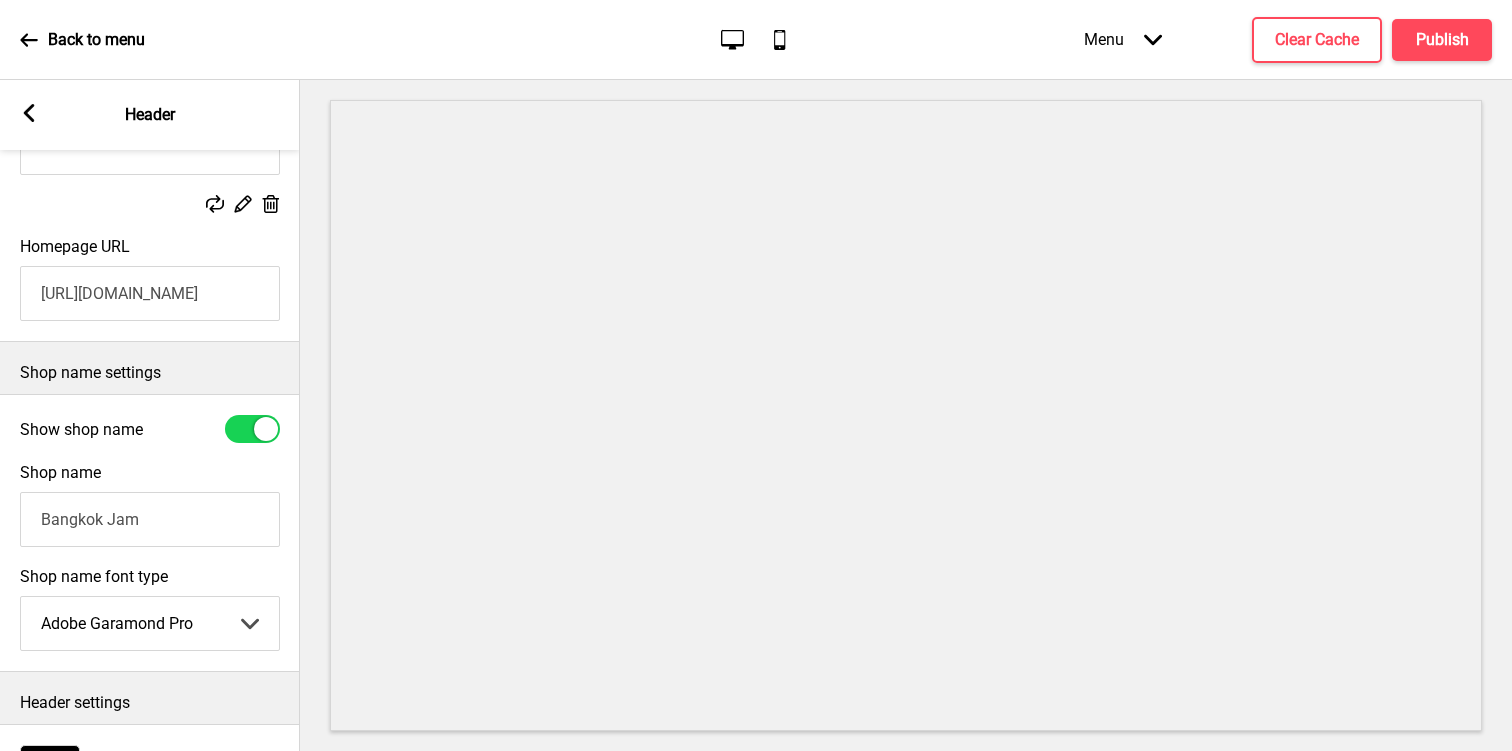 click on "Abhaya Libre Abril Fatface Adobe Garamond Pro Arimo Arsenal Arvo Berkshire Swash Be Vietnam Pro Bitter Bree Serif Cantora One Cabin Courgette Coustard Glegoo Hammersmith One Hind Guntur Josefin Sans Jost Kalam Lato Libre [PERSON_NAME] Libre [PERSON_NAME] [PERSON_NAME] Nunito Sans Oregano [PERSON_NAME] Playfair Display Prata Quattrocento Quicksand Roboto Roboto Slab [PERSON_NAME] Signika Trocchi Ubuntu Vollkorn Yeseva One 王漢宗細黑體繁 王漢宗細圓體繁 王漢宗粗明體繁 小米兰亭简 腾翔嘉丽细圆简 腾祥睿黑简 王漢宗波卡體繁一空陰 王漢宗粗圓體繁一雙空 瀨戶字體繁 田氏方筆刷體繁 田氏细笔刷體繁 站酷快乐简体 站酷酷黑 站酷小薇字体简体 Aa晚风 Aa荷包鼓鼓 中文 STSong" at bounding box center (150, 623) 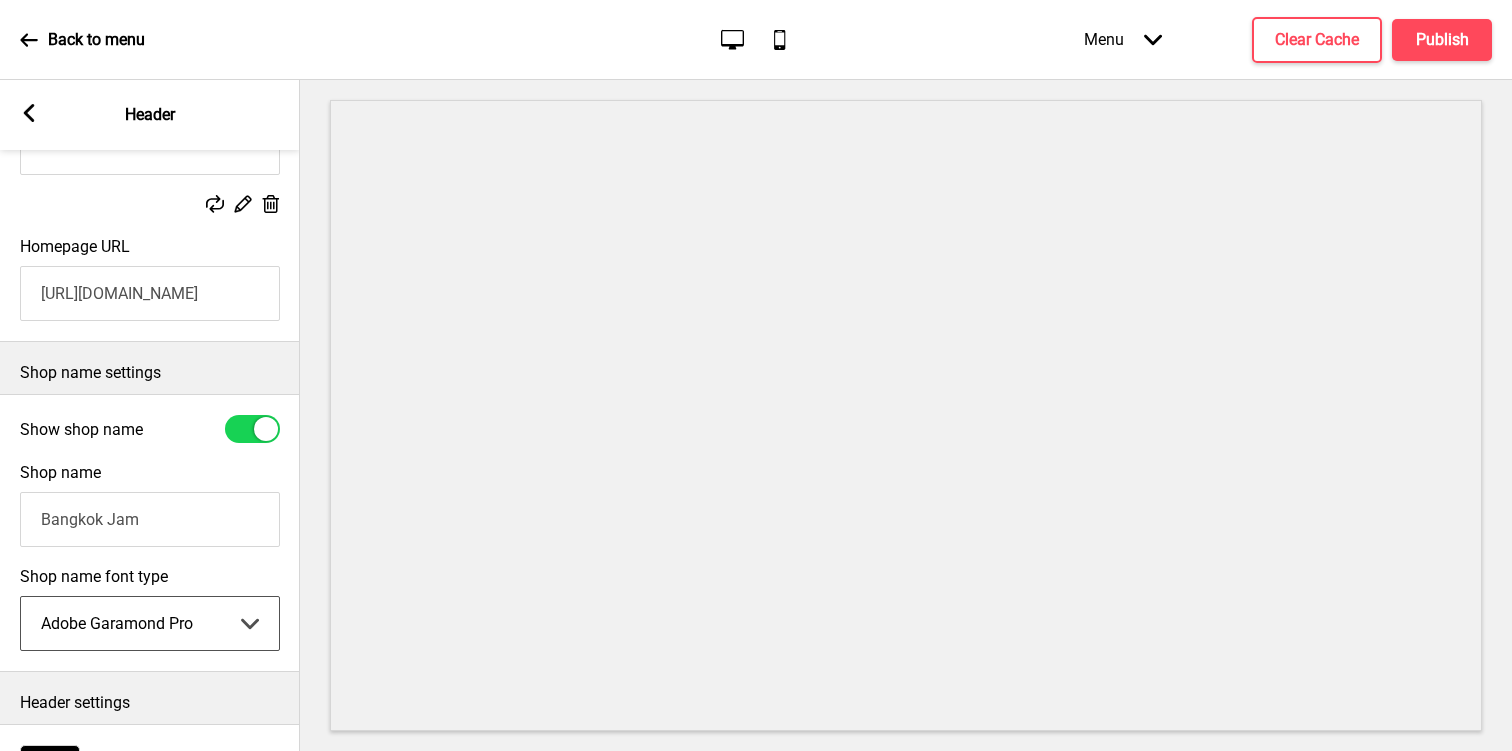 select on "Abhaya Libre" 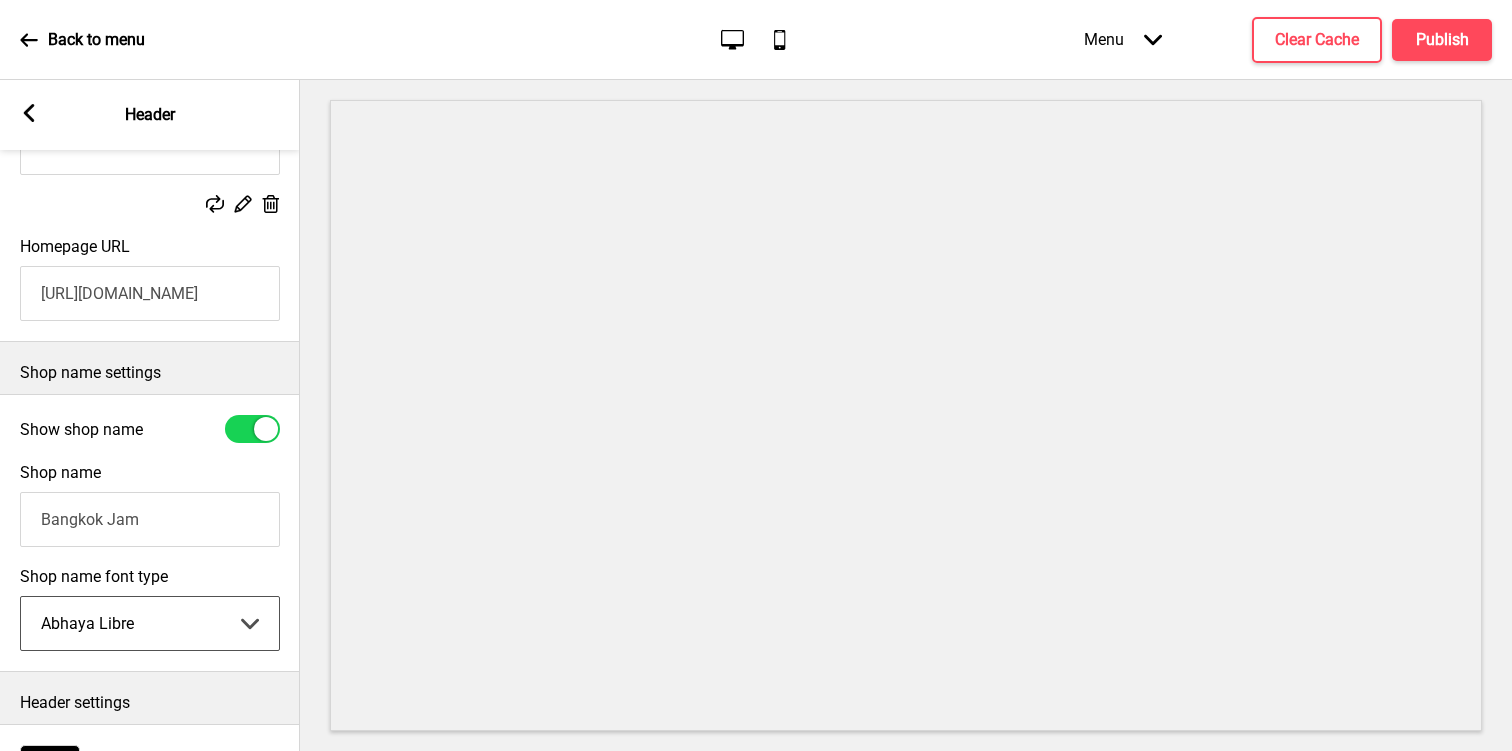 click at bounding box center (266, 429) 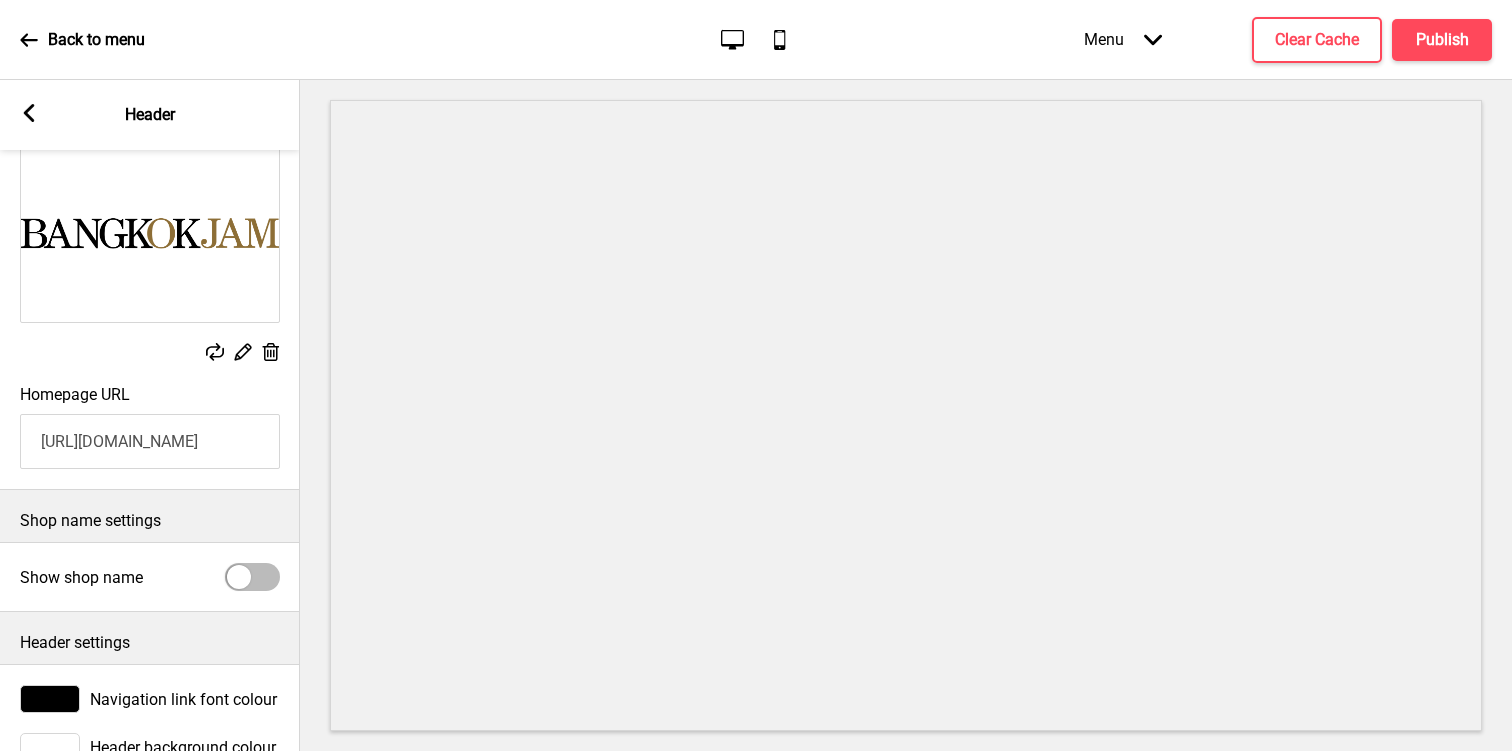 scroll, scrollTop: 0, scrollLeft: 0, axis: both 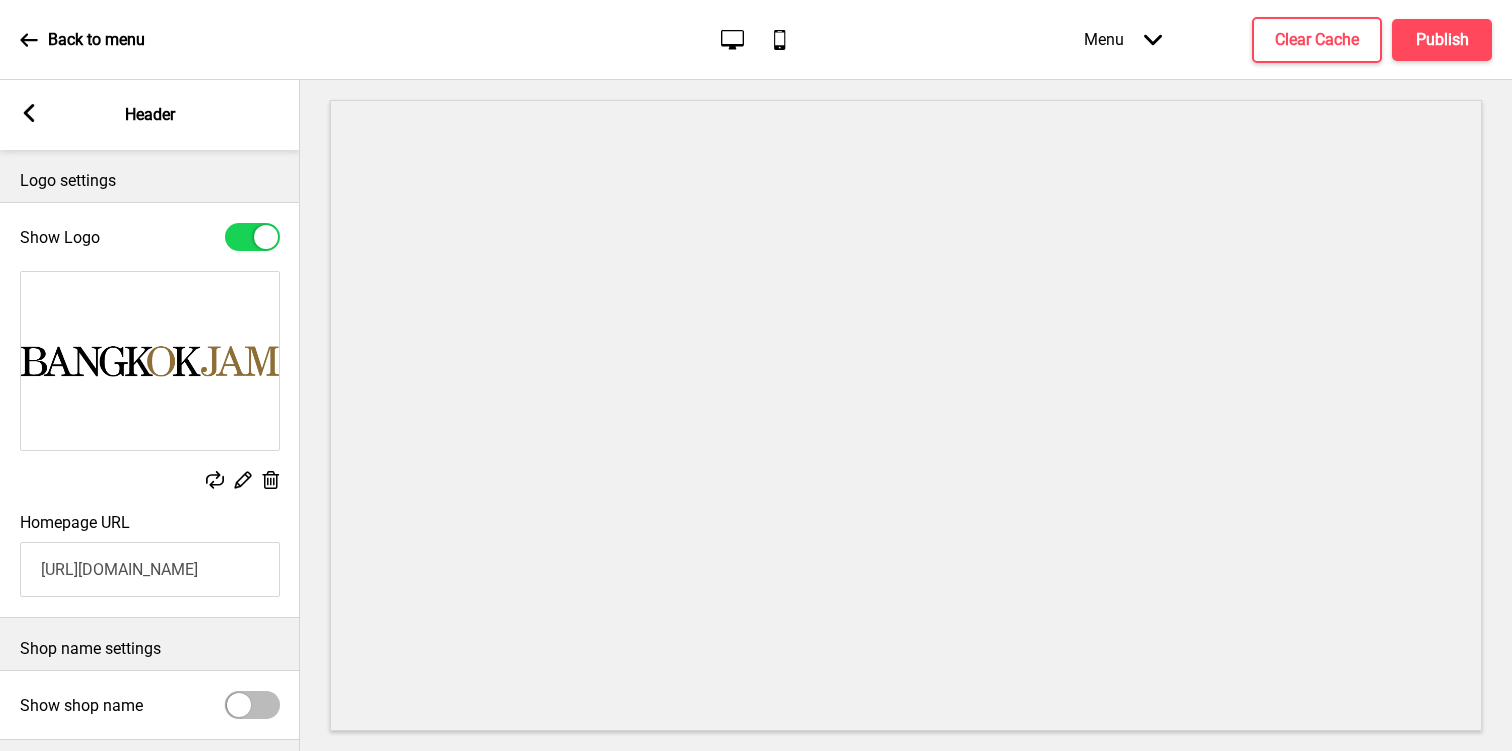 click 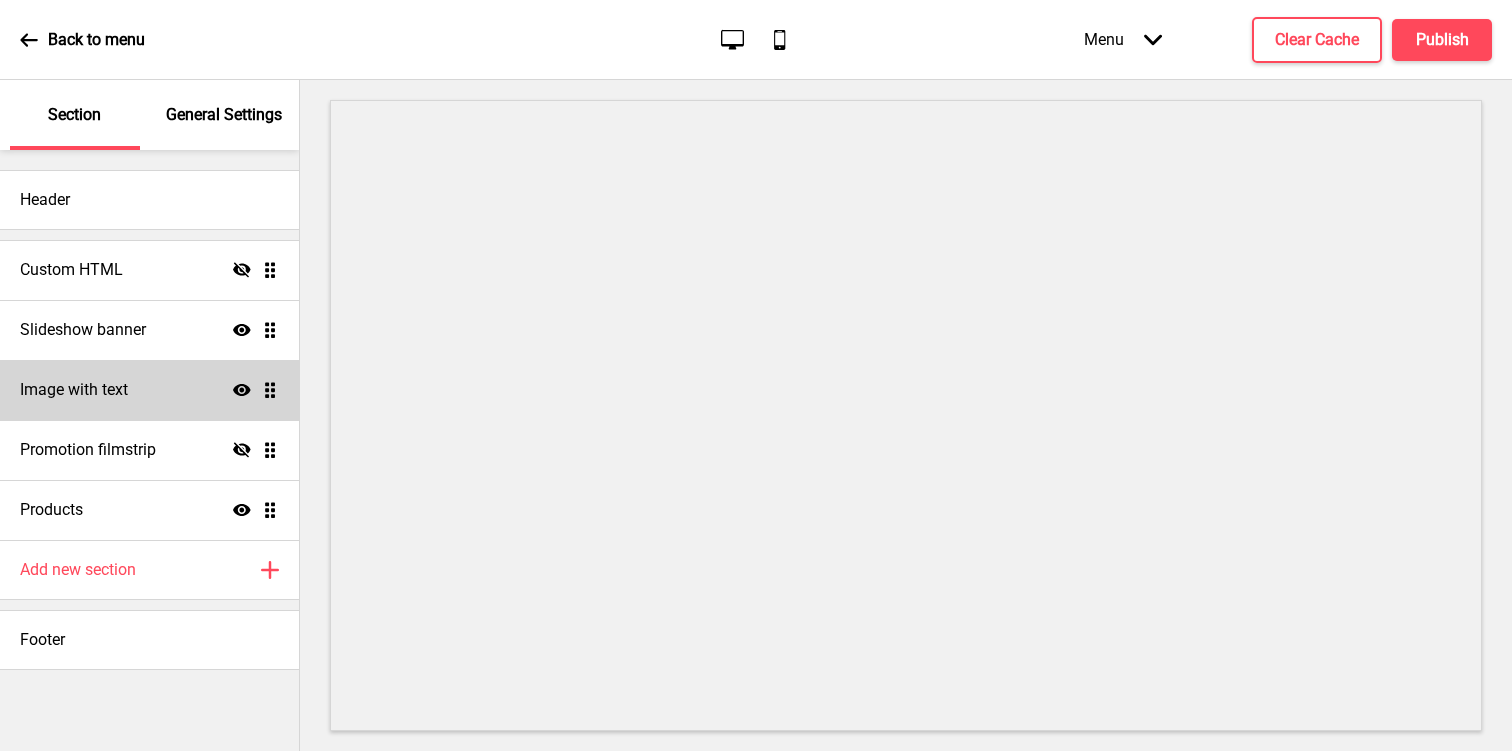 click on "Show" 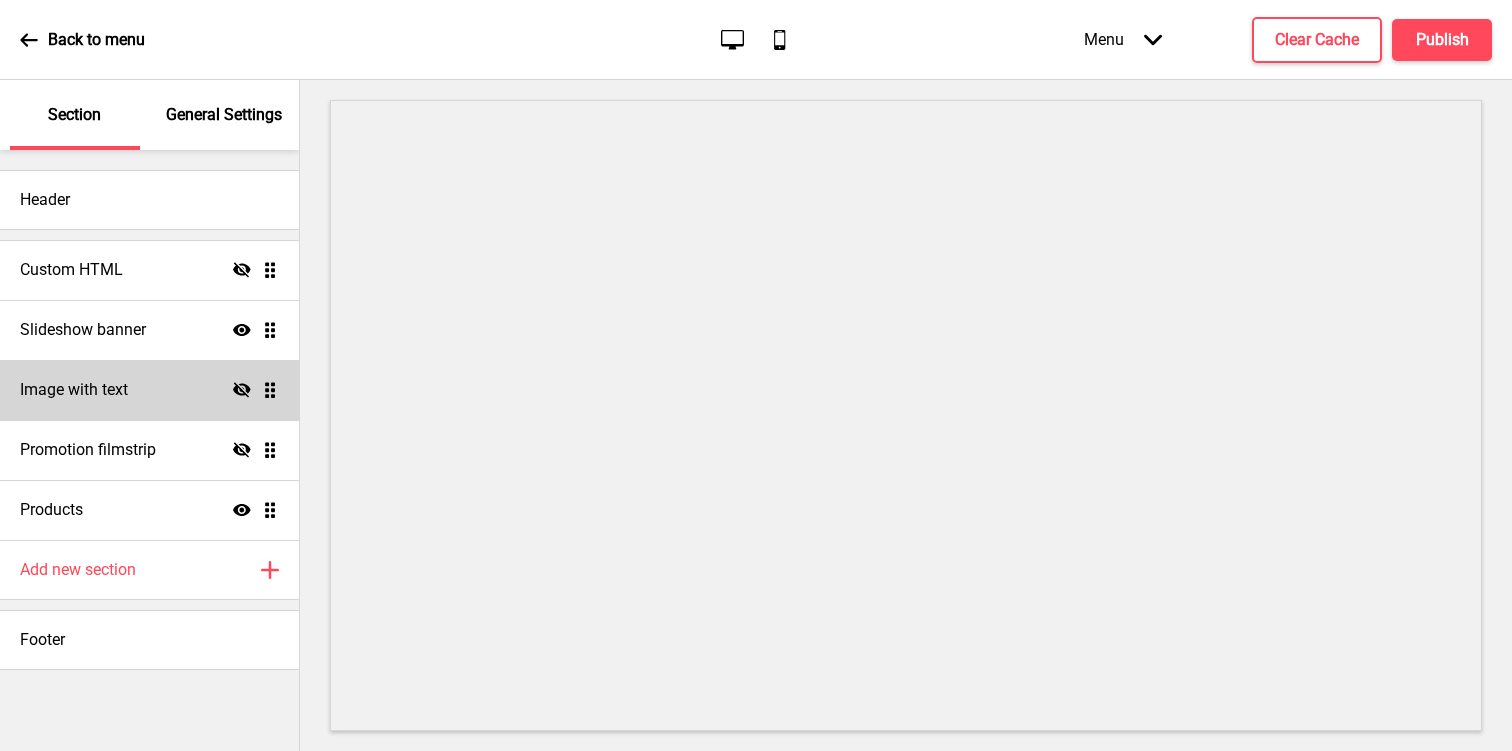 click on "Hide" 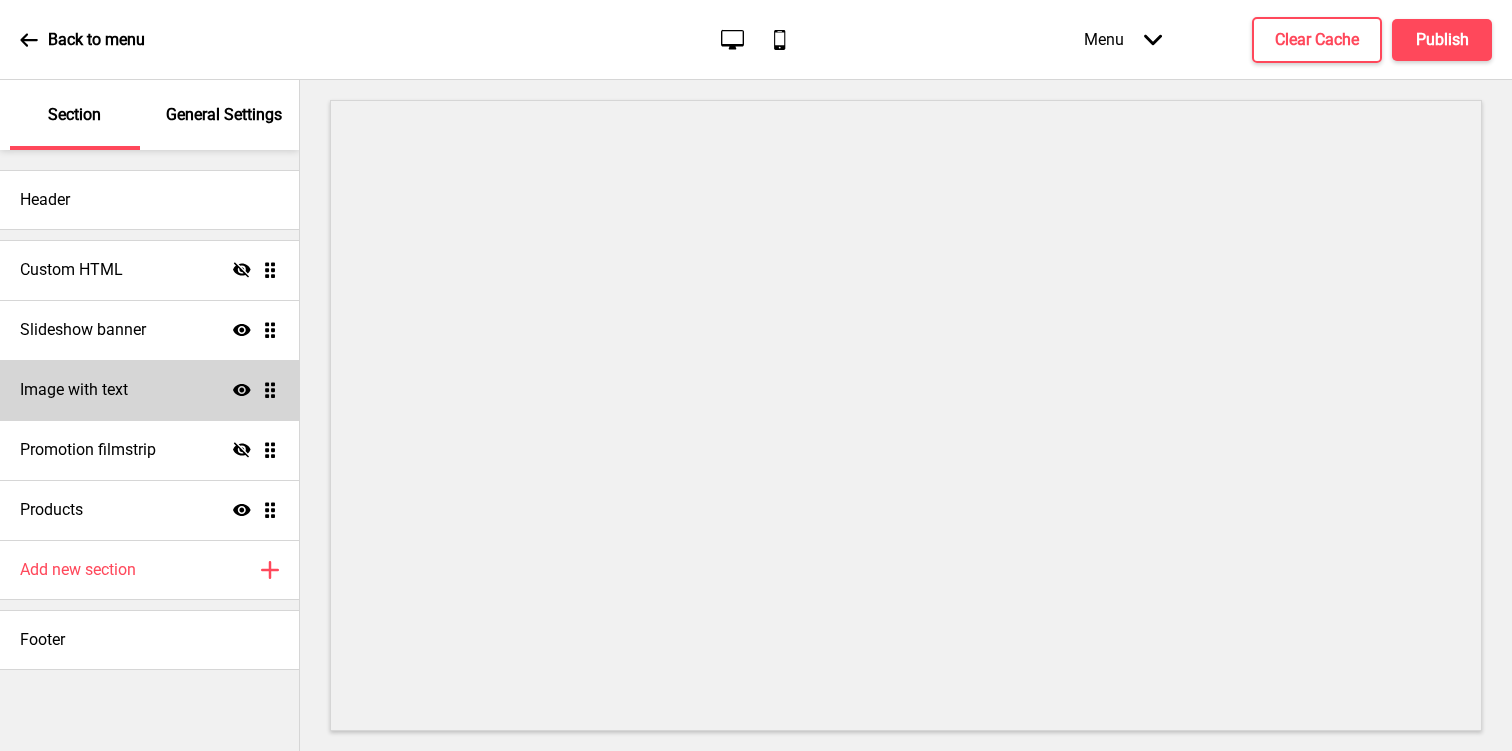 click on "General Settings" at bounding box center (224, 115) 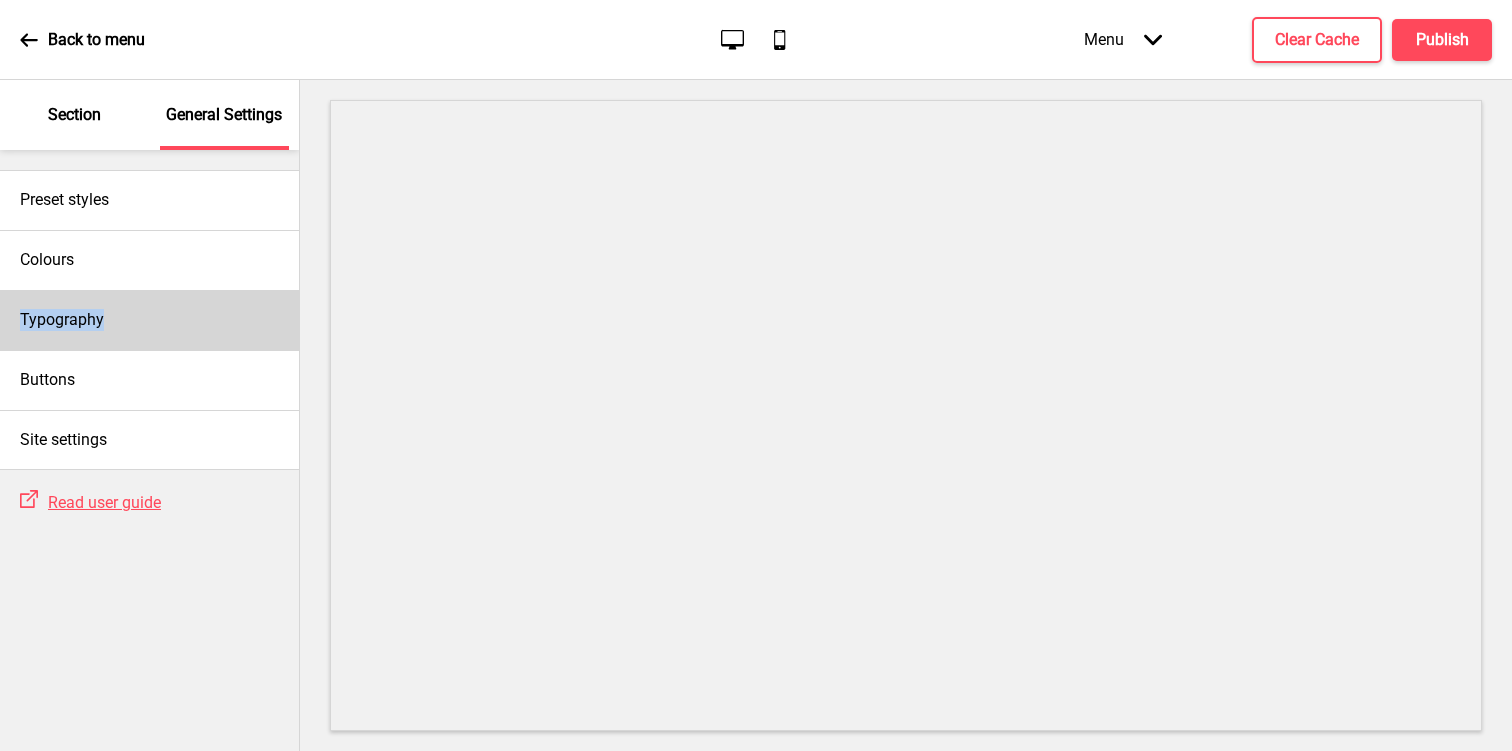 click on "Typography" at bounding box center [149, 320] 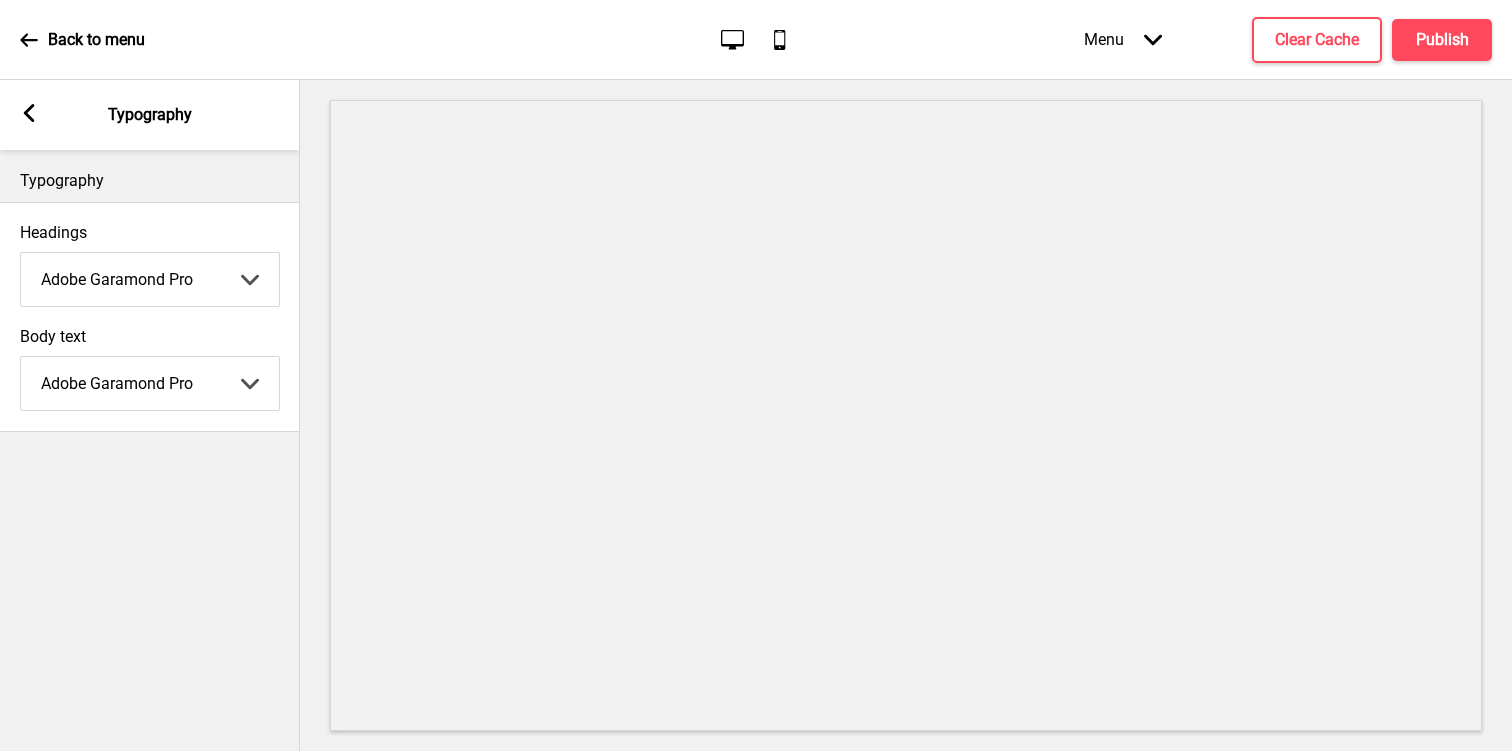 click on "Abhaya Libre Abril Fatface Adobe Garamond Pro Arimo Arsenal Arvo Berkshire Swash Be Vietnam Pro Bitter Bree Serif Cantora One Cabin Courgette Coustard Glegoo Hammersmith One Hind Guntur Josefin Sans Jost Kalam Lato Libre [PERSON_NAME] Libre [PERSON_NAME] [PERSON_NAME] Nunito Sans Oregano [PERSON_NAME] Playfair Display Prata Quattrocento Quicksand Roboto Roboto Slab [PERSON_NAME] Signika Trocchi Ubuntu Vollkorn Yeseva One 王漢宗細黑體繁 王漢宗細圓體繁 王漢宗粗明體繁 小米兰亭简 腾翔嘉丽细圆简 腾祥睿黑简 王漢宗波卡體繁一空陰 王漢宗粗圓體繁一雙空 瀨戶字體繁 田氏方筆刷體繁 田氏细笔刷體繁 站酷快乐简体 站酷酷黑 站酷小薇字体简体 Aa晚风 Aa荷包鼓鼓 中文 STSong" at bounding box center [150, 279] 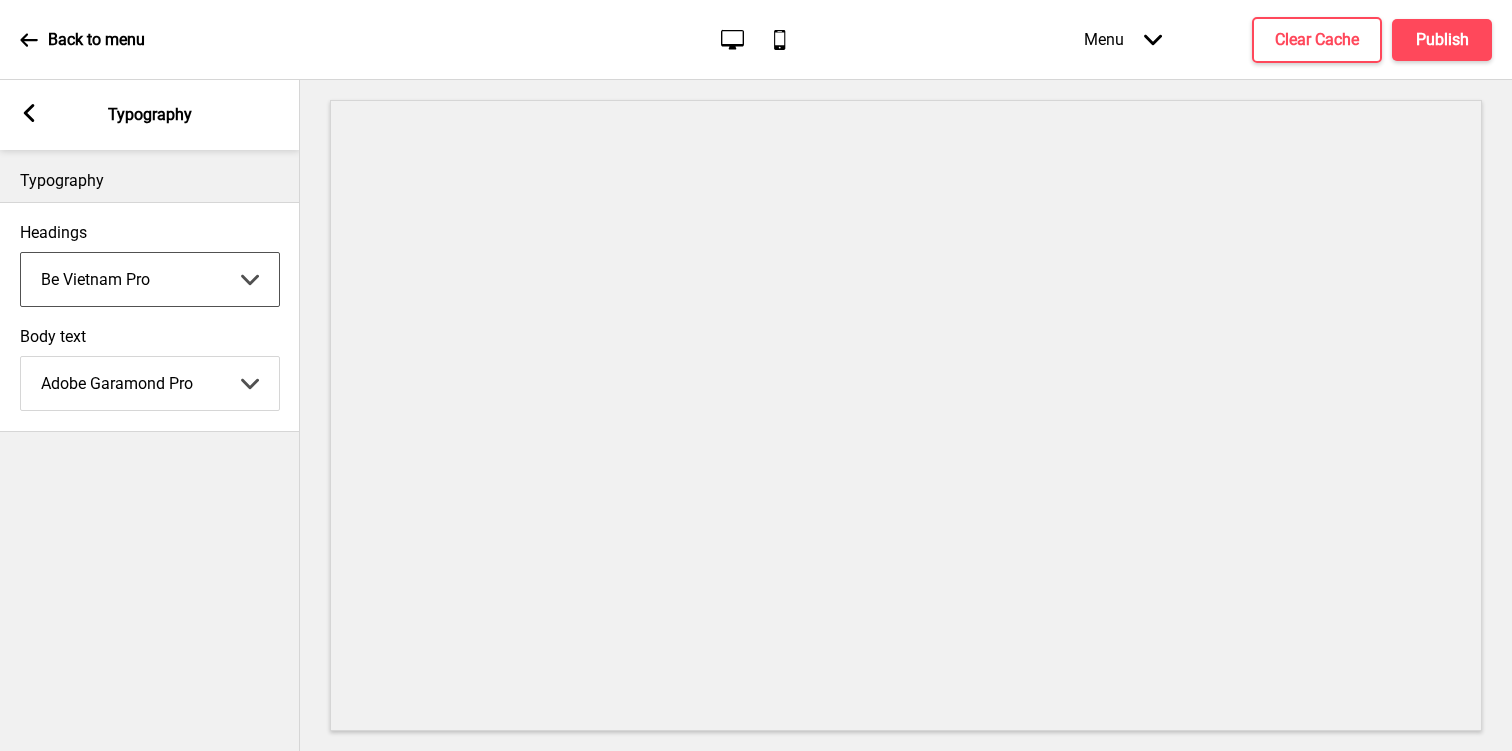 click on "Abhaya Libre Abril Fatface Adobe Garamond Pro Arimo Arsenal Arvo Berkshire Swash Be Vietnam Pro Bitter Bree Serif Cantora One Cabin Courgette Coustard Glegoo Hammersmith One Hind Guntur Josefin Sans Jost Kalam Lato Libre [PERSON_NAME] Libre [PERSON_NAME] [PERSON_NAME] Nunito Sans Oregano [PERSON_NAME] Playfair Display Prata Quattrocento Quicksand Roboto Roboto Slab [PERSON_NAME] Signika Trocchi Ubuntu Vollkorn Yeseva One 王漢宗細黑體繁 王漢宗細圓體繁 王漢宗粗明體繁 小米兰亭简 腾翔嘉丽细圆简 腾祥睿黑简 王漢宗波卡體繁一空陰 王漢宗粗圓體繁一雙空 瀨戶字體繁 田氏方筆刷體繁 田氏细笔刷體繁 站酷快乐简体 站酷酷黑 站酷小薇字体简体 Aa晚风 Aa荷包鼓鼓 中文 STSong" at bounding box center (150, 279) 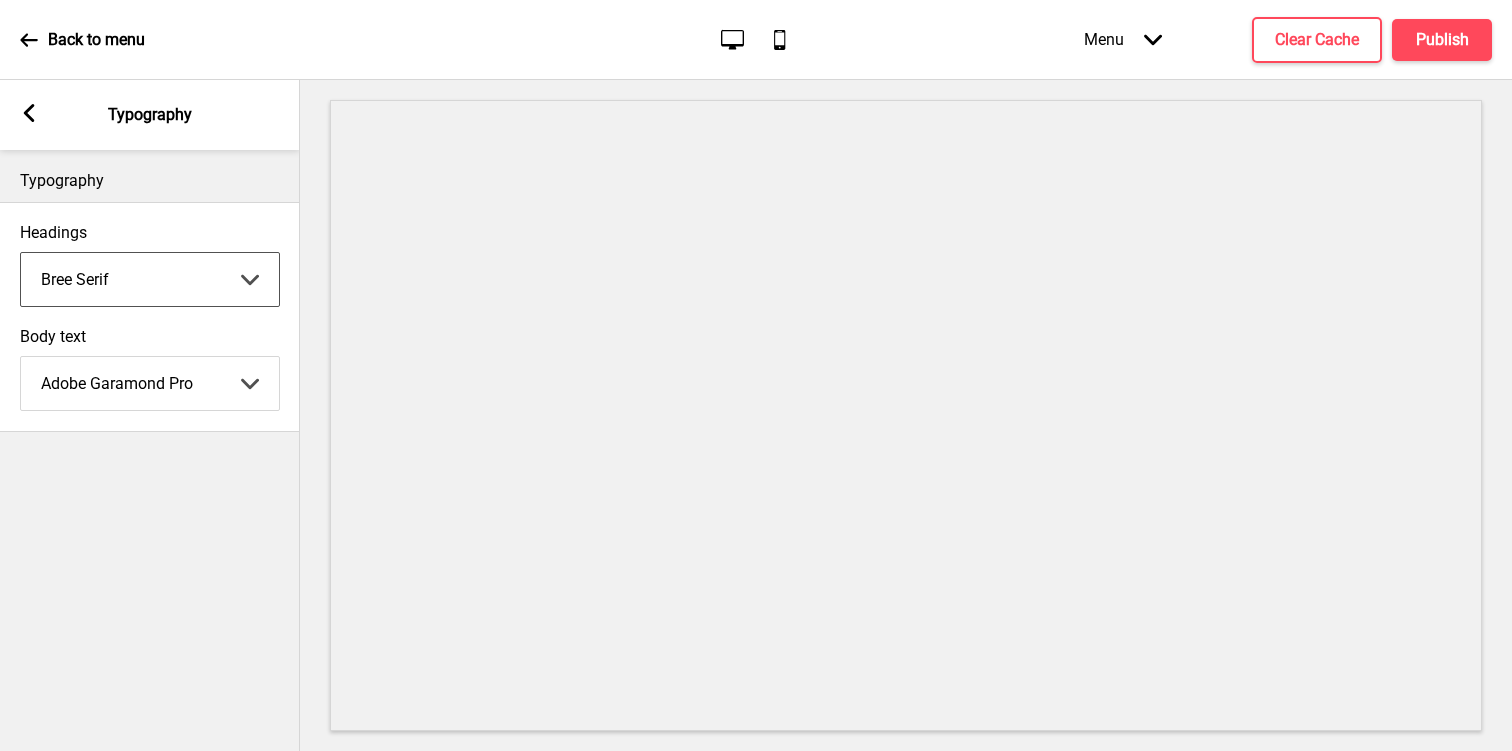 click on "Abhaya Libre Abril Fatface Adobe Garamond Pro Arimo Arsenal Arvo Berkshire Swash Be Vietnam Pro Bitter Bree Serif Cantora One Cabin Courgette Coustard Glegoo Hammersmith One Hind Guntur Josefin Sans Jost Kalam Lato Libre [PERSON_NAME] Libre [PERSON_NAME] [PERSON_NAME] Nunito Sans Oregano [PERSON_NAME] Playfair Display Prata Quattrocento Quicksand Roboto Roboto Slab [PERSON_NAME] Signika Trocchi Ubuntu Vollkorn Yeseva One 王漢宗細黑體繁 王漢宗細圓體繁 王漢宗粗明體繁 小米兰亭简 腾翔嘉丽细圆简 腾祥睿黑简 王漢宗波卡體繁一空陰 王漢宗粗圓體繁一雙空 瀨戶字體繁 田氏方筆刷體繁 田氏细笔刷體繁 站酷快乐简体 站酷酷黑 站酷小薇字体简体 Aa晚风 Aa荷包鼓鼓 中文 STSong" at bounding box center (150, 279) 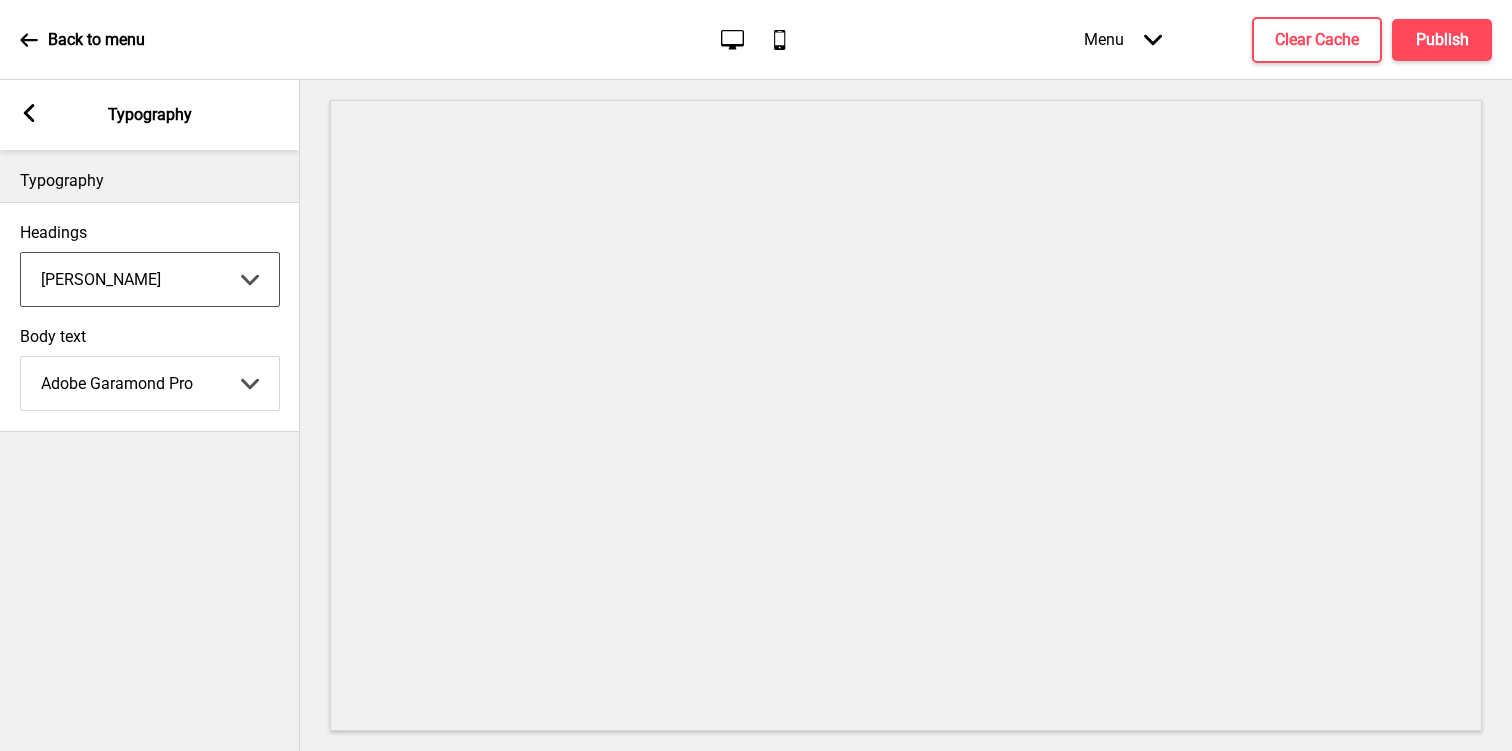 click on "Abhaya Libre Abril Fatface Adobe Garamond Pro Arimo Arsenal Arvo Berkshire Swash Be Vietnam Pro Bitter Bree Serif Cantora One Cabin Courgette Coustard Glegoo Hammersmith One Hind Guntur Josefin Sans Jost Kalam Lato Libre [PERSON_NAME] Libre [PERSON_NAME] [PERSON_NAME] Nunito Sans Oregano [PERSON_NAME] Playfair Display Prata Quattrocento Quicksand Roboto Roboto Slab [PERSON_NAME] Signika Trocchi Ubuntu Vollkorn Yeseva One 王漢宗細黑體繁 王漢宗細圓體繁 王漢宗粗明體繁 小米兰亭简 腾翔嘉丽细圆简 腾祥睿黑简 王漢宗波卡體繁一空陰 王漢宗粗圓體繁一雙空 瀨戶字體繁 田氏方筆刷體繁 田氏细笔刷體繁 站酷快乐简体 站酷酷黑 站酷小薇字体简体 Aa晚风 Aa荷包鼓鼓 中文 STSong" at bounding box center (150, 279) 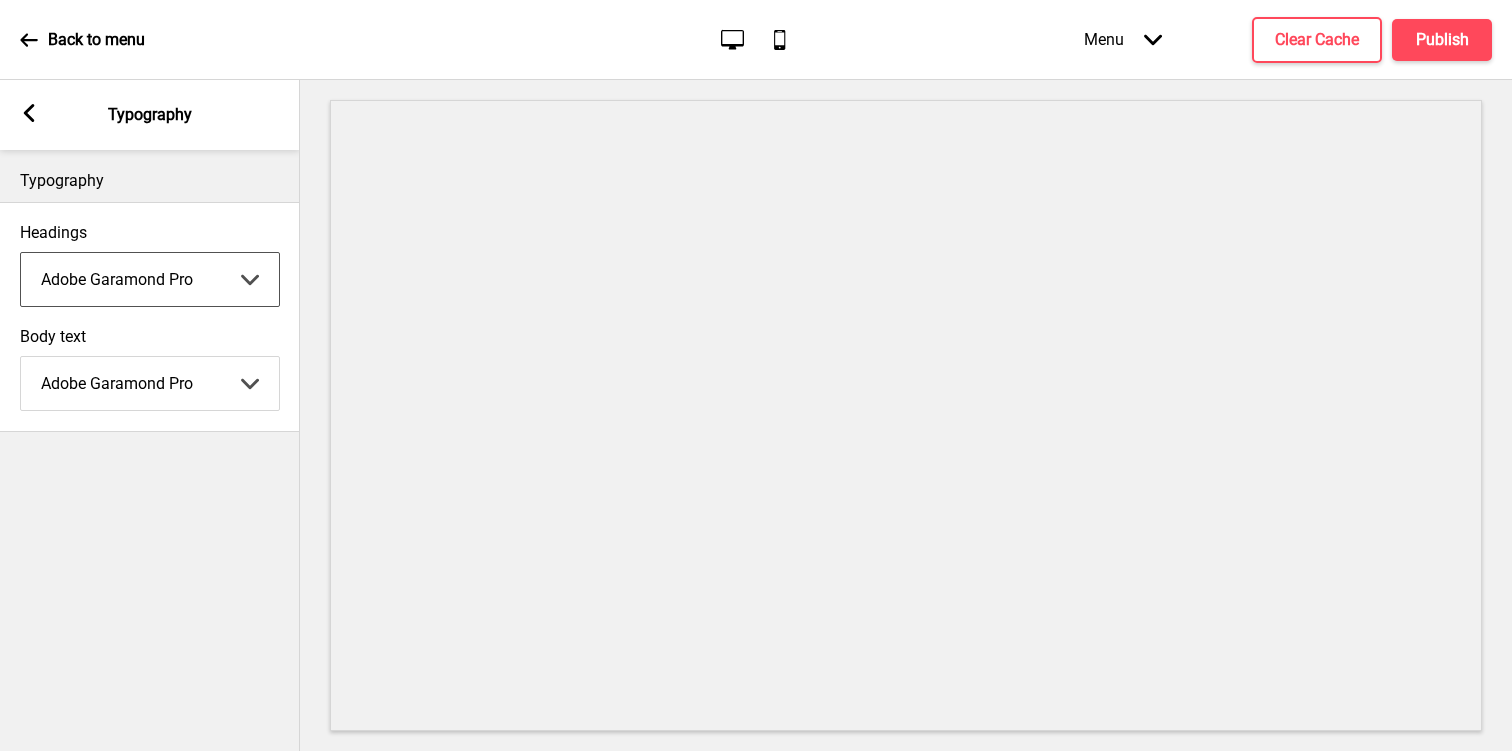 click on "Abhaya Libre Abril Fatface Adobe Garamond Pro Arimo Arsenal Arvo Berkshire Swash Be Vietnam Pro Bitter Bree Serif Cantora One Cabin Courgette Coustard Glegoo Hammersmith One Hind Guntur Josefin Sans Jost Kalam Lato Libre [PERSON_NAME] Libre [PERSON_NAME] [PERSON_NAME] Nunito Sans Oregano [PERSON_NAME] Playfair Display Prata Quattrocento Quicksand Roboto Roboto Slab [PERSON_NAME] Signika Trocchi Ubuntu Vollkorn Yeseva One 王漢宗細黑體繁 王漢宗細圓體繁 王漢宗粗明體繁 小米兰亭简 腾翔嘉丽细圆简 腾祥睿黑简 王漢宗波卡體繁一空陰 王漢宗粗圓體繁一雙空 瀨戶字體繁 田氏方筆刷體繁 田氏细笔刷體繁 站酷快乐简体 站酷酷黑 站酷小薇字体简体 Aa晚风 Aa荷包鼓鼓 中文 STSong" at bounding box center [150, 383] 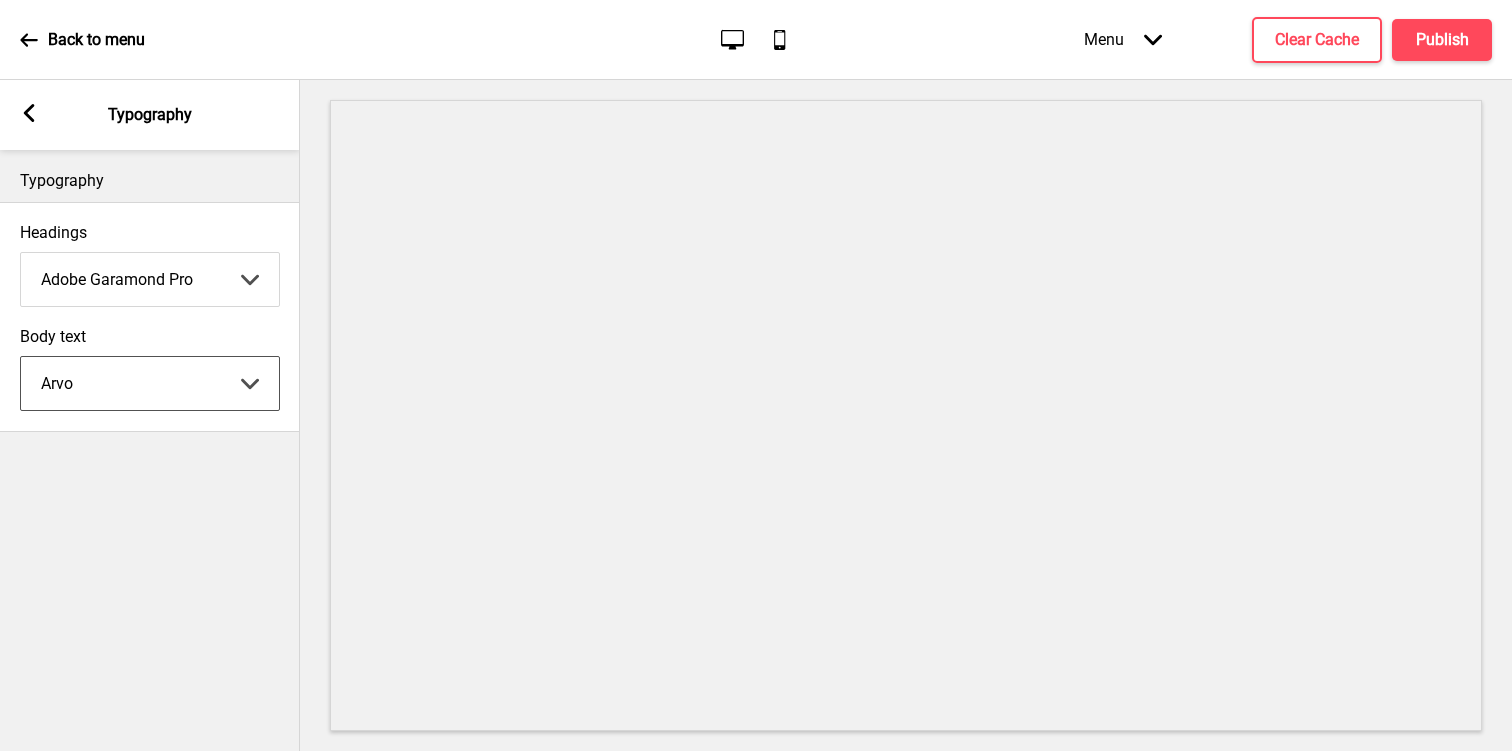 click on "Abhaya Libre Abril Fatface Adobe Garamond Pro Arimo Arsenal Arvo Berkshire Swash Be Vietnam Pro Bitter Bree Serif Cantora One Cabin Courgette Coustard Glegoo Hammersmith One Hind Guntur Josefin Sans Jost Kalam Lato Libre [PERSON_NAME] Libre [PERSON_NAME] [PERSON_NAME] Nunito Sans Oregano [PERSON_NAME] Playfair Display Prata Quattrocento Quicksand Roboto Roboto Slab [PERSON_NAME] Signika Trocchi Ubuntu Vollkorn Yeseva One 王漢宗細黑體繁 王漢宗細圓體繁 王漢宗粗明體繁 小米兰亭简 腾翔嘉丽细圆简 腾祥睿黑简 王漢宗波卡體繁一空陰 王漢宗粗圓體繁一雙空 瀨戶字體繁 田氏方筆刷體繁 田氏细笔刷體繁 站酷快乐简体 站酷酷黑 站酷小薇字体简体 Aa晚风 Aa荷包鼓鼓 中文 STSong" at bounding box center (150, 383) 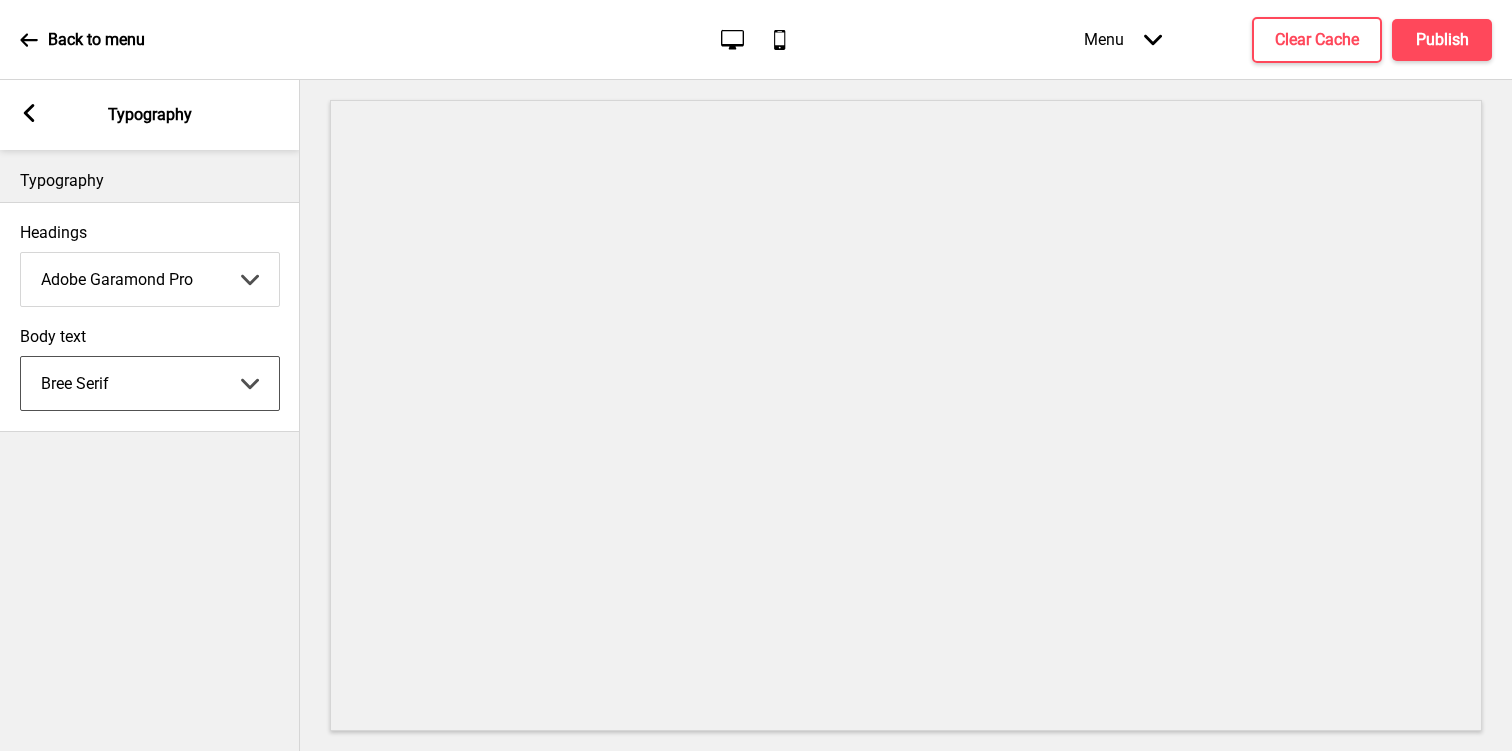 click on "Abhaya Libre Abril Fatface Adobe Garamond Pro Arimo Arsenal Arvo Berkshire Swash Be Vietnam Pro Bitter Bree Serif Cantora One Cabin Courgette Coustard Glegoo Hammersmith One Hind Guntur Josefin Sans Jost Kalam Lato Libre [PERSON_NAME] Libre [PERSON_NAME] [PERSON_NAME] Nunito Sans Oregano [PERSON_NAME] Playfair Display Prata Quattrocento Quicksand Roboto Roboto Slab [PERSON_NAME] Signika Trocchi Ubuntu Vollkorn Yeseva One 王漢宗細黑體繁 王漢宗細圓體繁 王漢宗粗明體繁 小米兰亭简 腾翔嘉丽细圆简 腾祥睿黑简 王漢宗波卡體繁一空陰 王漢宗粗圓體繁一雙空 瀨戶字體繁 田氏方筆刷體繁 田氏细笔刷體繁 站酷快乐简体 站酷酷黑 站酷小薇字体简体 Aa晚风 Aa荷包鼓鼓 中文 STSong" at bounding box center (150, 279) 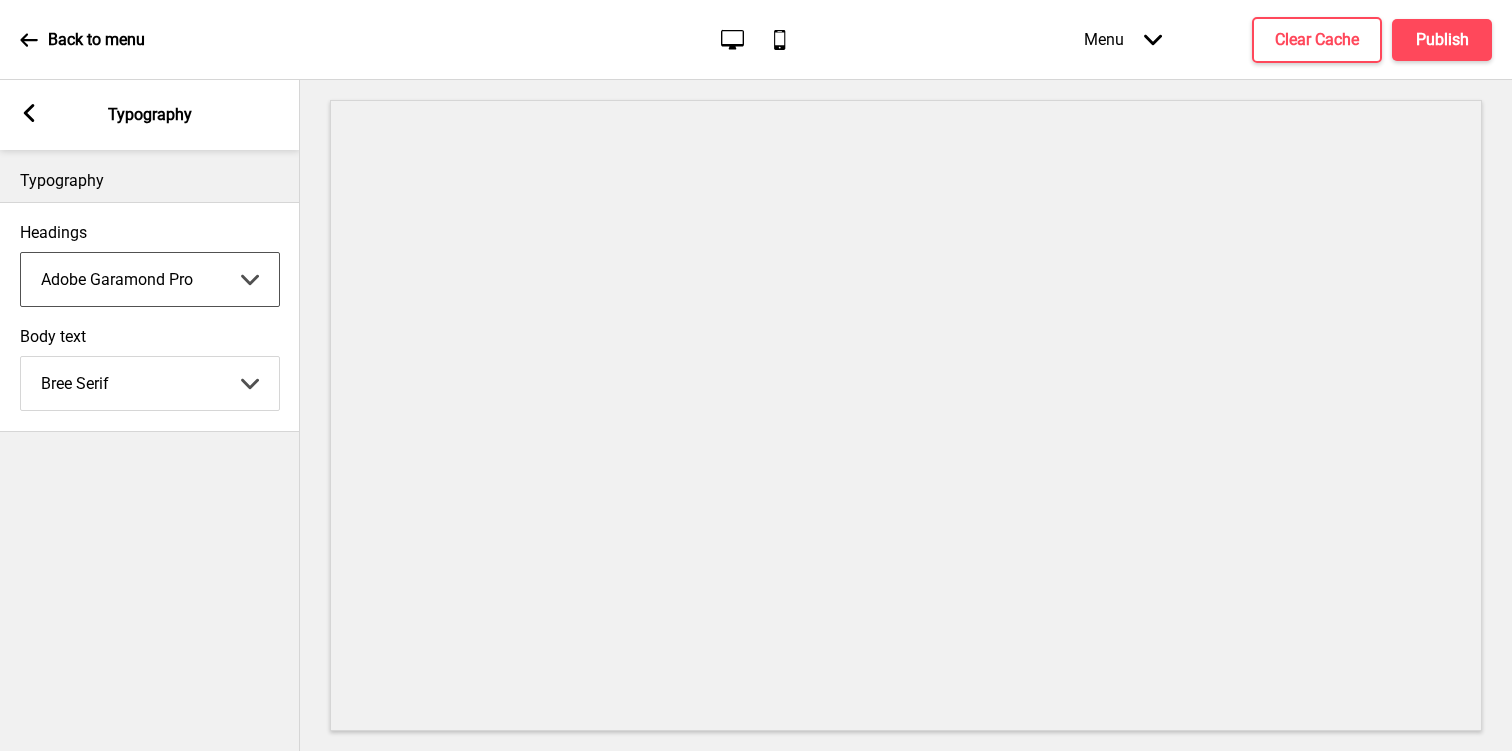 select on "Be Vietnam Pro" 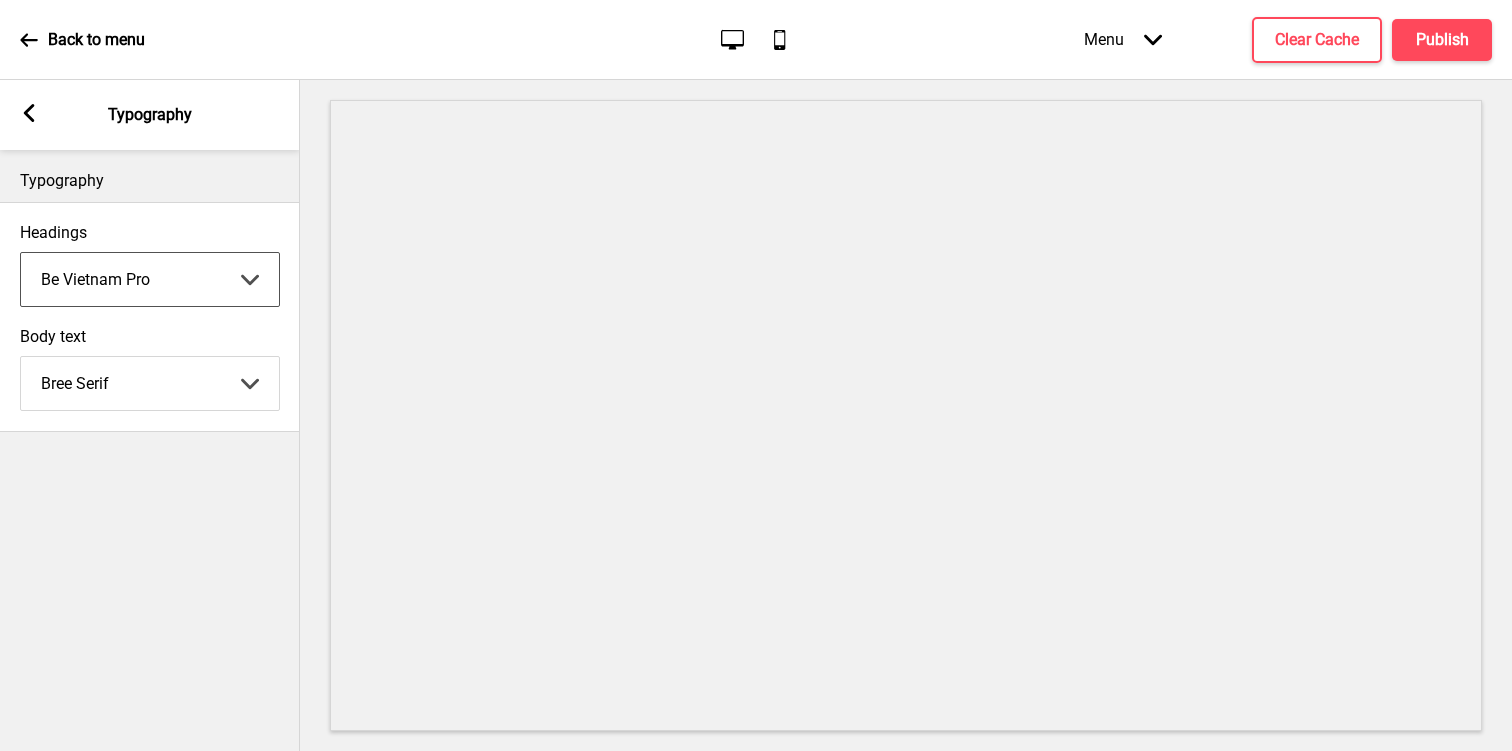 click on "Abhaya Libre Abril Fatface Adobe Garamond Pro Arimo Arsenal Arvo Berkshire Swash Be Vietnam Pro Bitter Bree Serif Cantora One Cabin Courgette Coustard Glegoo Hammersmith One Hind Guntur Josefin Sans Jost Kalam Lato Libre [PERSON_NAME] Libre [PERSON_NAME] [PERSON_NAME] Nunito Sans Oregano [PERSON_NAME] Playfair Display Prata Quattrocento Quicksand Roboto Roboto Slab [PERSON_NAME] Signika Trocchi Ubuntu Vollkorn Yeseva One 王漢宗細黑體繁 王漢宗細圓體繁 王漢宗粗明體繁 小米兰亭简 腾翔嘉丽细圆简 腾祥睿黑简 王漢宗波卡體繁一空陰 王漢宗粗圓體繁一雙空 瀨戶字體繁 田氏方筆刷體繁 田氏细笔刷體繁 站酷快乐简体 站酷酷黑 站酷小薇字体简体 Aa晚风 Aa荷包鼓鼓 中文 STSong" at bounding box center (150, 383) 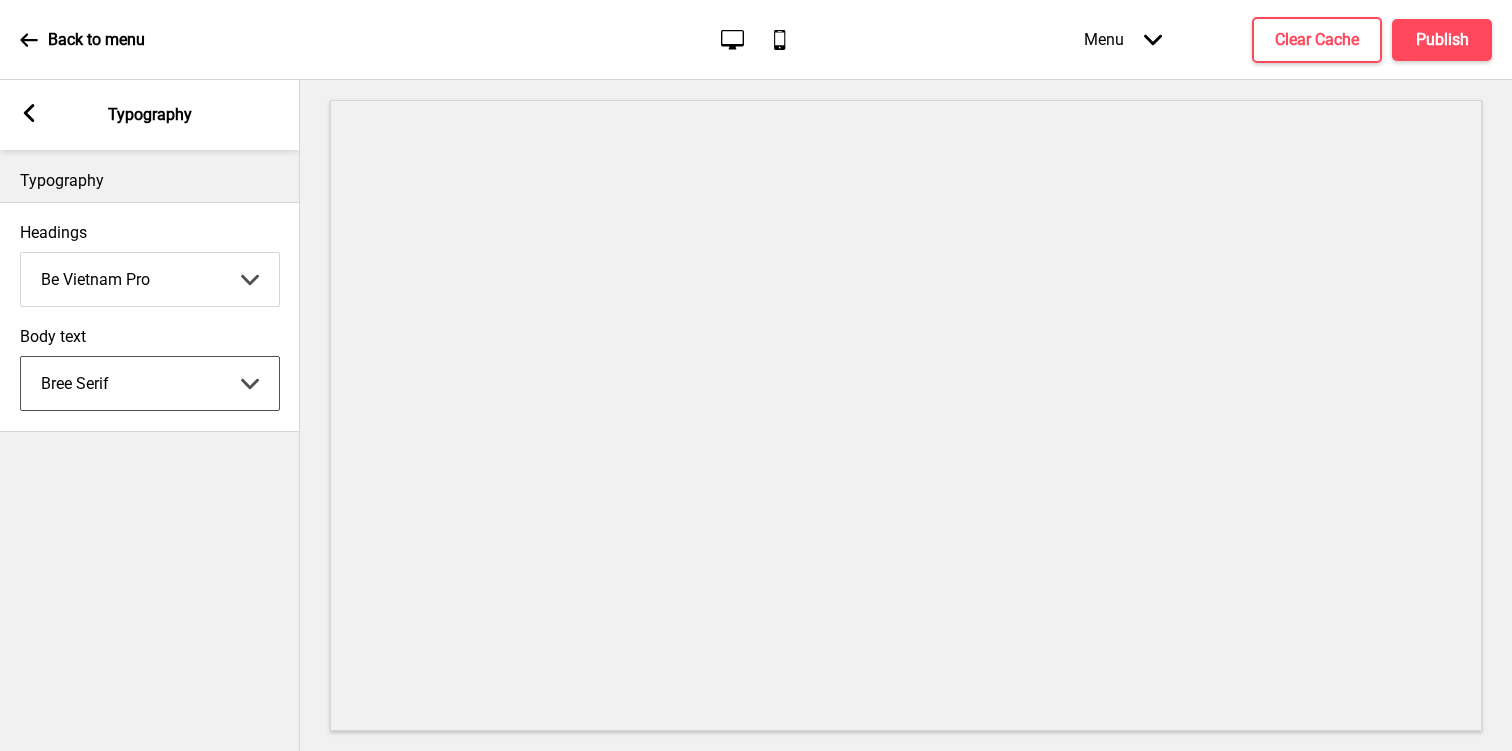 select on "Be Vietnam Pro" 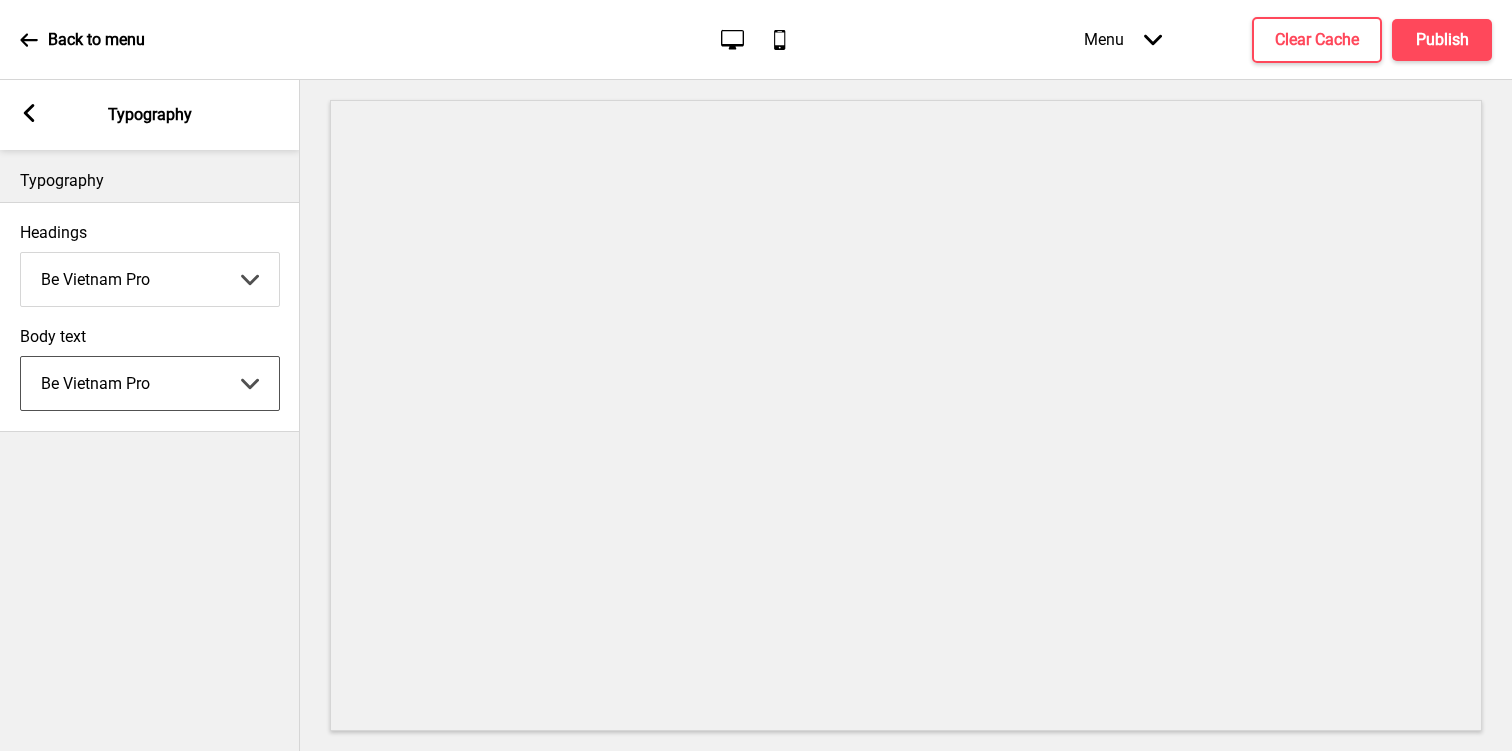 click on "Abhaya Libre Abril Fatface Adobe Garamond Pro Arimo Arsenal Arvo Berkshire Swash Be Vietnam Pro Bitter Bree Serif Cantora One Cabin Courgette Coustard Glegoo Hammersmith One Hind Guntur Josefin Sans Jost Kalam Lato Libre [PERSON_NAME] Libre [PERSON_NAME] [PERSON_NAME] Nunito Sans Oregano [PERSON_NAME] Playfair Display Prata Quattrocento Quicksand Roboto Roboto Slab [PERSON_NAME] Signika Trocchi Ubuntu Vollkorn Yeseva One 王漢宗細黑體繁 王漢宗細圓體繁 王漢宗粗明體繁 小米兰亭简 腾翔嘉丽细圆简 腾祥睿黑简 王漢宗波卡體繁一空陰 王漢宗粗圓體繁一雙空 瀨戶字體繁 田氏方筆刷體繁 田氏细笔刷體繁 站酷快乐简体 站酷酷黑 站酷小薇字体简体 Aa晚风 Aa荷包鼓鼓 中文 STSong" at bounding box center [150, 279] 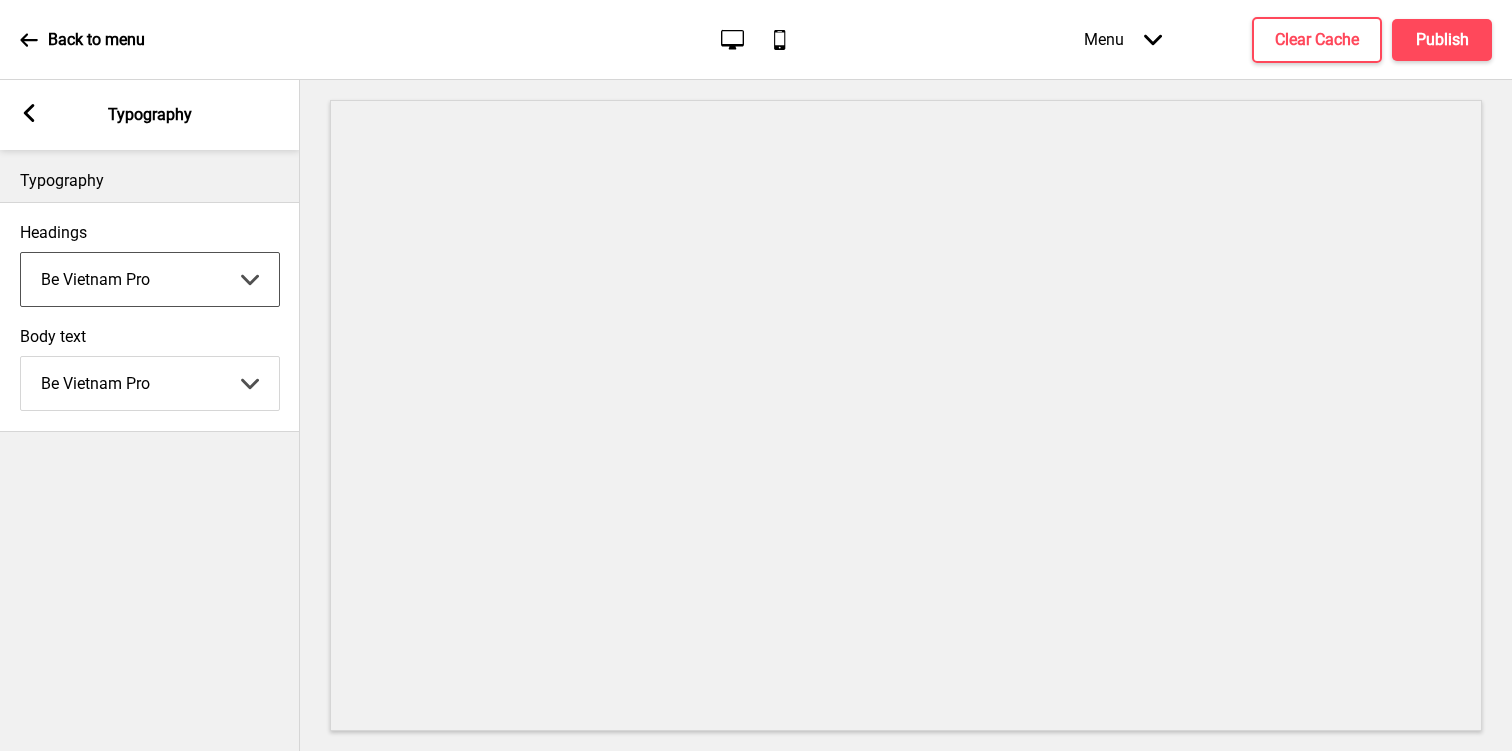 select on "[PERSON_NAME]" 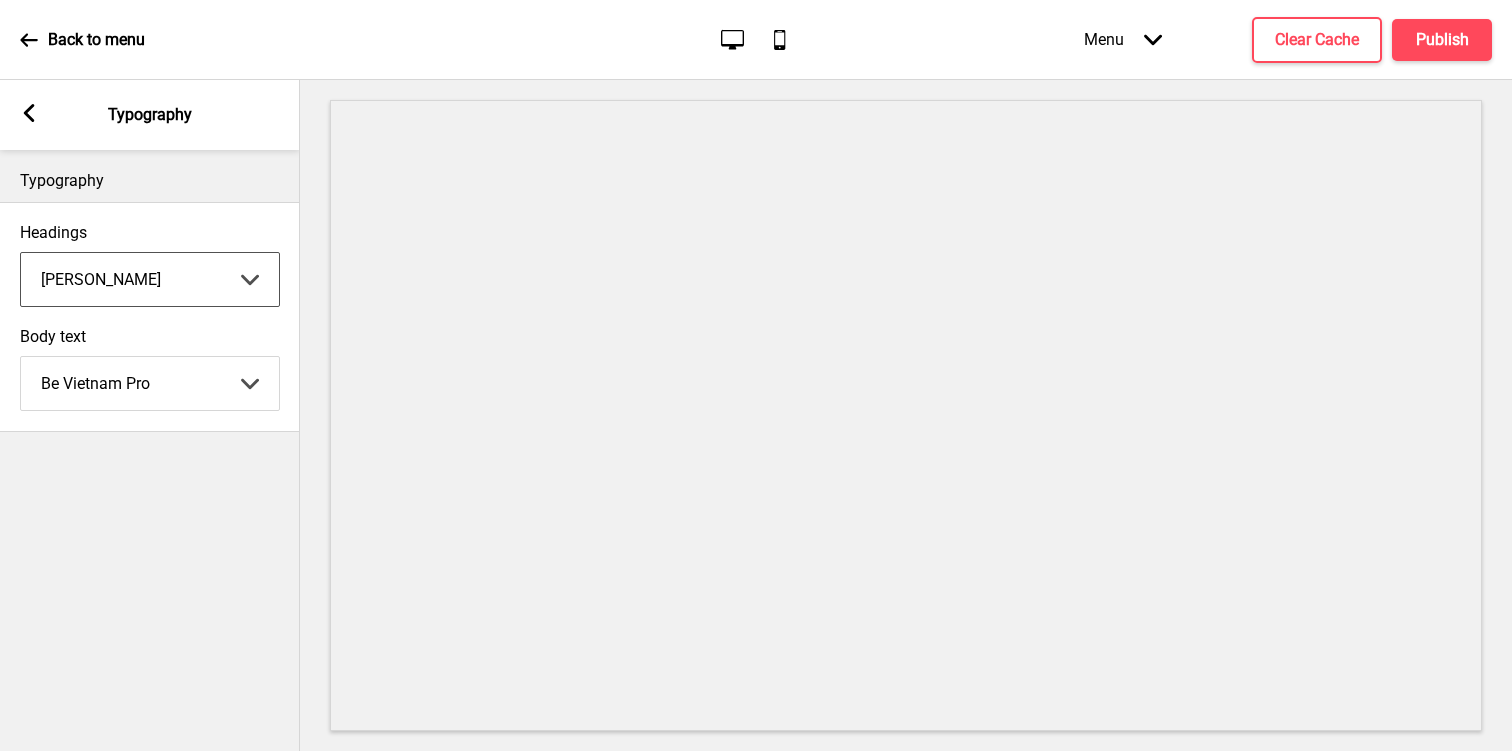 click on "Abhaya Libre Abril Fatface Adobe Garamond Pro Arimo Arsenal Arvo Berkshire Swash Be Vietnam Pro Bitter Bree Serif Cantora One Cabin Courgette Coustard Glegoo Hammersmith One Hind Guntur Josefin Sans Jost Kalam Lato Libre [PERSON_NAME] Libre [PERSON_NAME] [PERSON_NAME] Nunito Sans Oregano [PERSON_NAME] Playfair Display Prata Quattrocento Quicksand Roboto Roboto Slab [PERSON_NAME] Signika Trocchi Ubuntu Vollkorn Yeseva One 王漢宗細黑體繁 王漢宗細圓體繁 王漢宗粗明體繁 小米兰亭简 腾翔嘉丽细圆简 腾祥睿黑简 王漢宗波卡體繁一空陰 王漢宗粗圓體繁一雙空 瀨戶字體繁 田氏方筆刷體繁 田氏细笔刷體繁 站酷快乐简体 站酷酷黑 站酷小薇字体简体 Aa晚风 Aa荷包鼓鼓 中文 STSong" at bounding box center (150, 383) 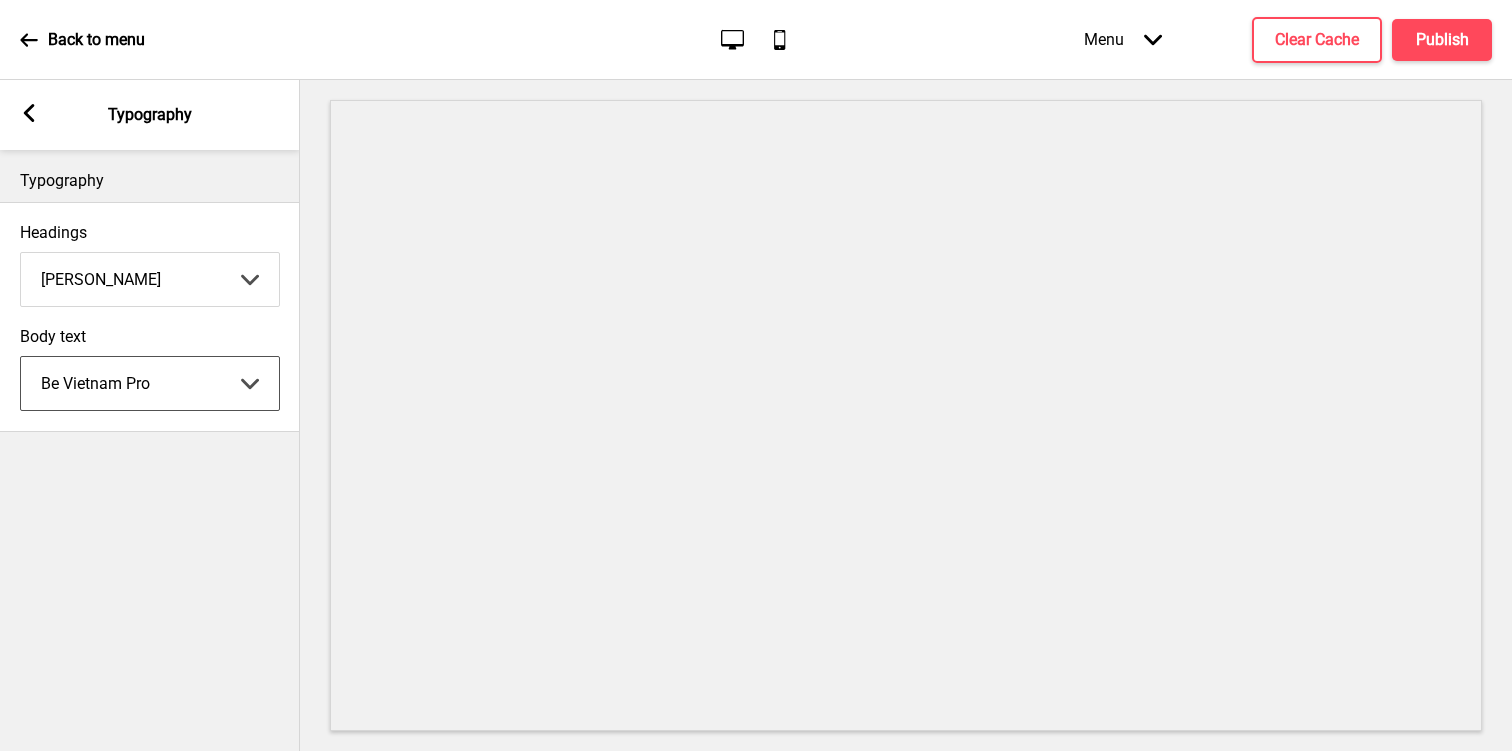 select on "Lato" 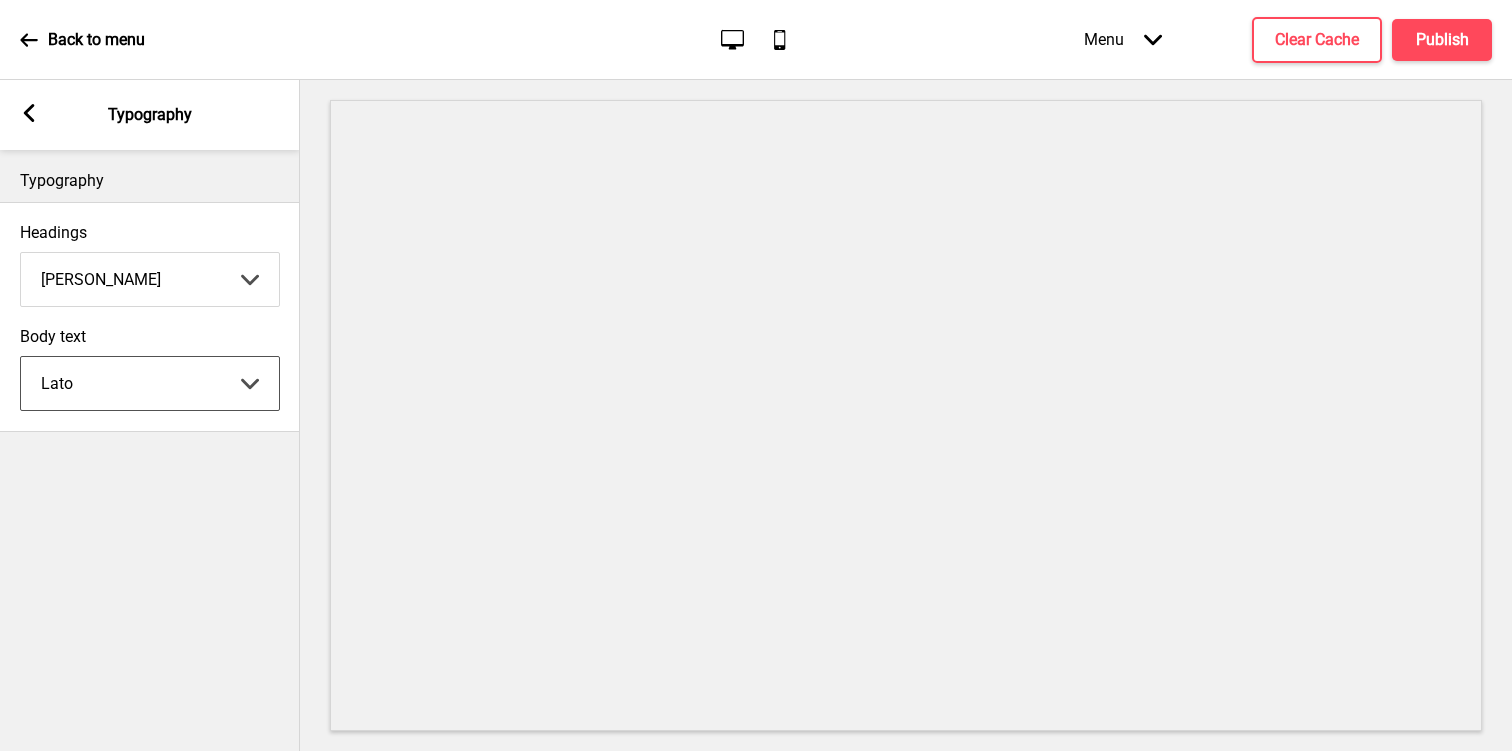 click on "Abhaya Libre Abril Fatface Adobe Garamond Pro Arimo Arsenal Arvo Berkshire Swash Be Vietnam Pro Bitter Bree Serif Cantora One Cabin Courgette Coustard Glegoo Hammersmith One Hind Guntur Josefin Sans Jost Kalam Lato Libre [PERSON_NAME] Libre [PERSON_NAME] [PERSON_NAME] Nunito Sans Oregano [PERSON_NAME] Playfair Display Prata Quattrocento Quicksand Roboto Roboto Slab [PERSON_NAME] Signika Trocchi Ubuntu Vollkorn Yeseva One 王漢宗細黑體繁 王漢宗細圓體繁 王漢宗粗明體繁 小米兰亭简 腾翔嘉丽细圆简 腾祥睿黑简 王漢宗波卡體繁一空陰 王漢宗粗圓體繁一雙空 瀨戶字體繁 田氏方筆刷體繁 田氏细笔刷體繁 站酷快乐简体 站酷酷黑 站酷小薇字体简体 Aa晚风 Aa荷包鼓鼓 中文 STSong" at bounding box center [150, 279] 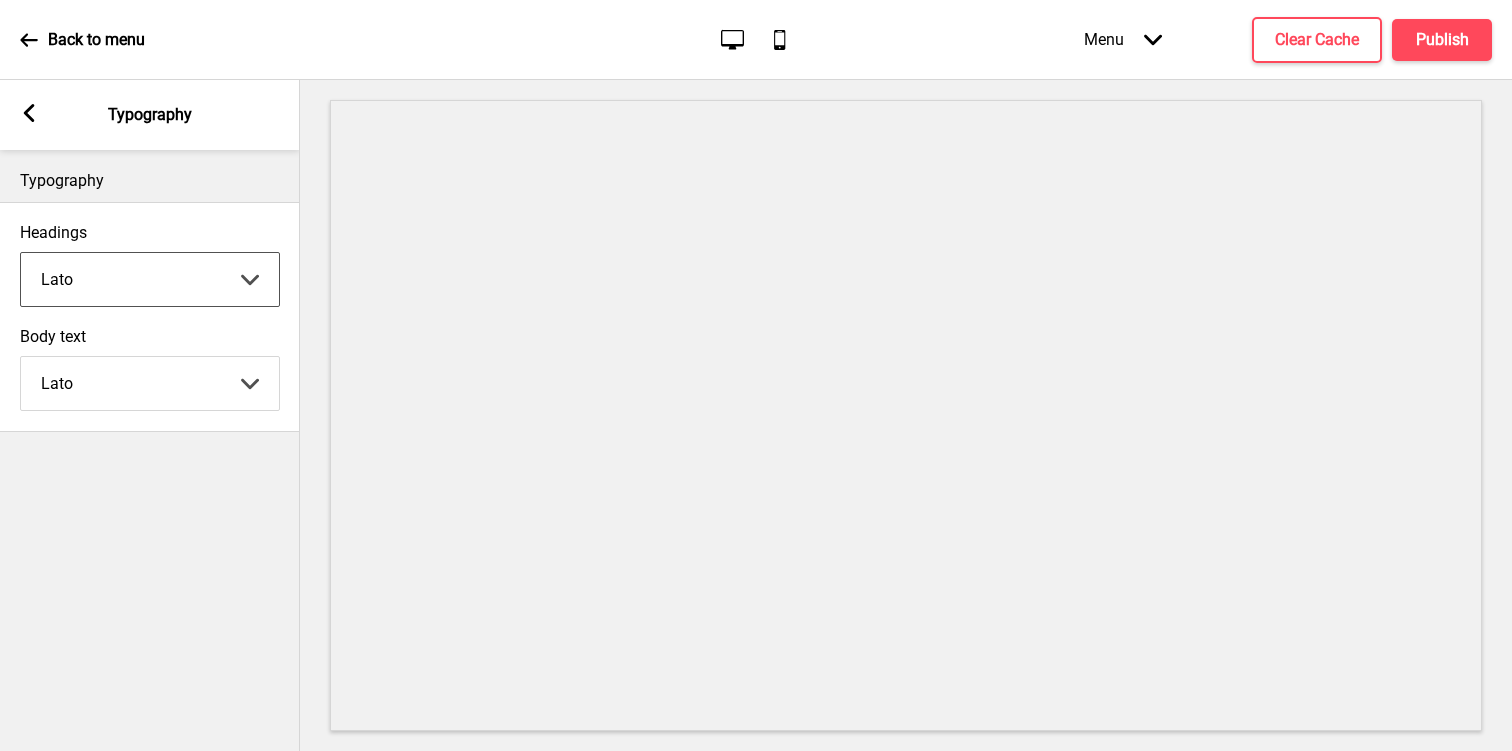 click on "Abhaya Libre Abril Fatface Adobe Garamond Pro Arimo Arsenal Arvo Berkshire Swash Be Vietnam Pro Bitter Bree Serif Cantora One Cabin Courgette Coustard Glegoo Hammersmith One Hind Guntur Josefin Sans Jost Kalam Lato Libre [PERSON_NAME] Libre [PERSON_NAME] [PERSON_NAME] Nunito Sans Oregano [PERSON_NAME] Playfair Display Prata Quattrocento Quicksand Roboto Roboto Slab [PERSON_NAME] Signika Trocchi Ubuntu Vollkorn Yeseva One 王漢宗細黑體繁 王漢宗細圓體繁 王漢宗粗明體繁 小米兰亭简 腾翔嘉丽细圆简 腾祥睿黑简 王漢宗波卡體繁一空陰 王漢宗粗圓體繁一雙空 瀨戶字體繁 田氏方筆刷體繁 田氏细笔刷體繁 站酷快乐简体 站酷酷黑 站酷小薇字体简体 Aa晚风 Aa荷包鼓鼓 中文 STSong" at bounding box center (150, 279) 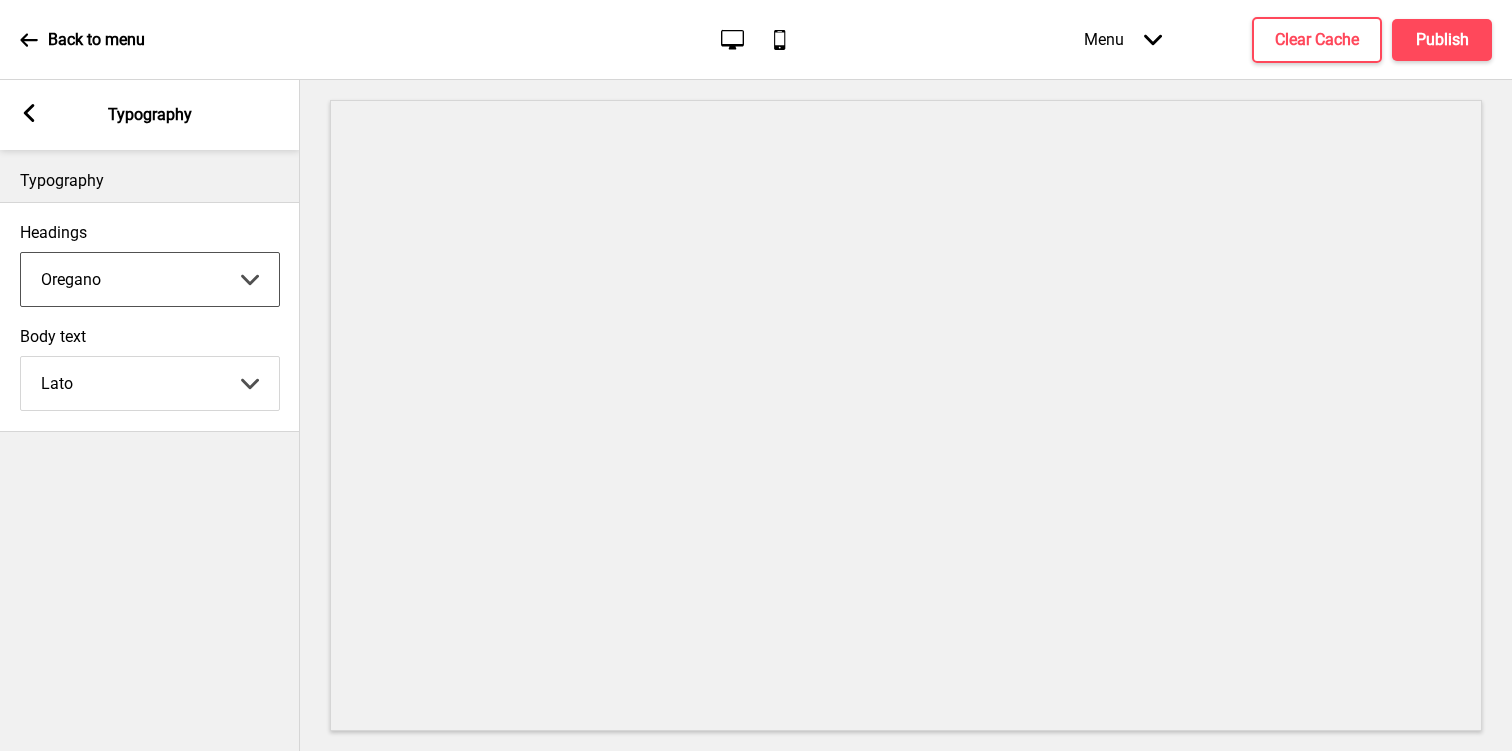 click on "Abhaya Libre Abril Fatface Adobe Garamond Pro Arimo Arsenal Arvo Berkshire Swash Be Vietnam Pro Bitter Bree Serif Cantora One Cabin Courgette Coustard Glegoo Hammersmith One Hind Guntur Josefin Sans Jost Kalam Lato Libre [PERSON_NAME] Libre [PERSON_NAME] [PERSON_NAME] Nunito Sans Oregano [PERSON_NAME] Playfair Display Prata Quattrocento Quicksand Roboto Roboto Slab [PERSON_NAME] Signika Trocchi Ubuntu Vollkorn Yeseva One 王漢宗細黑體繁 王漢宗細圓體繁 王漢宗粗明體繁 小米兰亭简 腾翔嘉丽细圆简 腾祥睿黑简 王漢宗波卡體繁一空陰 王漢宗粗圓體繁一雙空 瀨戶字體繁 田氏方筆刷體繁 田氏细笔刷體繁 站酷快乐简体 站酷酷黑 站酷小薇字体简体 Aa晚风 Aa荷包鼓鼓 中文 STSong" at bounding box center (150, 279) 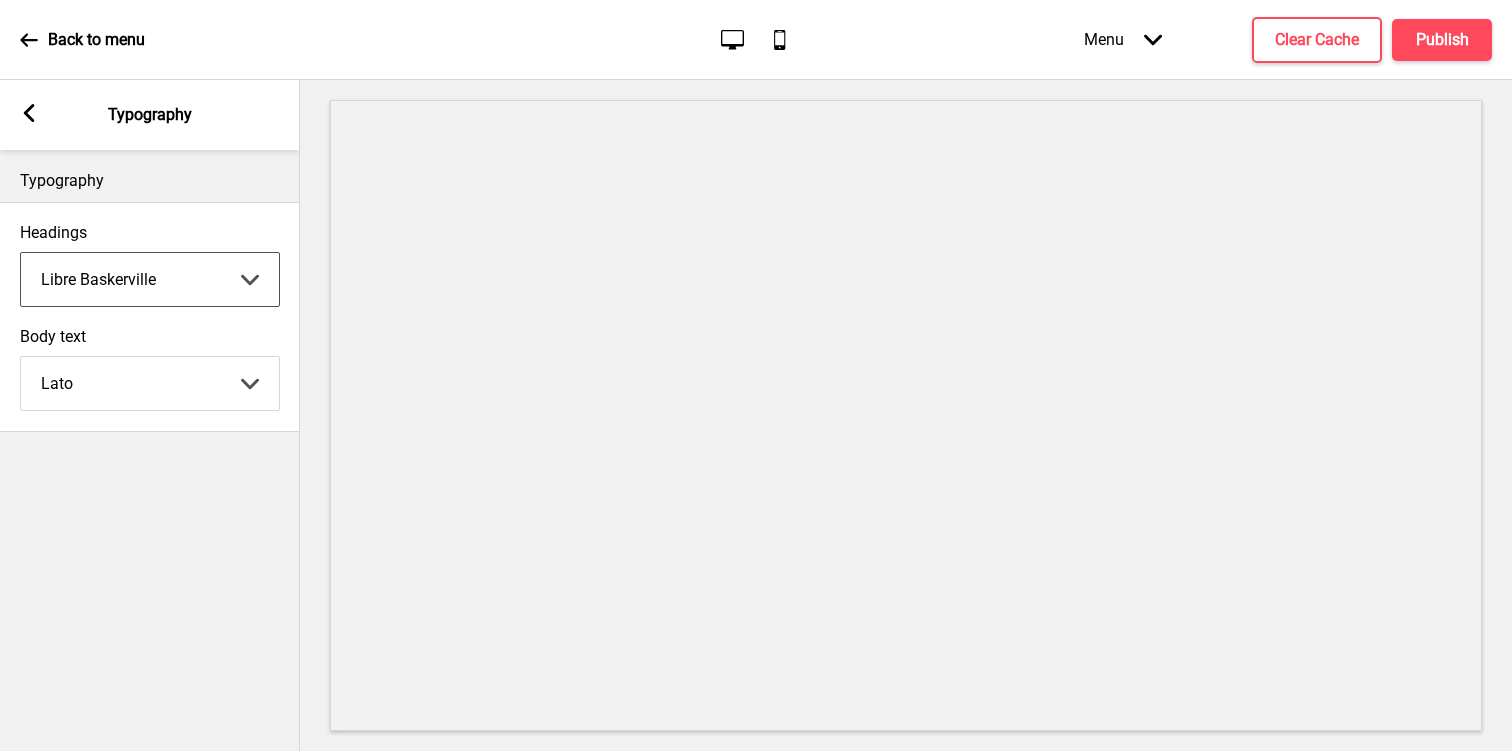 click on "Abhaya Libre Abril Fatface Adobe Garamond Pro Arimo Arsenal Arvo Berkshire Swash Be Vietnam Pro Bitter Bree Serif Cantora One Cabin Courgette Coustard Glegoo Hammersmith One Hind Guntur Josefin Sans Jost Kalam Lato Libre [PERSON_NAME] Libre [PERSON_NAME] [PERSON_NAME] Nunito Sans Oregano [PERSON_NAME] Playfair Display Prata Quattrocento Quicksand Roboto Roboto Slab [PERSON_NAME] Signika Trocchi Ubuntu Vollkorn Yeseva One 王漢宗細黑體繁 王漢宗細圓體繁 王漢宗粗明體繁 小米兰亭简 腾翔嘉丽细圆简 腾祥睿黑简 王漢宗波卡體繁一空陰 王漢宗粗圓體繁一雙空 瀨戶字體繁 田氏方筆刷體繁 田氏细笔刷體繁 站酷快乐简体 站酷酷黑 站酷小薇字体简体 Aa晚风 Aa荷包鼓鼓 中文 STSong" at bounding box center [150, 279] 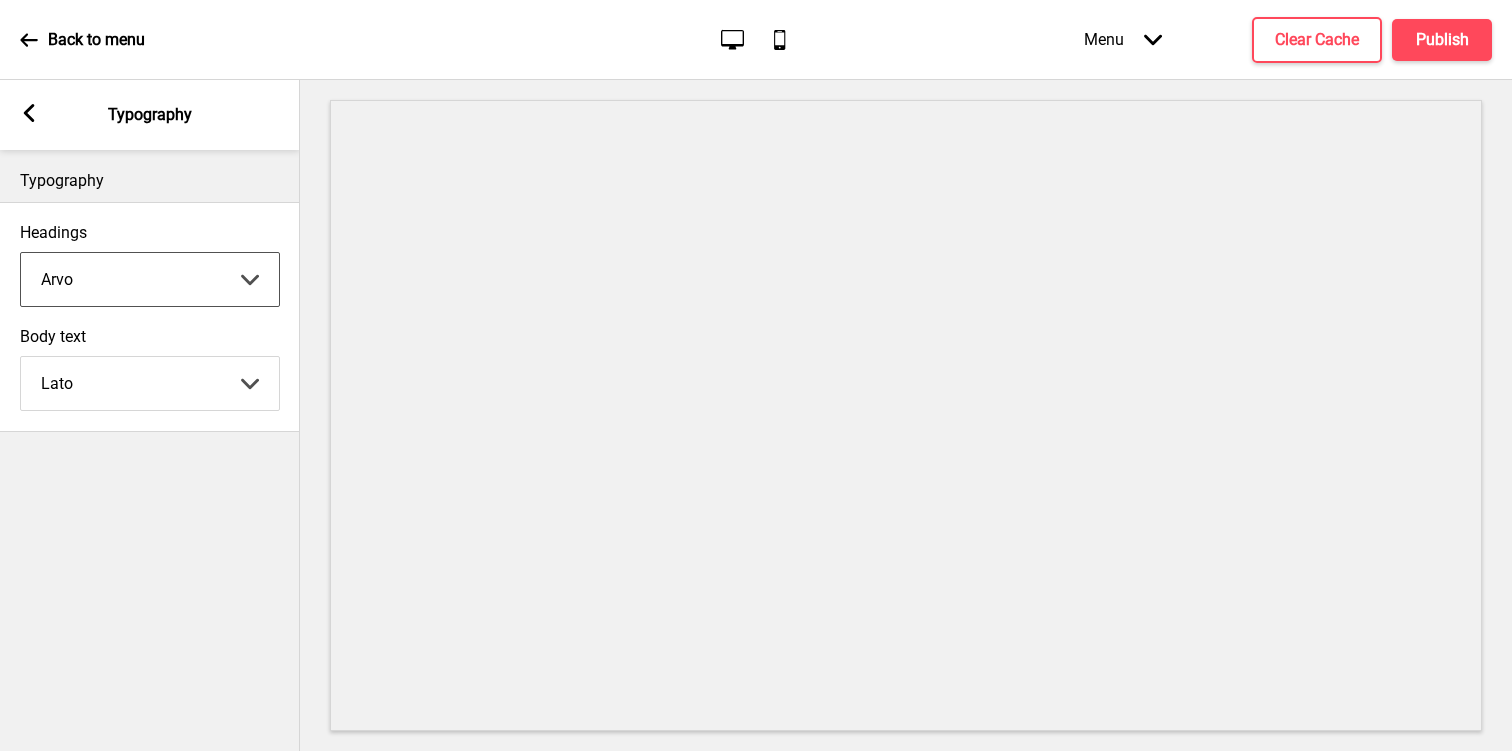 click on "Abhaya Libre Abril Fatface Adobe Garamond Pro Arimo Arsenal Arvo Berkshire Swash Be Vietnam Pro Bitter Bree Serif Cantora One Cabin Courgette Coustard Glegoo Hammersmith One Hind Guntur Josefin Sans Jost Kalam Lato Libre [PERSON_NAME] Libre [PERSON_NAME] [PERSON_NAME] Nunito Sans Oregano [PERSON_NAME] Playfair Display Prata Quattrocento Quicksand Roboto Roboto Slab [PERSON_NAME] Signika Trocchi Ubuntu Vollkorn Yeseva One 王漢宗細黑體繁 王漢宗細圓體繁 王漢宗粗明體繁 小米兰亭简 腾翔嘉丽细圆简 腾祥睿黑简 王漢宗波卡體繁一空陰 王漢宗粗圓體繁一雙空 瀨戶字體繁 田氏方筆刷體繁 田氏细笔刷體繁 站酷快乐简体 站酷酷黑 站酷小薇字体简体 Aa晚风 Aa荷包鼓鼓 中文 STSong" at bounding box center [150, 279] 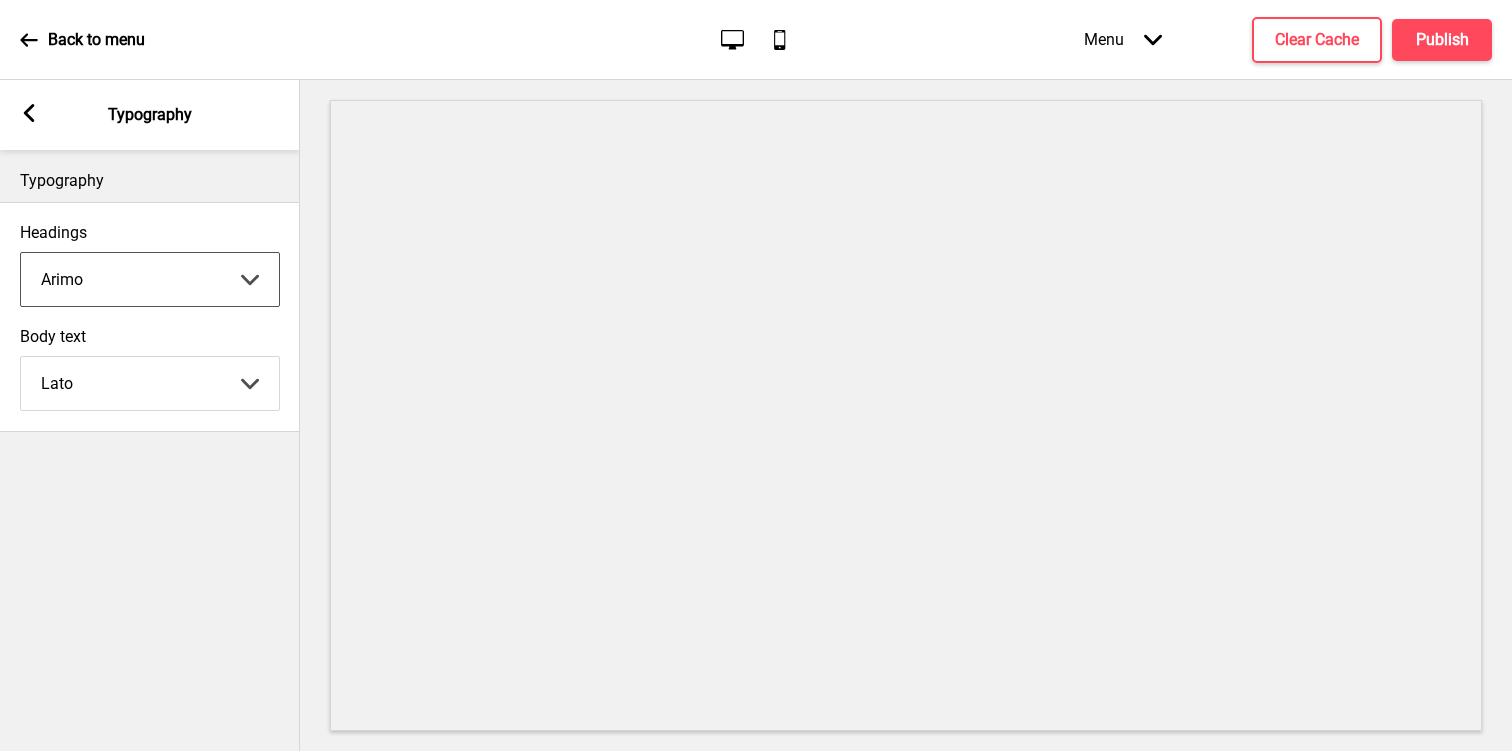 click on "Abhaya Libre Abril Fatface Adobe Garamond Pro Arimo Arsenal Arvo Berkshire Swash Be Vietnam Pro Bitter Bree Serif Cantora One Cabin Courgette Coustard Glegoo Hammersmith One Hind Guntur Josefin Sans Jost Kalam Lato Libre [PERSON_NAME] Libre [PERSON_NAME] [PERSON_NAME] Nunito Sans Oregano [PERSON_NAME] Playfair Display Prata Quattrocento Quicksand Roboto Roboto Slab [PERSON_NAME] Signika Trocchi Ubuntu Vollkorn Yeseva One 王漢宗細黑體繁 王漢宗細圓體繁 王漢宗粗明體繁 小米兰亭简 腾翔嘉丽细圆简 腾祥睿黑简 王漢宗波卡體繁一空陰 王漢宗粗圓體繁一雙空 瀨戶字體繁 田氏方筆刷體繁 田氏细笔刷體繁 站酷快乐简体 站酷酷黑 站酷小薇字体简体 Aa晚风 Aa荷包鼓鼓 中文 STSong" at bounding box center [150, 279] 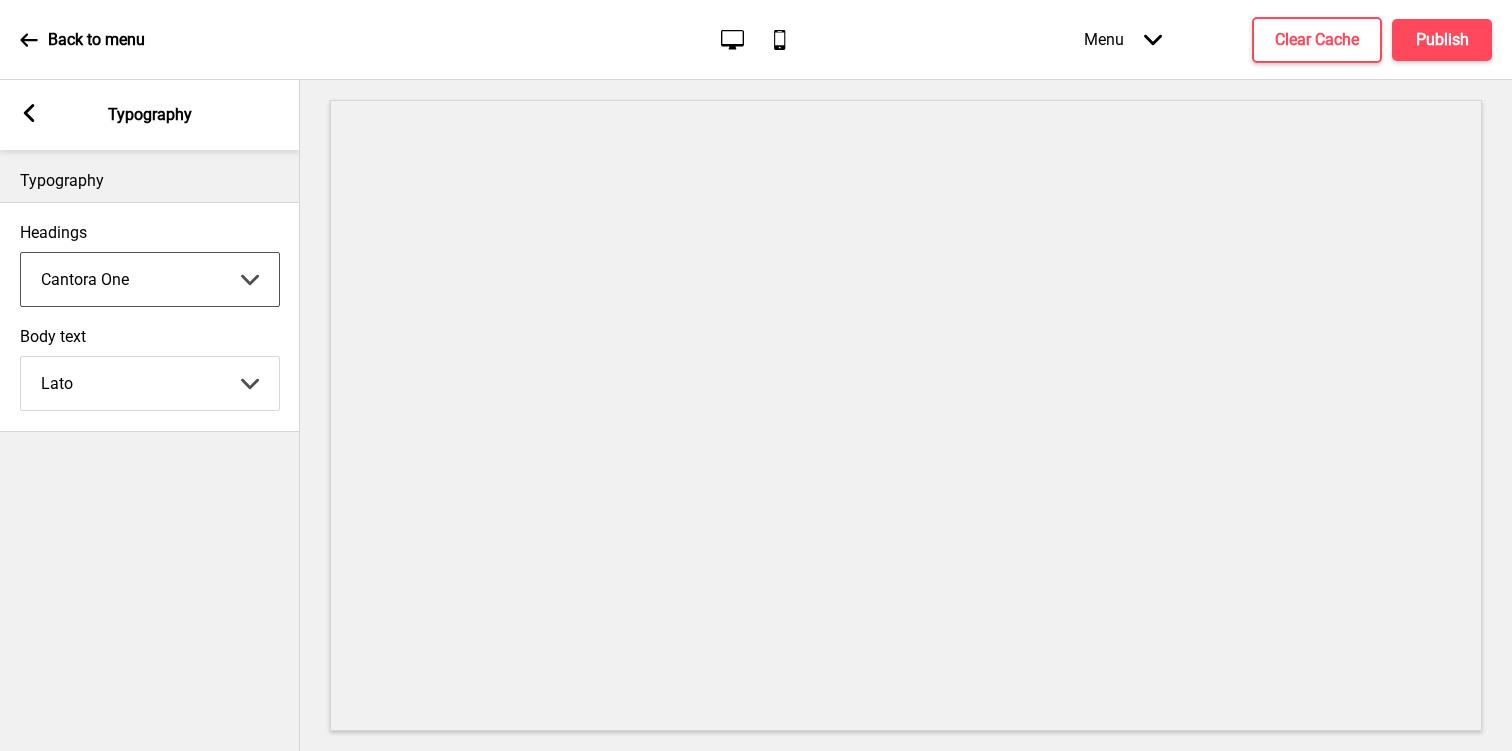 click on "Abhaya Libre Abril Fatface Adobe Garamond Pro Arimo Arsenal Arvo Berkshire Swash Be Vietnam Pro Bitter Bree Serif Cantora One Cabin Courgette Coustard Glegoo Hammersmith One Hind Guntur Josefin Sans Jost Kalam Lato Libre [PERSON_NAME] Libre [PERSON_NAME] [PERSON_NAME] Nunito Sans Oregano [PERSON_NAME] Playfair Display Prata Quattrocento Quicksand Roboto Roboto Slab [PERSON_NAME] Signika Trocchi Ubuntu Vollkorn Yeseva One 王漢宗細黑體繁 王漢宗細圓體繁 王漢宗粗明體繁 小米兰亭简 腾翔嘉丽细圆简 腾祥睿黑简 王漢宗波卡體繁一空陰 王漢宗粗圓體繁一雙空 瀨戶字體繁 田氏方筆刷體繁 田氏细笔刷體繁 站酷快乐简体 站酷酷黑 站酷小薇字体简体 Aa晚风 Aa荷包鼓鼓 中文 STSong" at bounding box center (150, 279) 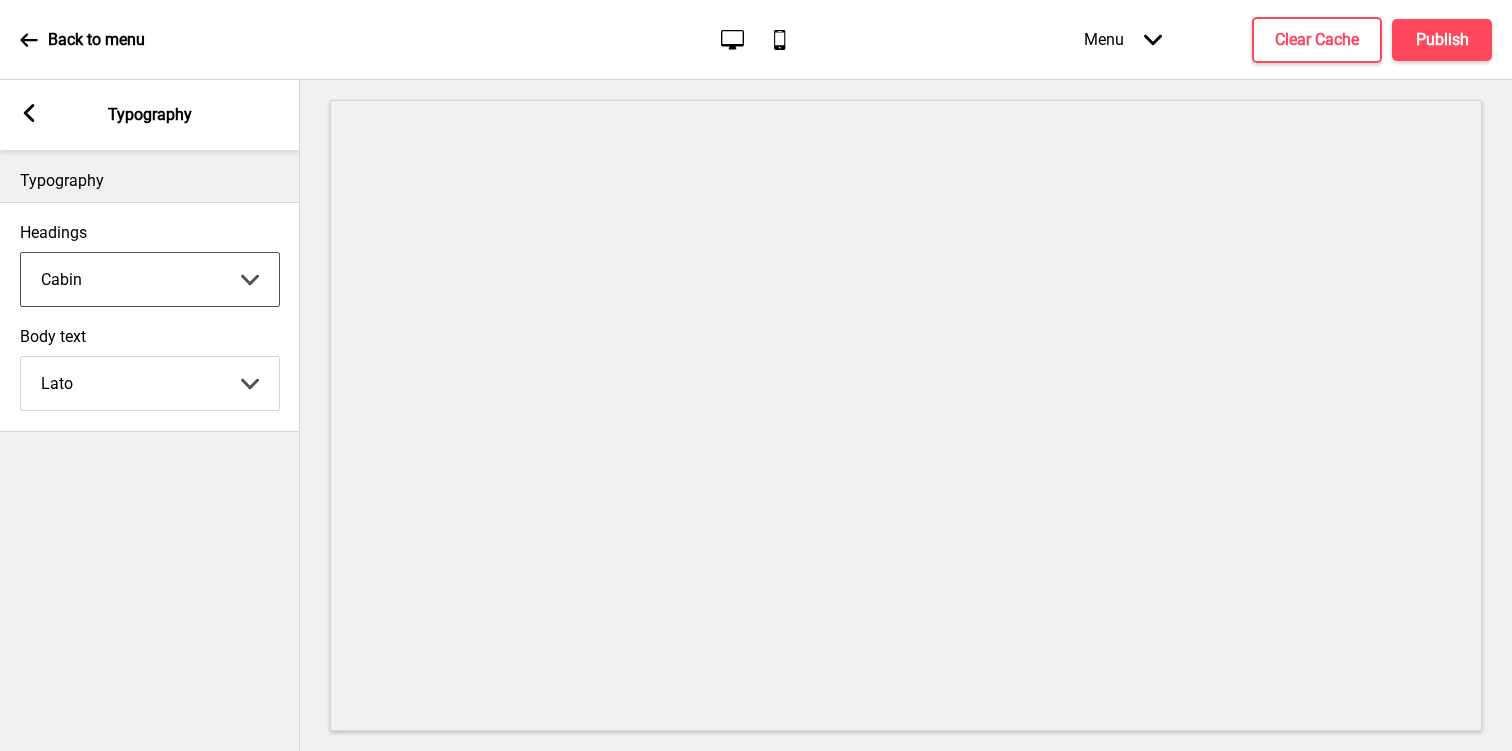 click on "Abhaya Libre Abril Fatface Adobe Garamond Pro Arimo Arsenal Arvo Berkshire Swash Be Vietnam Pro Bitter Bree Serif Cantora One Cabin Courgette Coustard Glegoo Hammersmith One Hind Guntur Josefin Sans Jost Kalam Lato Libre [PERSON_NAME] Libre [PERSON_NAME] [PERSON_NAME] Nunito Sans Oregano [PERSON_NAME] Playfair Display Prata Quattrocento Quicksand Roboto Roboto Slab [PERSON_NAME] Signika Trocchi Ubuntu Vollkorn Yeseva One 王漢宗細黑體繁 王漢宗細圓體繁 王漢宗粗明體繁 小米兰亭简 腾翔嘉丽细圆简 腾祥睿黑简 王漢宗波卡體繁一空陰 王漢宗粗圓體繁一雙空 瀨戶字體繁 田氏方筆刷體繁 田氏细笔刷體繁 站酷快乐简体 站酷酷黑 站酷小薇字体简体 Aa晚风 Aa荷包鼓鼓 中文 STSong" at bounding box center (150, 383) 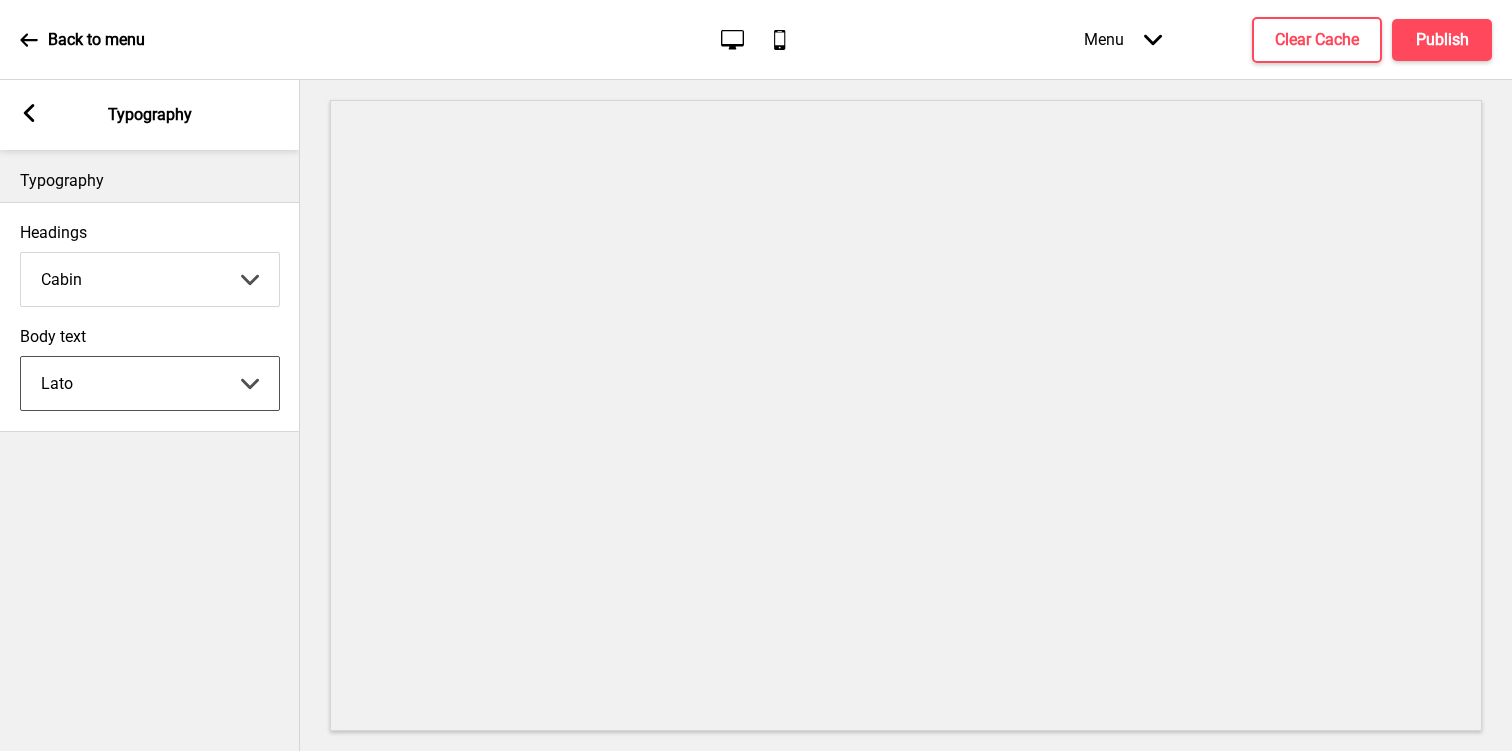 drag, startPoint x: 316, startPoint y: 120, endPoint x: 51, endPoint y: 111, distance: 265.15277 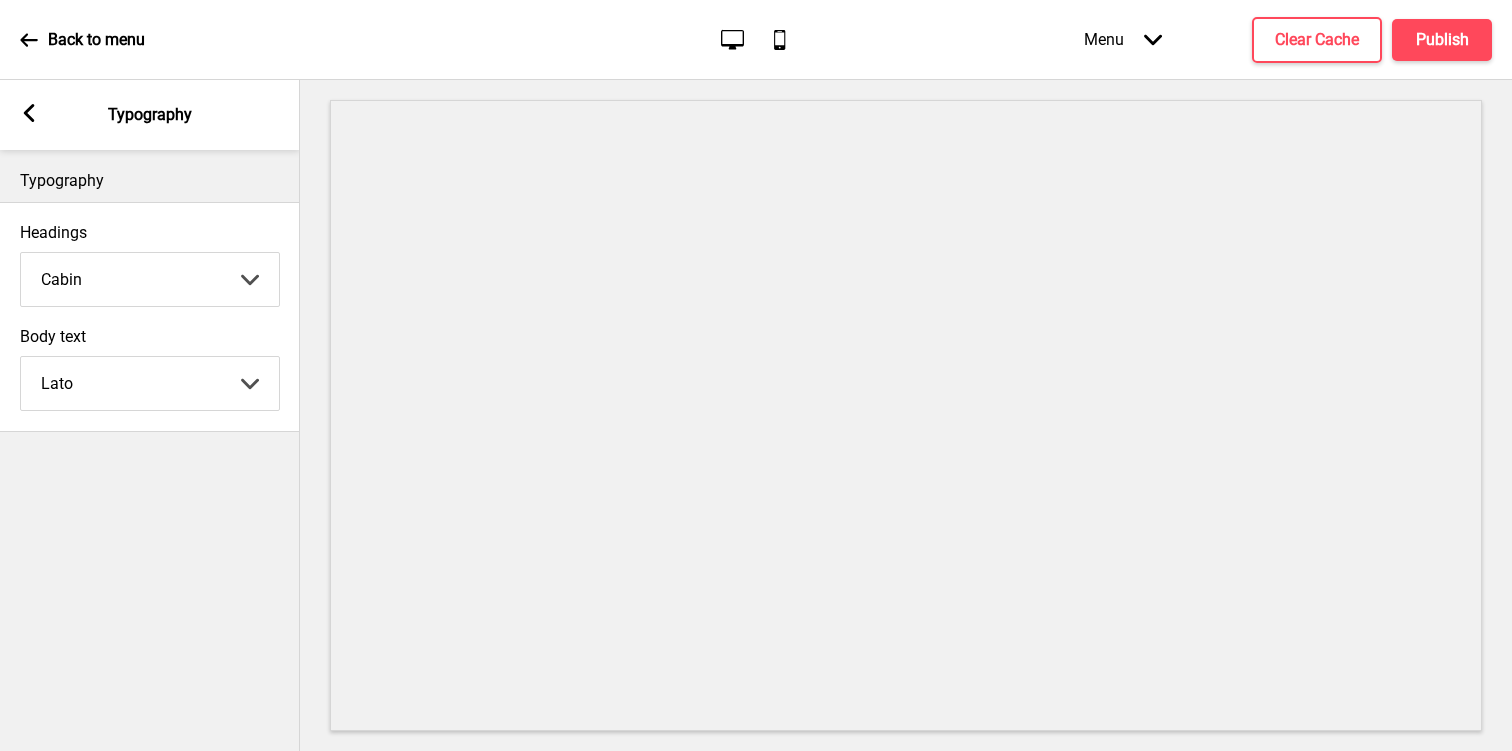 click 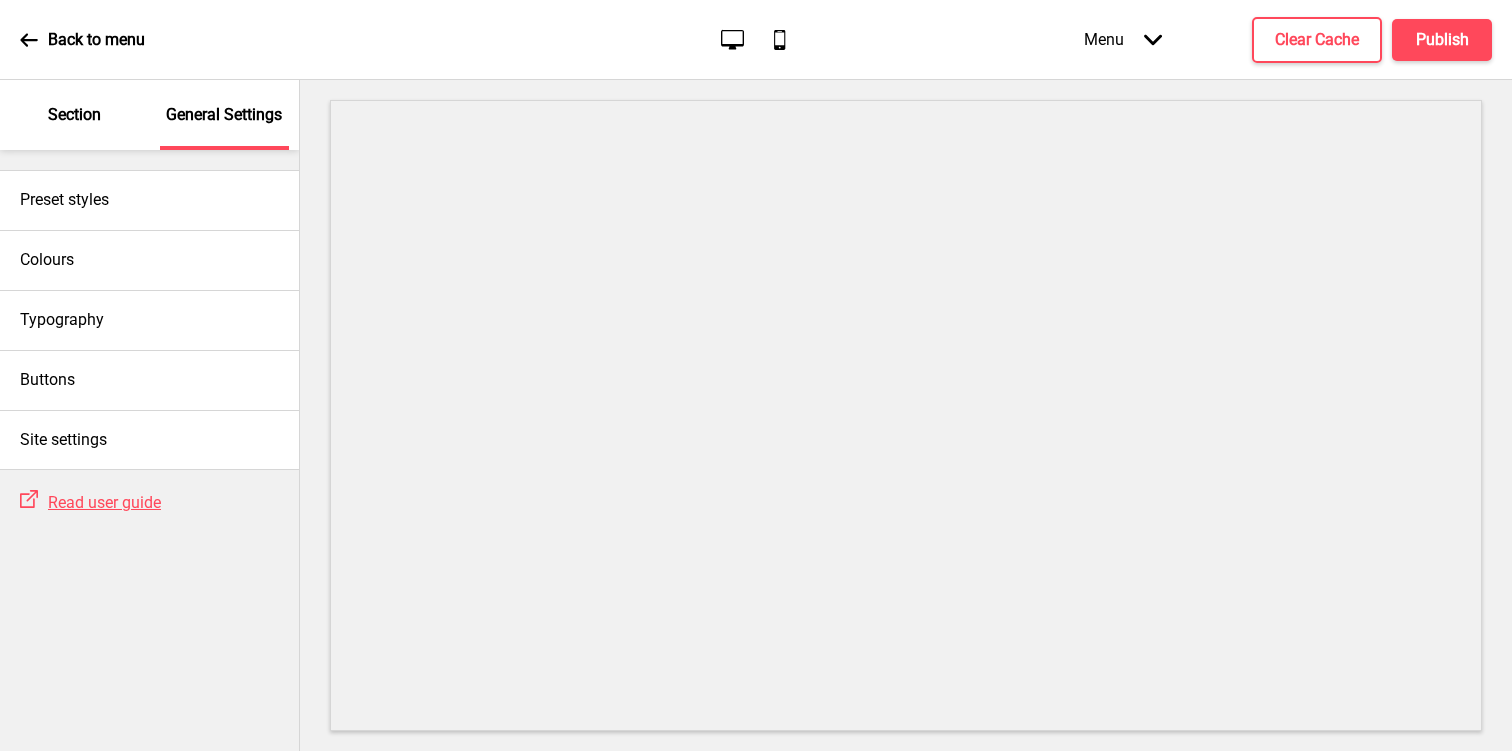 click on "Colours" at bounding box center (149, 260) 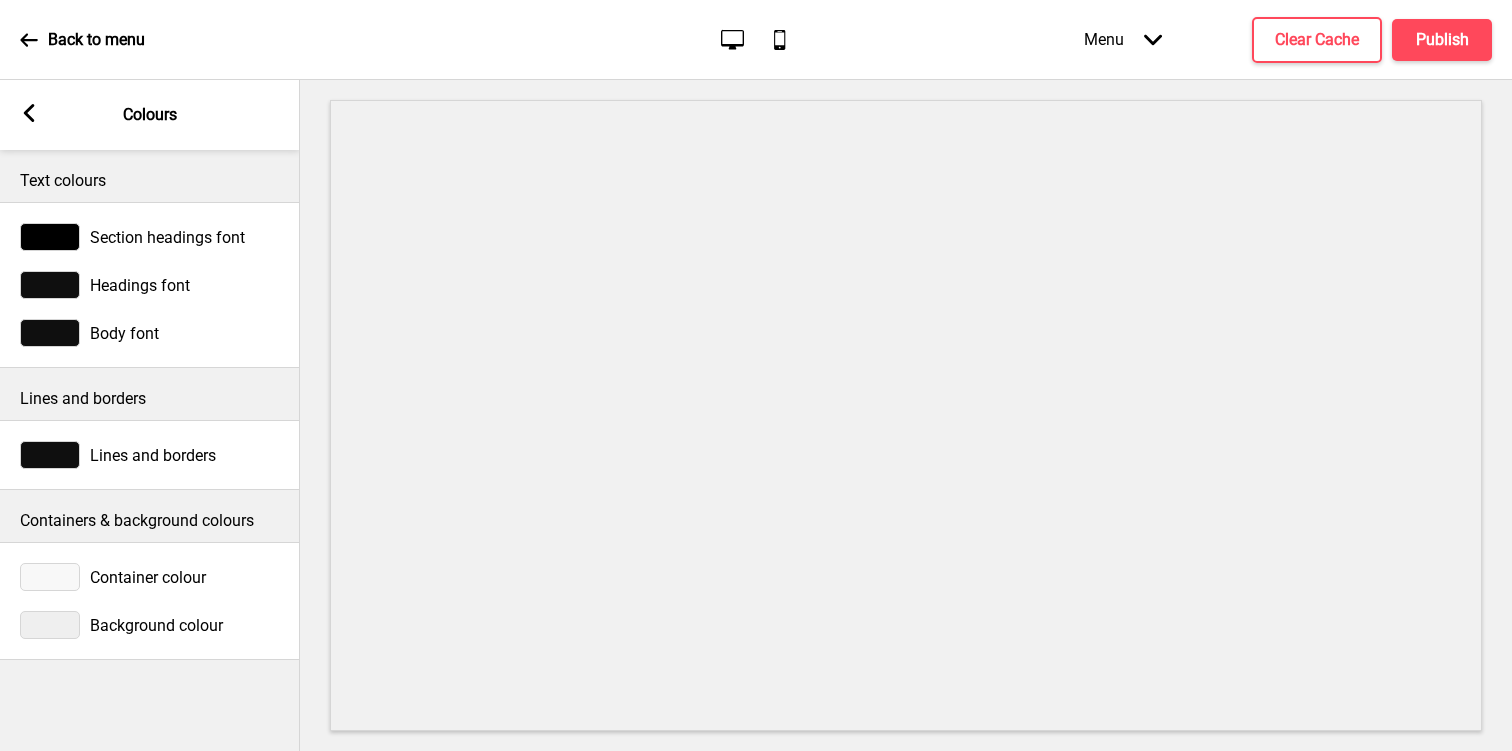 drag, startPoint x: 51, startPoint y: 111, endPoint x: 26, endPoint y: 119, distance: 26.24881 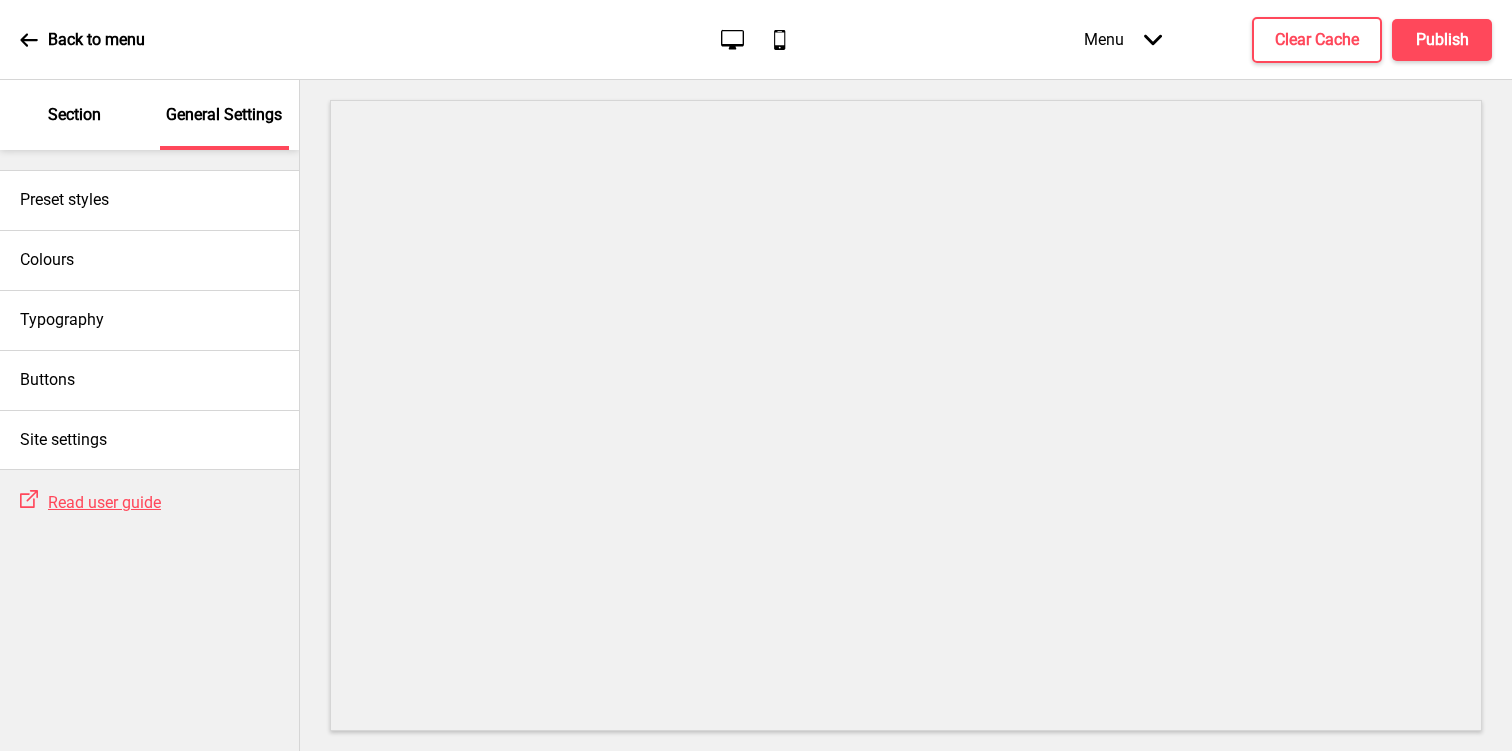 click on "Buttons" at bounding box center (149, 380) 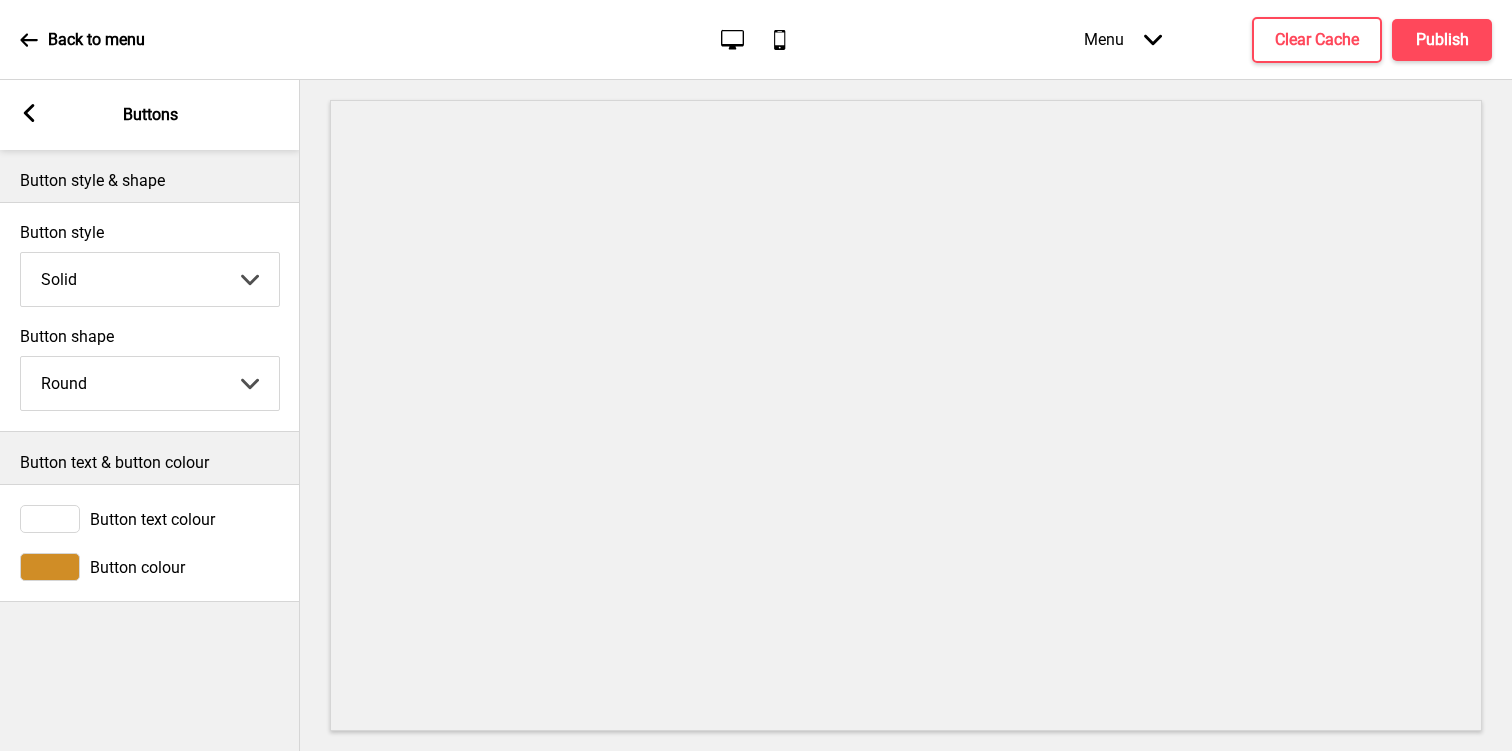 click 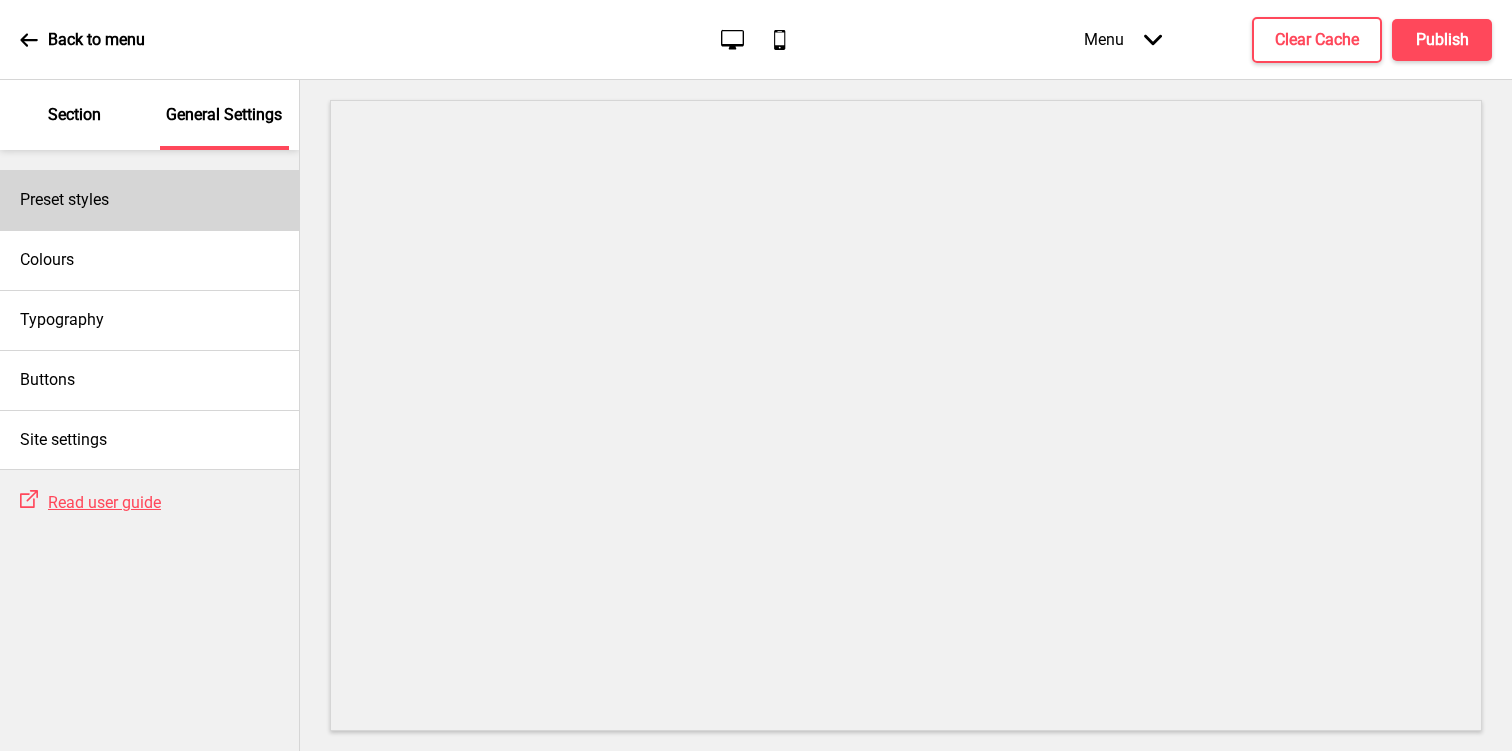 drag, startPoint x: 26, startPoint y: 119, endPoint x: 91, endPoint y: 211, distance: 112.64546 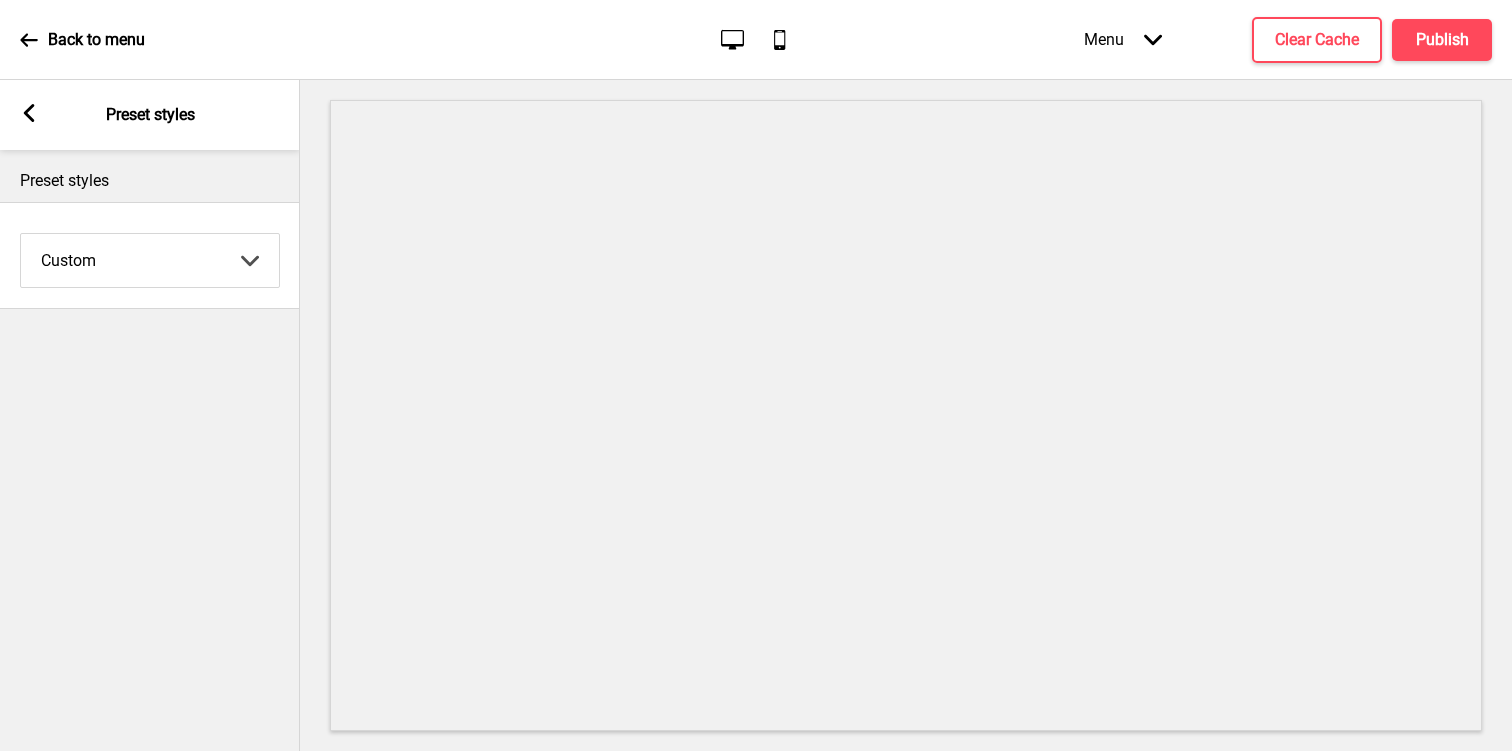 drag, startPoint x: 91, startPoint y: 211, endPoint x: 93, endPoint y: 263, distance: 52.03845 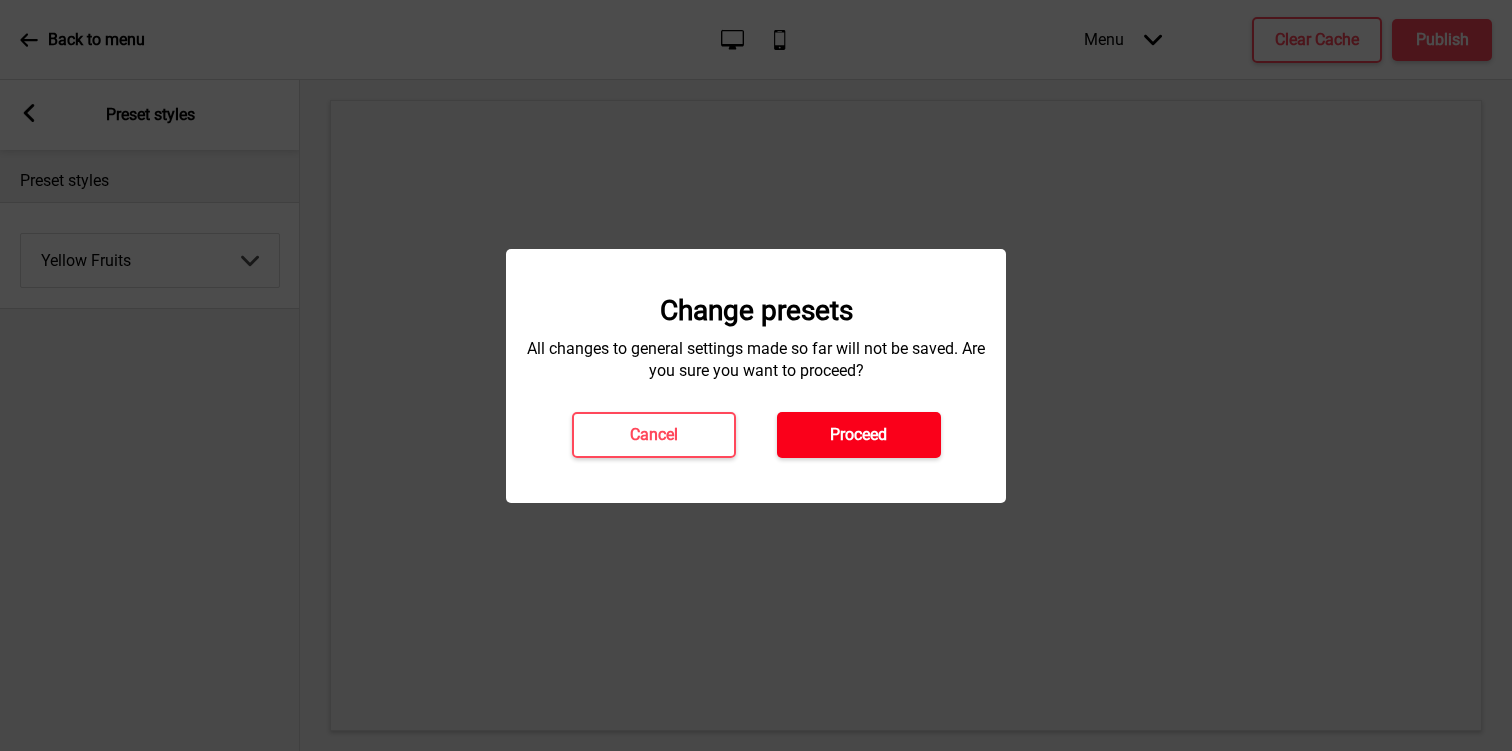 click on "Proceed" at bounding box center [859, 435] 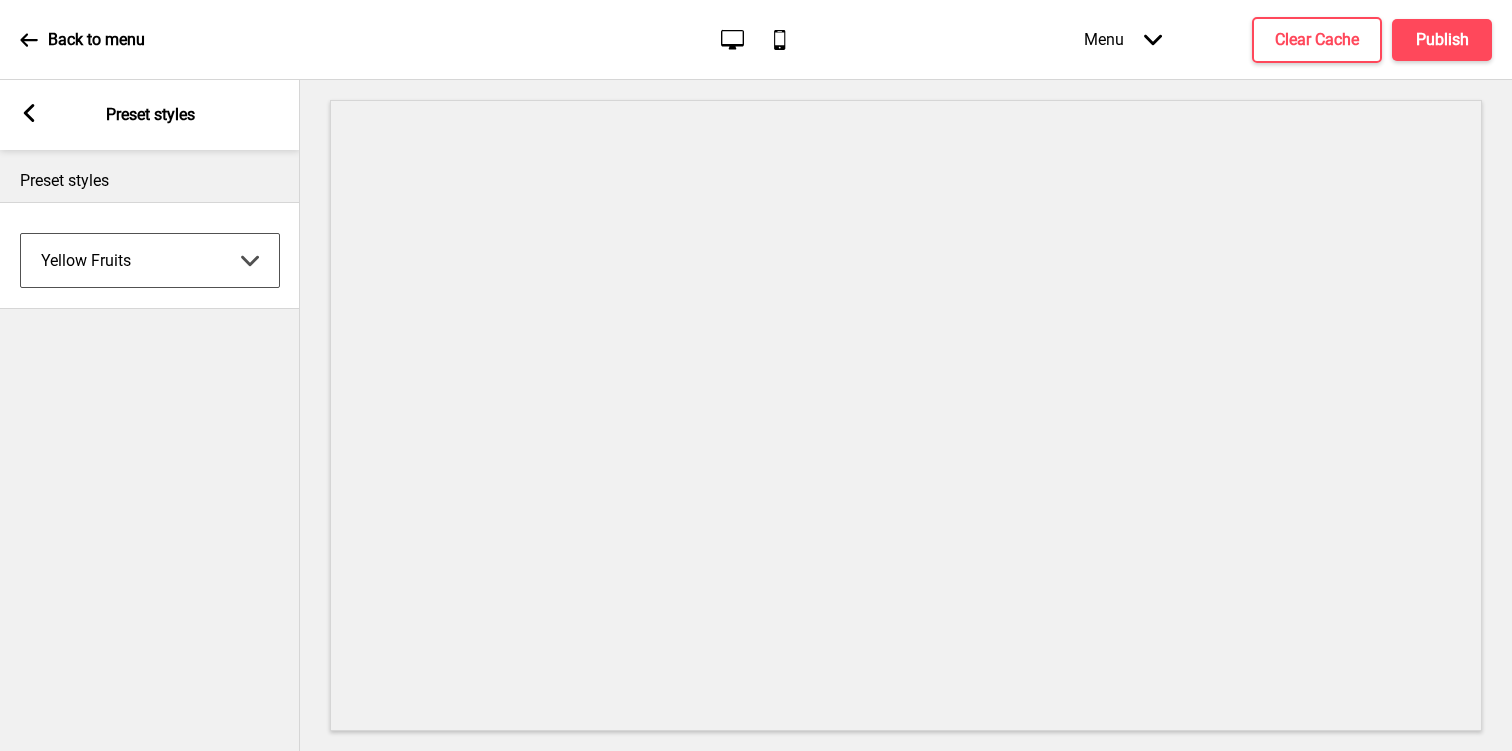 click on "Coffee Contrast Dark Earth Marine Minimalist Modern Oddle Pastel Yellow Fruits Custom" at bounding box center [150, 260] 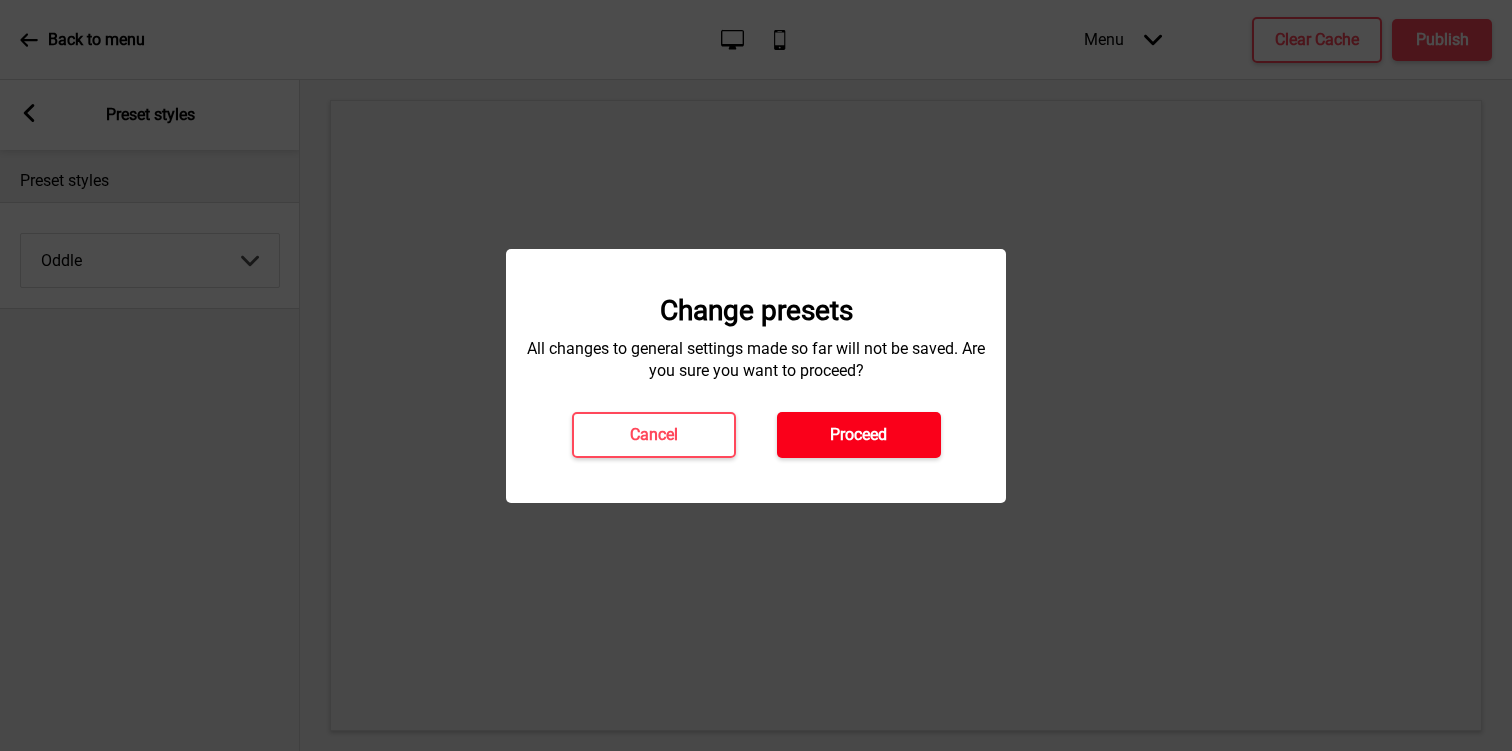 drag, startPoint x: 249, startPoint y: 267, endPoint x: 828, endPoint y: 423, distance: 599.6474 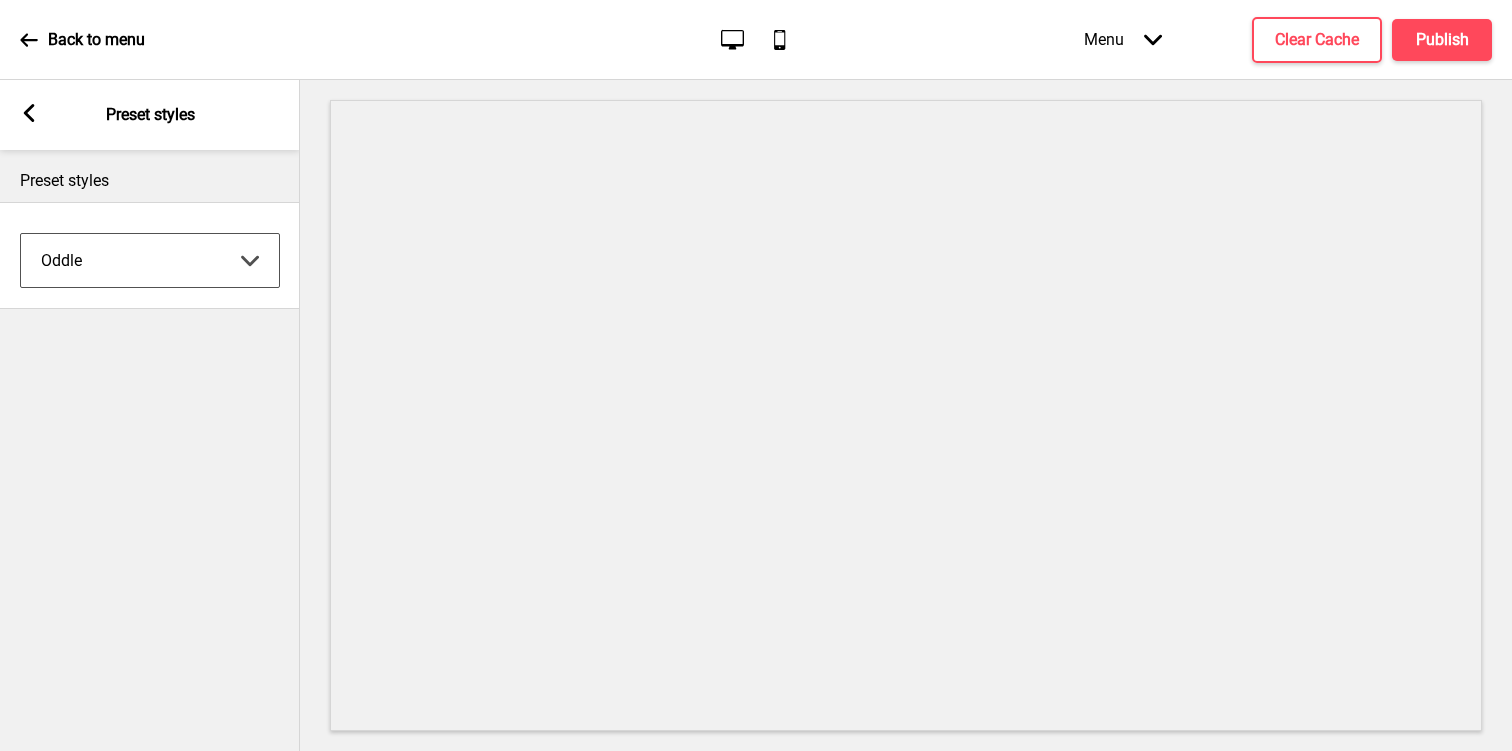 click on "Coffee Contrast Dark Earth Marine Minimalist Modern Oddle Pastel Yellow Fruits Custom" at bounding box center [150, 260] 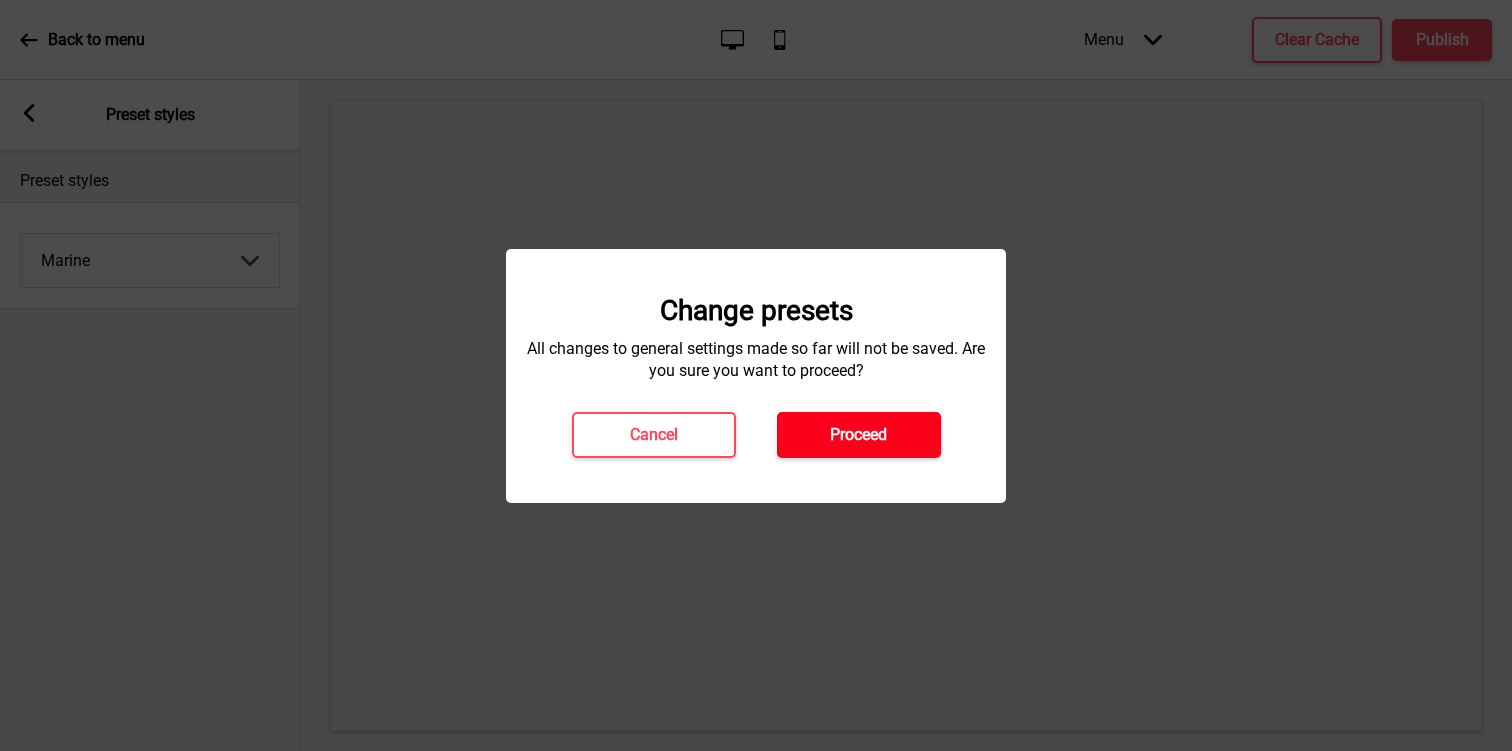 click on "Proceed" at bounding box center (858, 435) 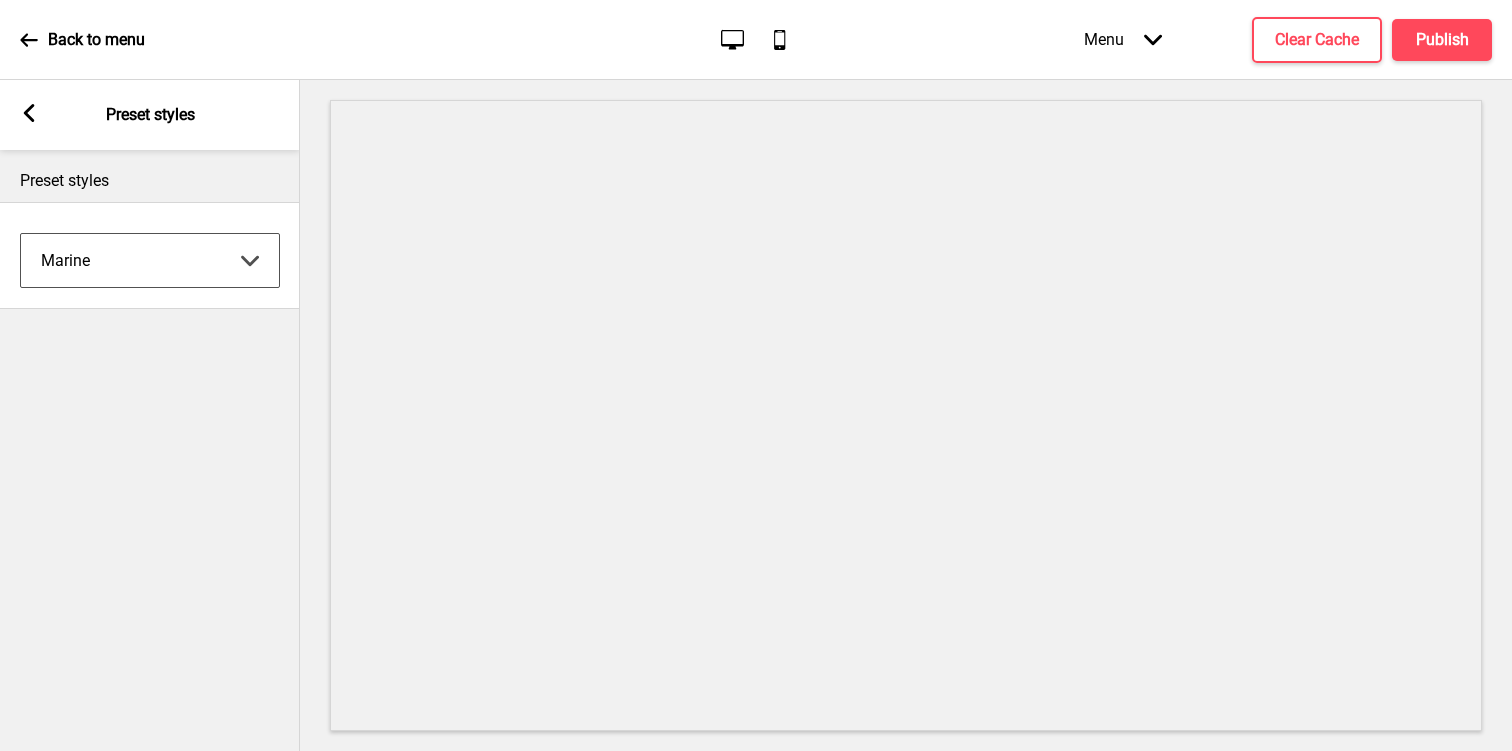 click on "Coffee Contrast Dark Earth Marine Minimalist Modern Oddle Pastel Yellow Fruits Custom" at bounding box center (150, 260) 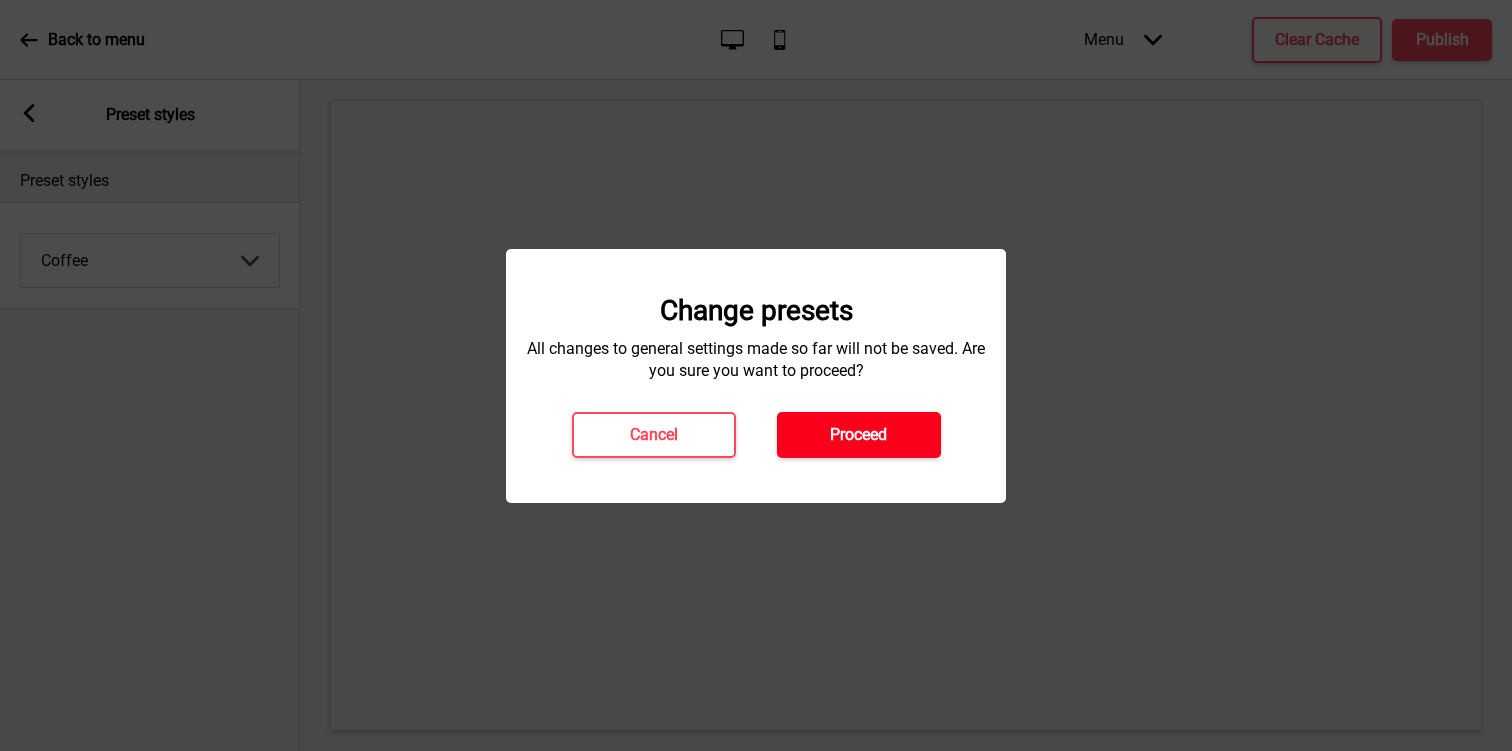 click on "Proceed" at bounding box center [858, 435] 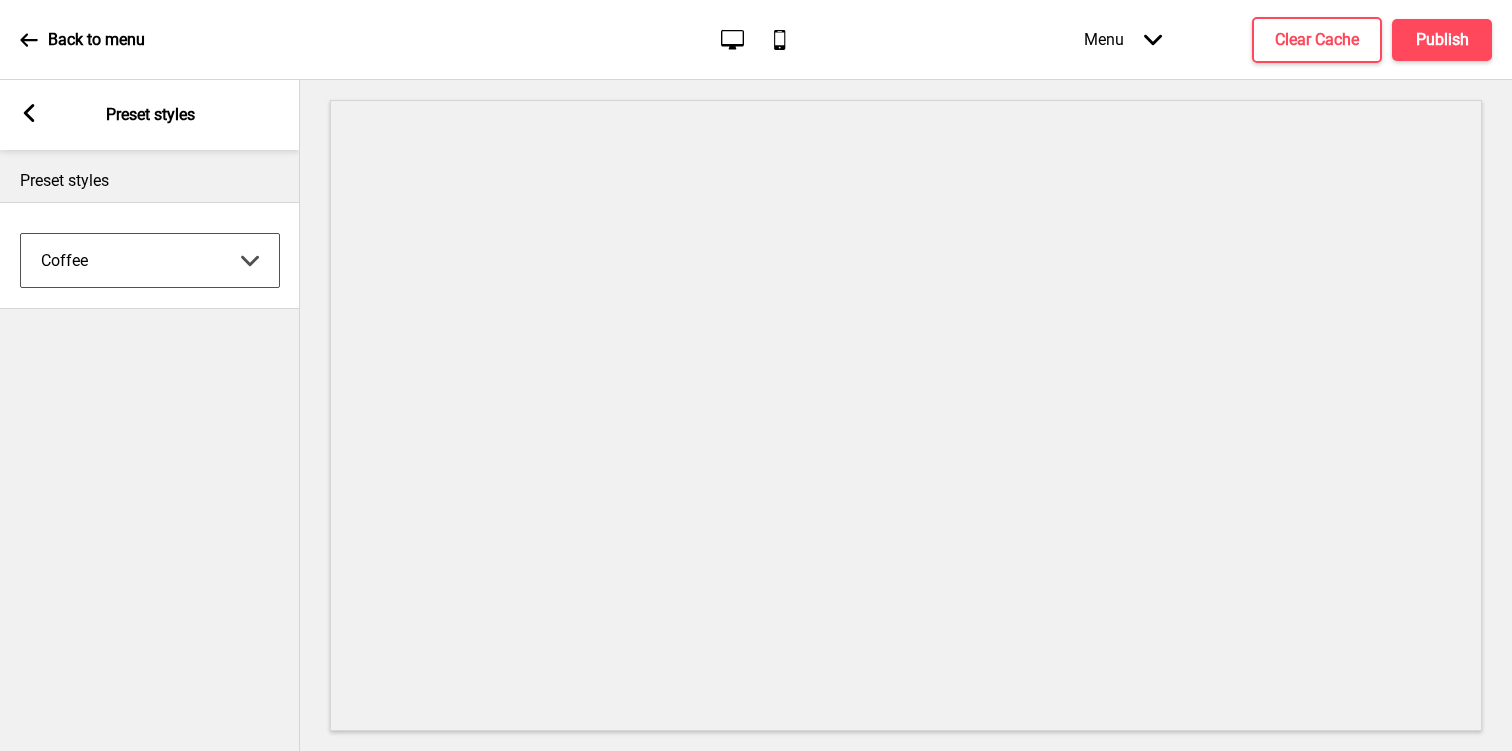 click on "Coffee Contrast Dark Earth Marine Minimalist Modern Oddle Pastel Yellow Fruits Custom" at bounding box center [150, 260] 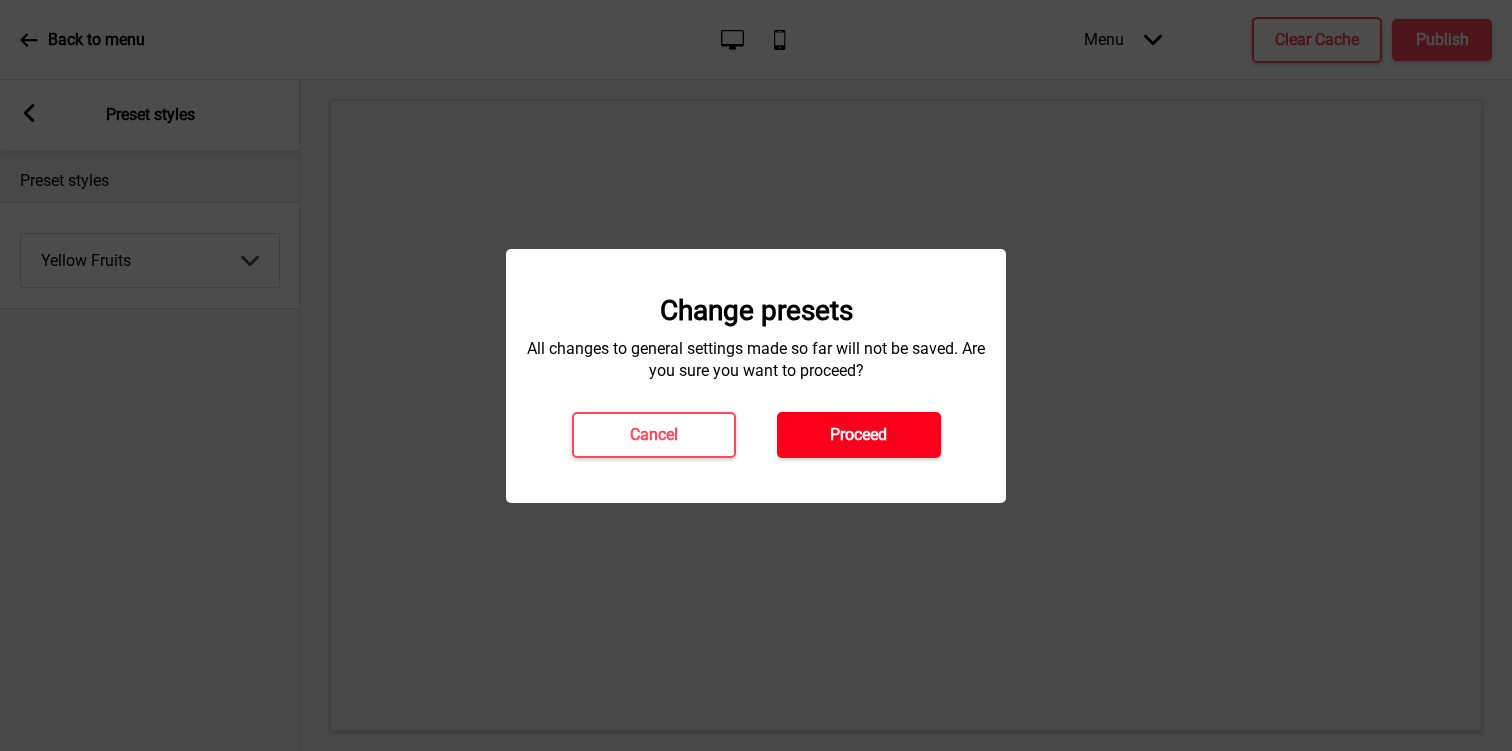 click on "Proceed" at bounding box center (859, 435) 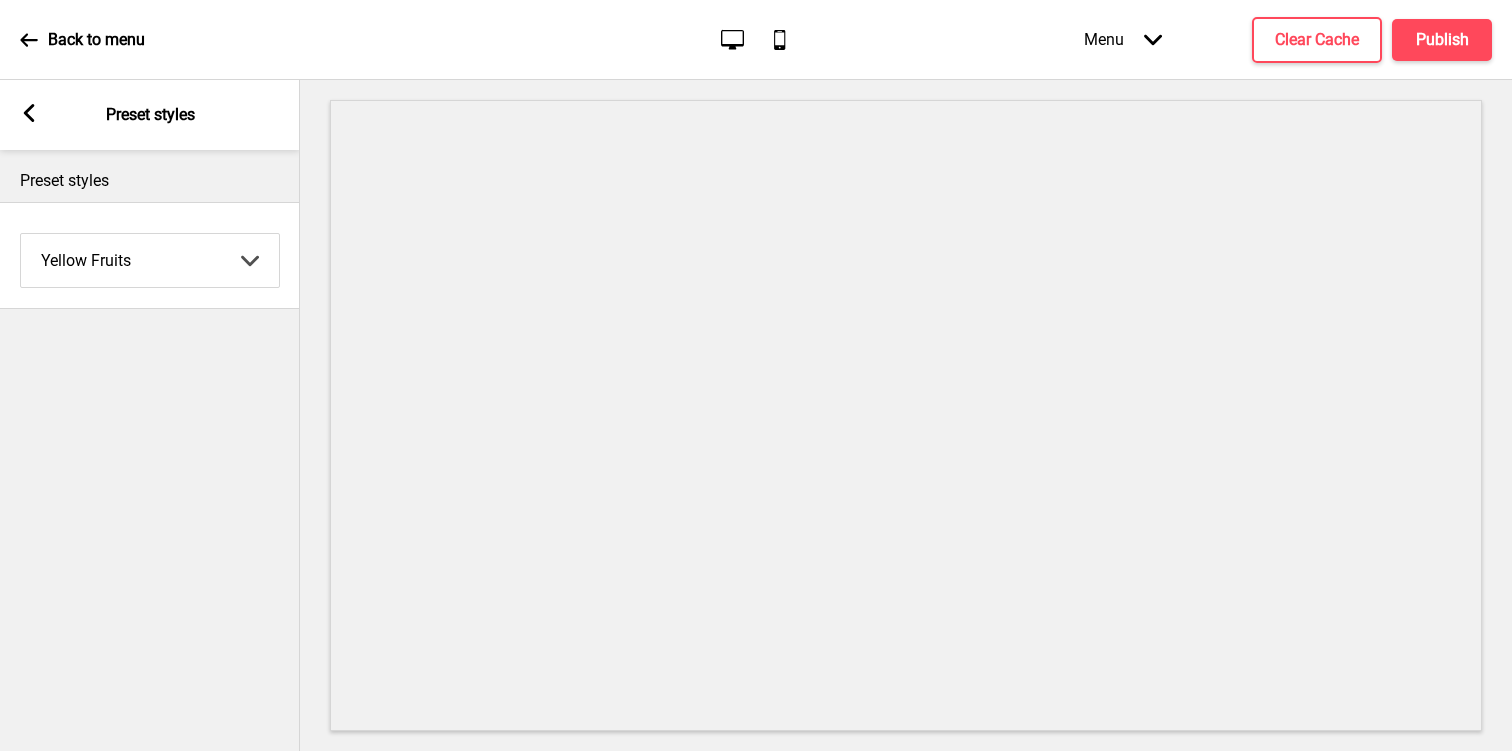 click on "Arrow left Preset styles" at bounding box center [150, 115] 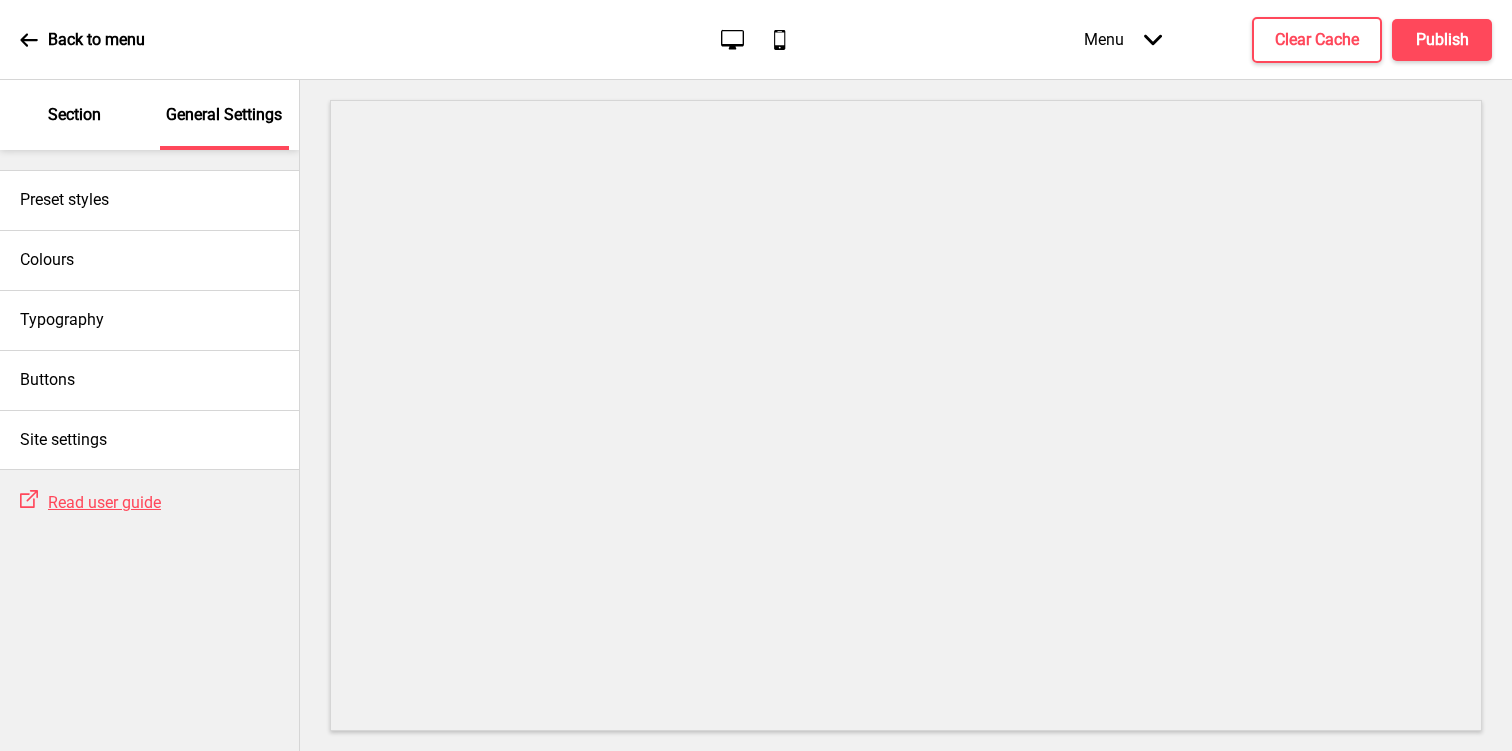click on "Section" at bounding box center (74, 115) 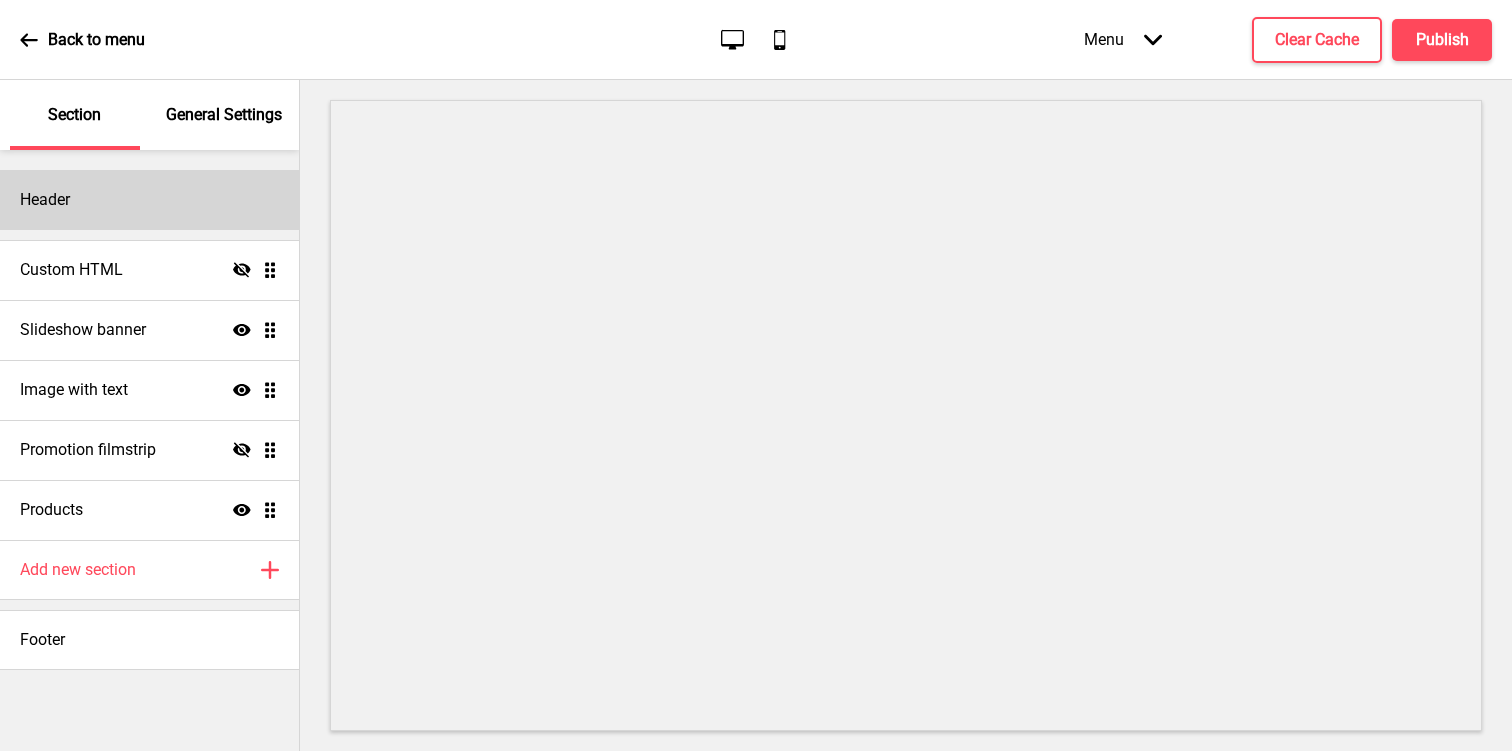 click on "Header" at bounding box center (149, 200) 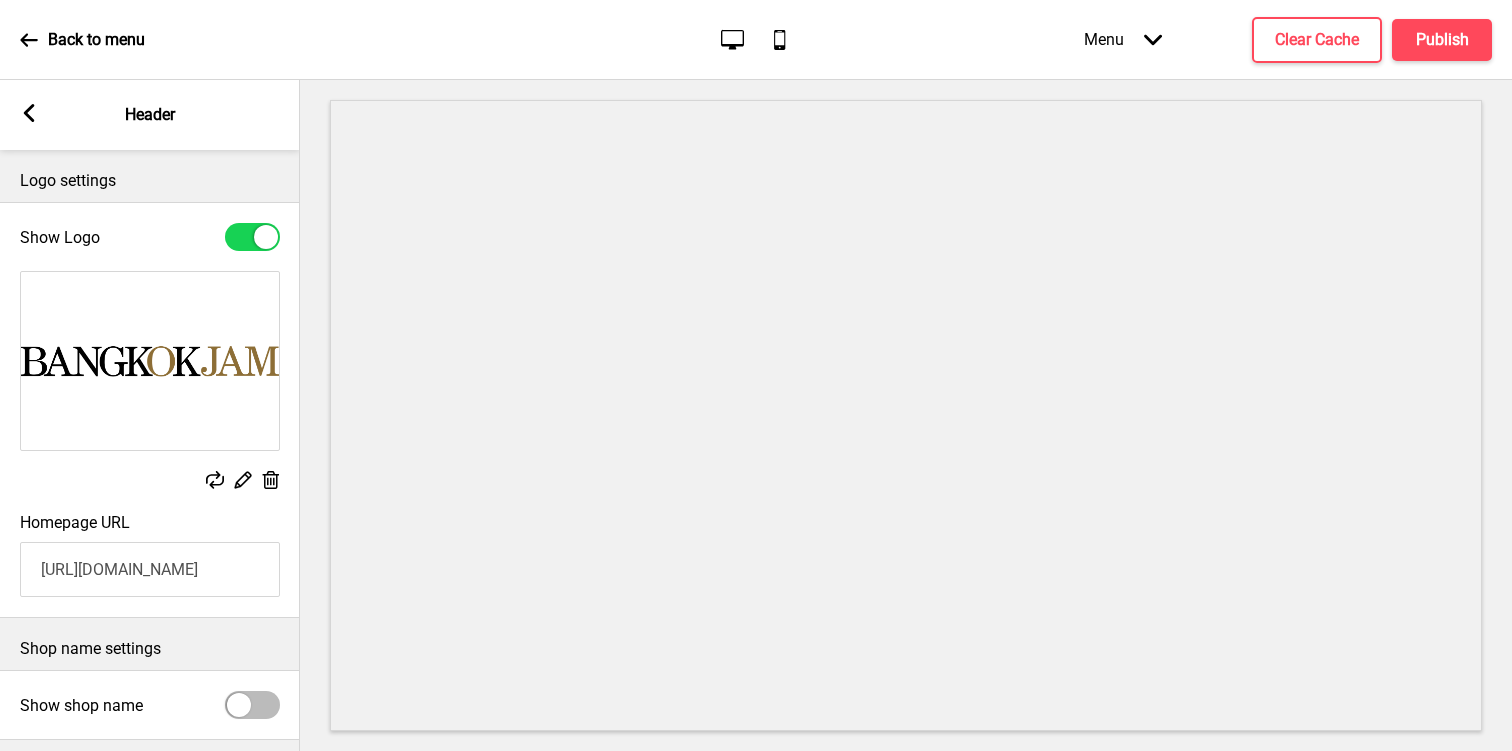 click 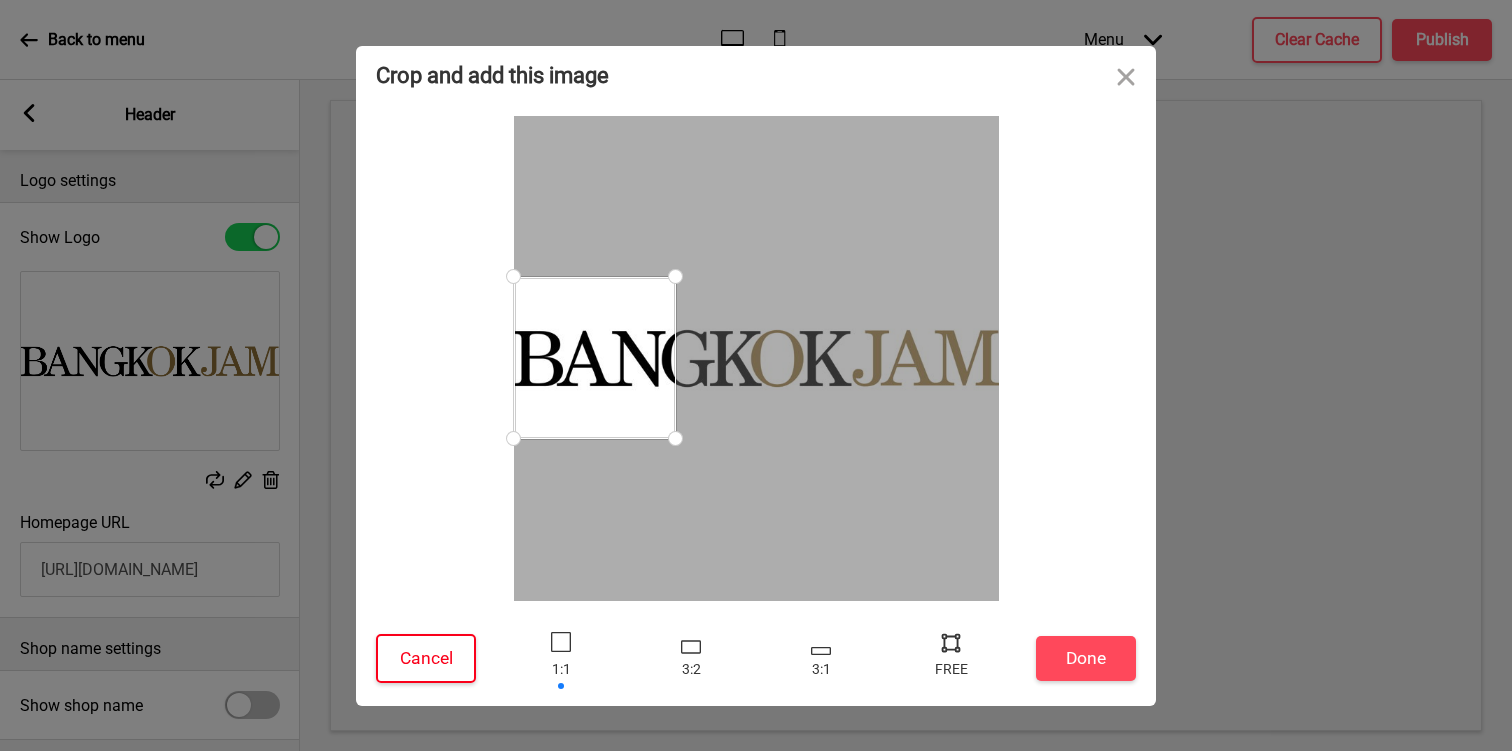 click on "Cancel" at bounding box center [426, 658] 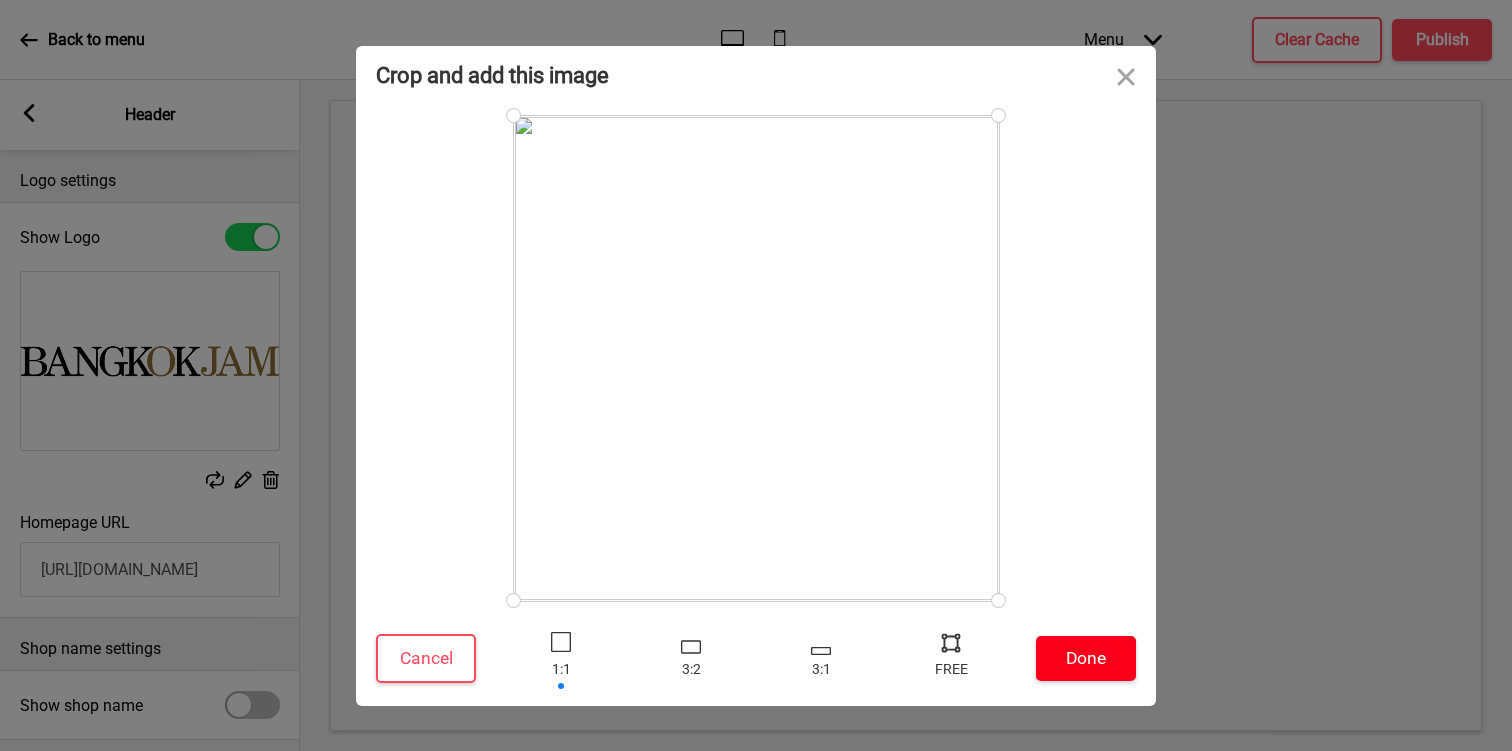 click on "Done" at bounding box center (1086, 658) 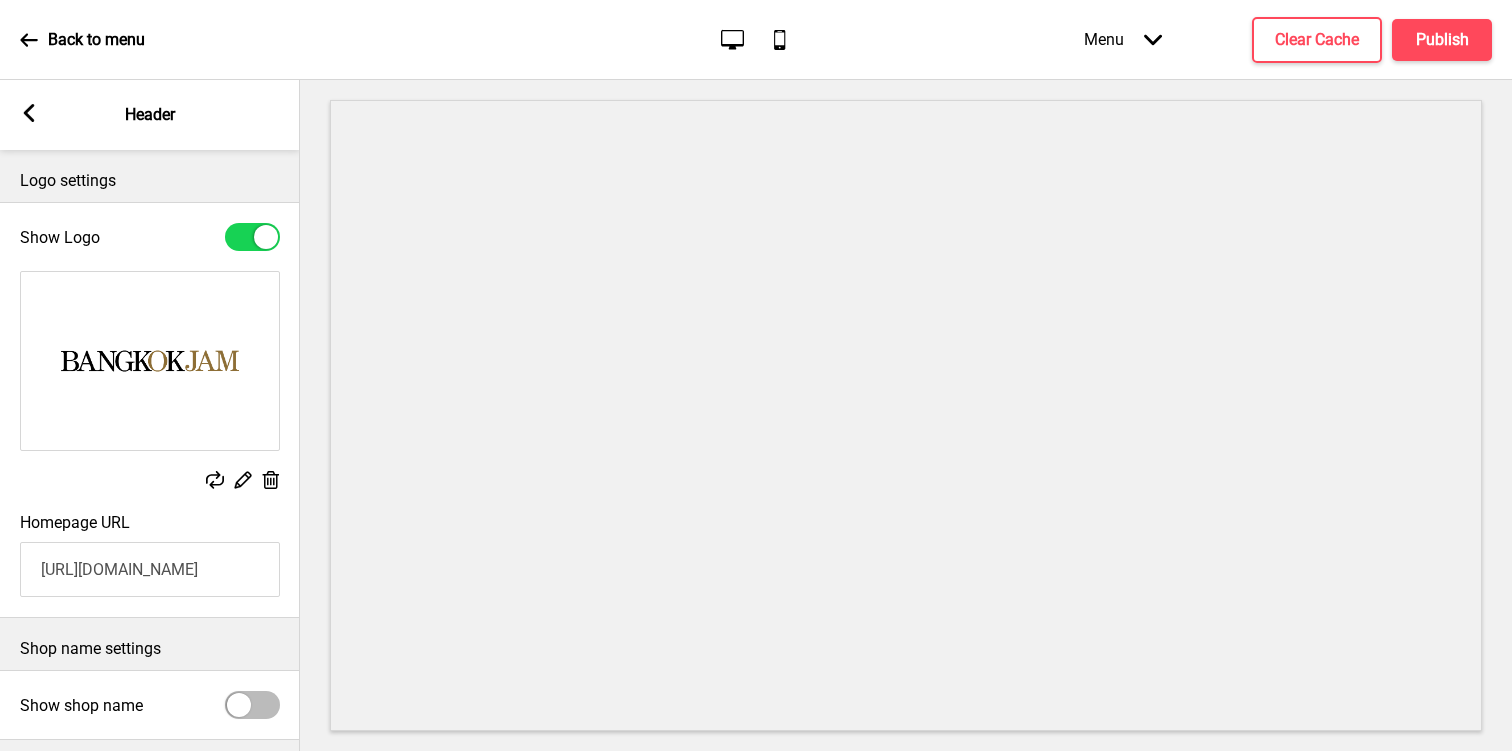 click on "Edit" at bounding box center (243, 482) 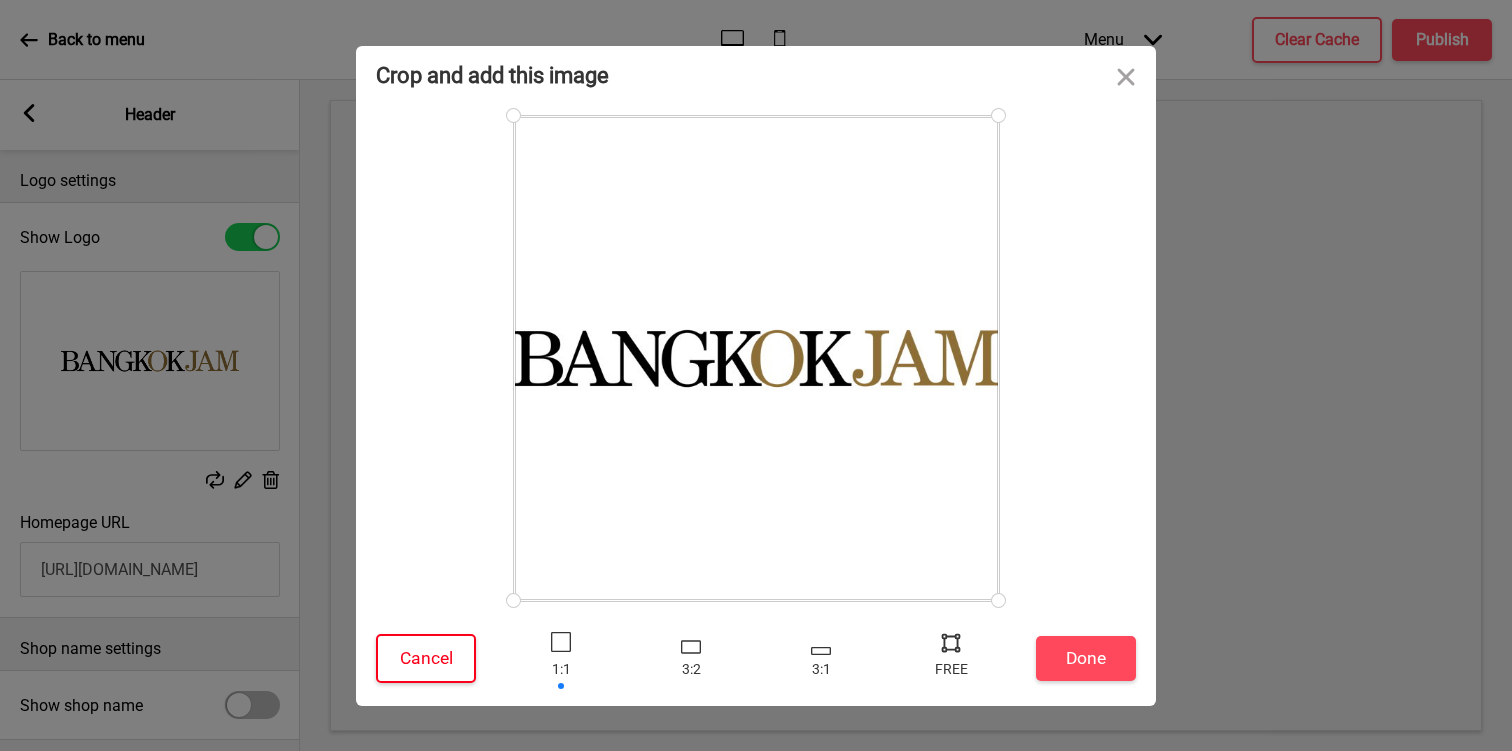 click on "Cancel" at bounding box center [426, 658] 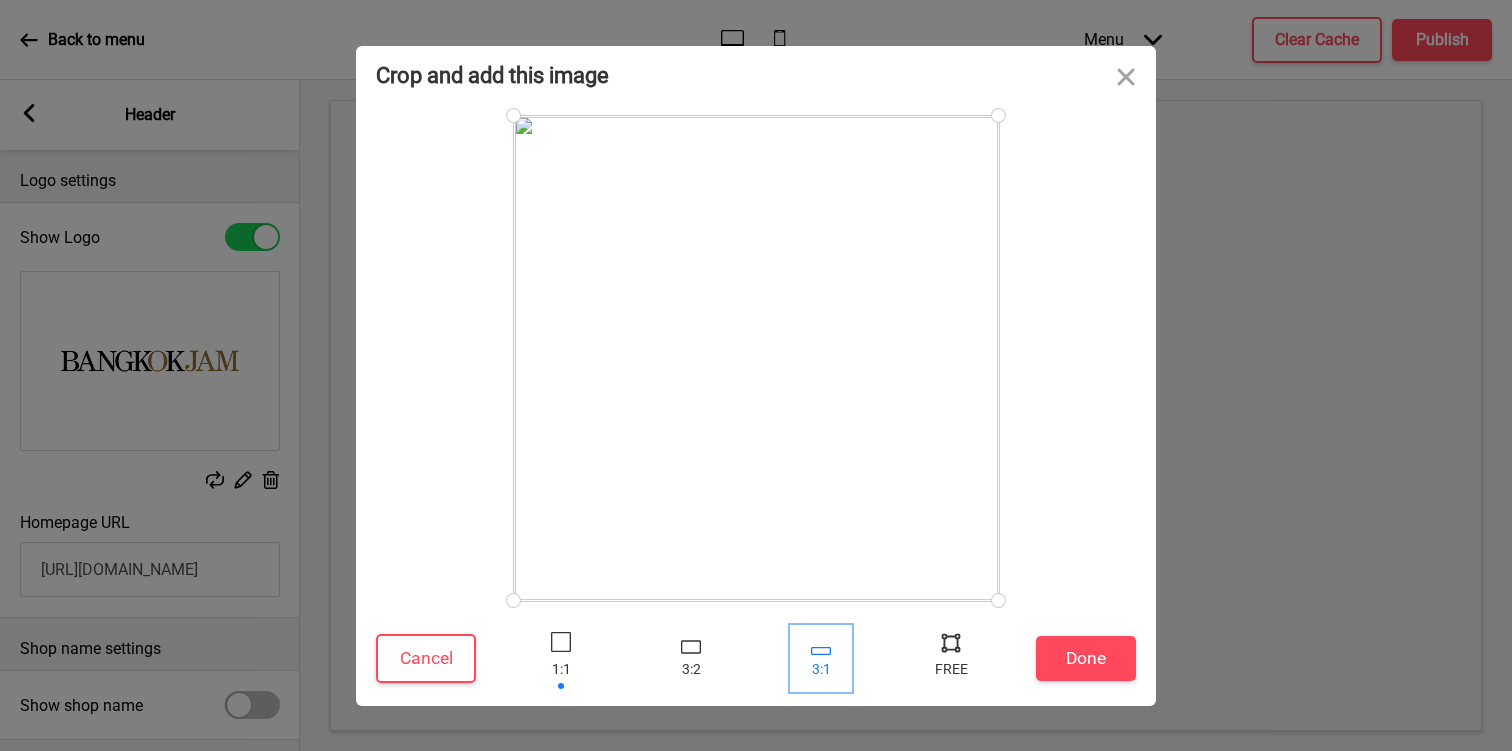 click at bounding box center (821, 658) 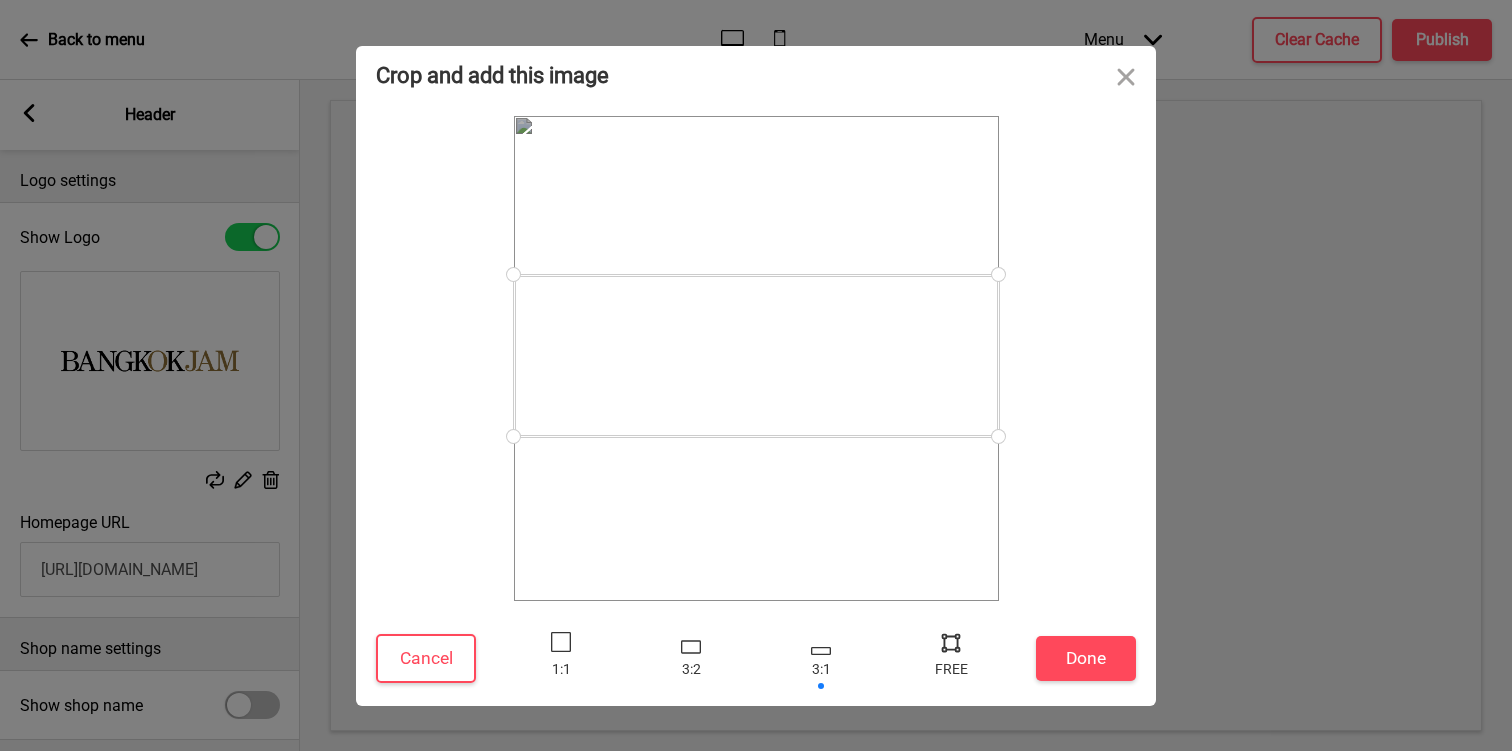 drag, startPoint x: 935, startPoint y: 250, endPoint x: 936, endPoint y: 409, distance: 159.00314 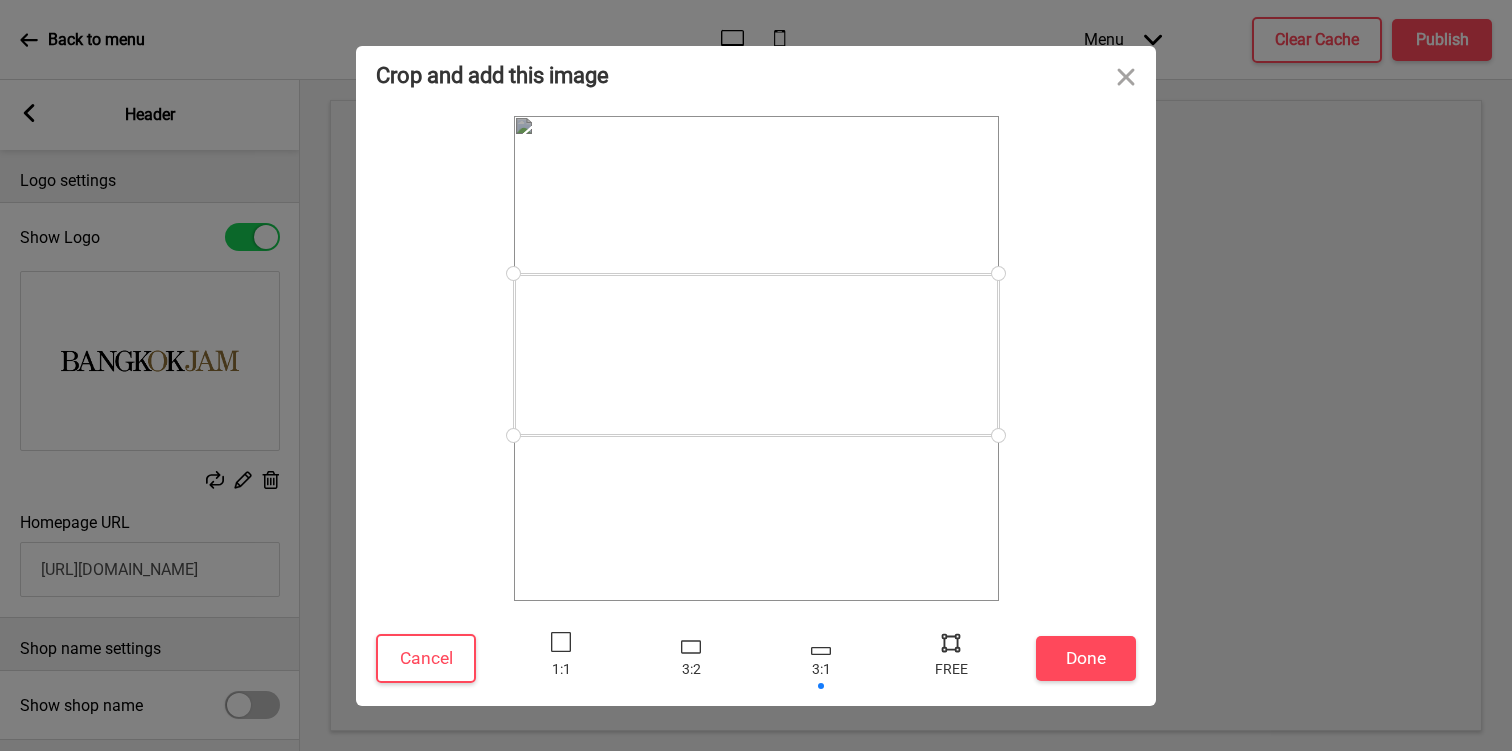 click at bounding box center (756, 355) 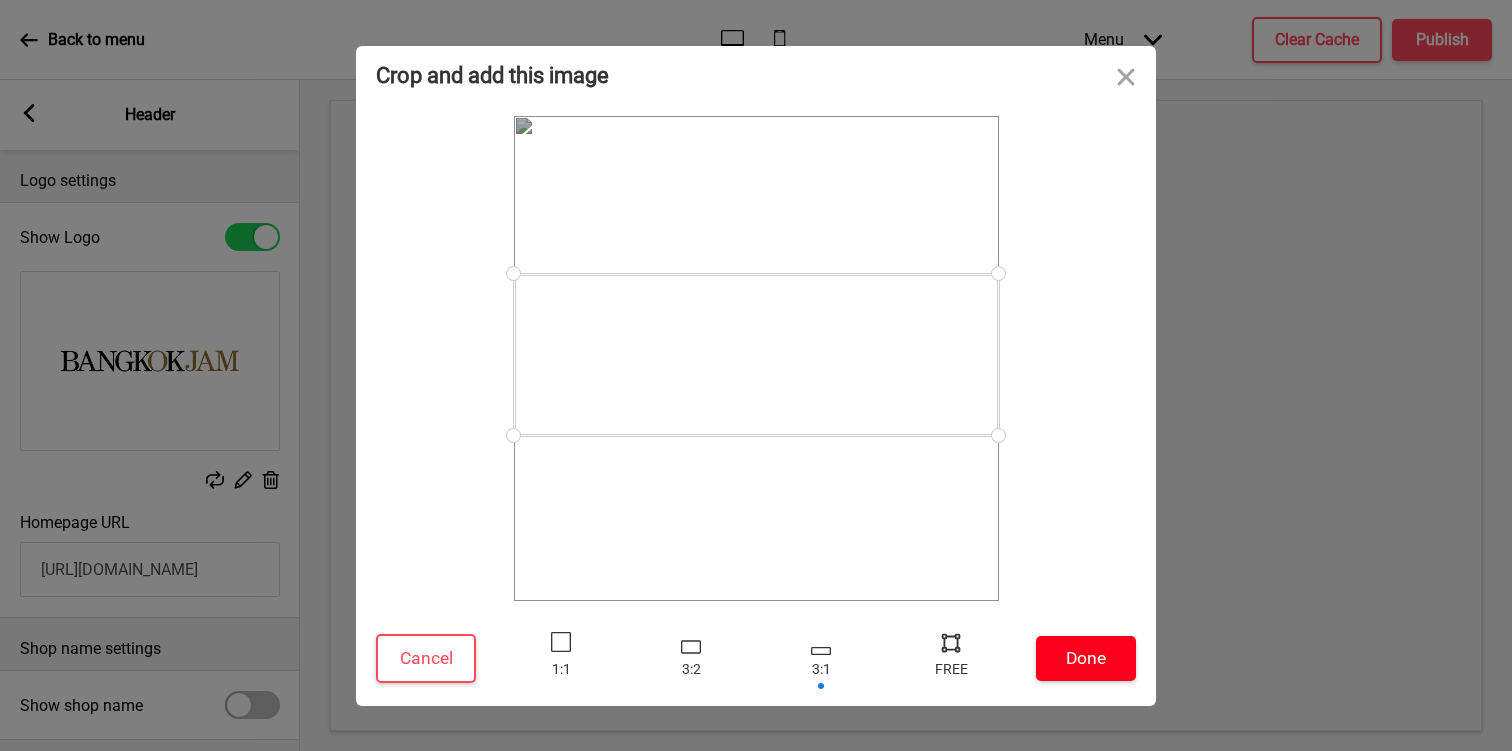 click on "Done" at bounding box center (1086, 658) 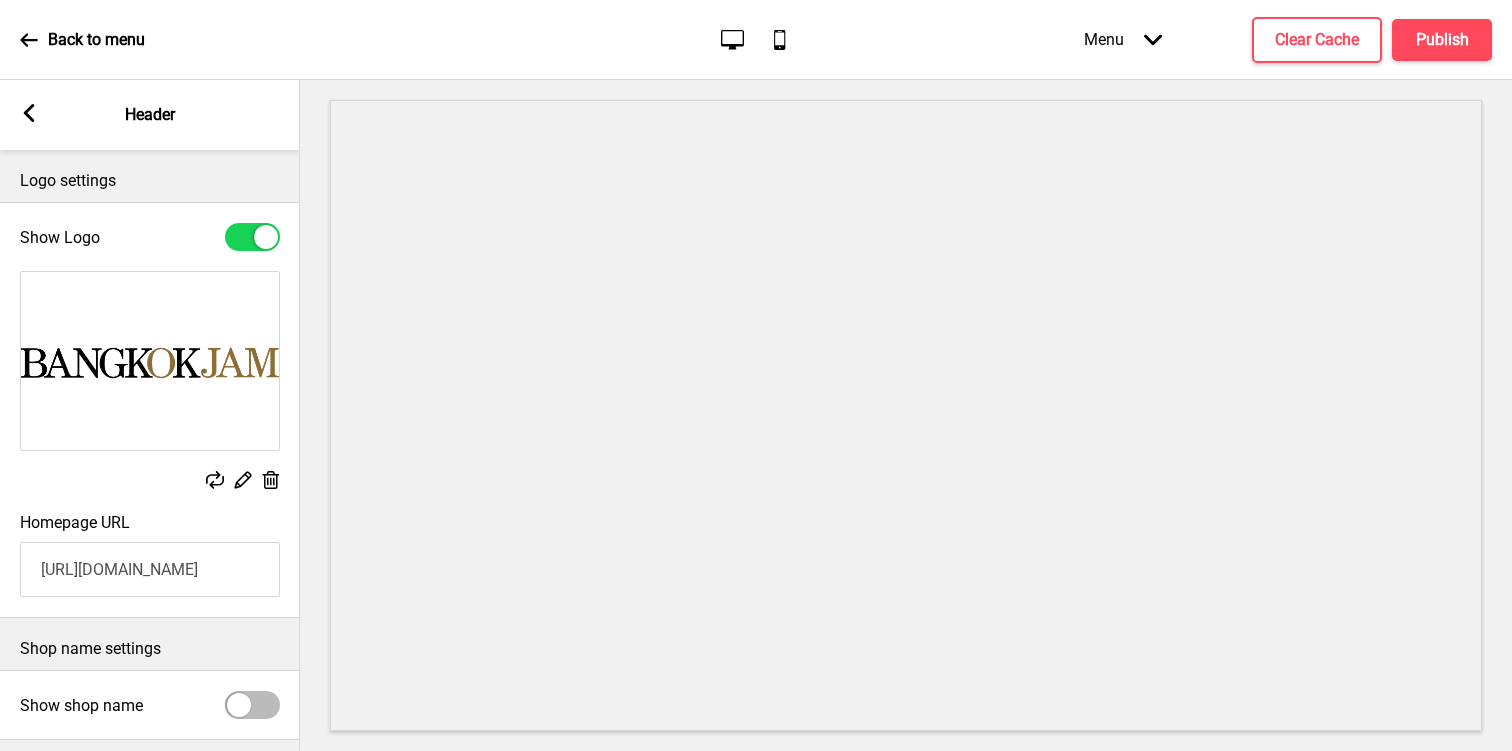 scroll, scrollTop: 179, scrollLeft: 0, axis: vertical 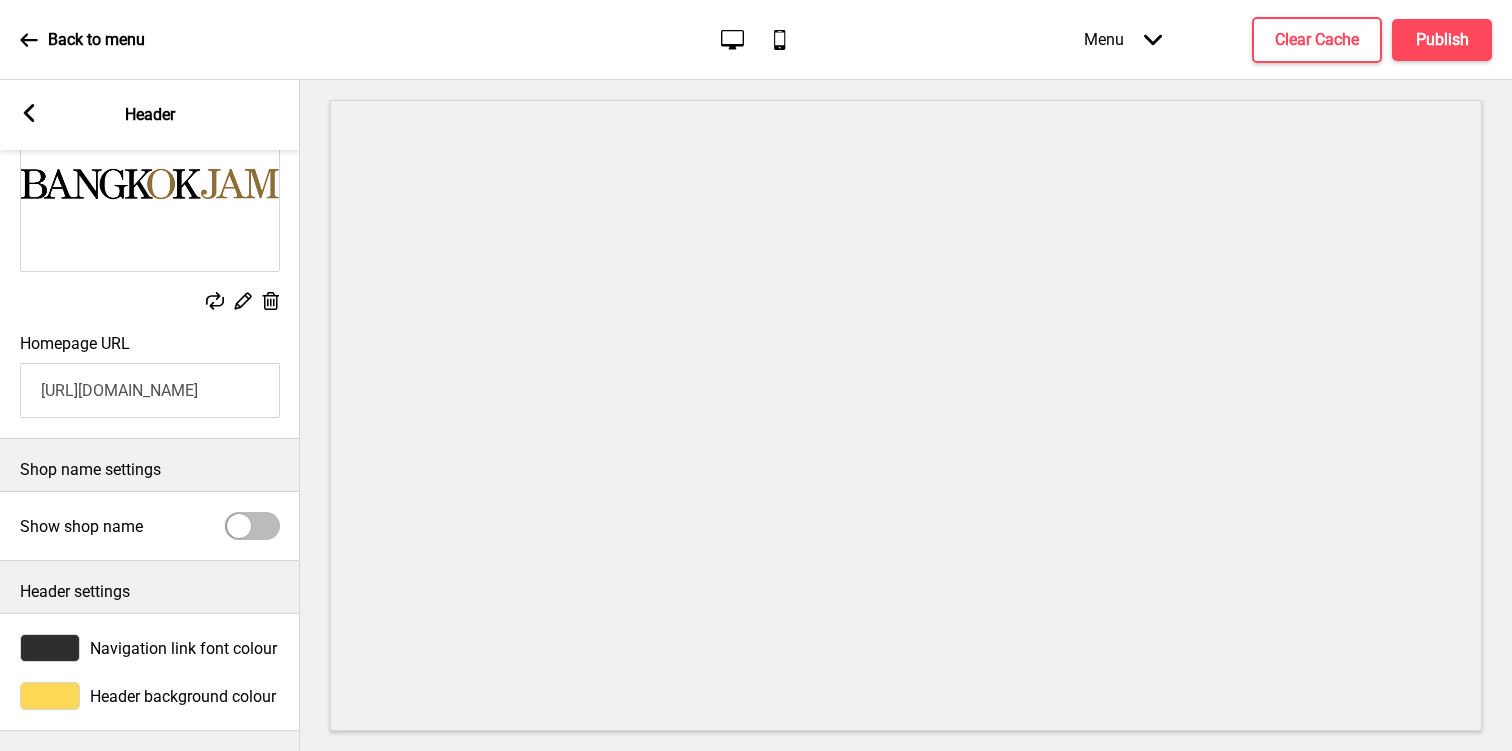 click 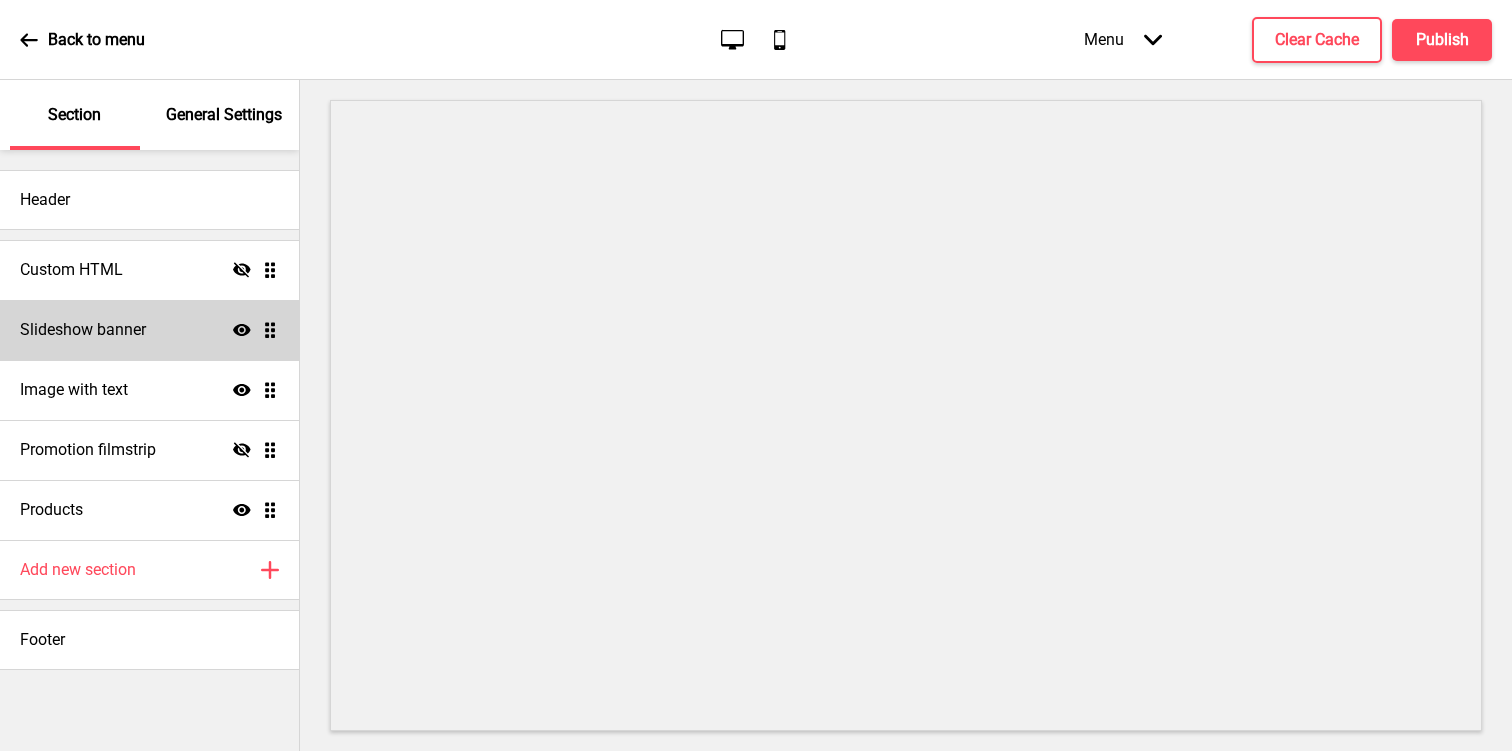 click 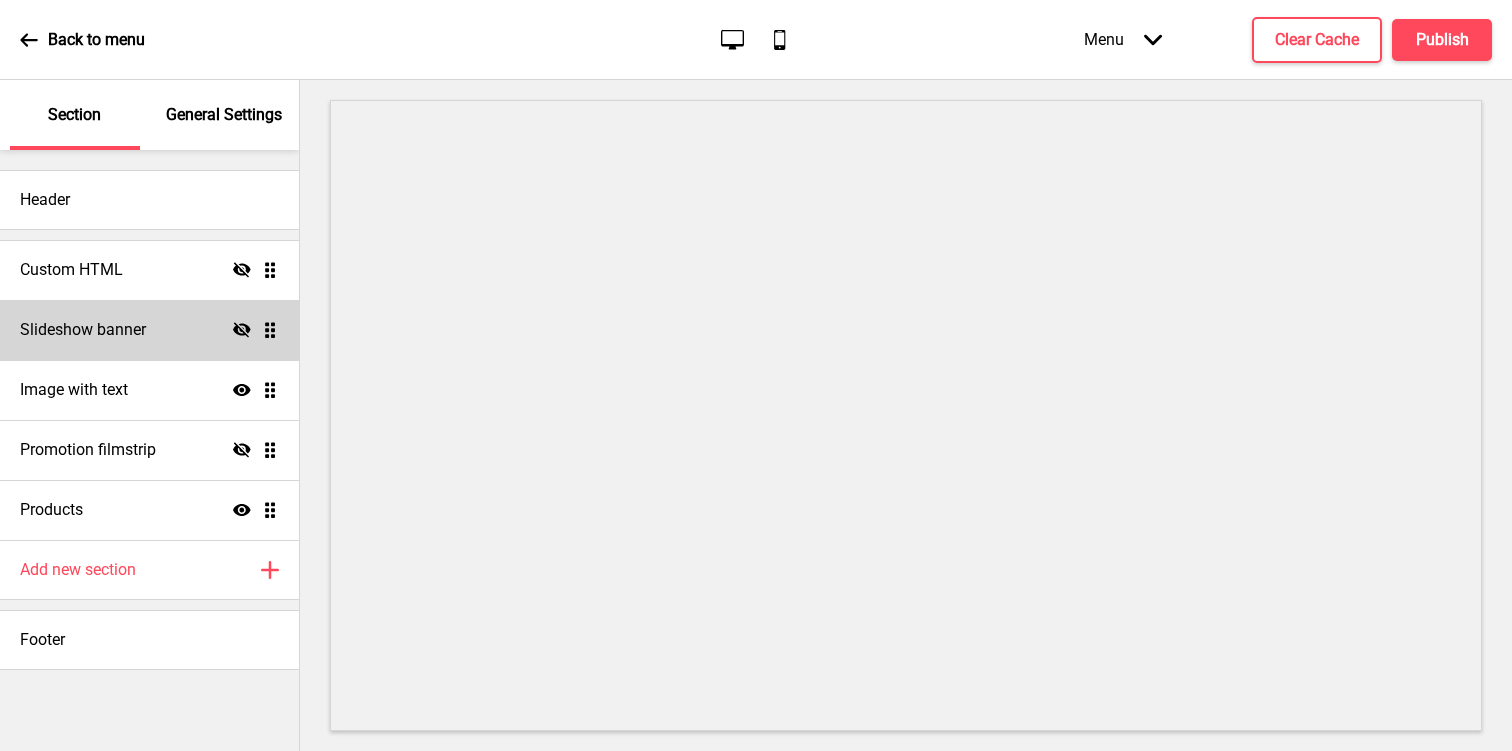 click on "Hide" 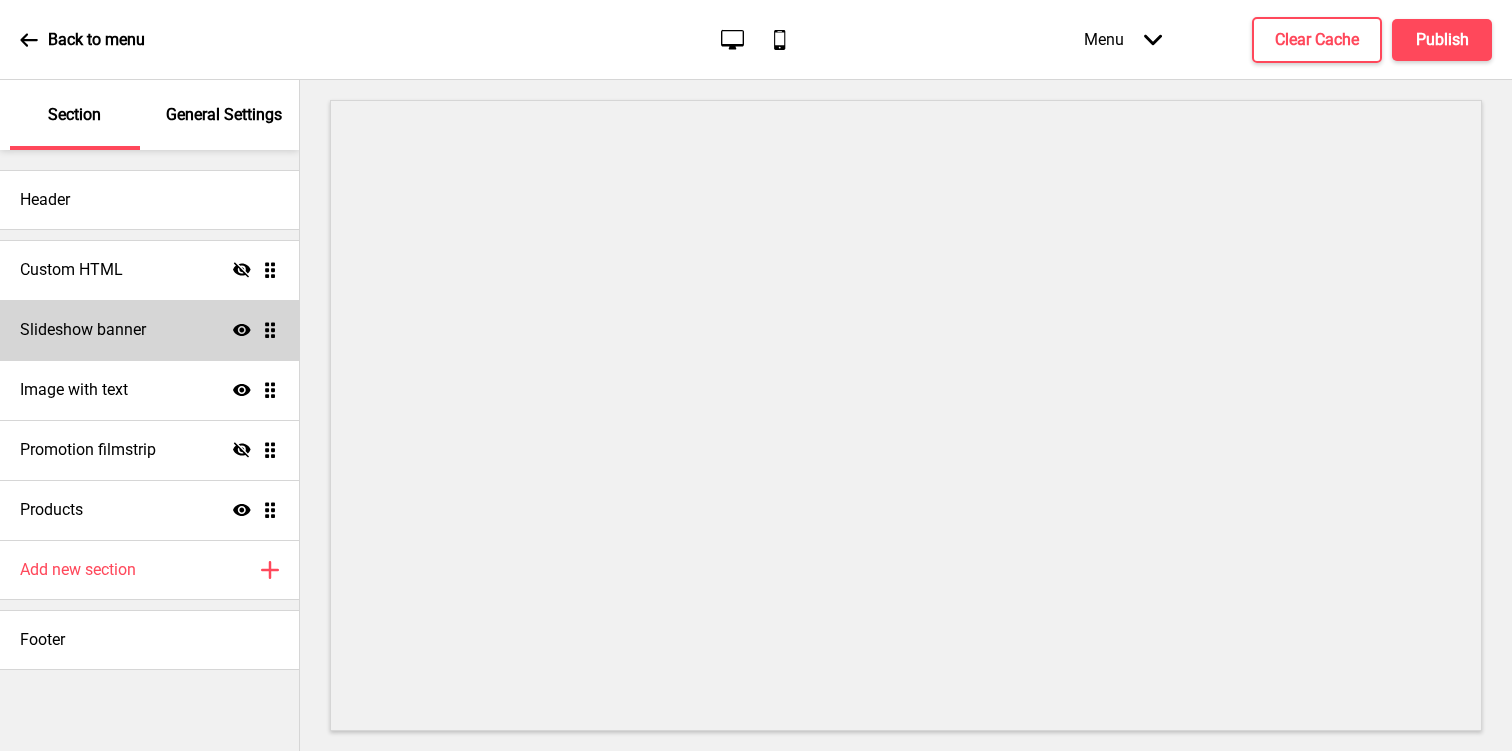 click 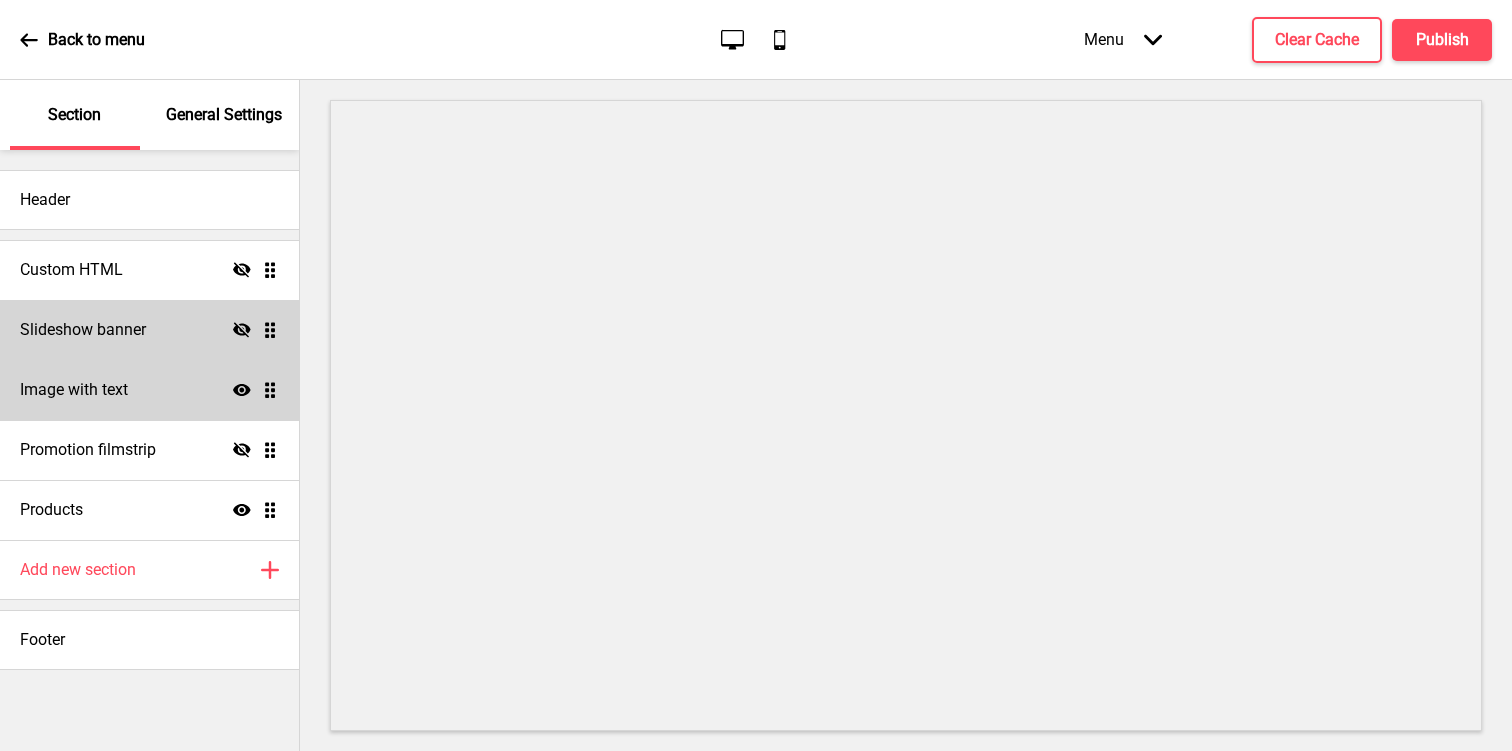 click on "Show" 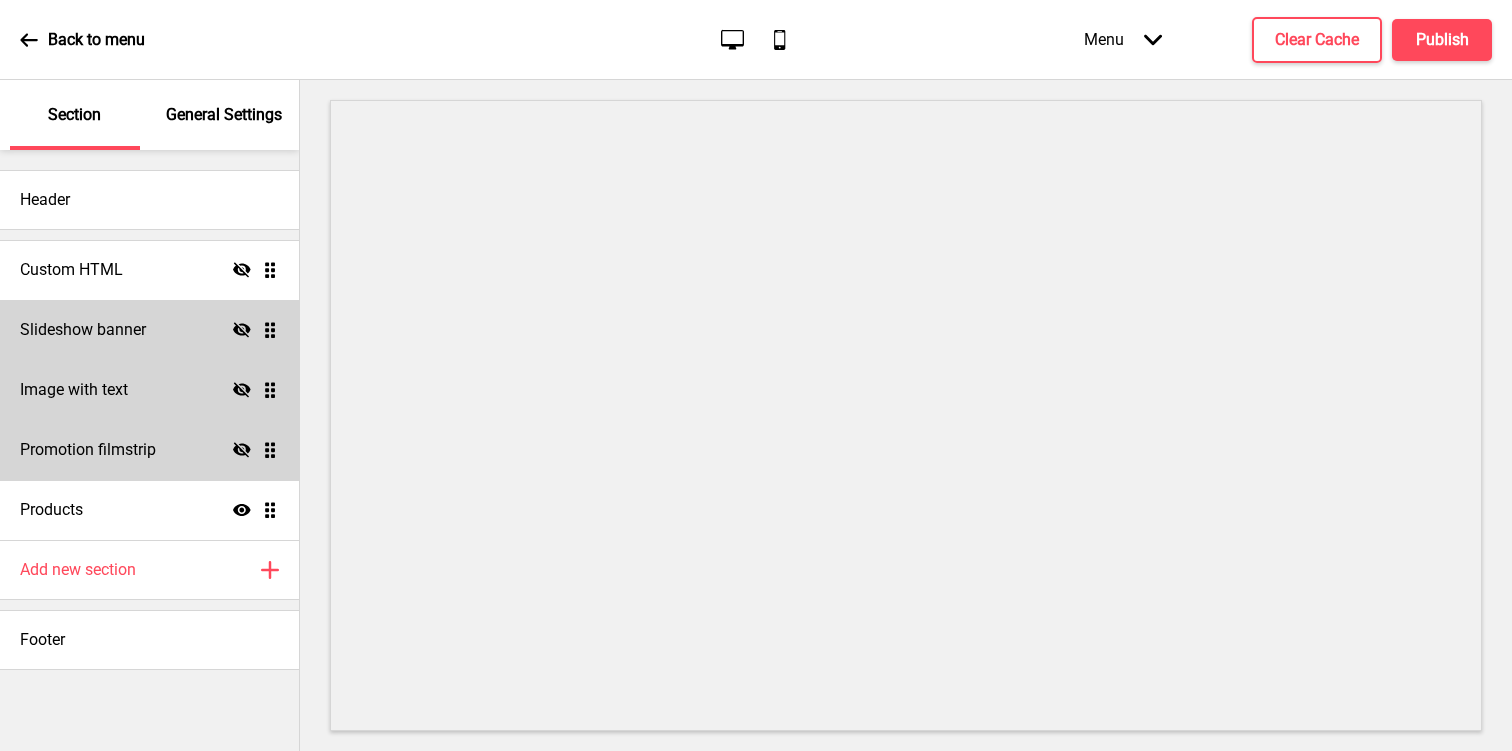 click on "Hide" 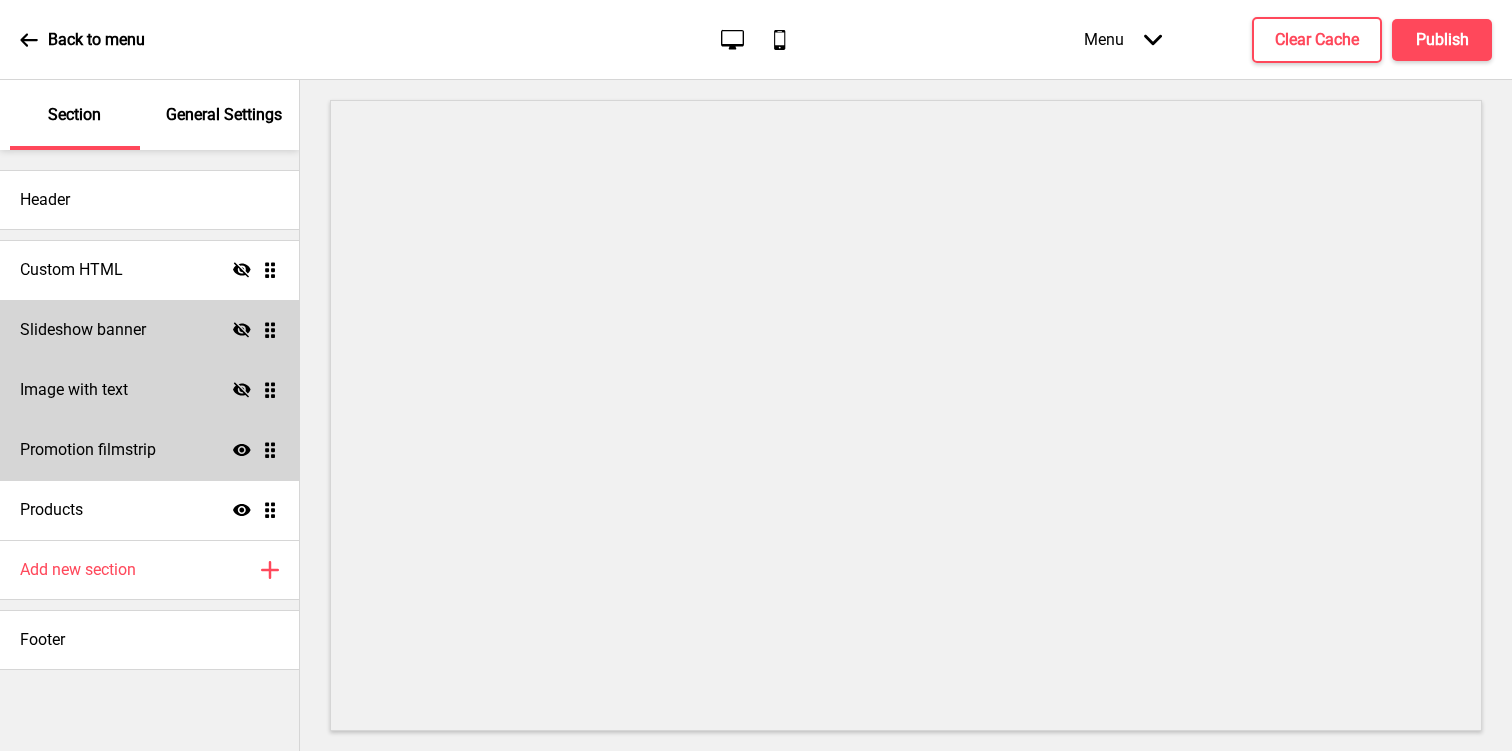 click 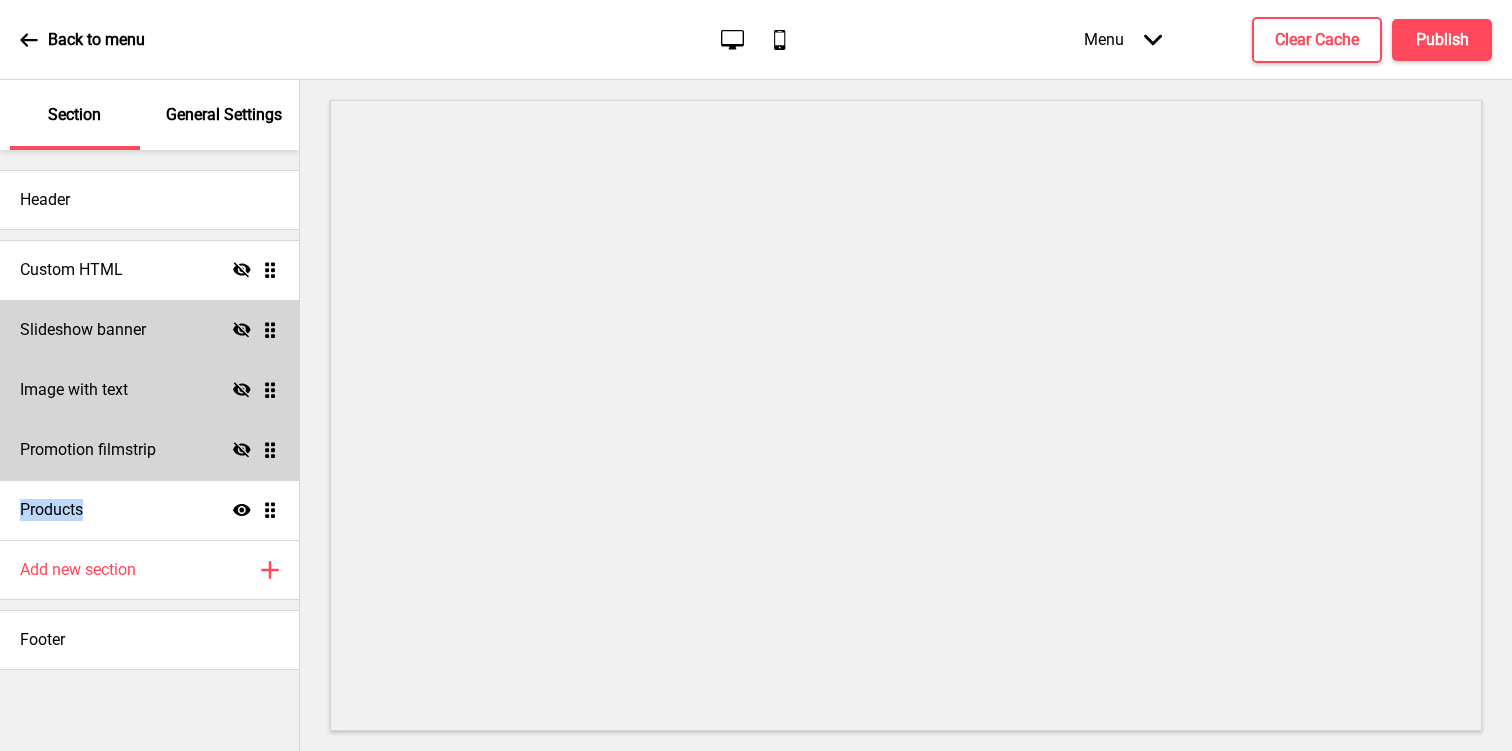 click 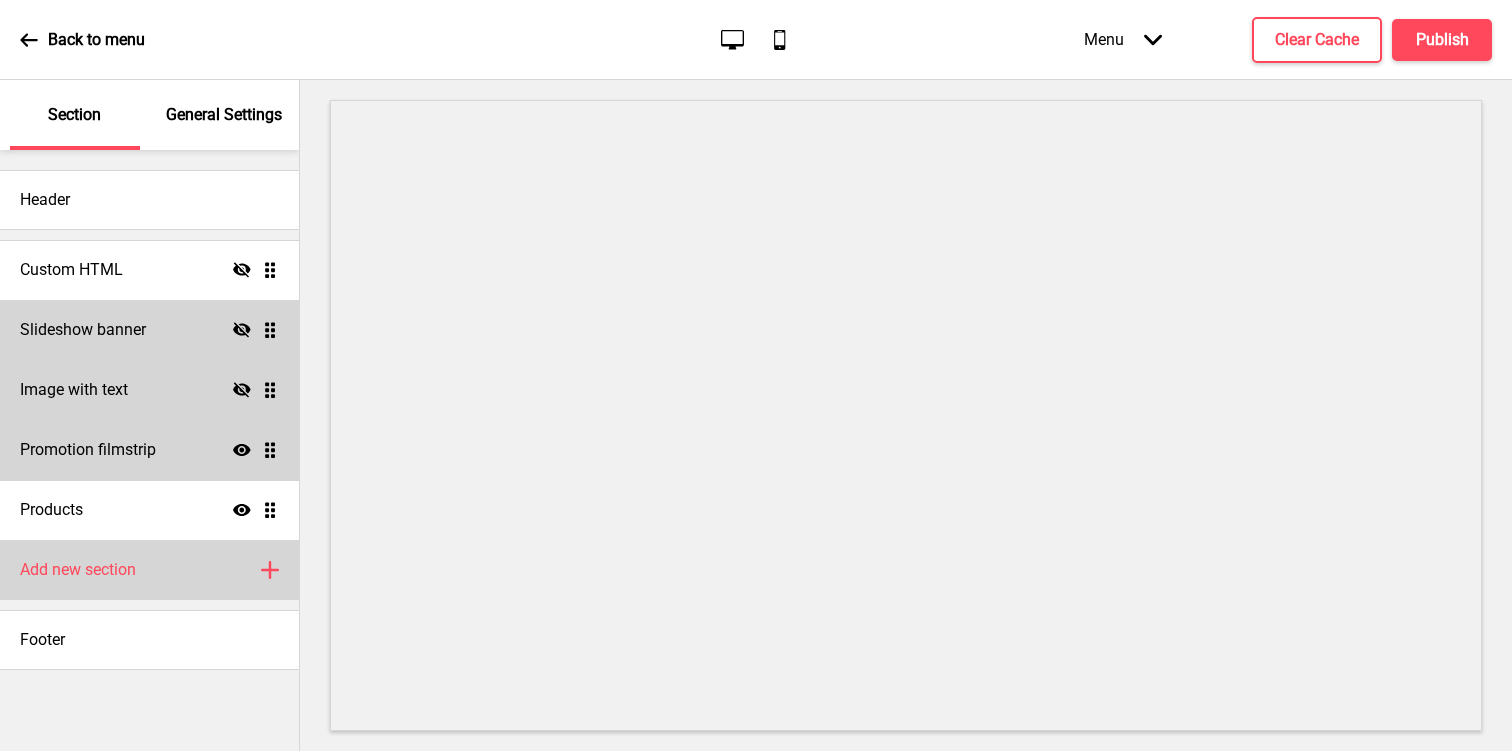 click on "Add new section Plus" at bounding box center (149, 570) 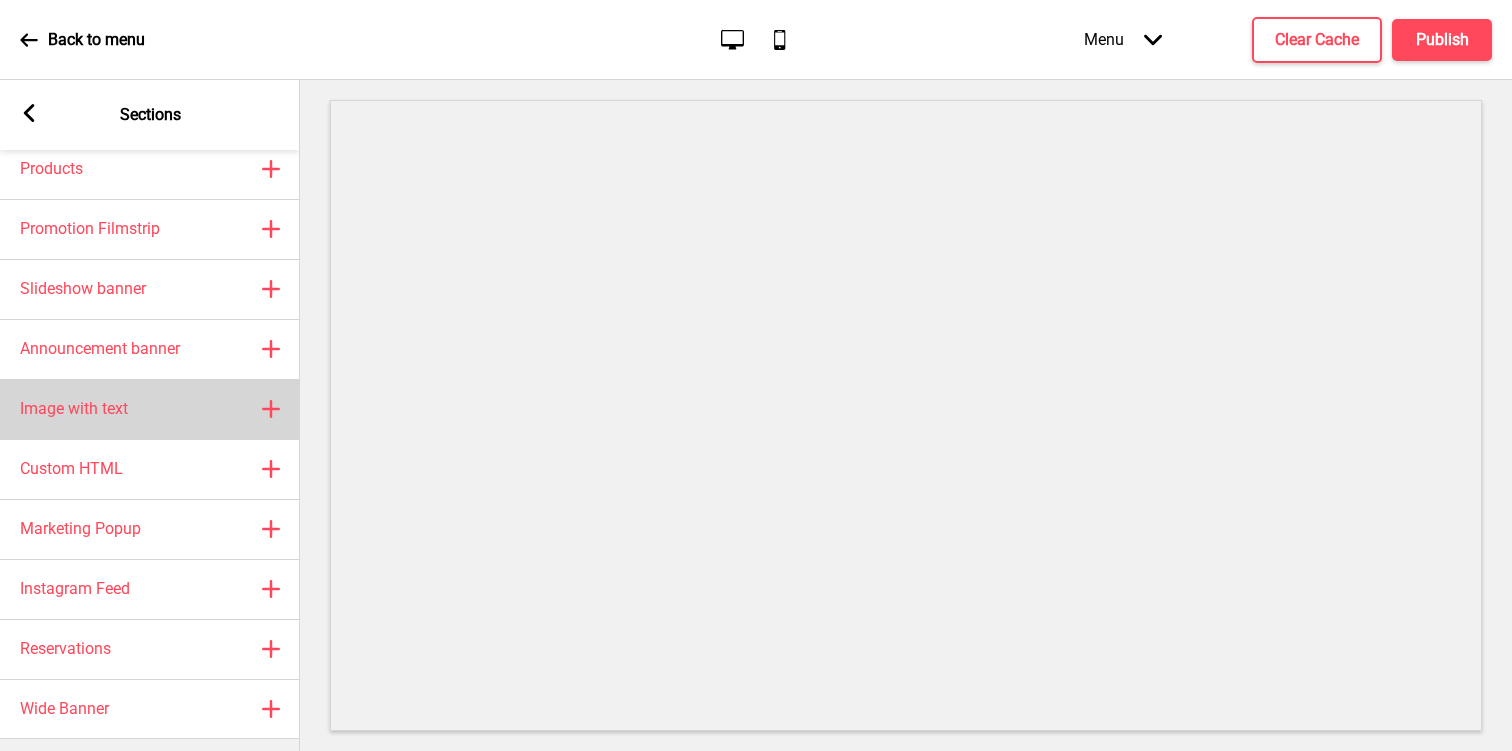 scroll, scrollTop: 71, scrollLeft: 0, axis: vertical 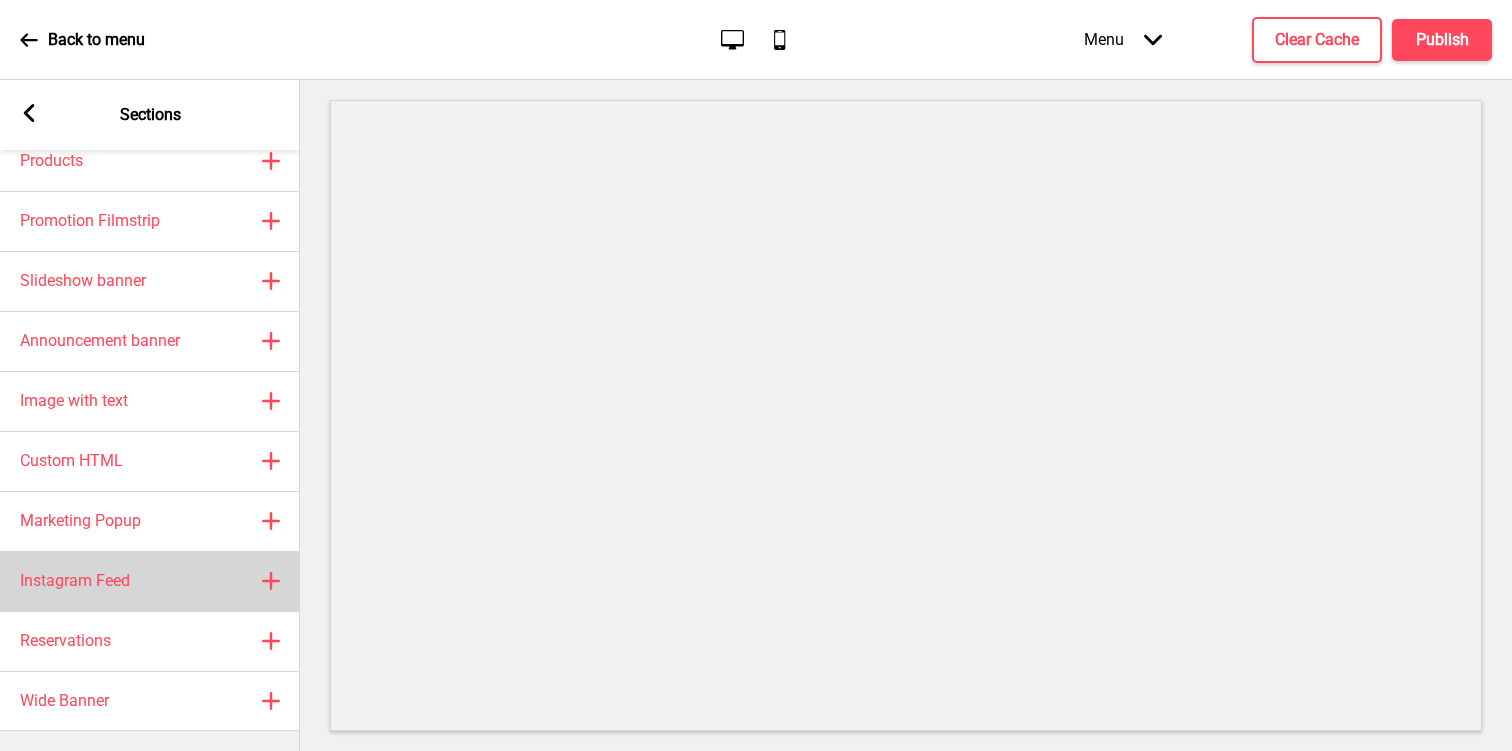 click on "Instagram Feed Plus" at bounding box center [150, 581] 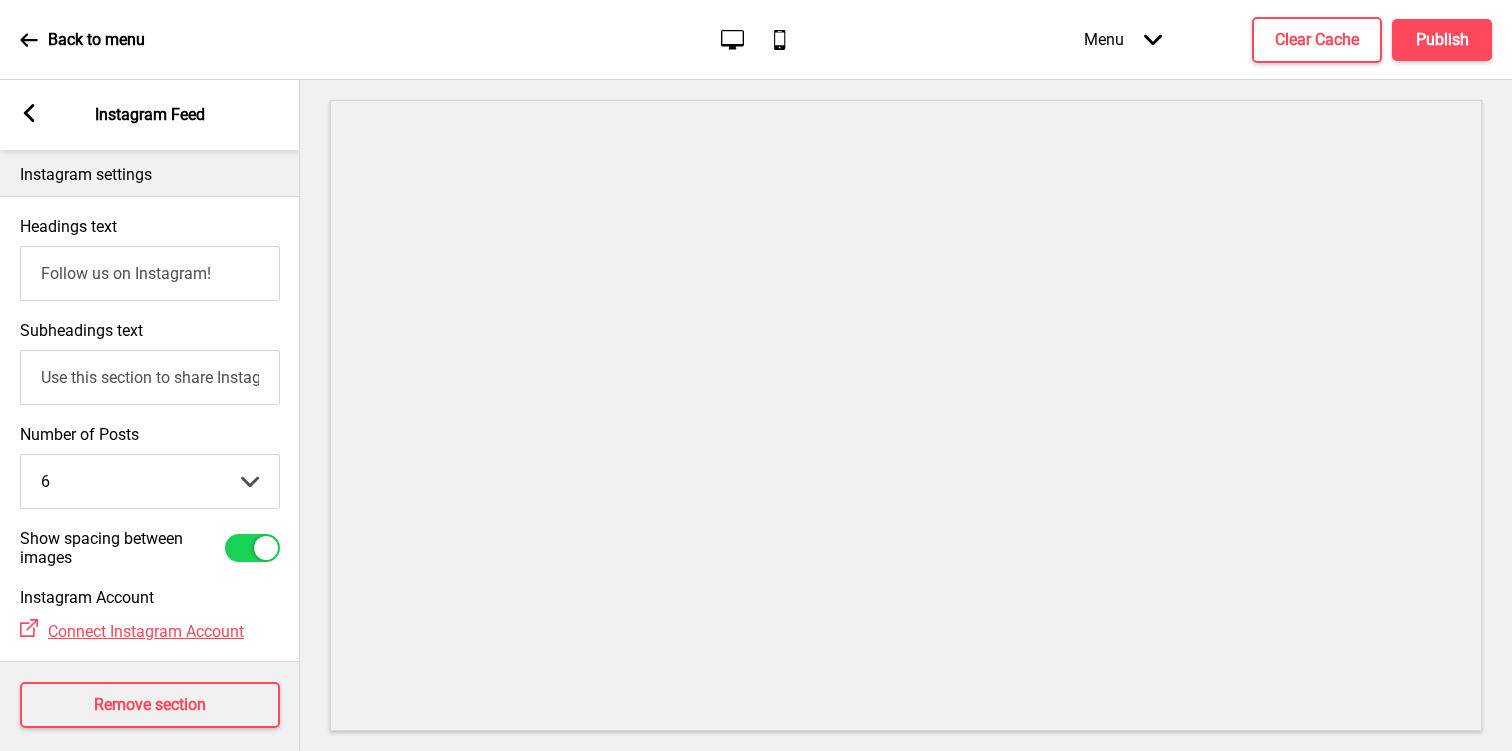 scroll, scrollTop: 0, scrollLeft: 0, axis: both 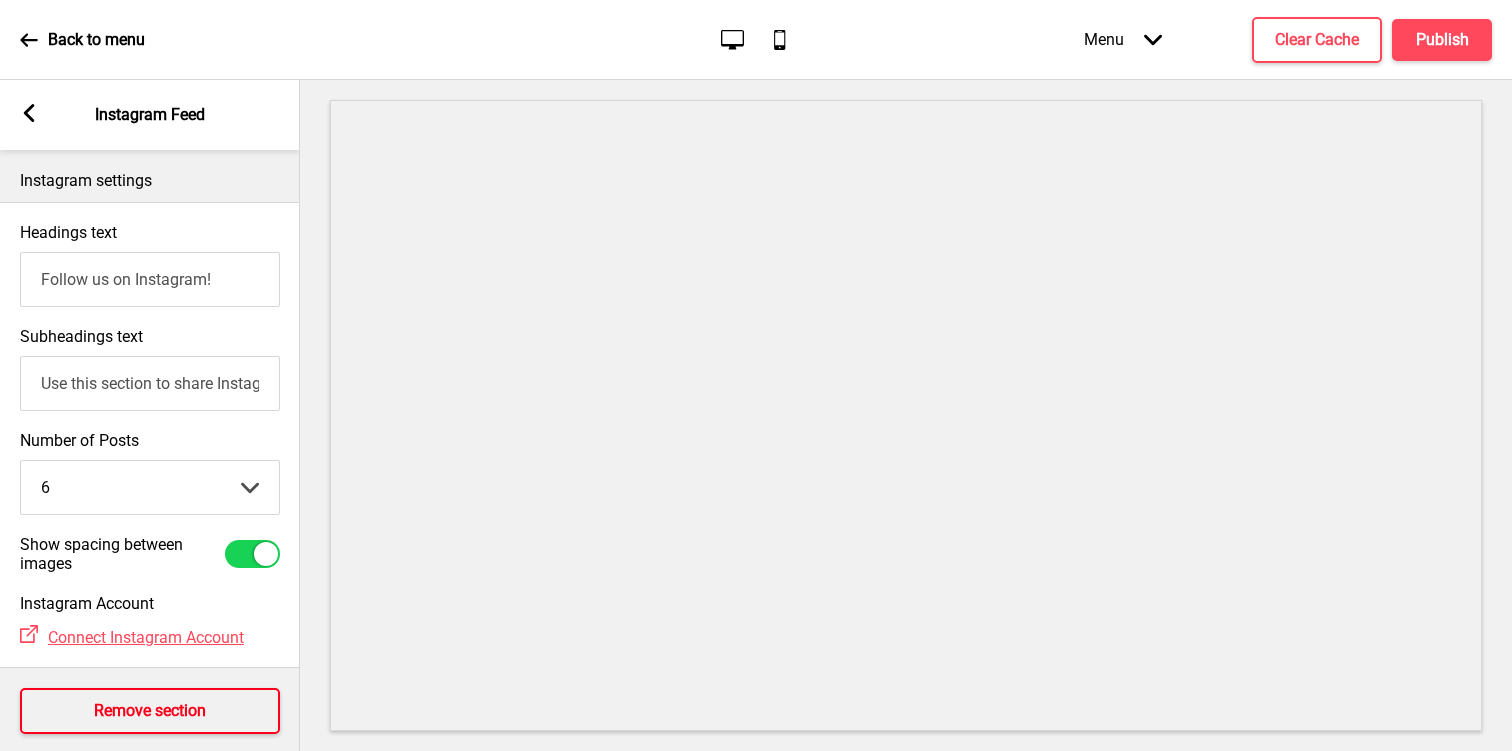 click on "Remove section" at bounding box center [150, 711] 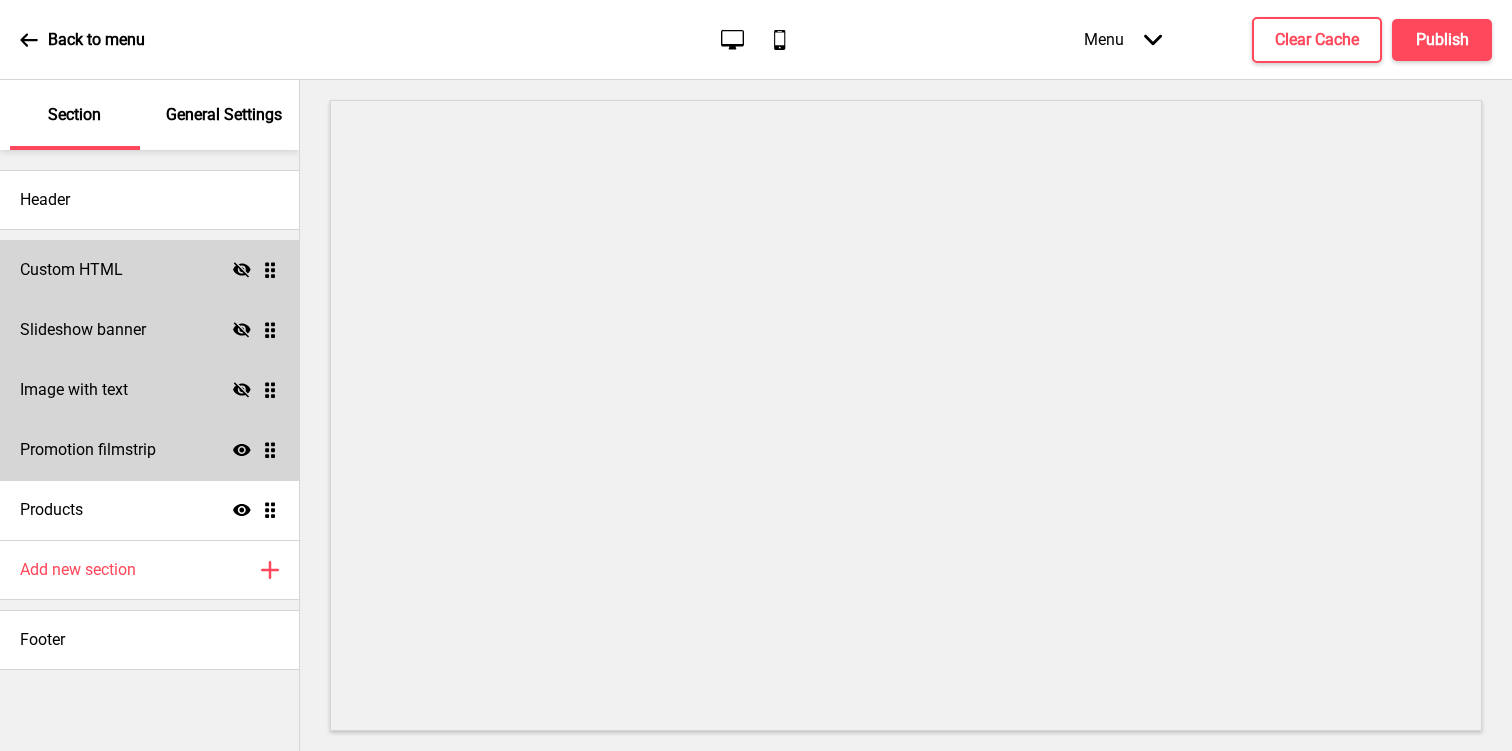 click on "Hide" 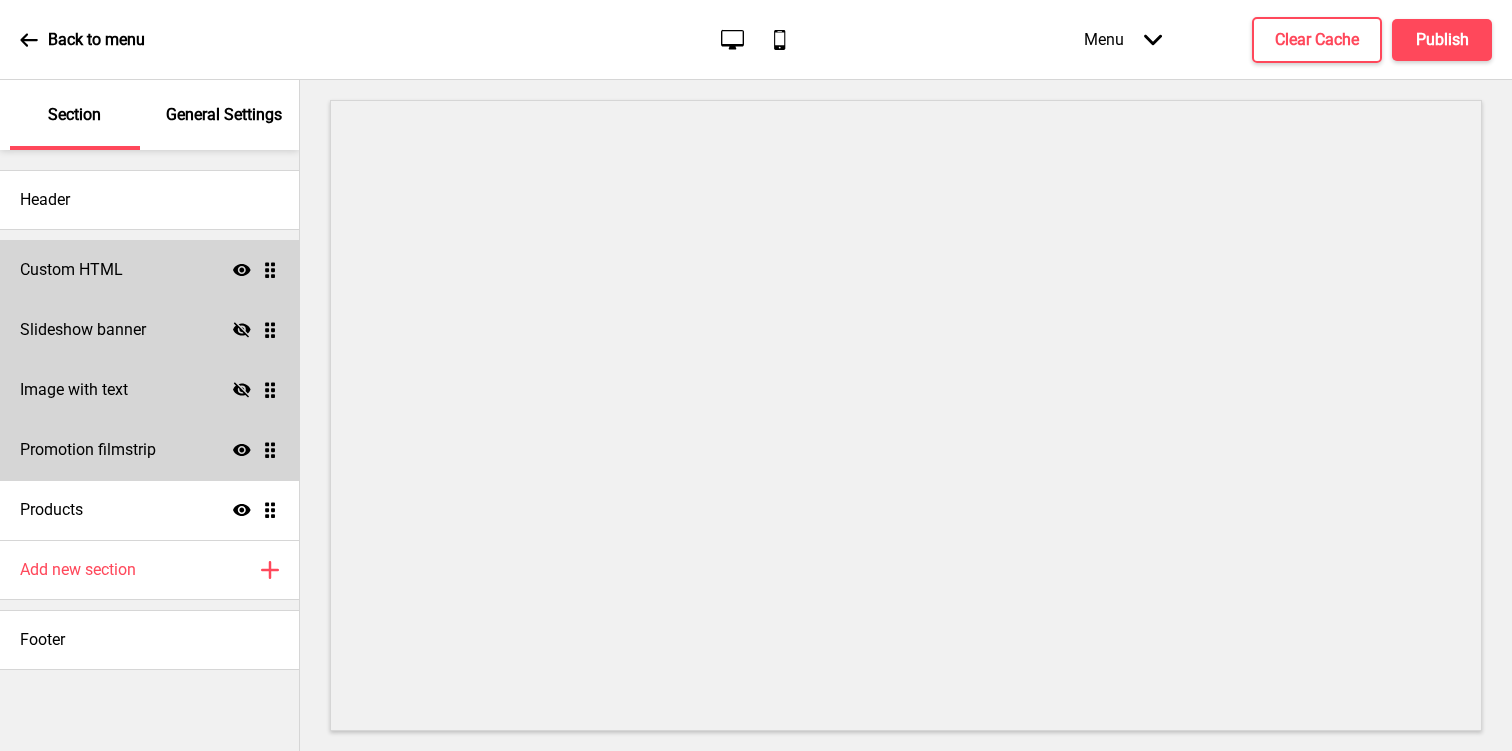 click 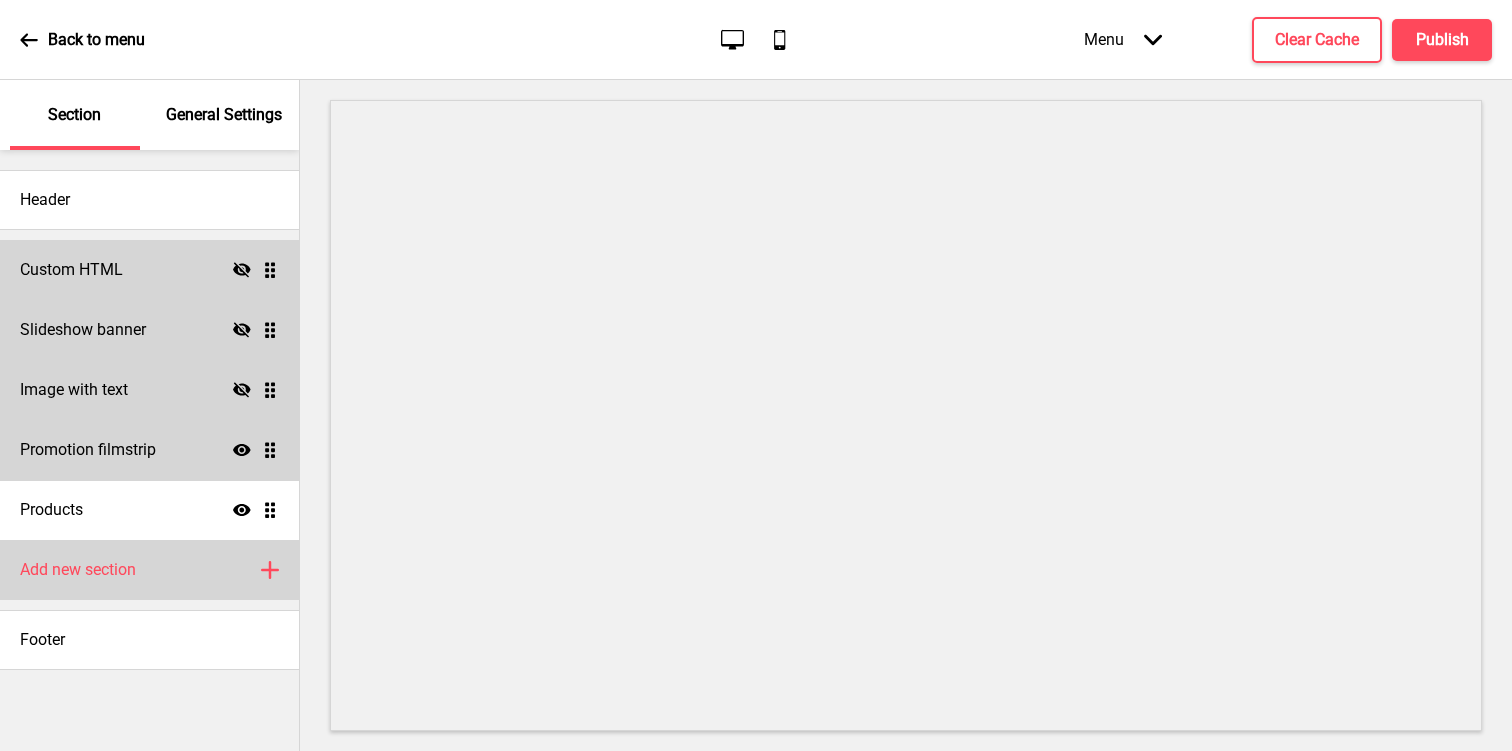 click on "Plus" 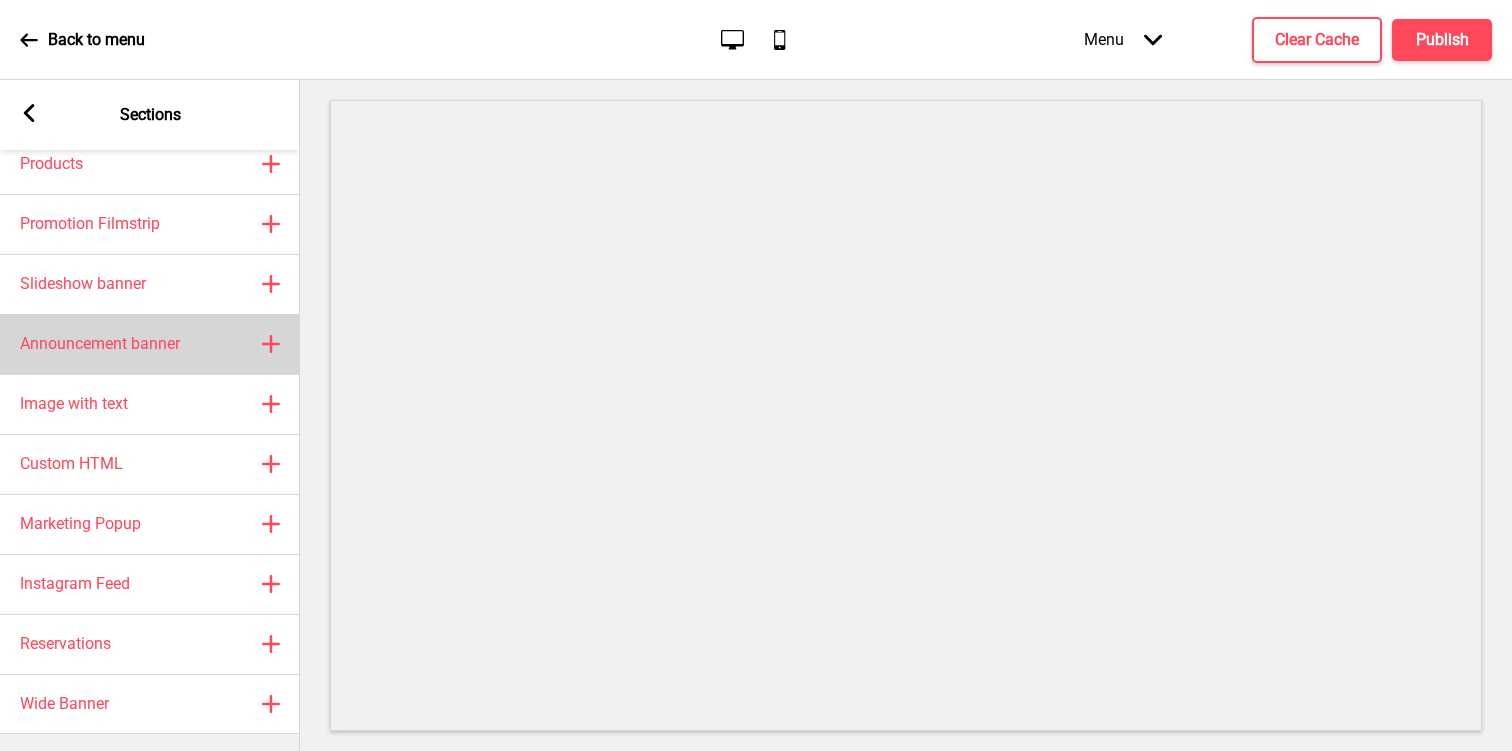 scroll, scrollTop: 70, scrollLeft: 0, axis: vertical 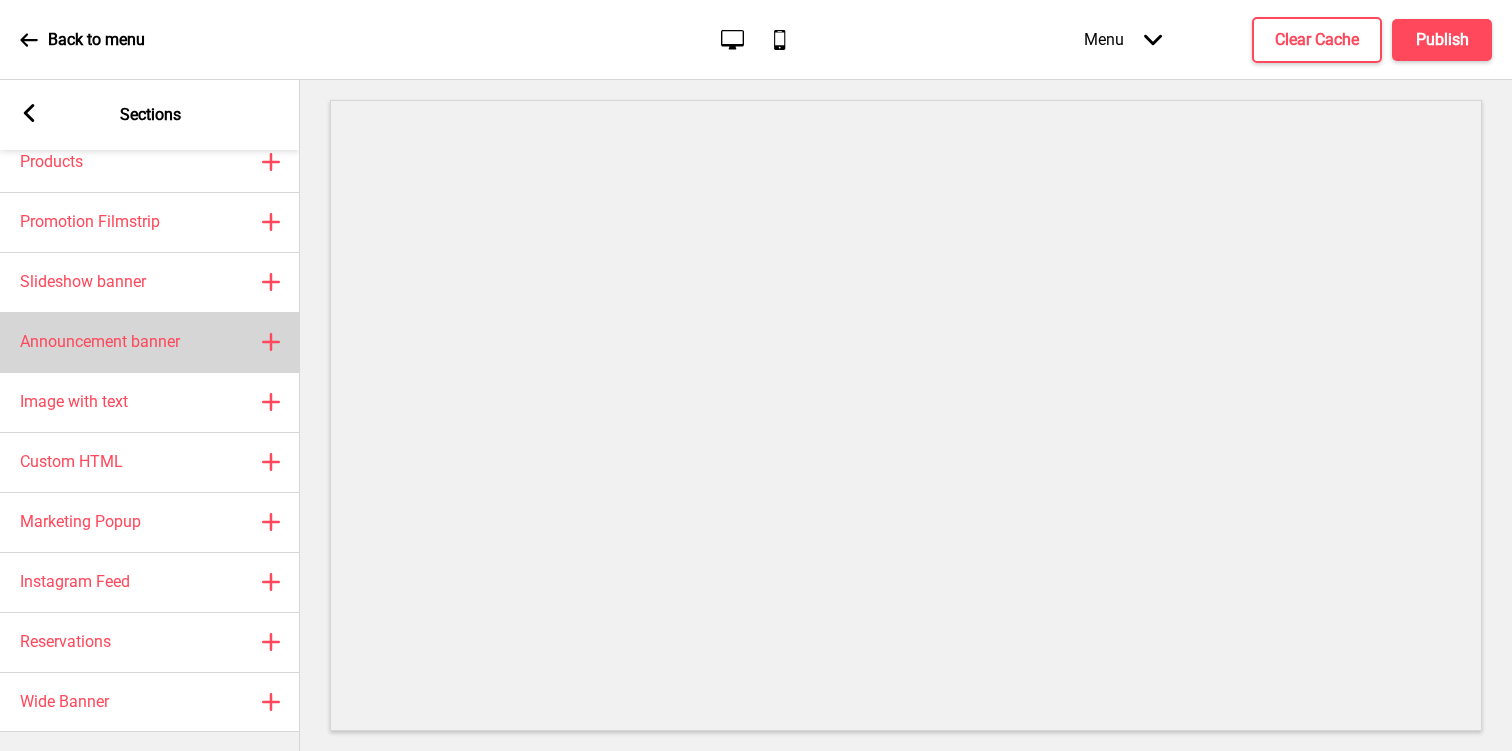 click 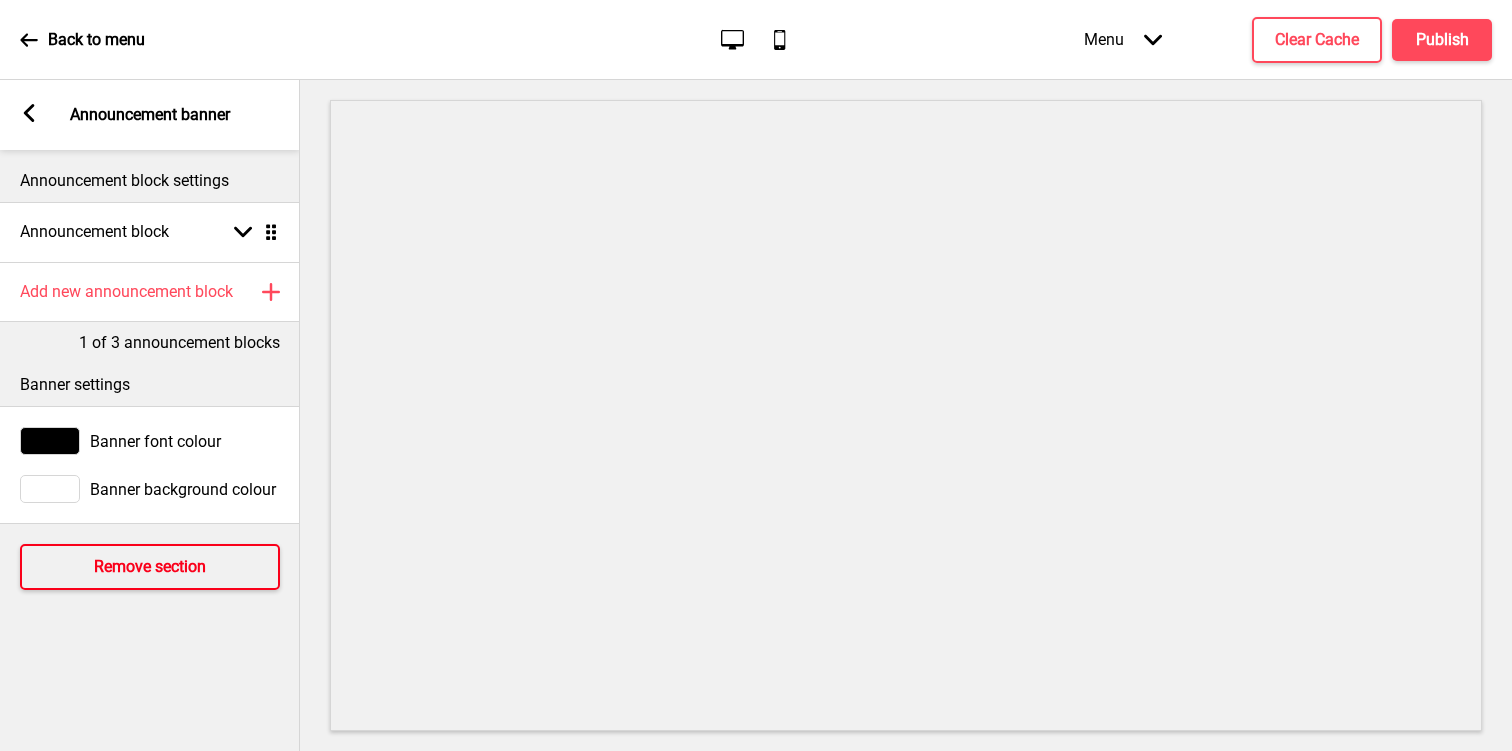 click on "Remove section" at bounding box center [150, 567] 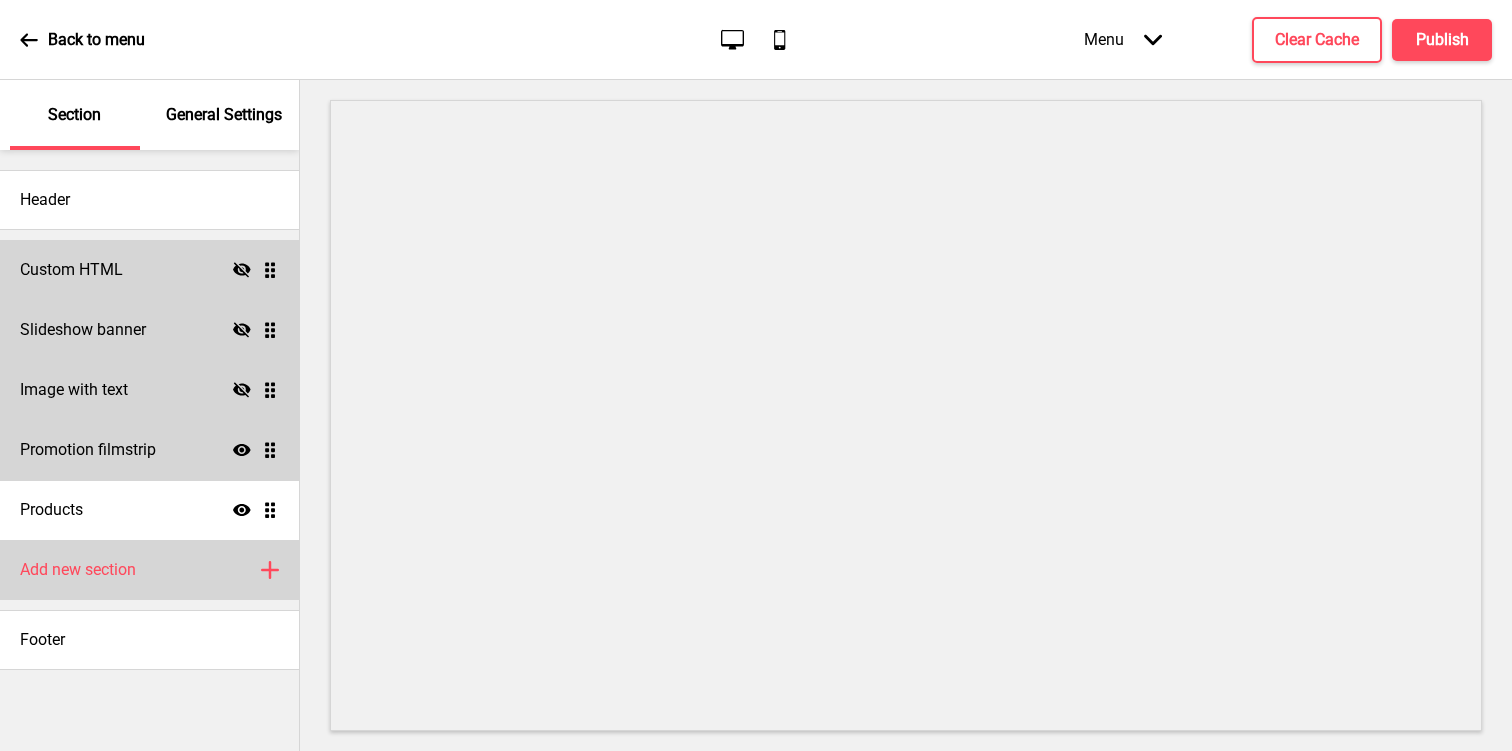 click on "Add new section Plus" at bounding box center [149, 570] 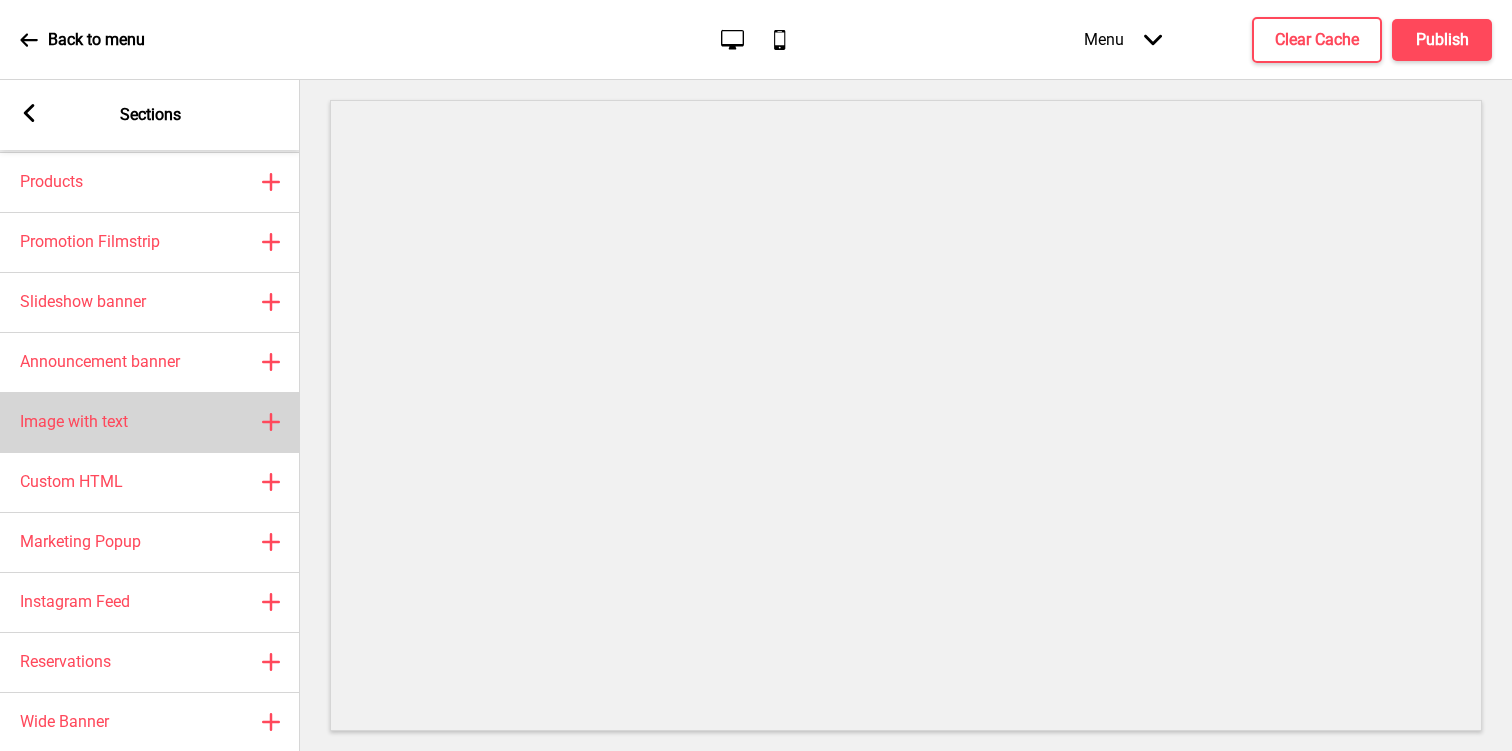 scroll, scrollTop: 71, scrollLeft: 0, axis: vertical 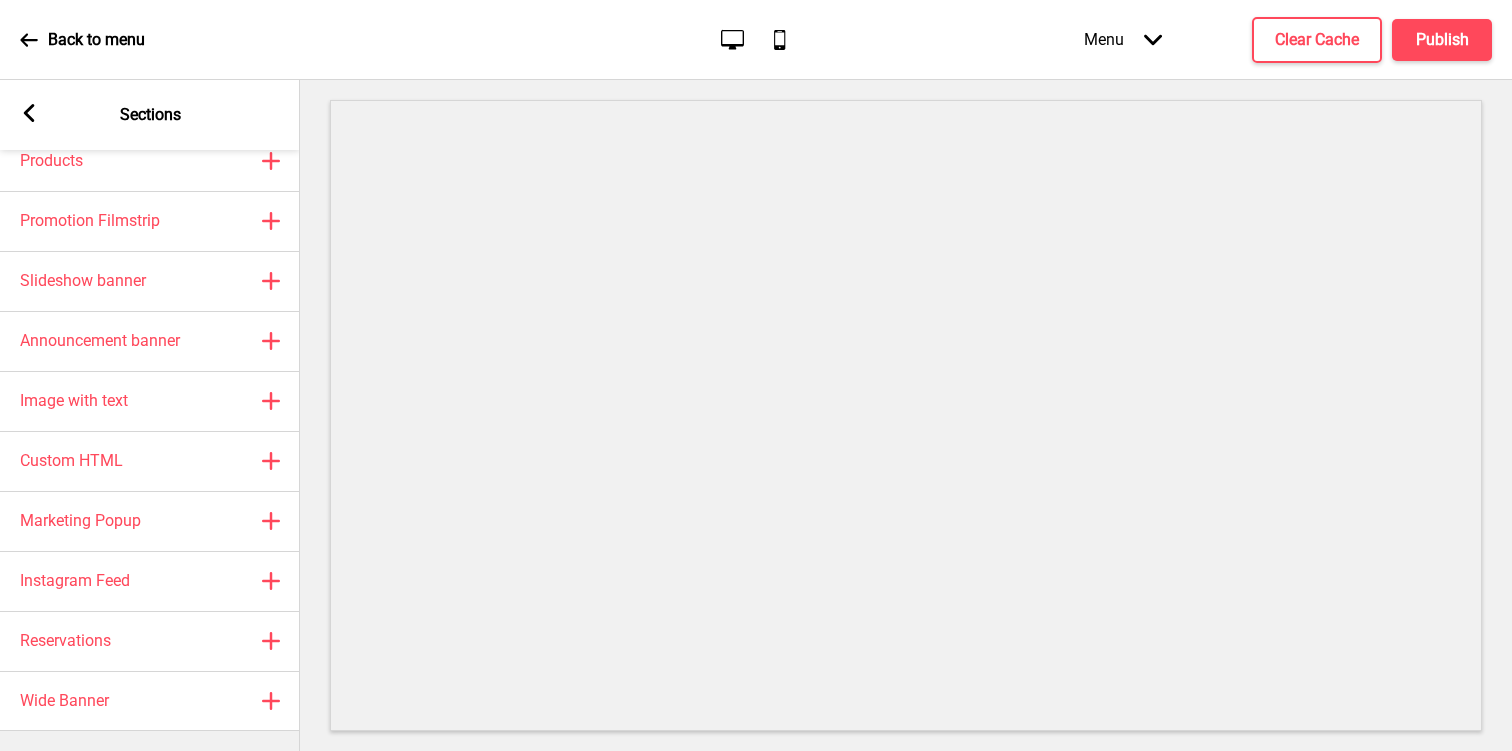 click 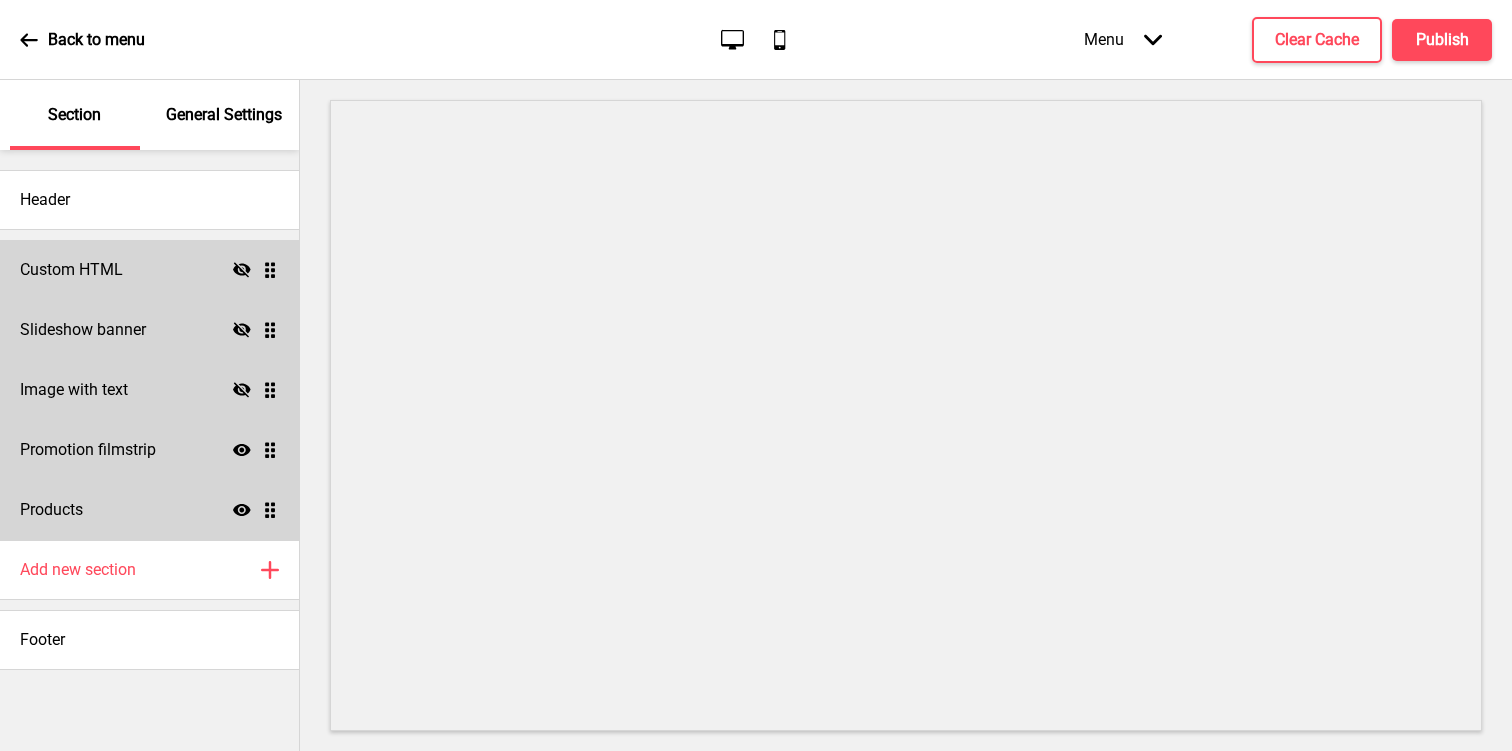 click on "Products Show Drag" at bounding box center [149, 510] 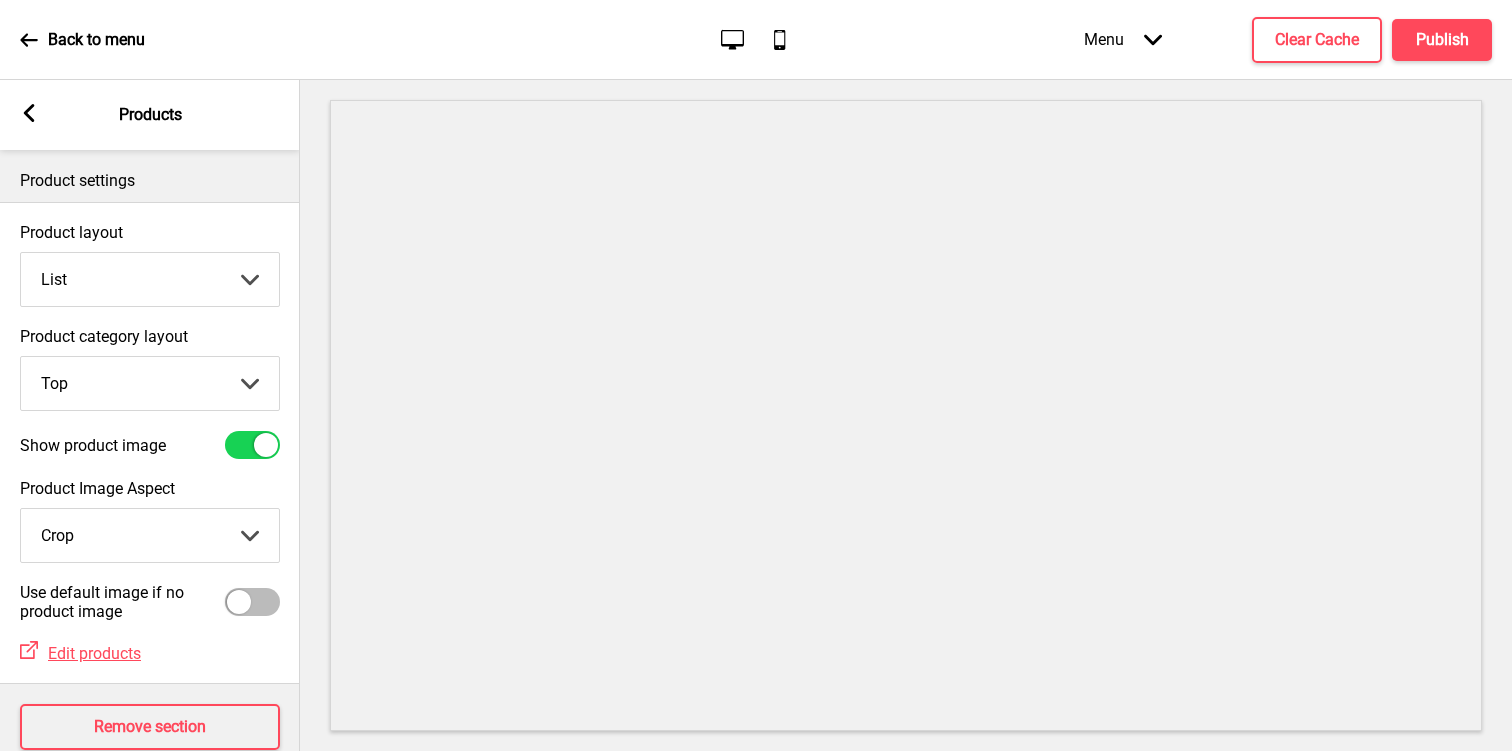 click on "Grid List" at bounding box center [150, 279] 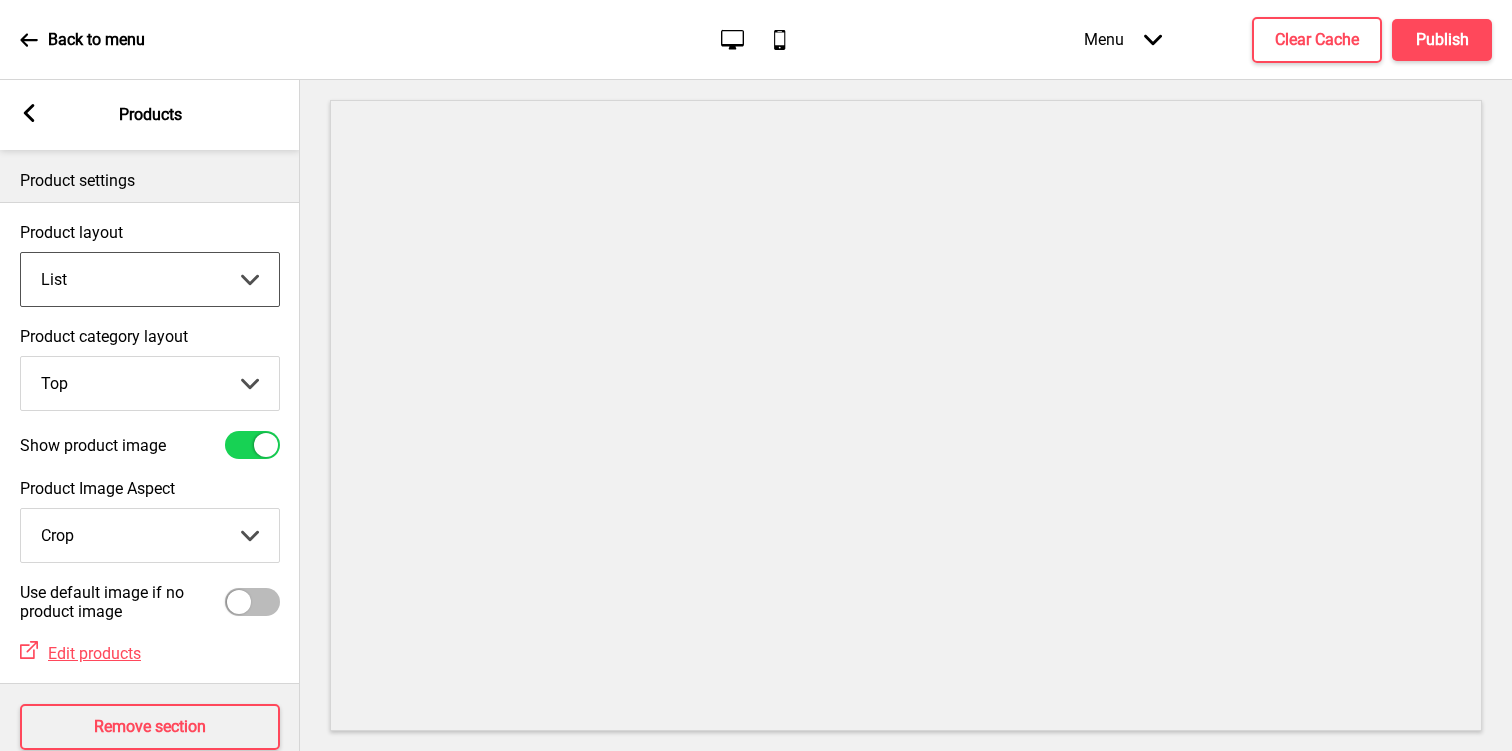 select on "grid" 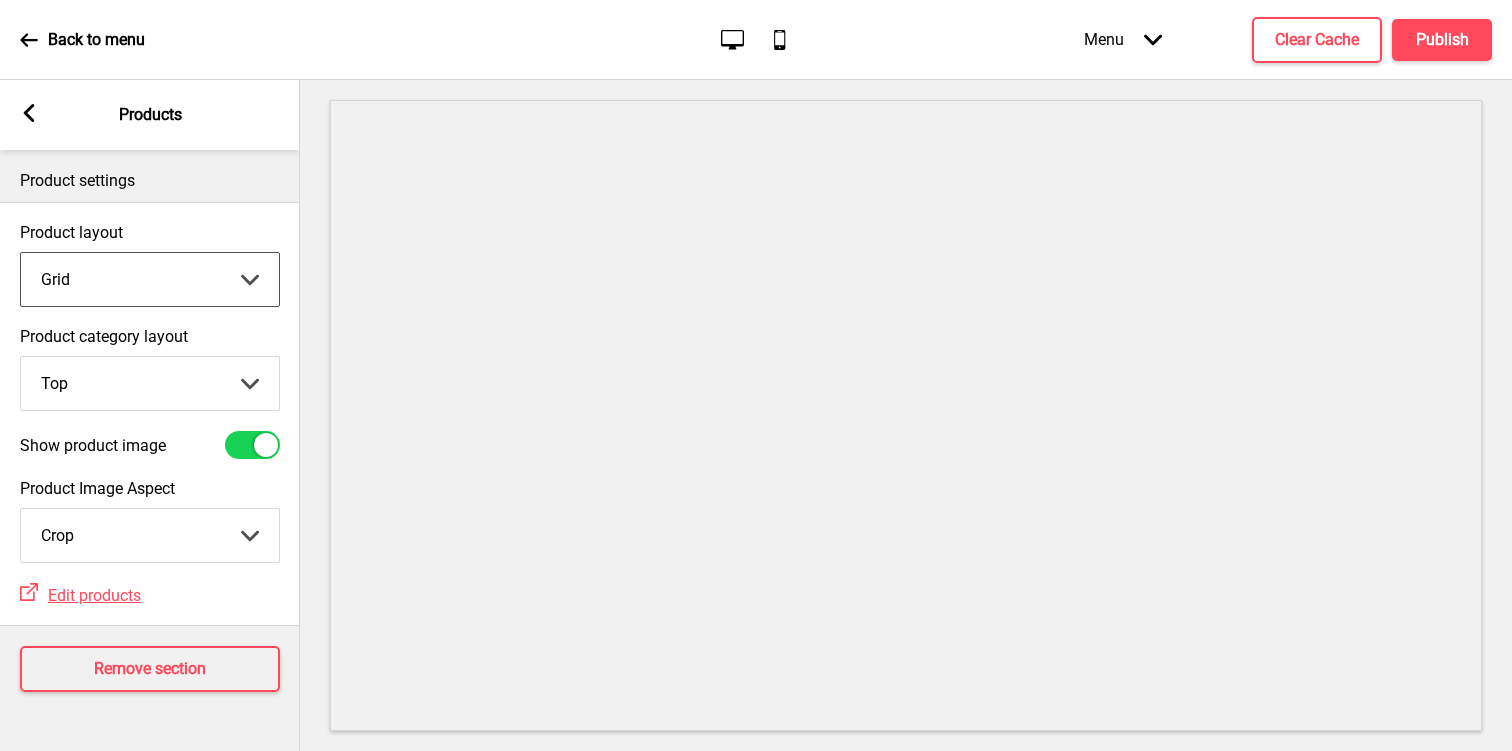 click on "Top Side" at bounding box center (150, 383) 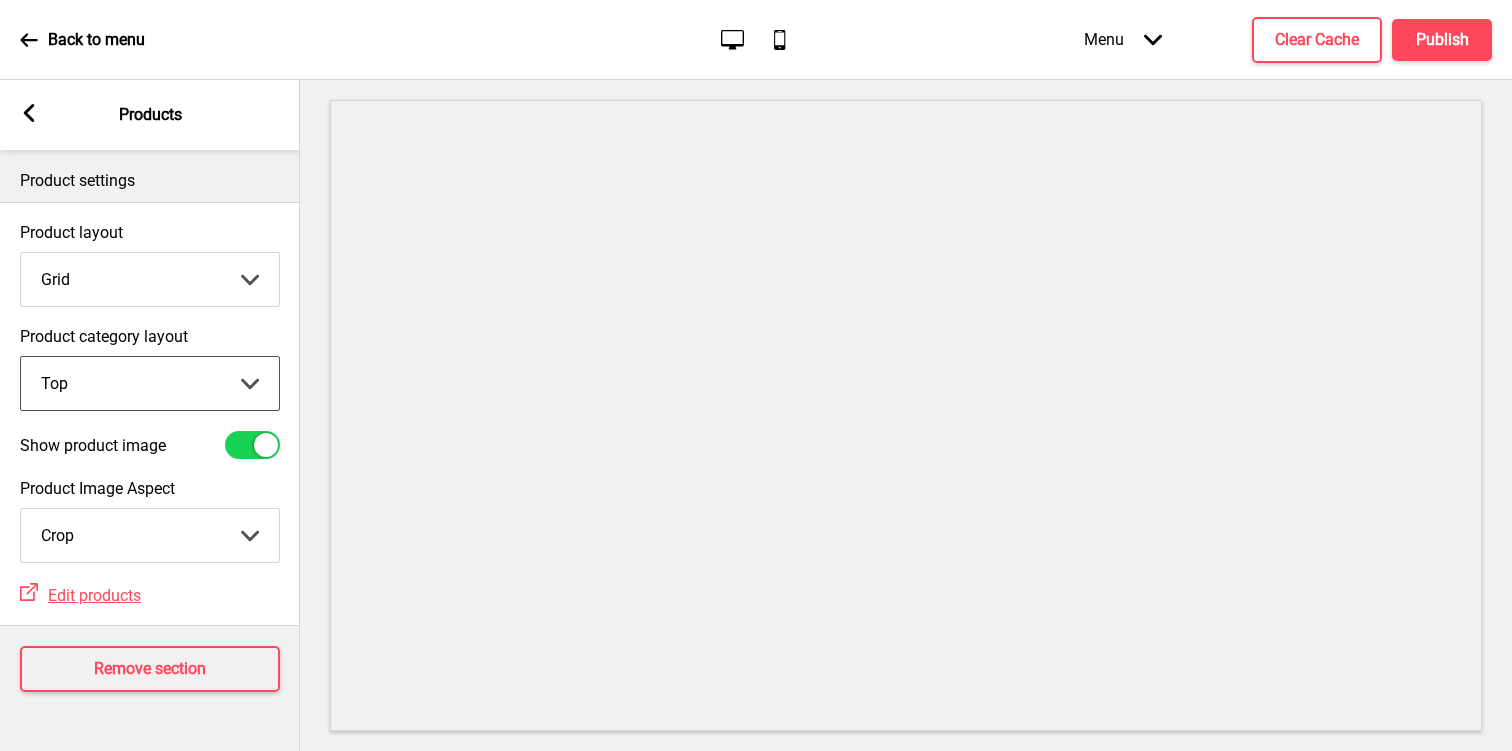 select on "side" 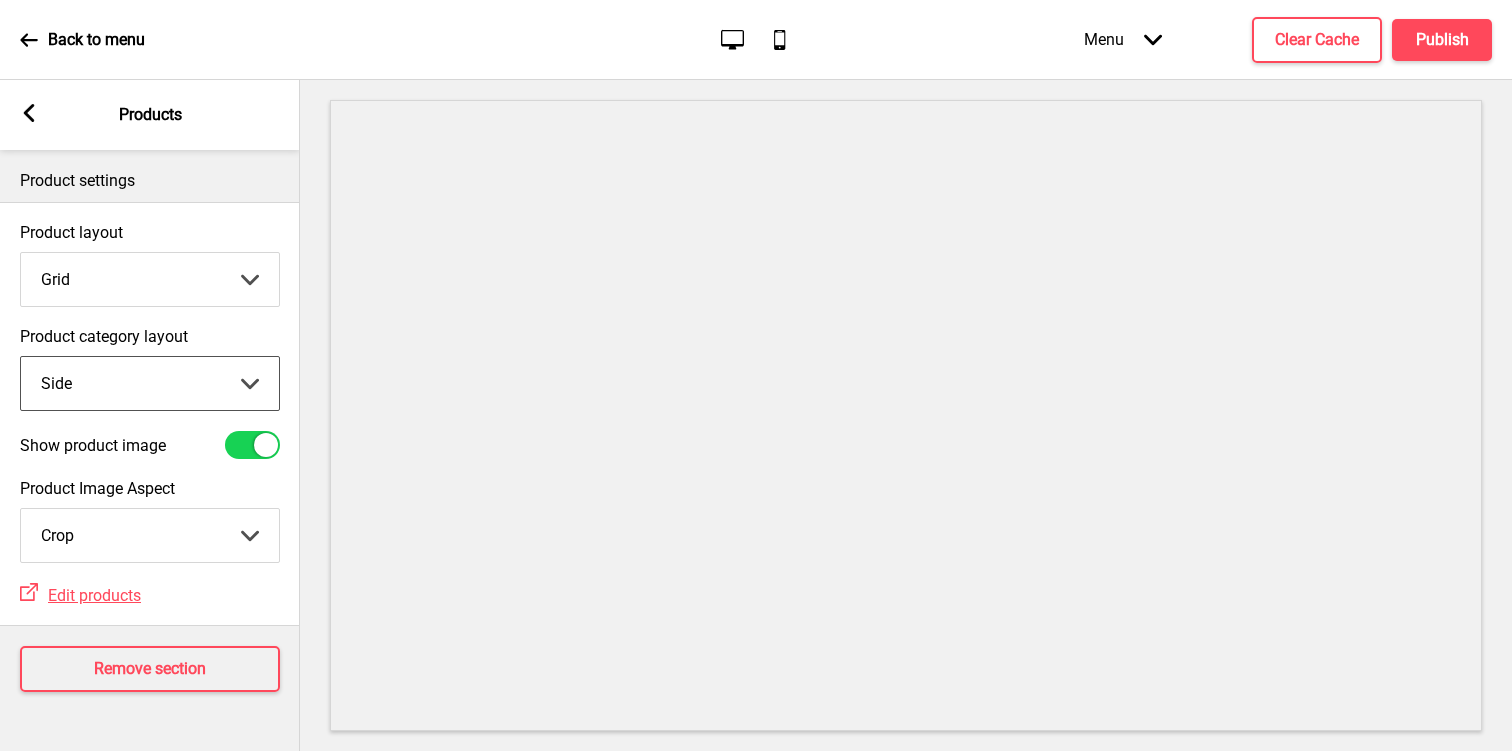 click on "Crop Natural" at bounding box center (150, 535) 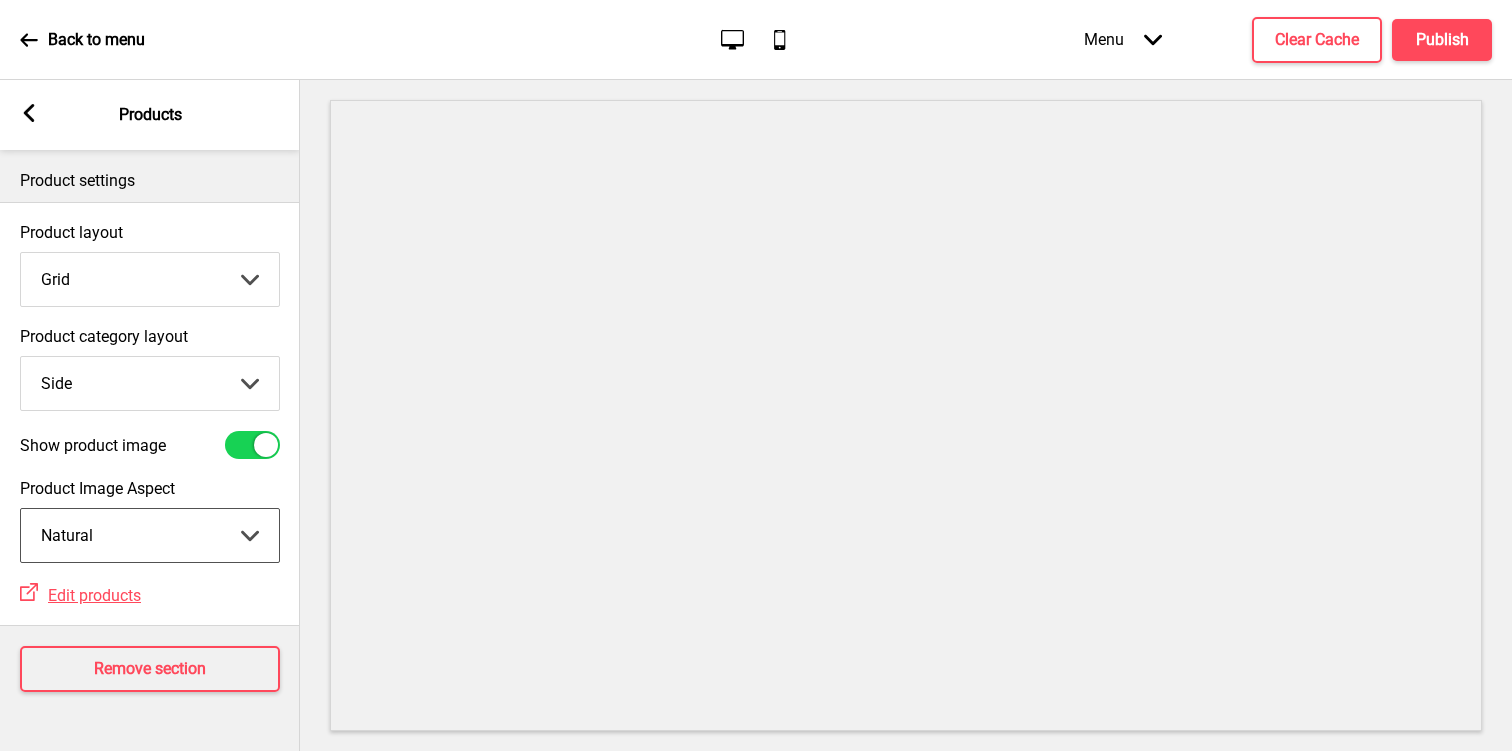 click on "Crop Natural" at bounding box center [150, 535] 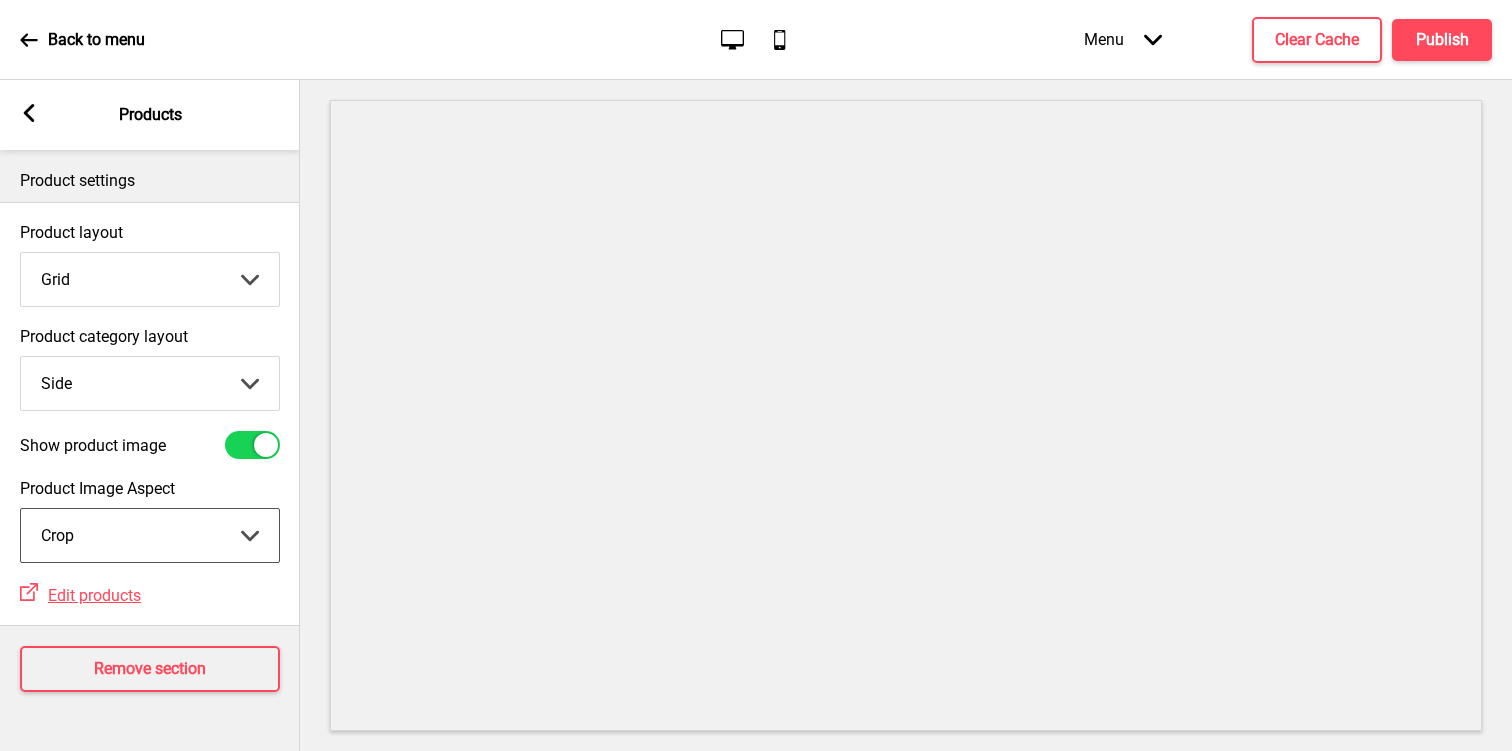 click at bounding box center (252, 445) 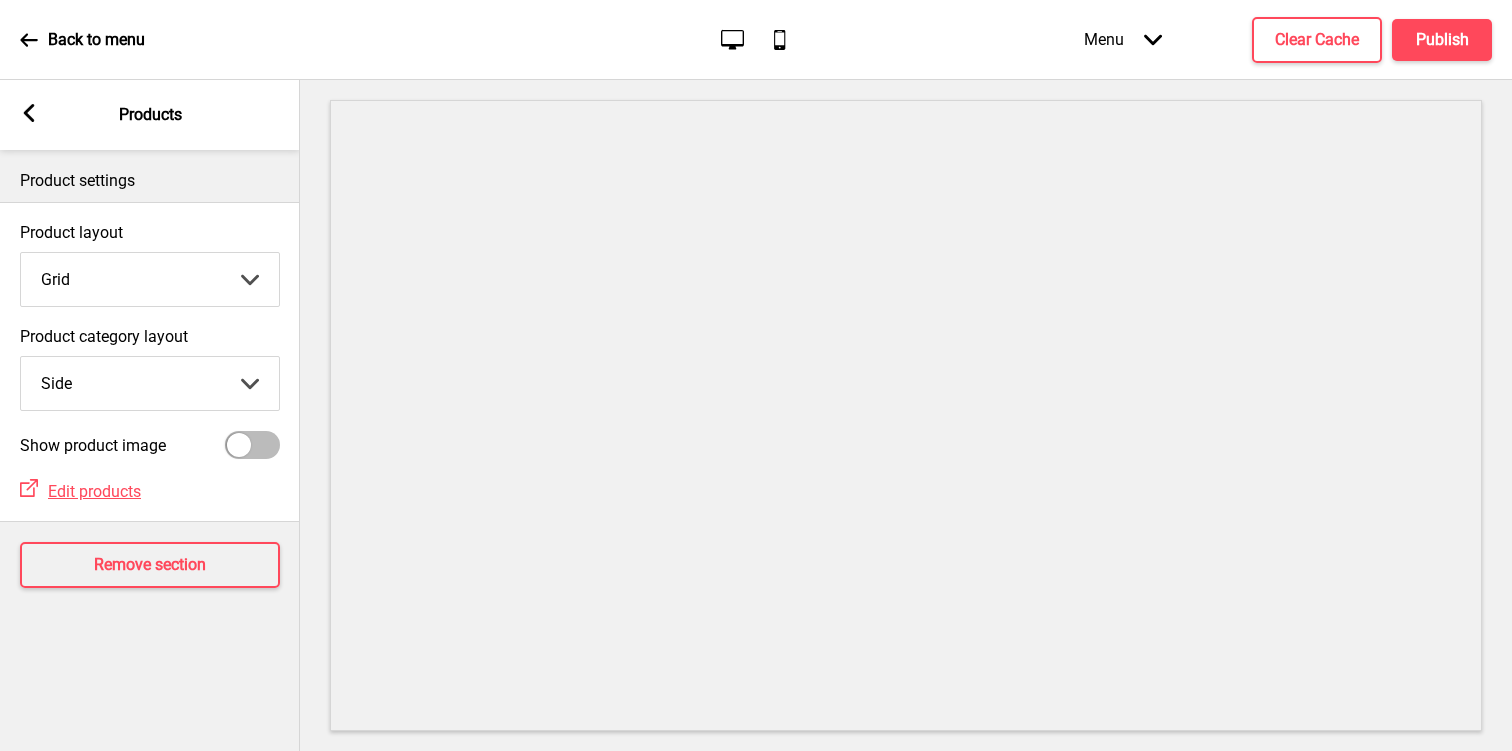 click at bounding box center (252, 445) 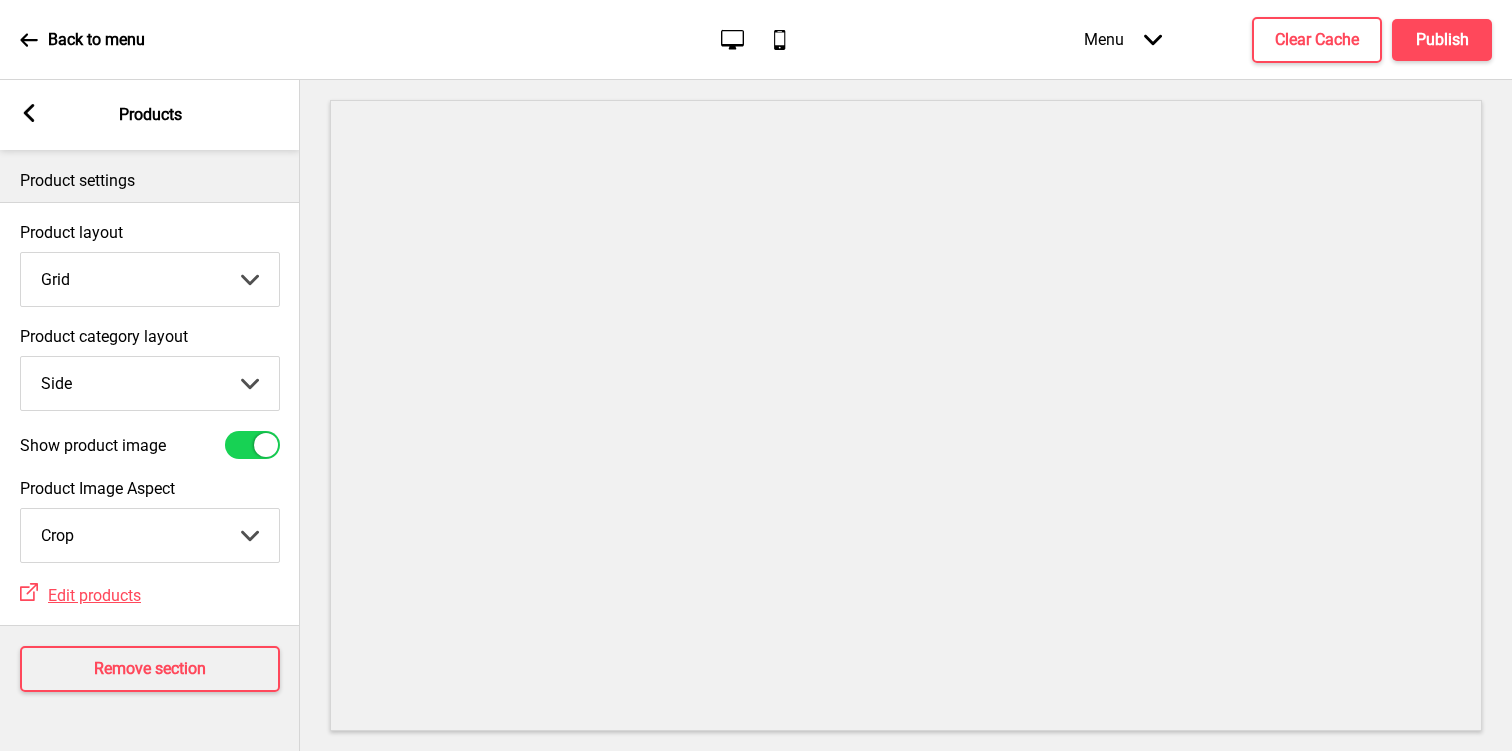 click at bounding box center (252, 445) 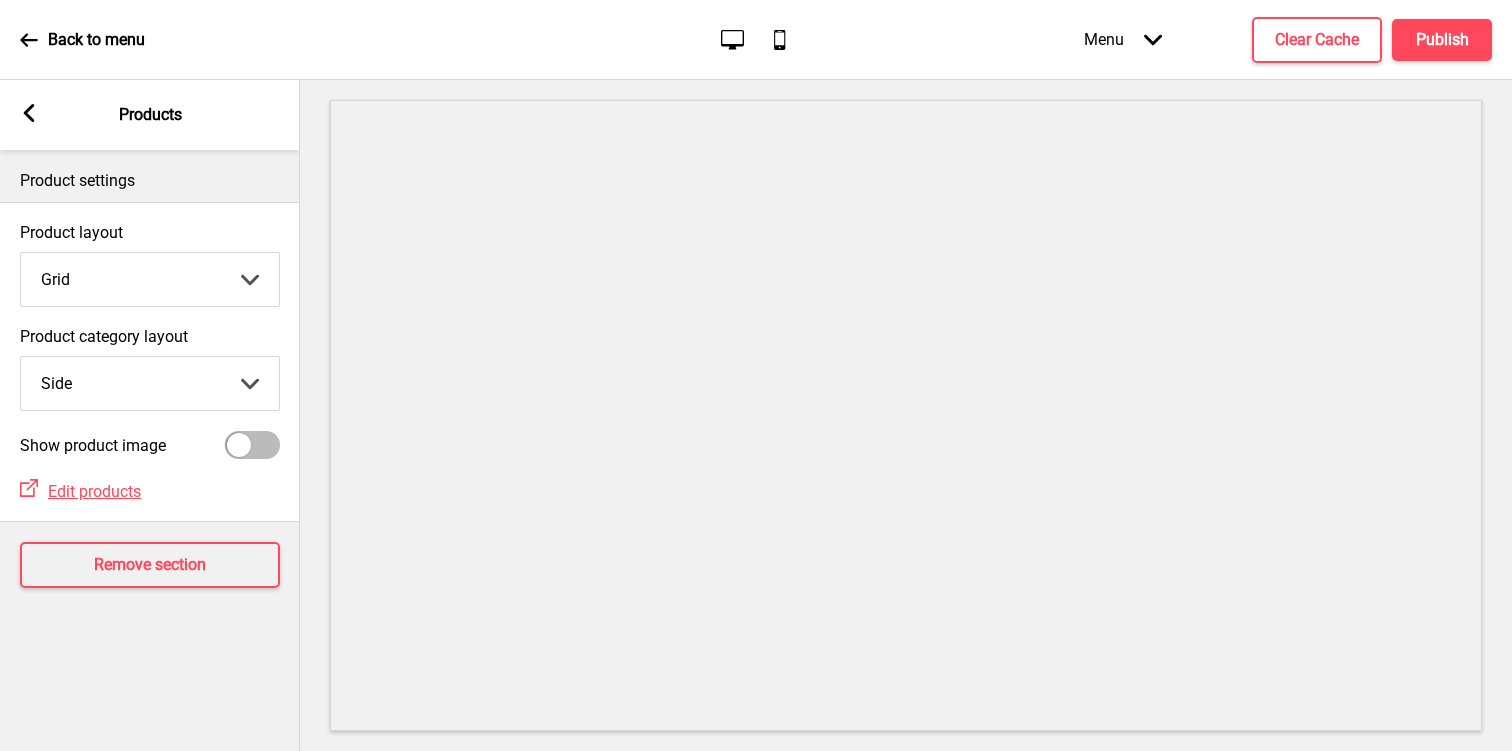 click at bounding box center (252, 445) 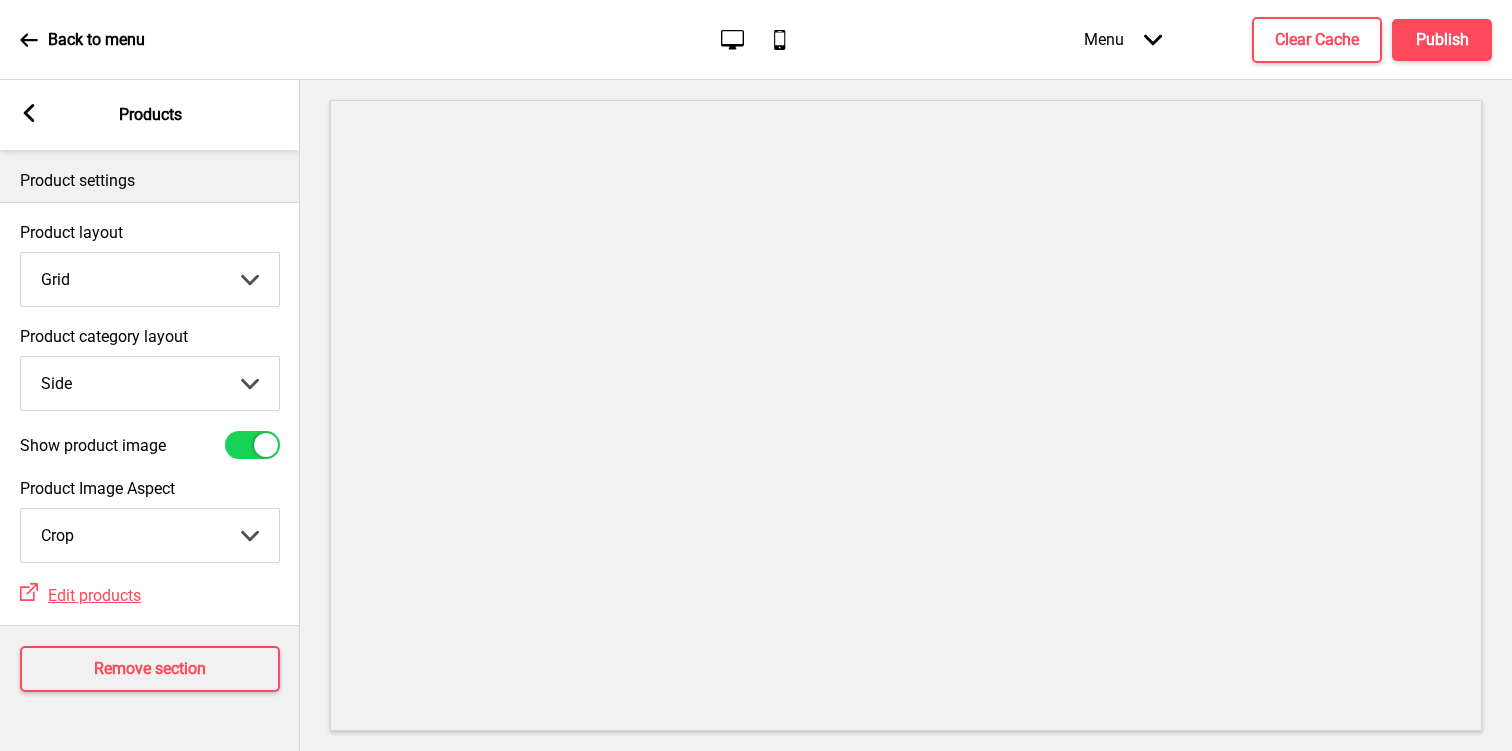 click 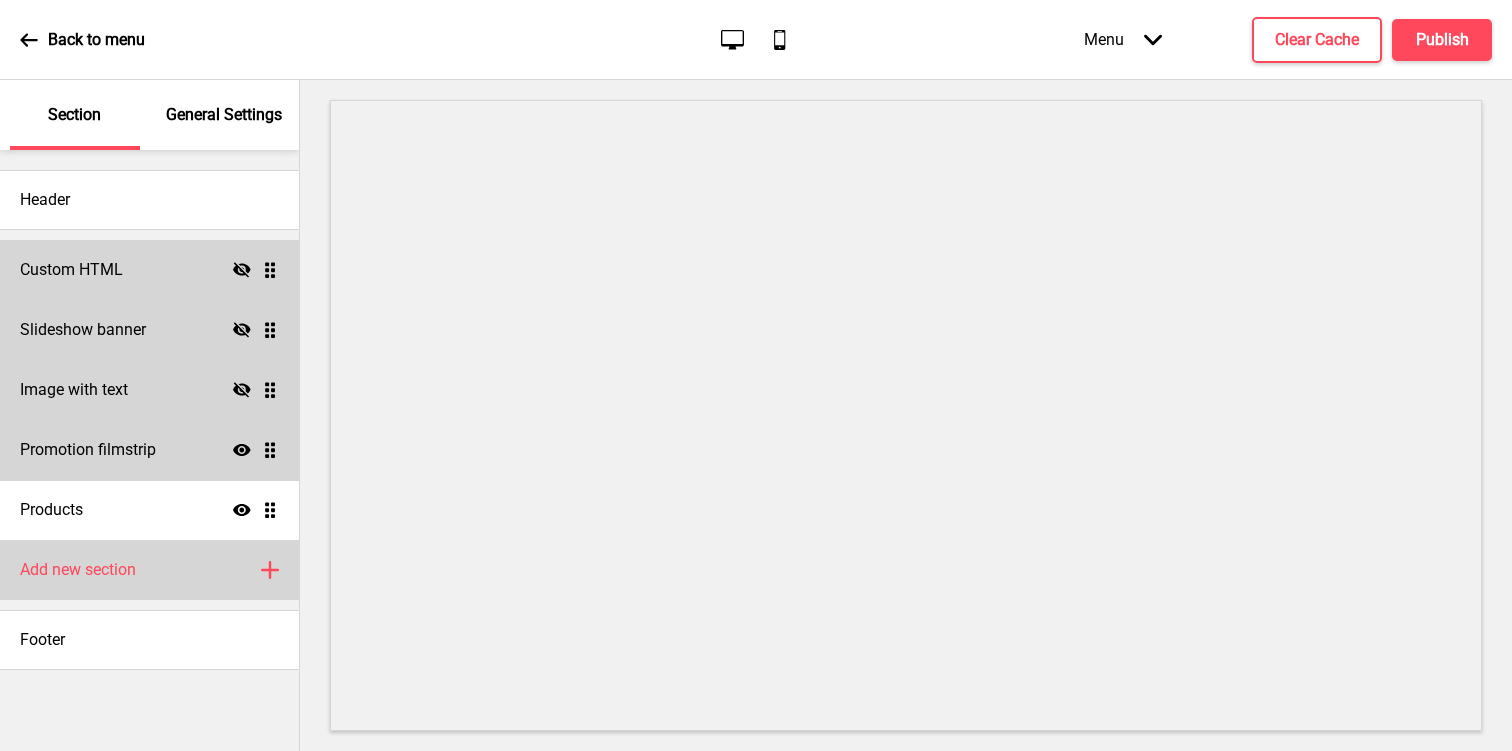 click on "Add new section Plus" at bounding box center (149, 570) 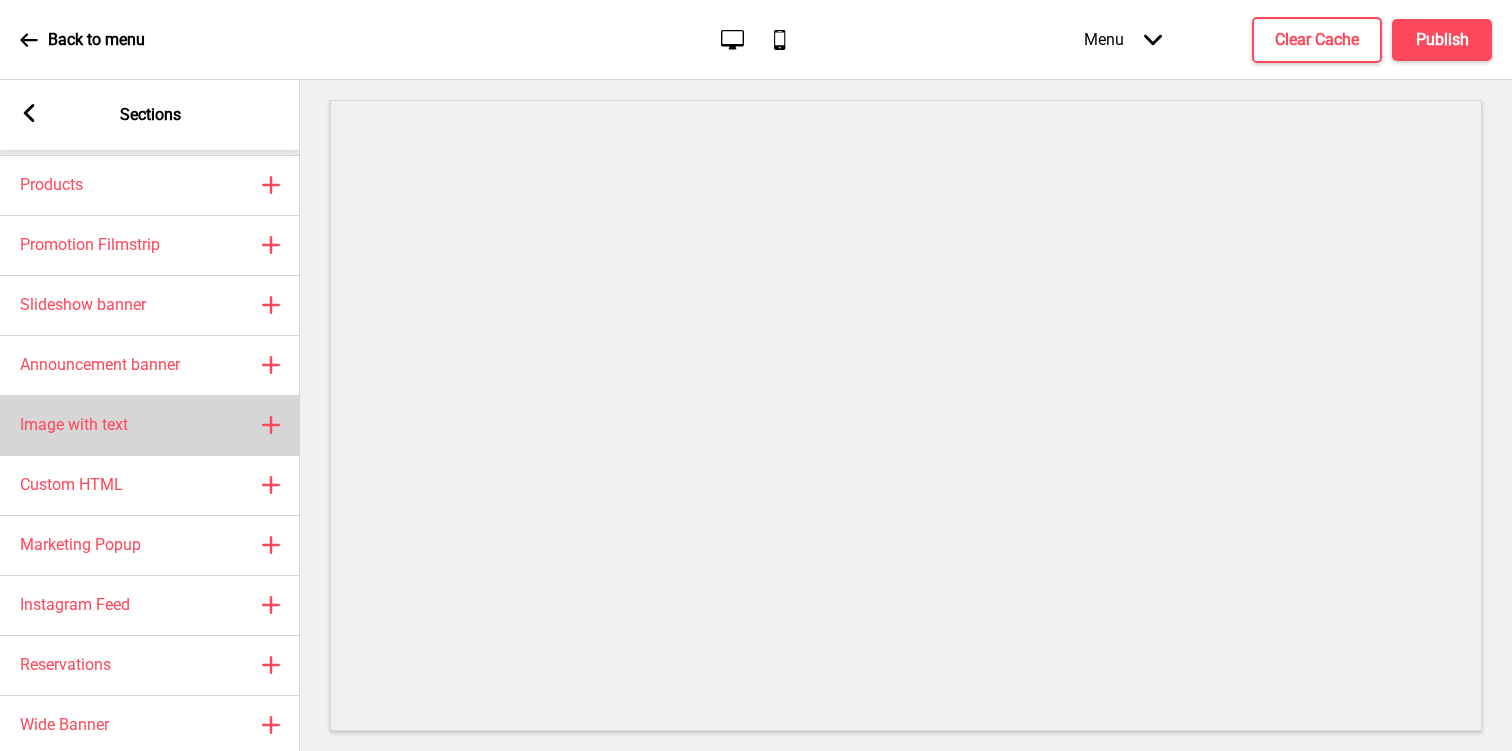 scroll, scrollTop: 71, scrollLeft: 0, axis: vertical 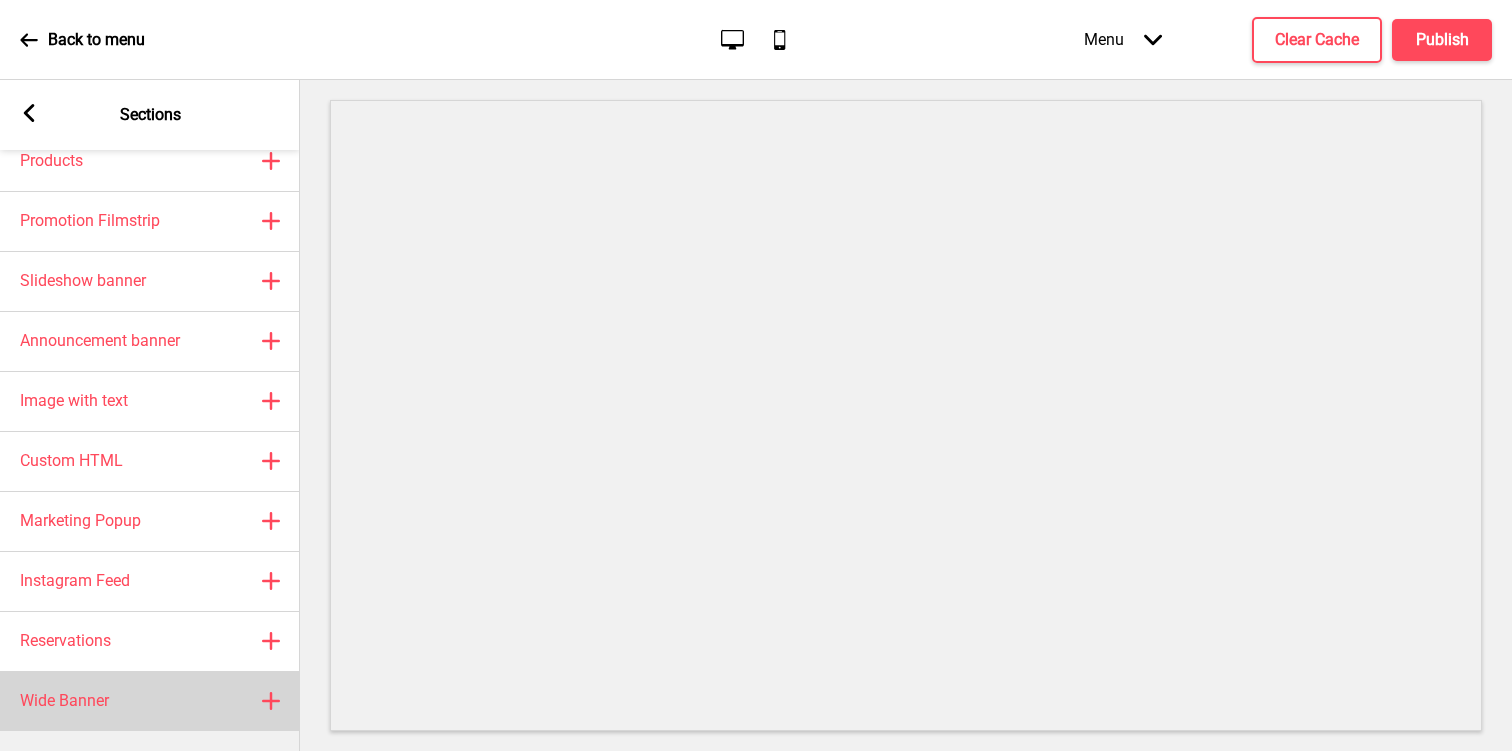 click on "Wide Banner Plus" at bounding box center [150, 701] 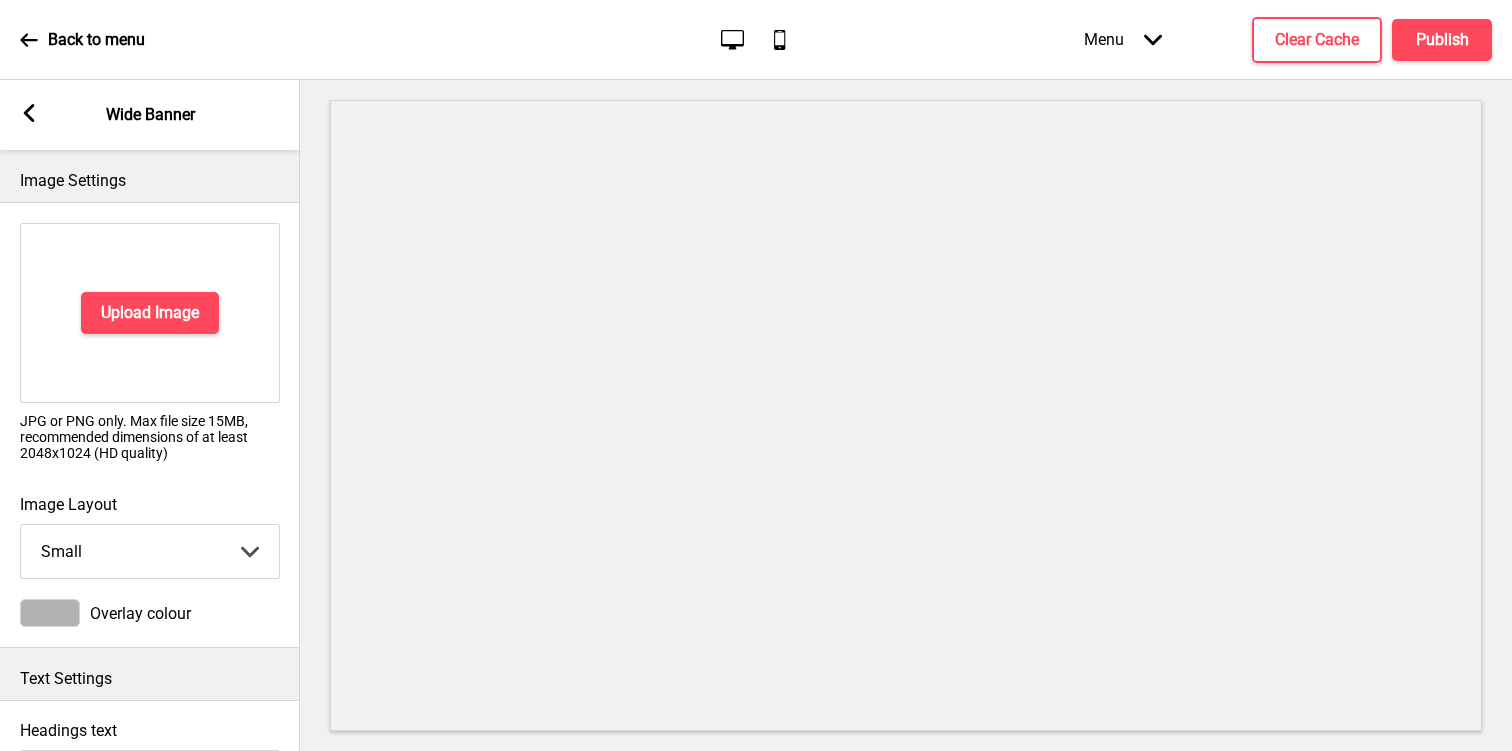 click on "Small Medium Large" at bounding box center [150, 551] 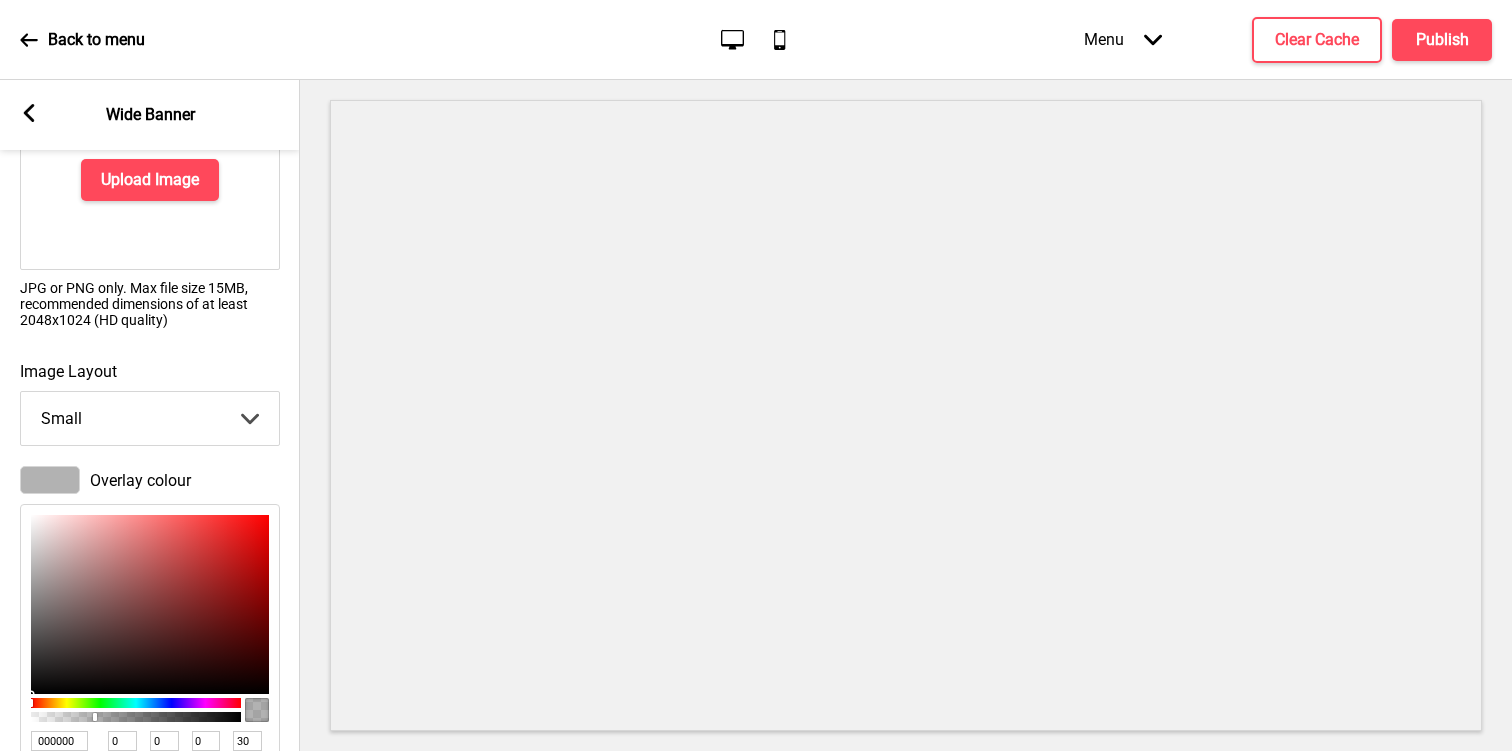 scroll, scrollTop: 0, scrollLeft: 0, axis: both 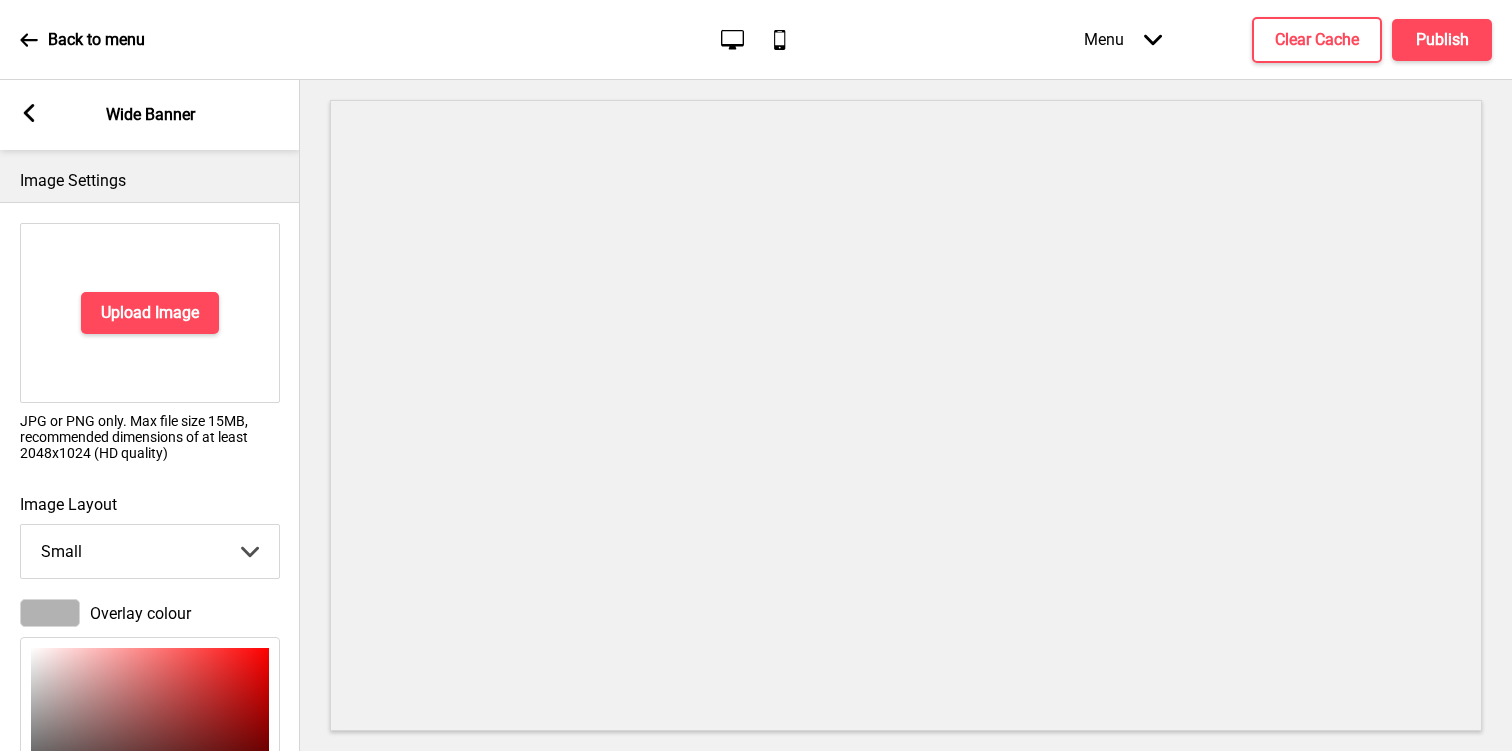 click on "Upload Image JPG or PNG only. Max file size 15MB, recommended dimensions of at least 2048x1024 (HD quality)" at bounding box center (150, 349) 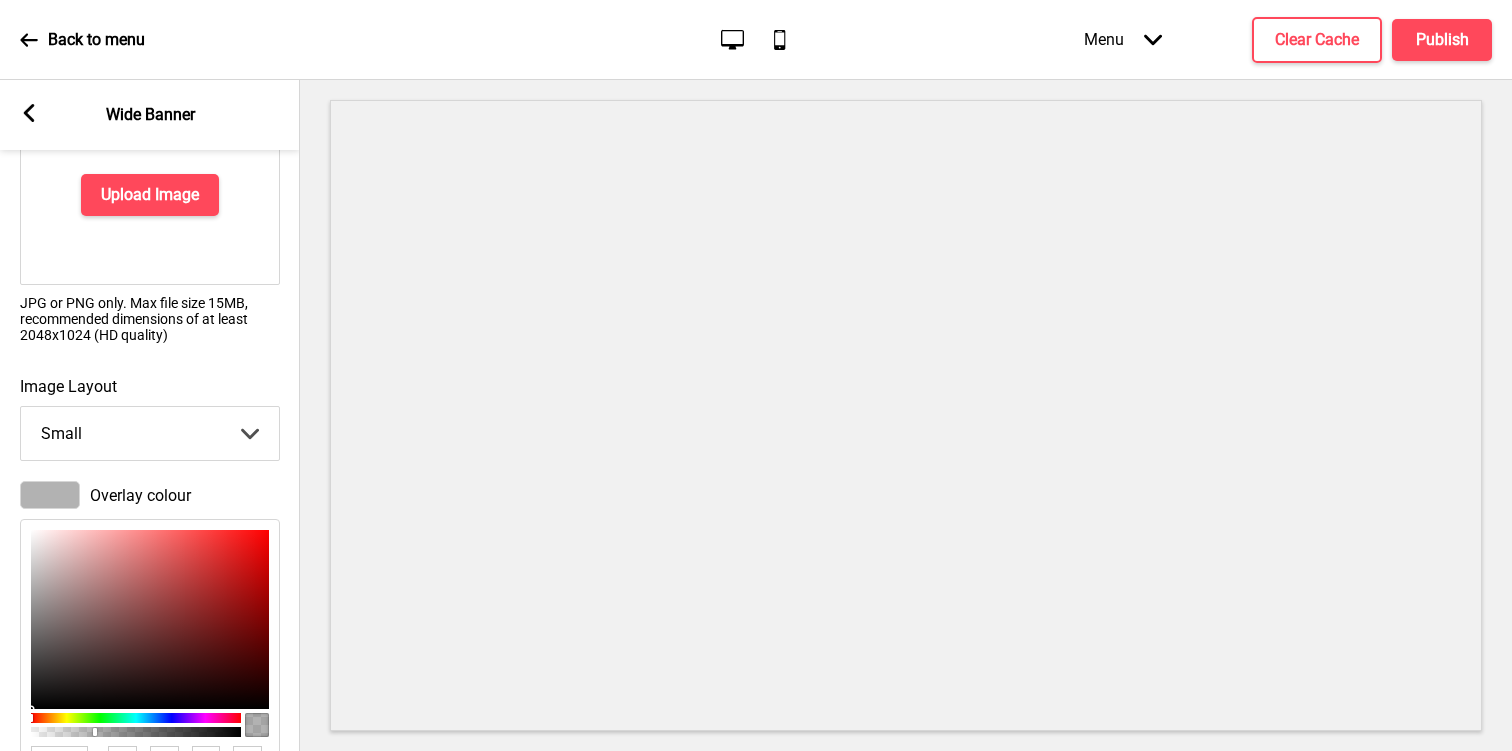scroll, scrollTop: 122, scrollLeft: 0, axis: vertical 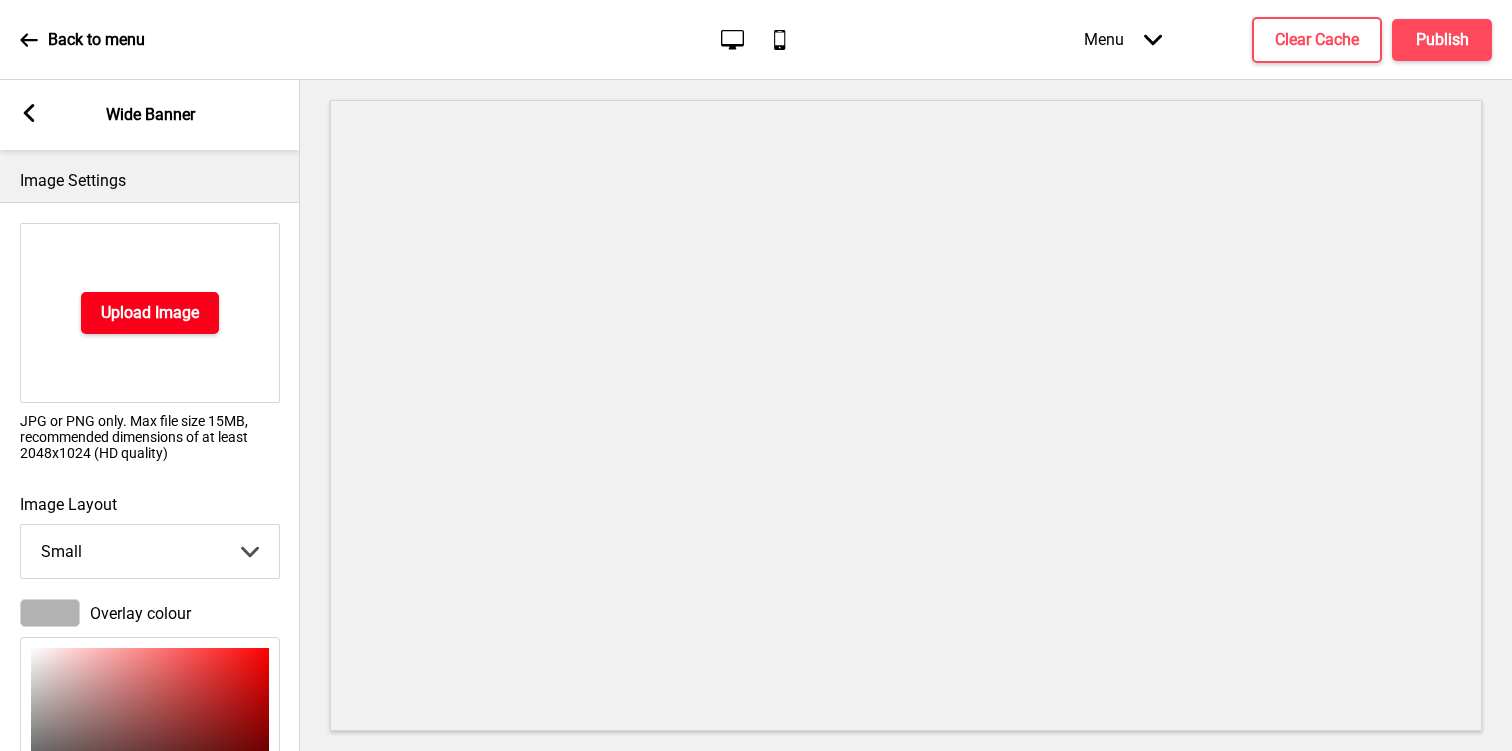 click on "Upload Image" at bounding box center [150, 313] 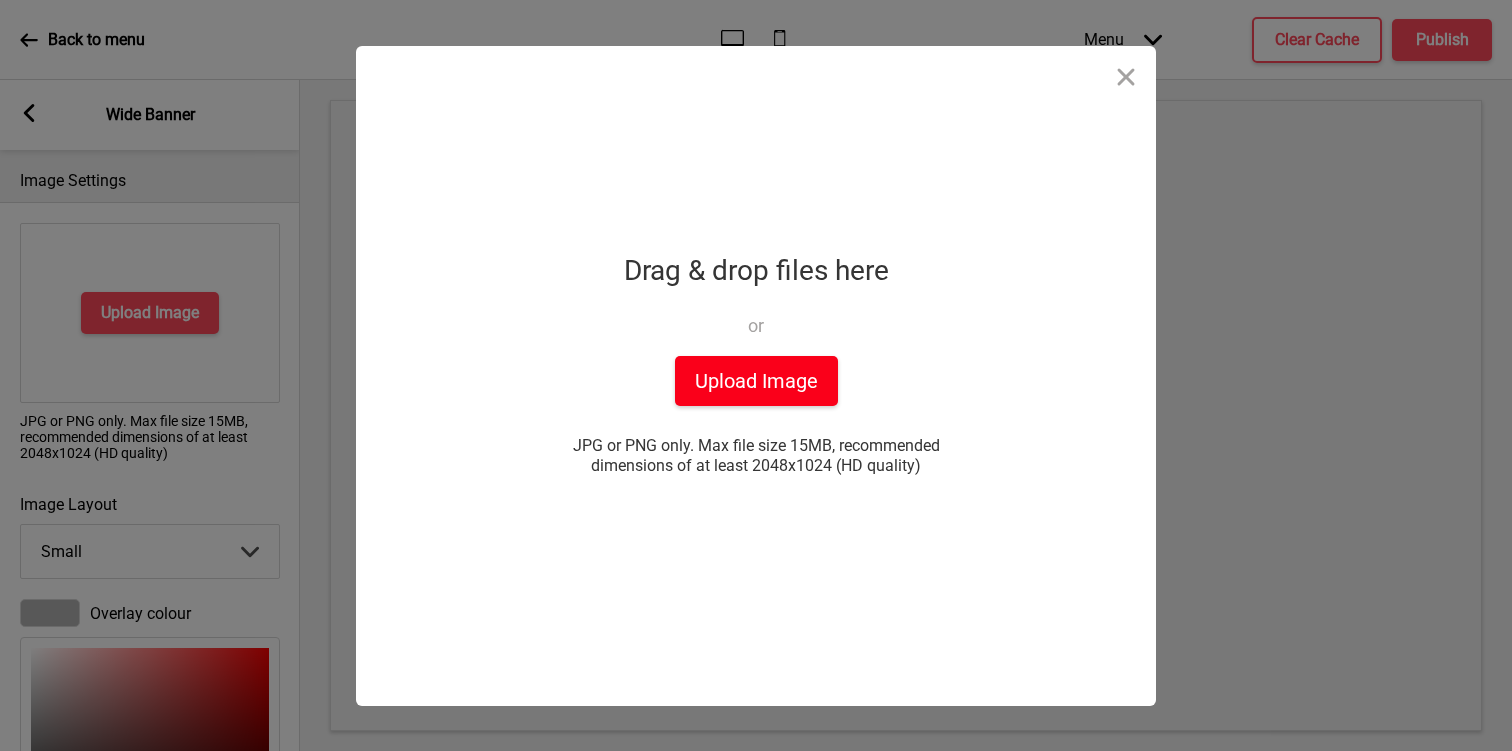 click on "Upload Image" at bounding box center [756, 381] 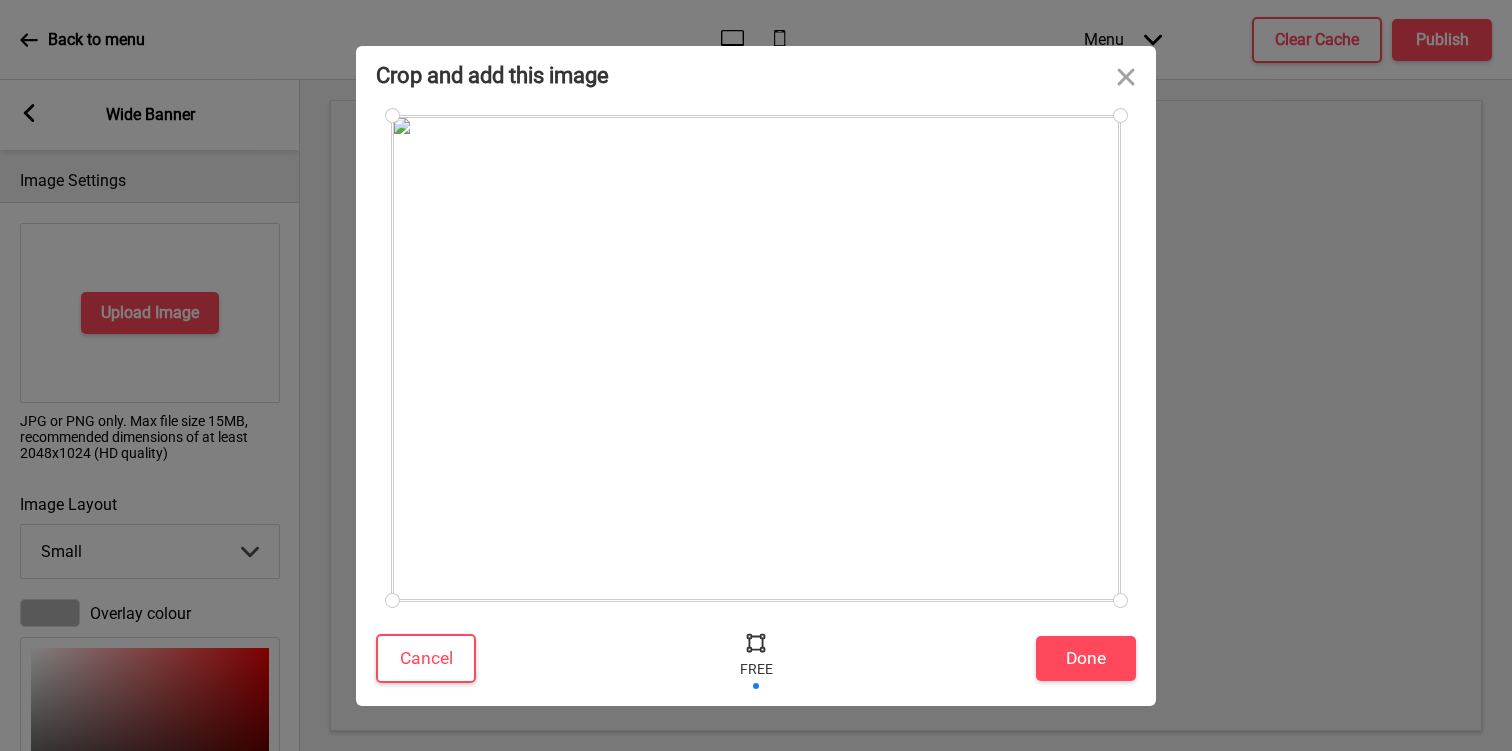drag, startPoint x: 995, startPoint y: 487, endPoint x: 995, endPoint y: 457, distance: 30 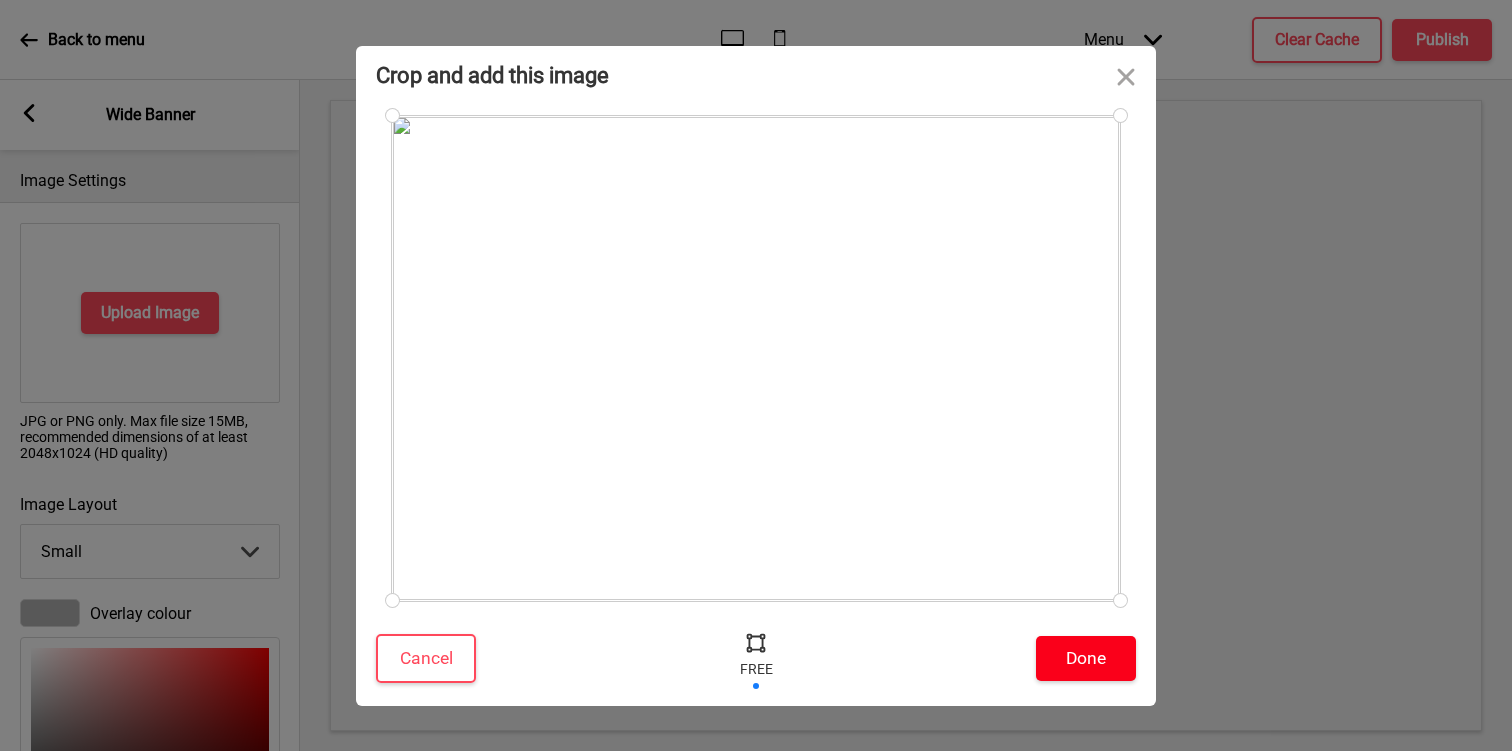 click on "Done" at bounding box center [1086, 658] 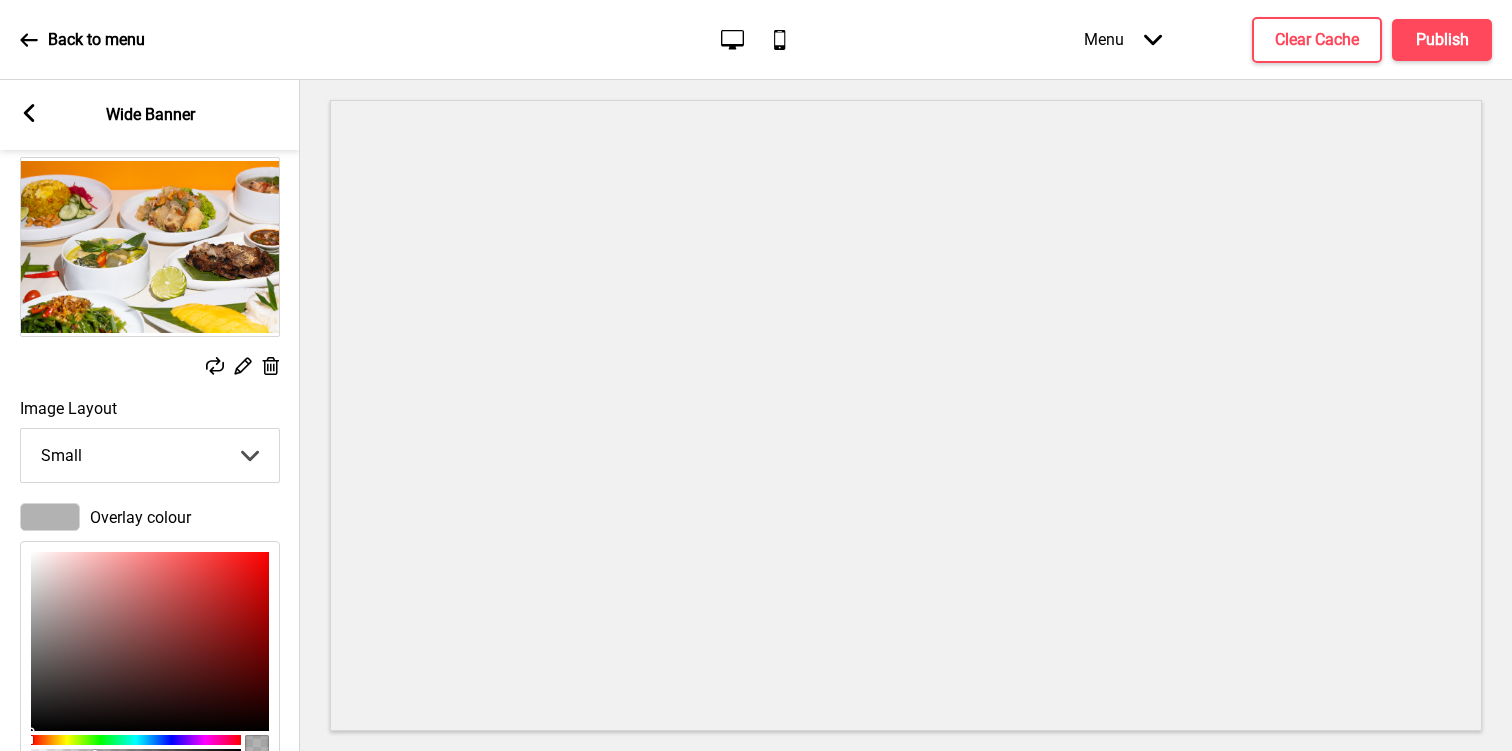 scroll, scrollTop: 88, scrollLeft: 0, axis: vertical 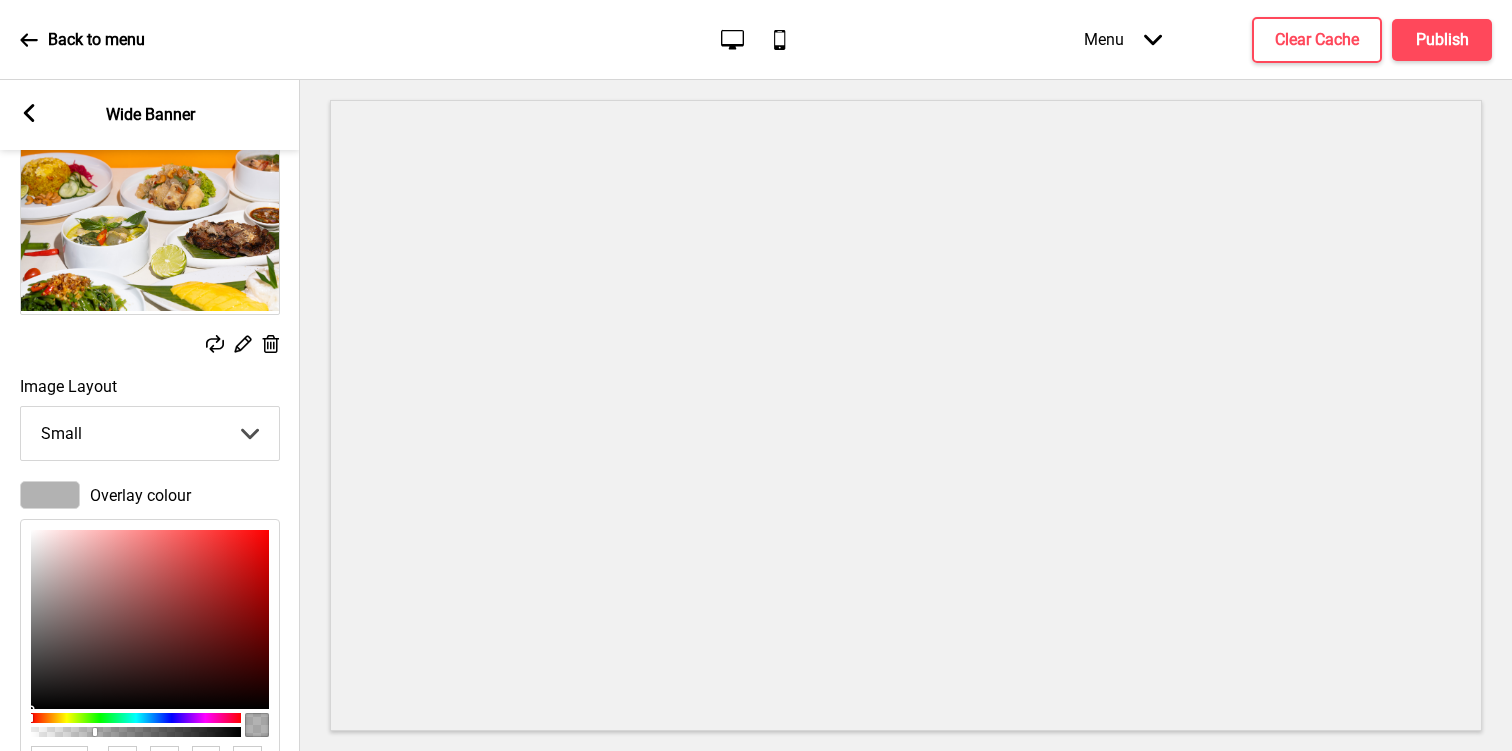 click at bounding box center [50, 495] 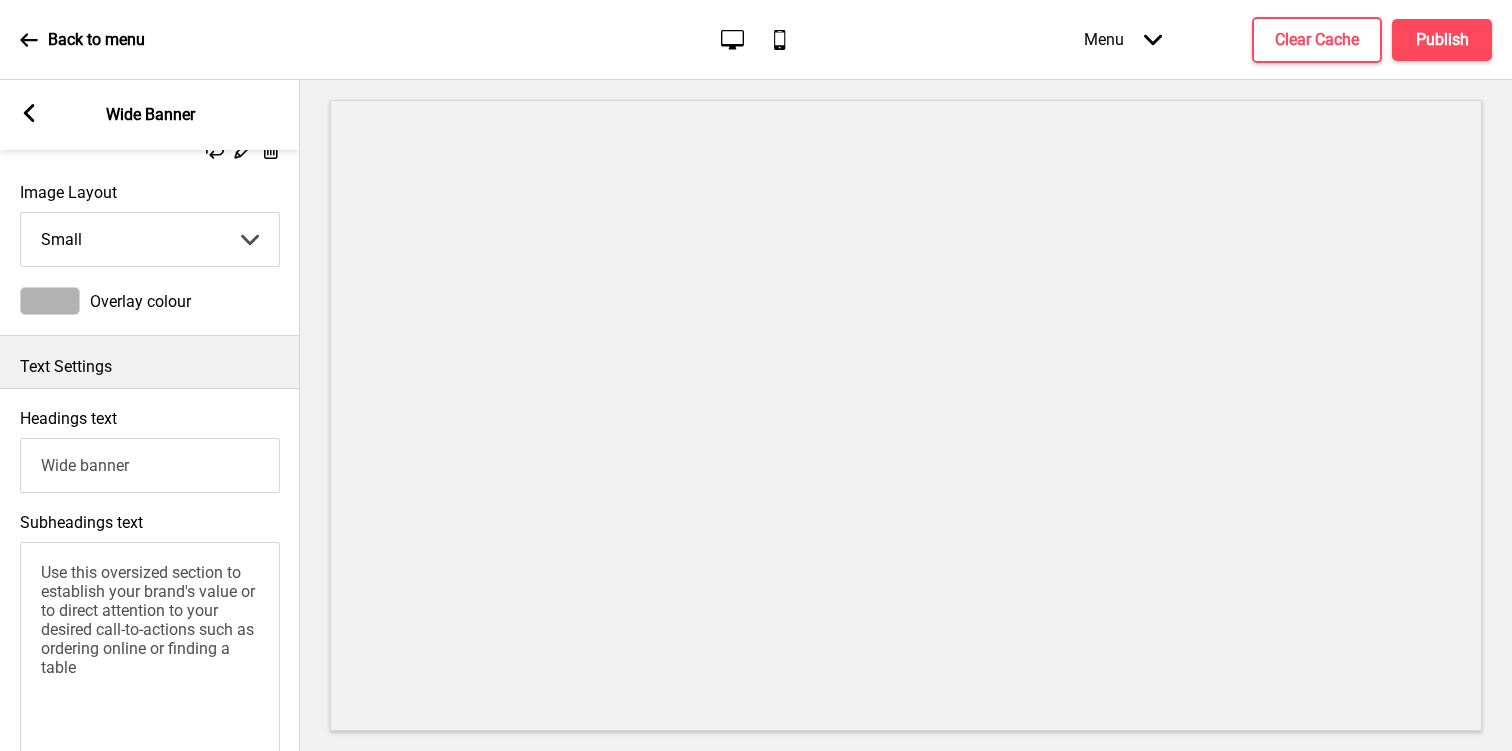 scroll, scrollTop: 294, scrollLeft: 0, axis: vertical 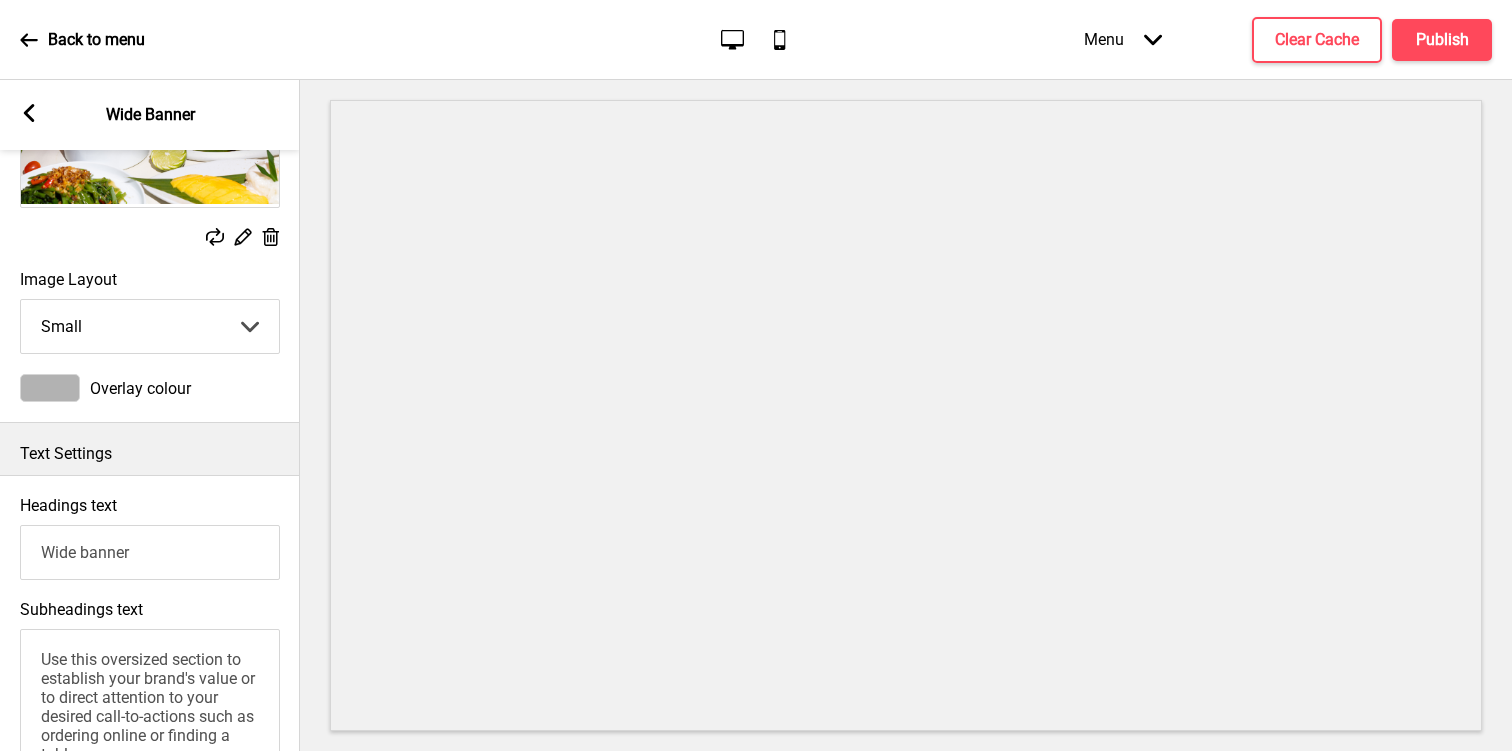 click on "Wide banner" at bounding box center (150, 552) 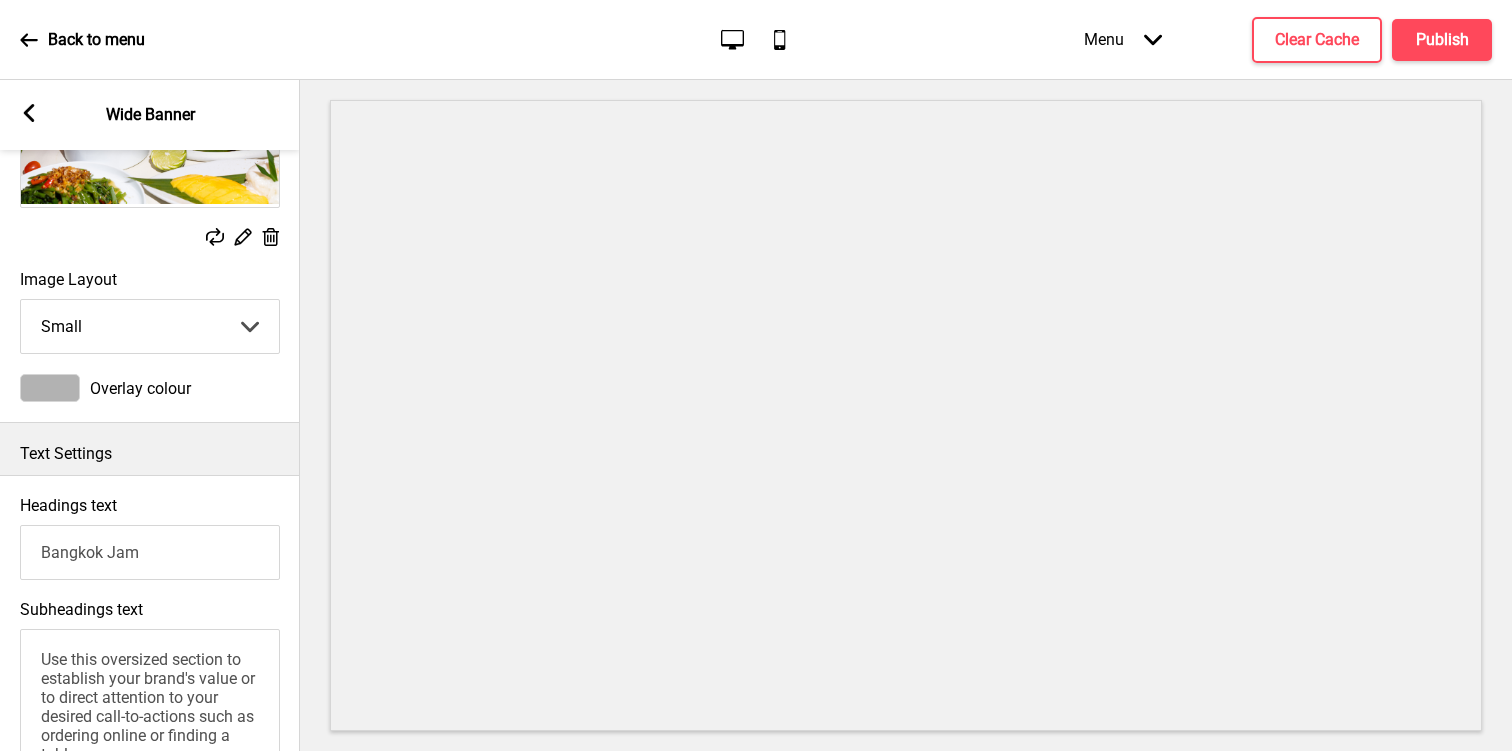 type on "Bangkok Jam" 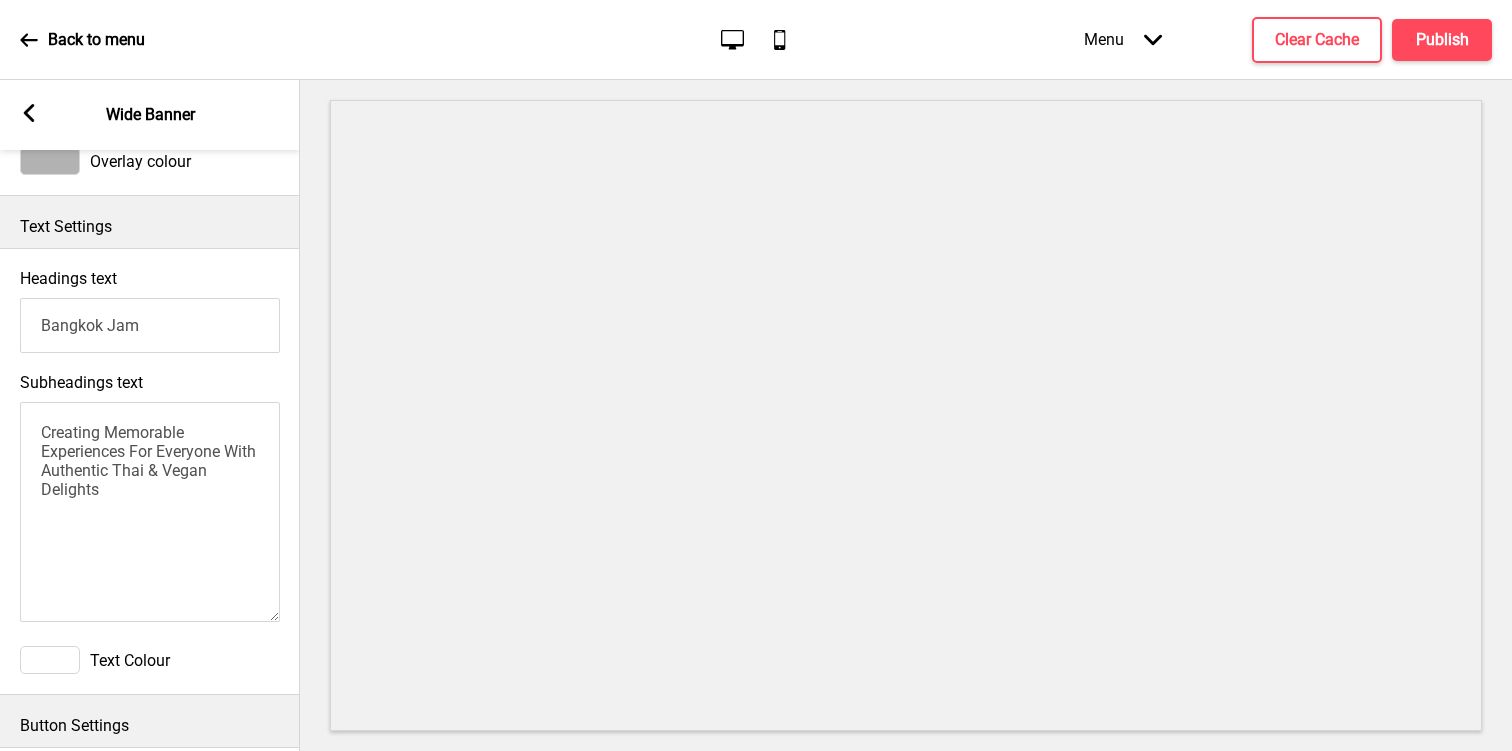 scroll, scrollTop: 433, scrollLeft: 0, axis: vertical 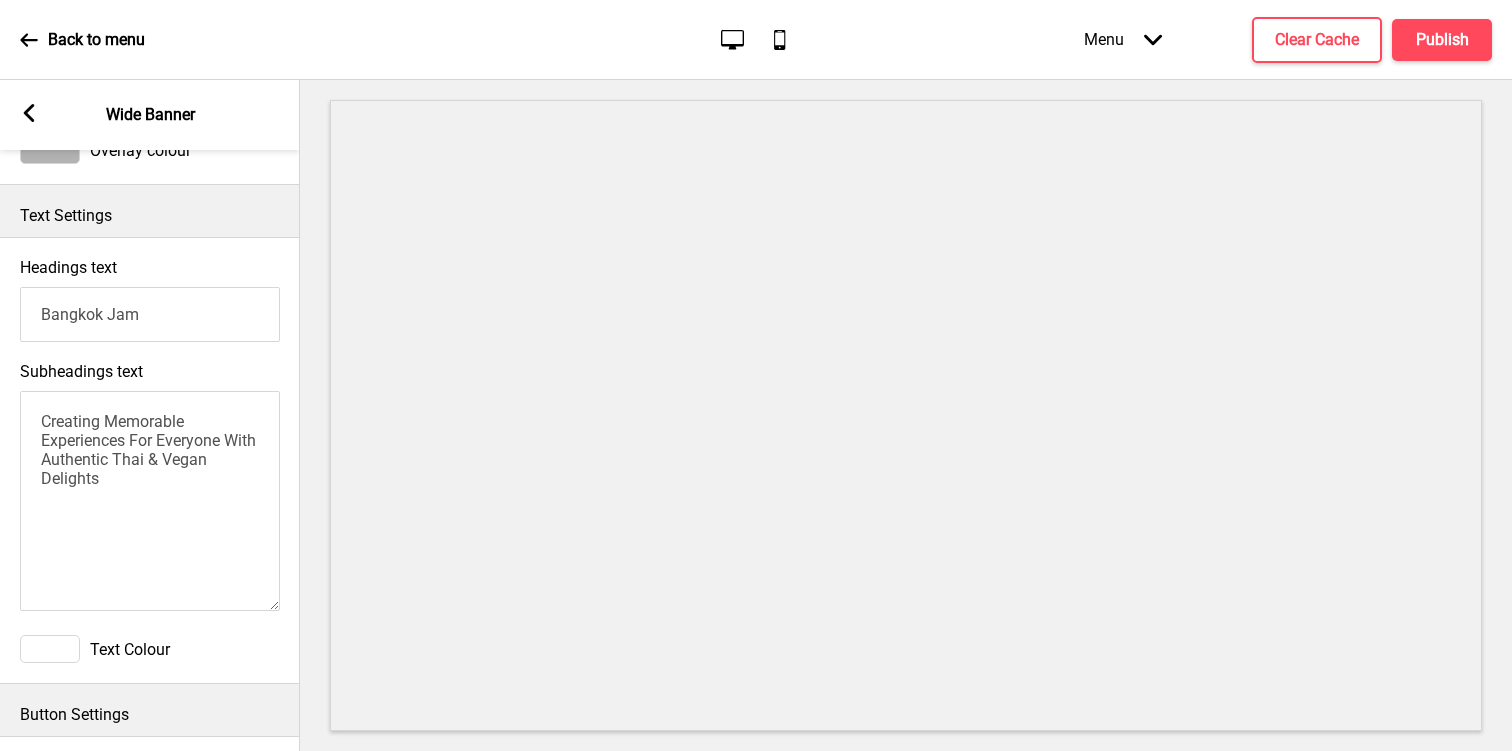 click on "Creating Memorable Experiences For Everyone With Authentic Thai & Vegan Delights" at bounding box center [150, 501] 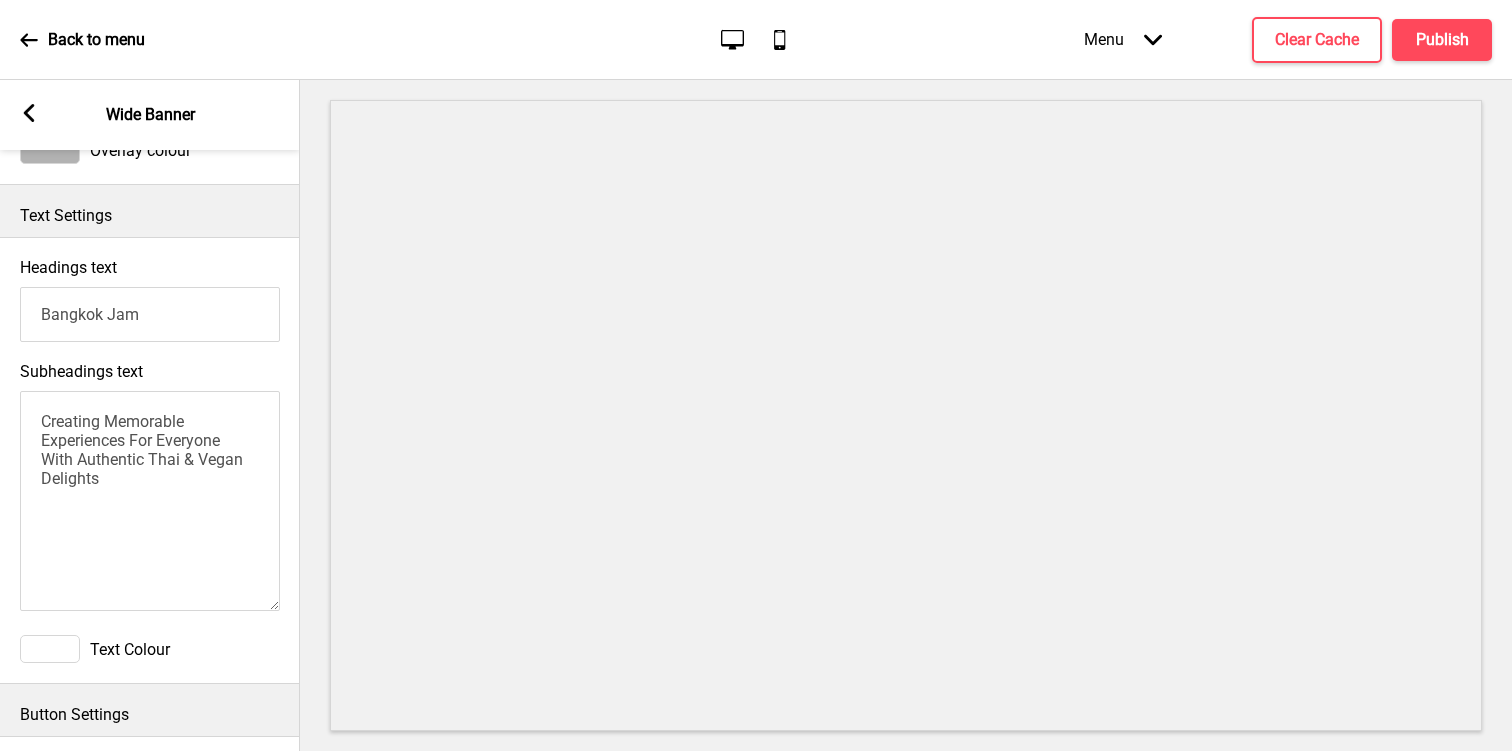 click on "Creating Memorable Experiences For Everyone
With Authentic Thai & Vegan Delights" at bounding box center (150, 501) 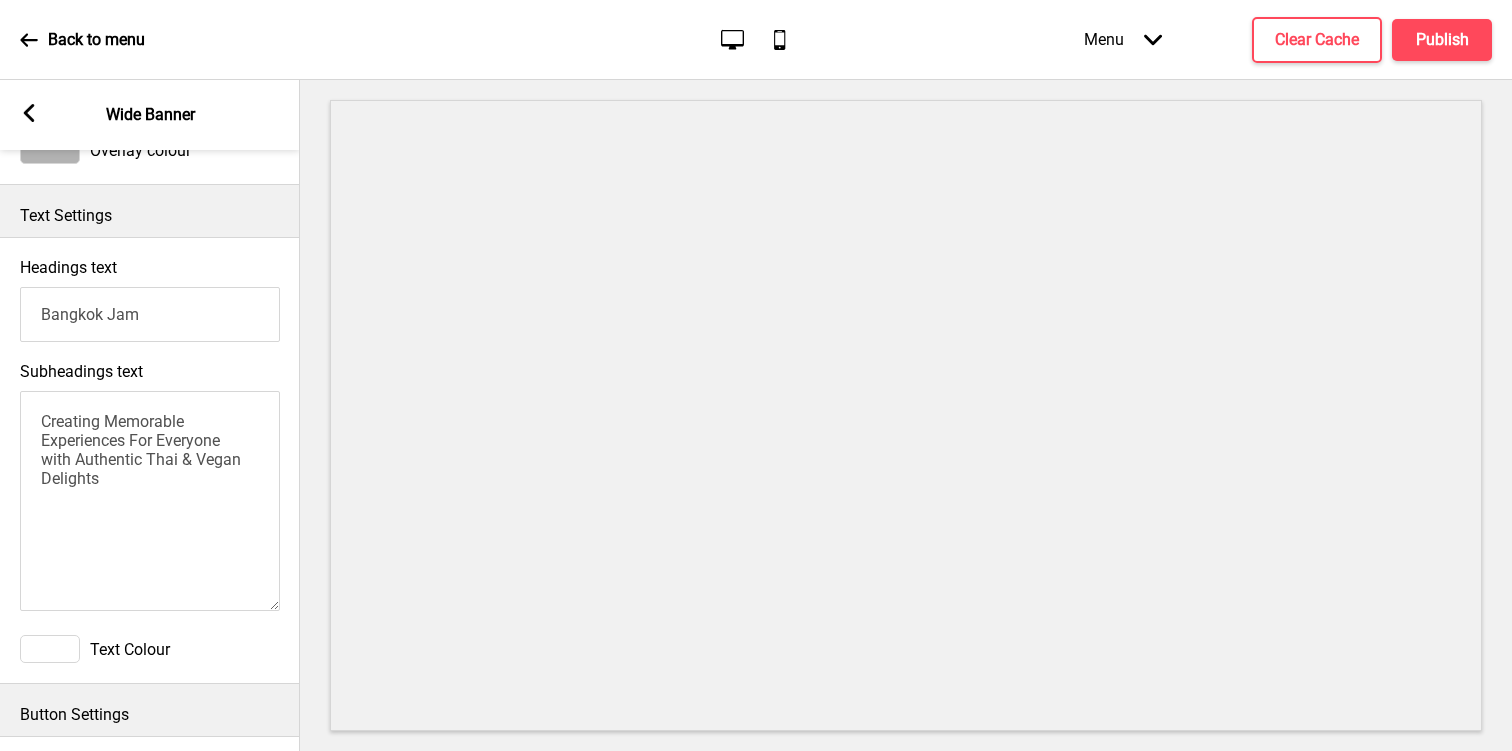 click on "Creating Memorable Experiences For Everyone
with Authentic Thai & Vegan Delights" at bounding box center [150, 501] 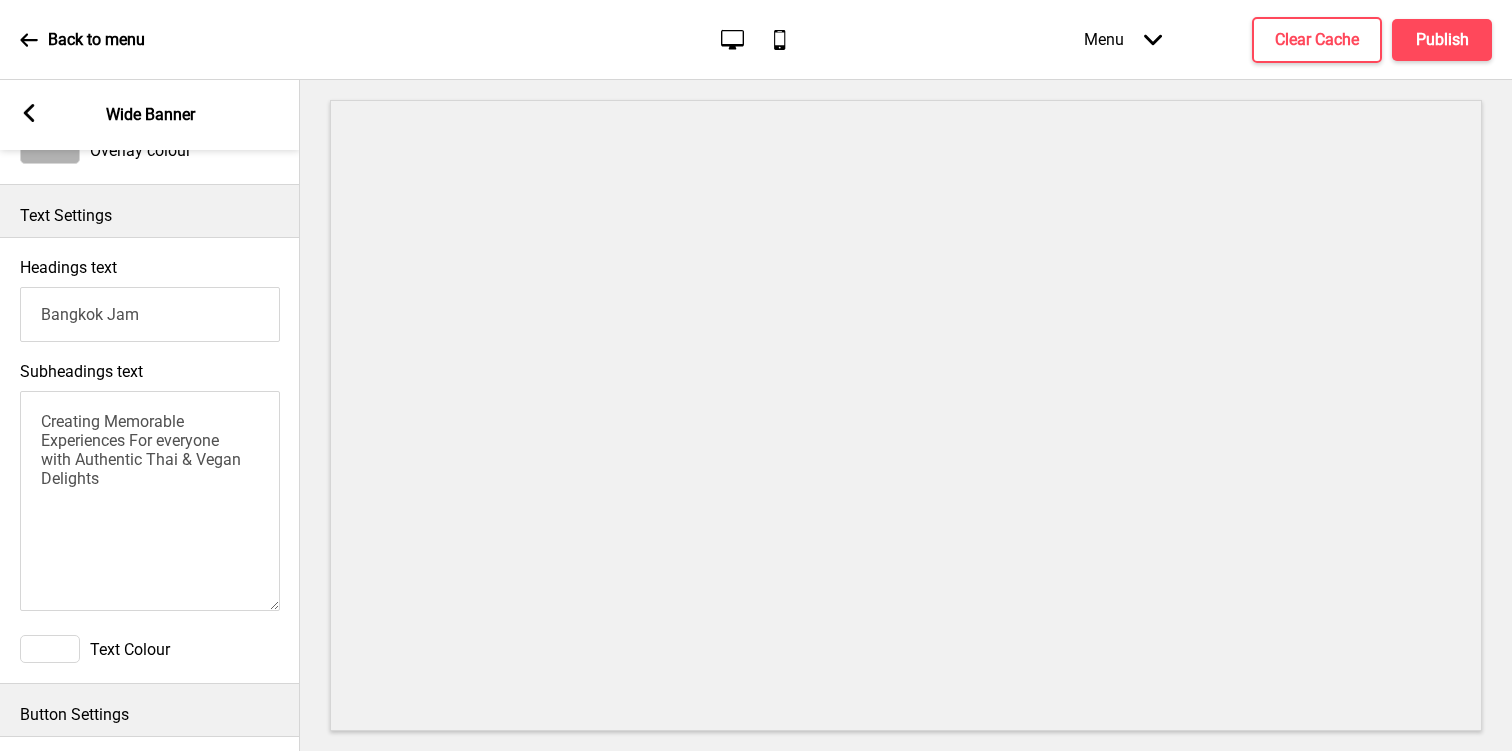 click on "Creating Memorable Experiences For everyone
with Authentic Thai & Vegan Delights" at bounding box center (150, 501) 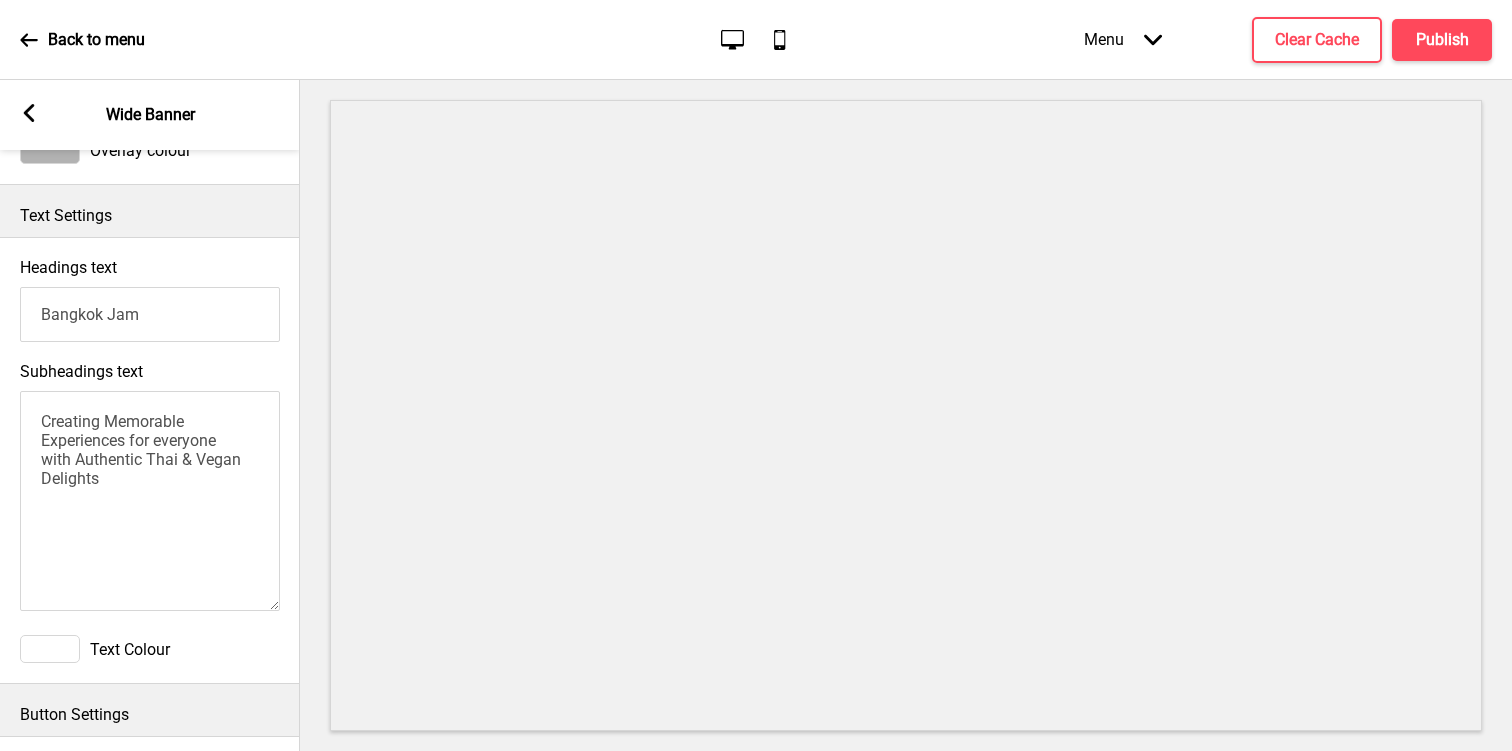 click on "Creating Memorable Experiences for everyone
with Authentic Thai & Vegan Delights" at bounding box center [150, 501] 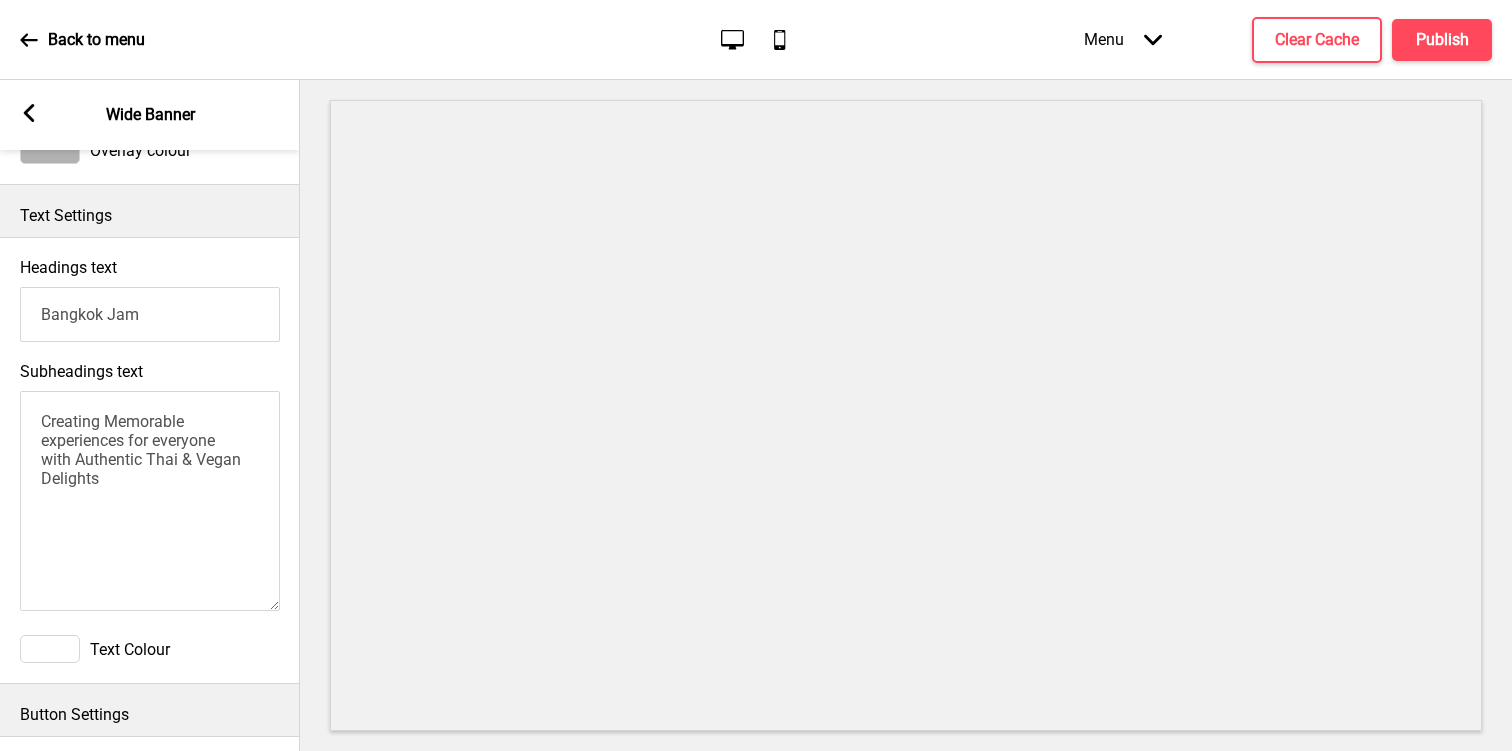 click on "Creating Memorable experiences for everyone
with Authentic Thai & Vegan Delights" at bounding box center [150, 501] 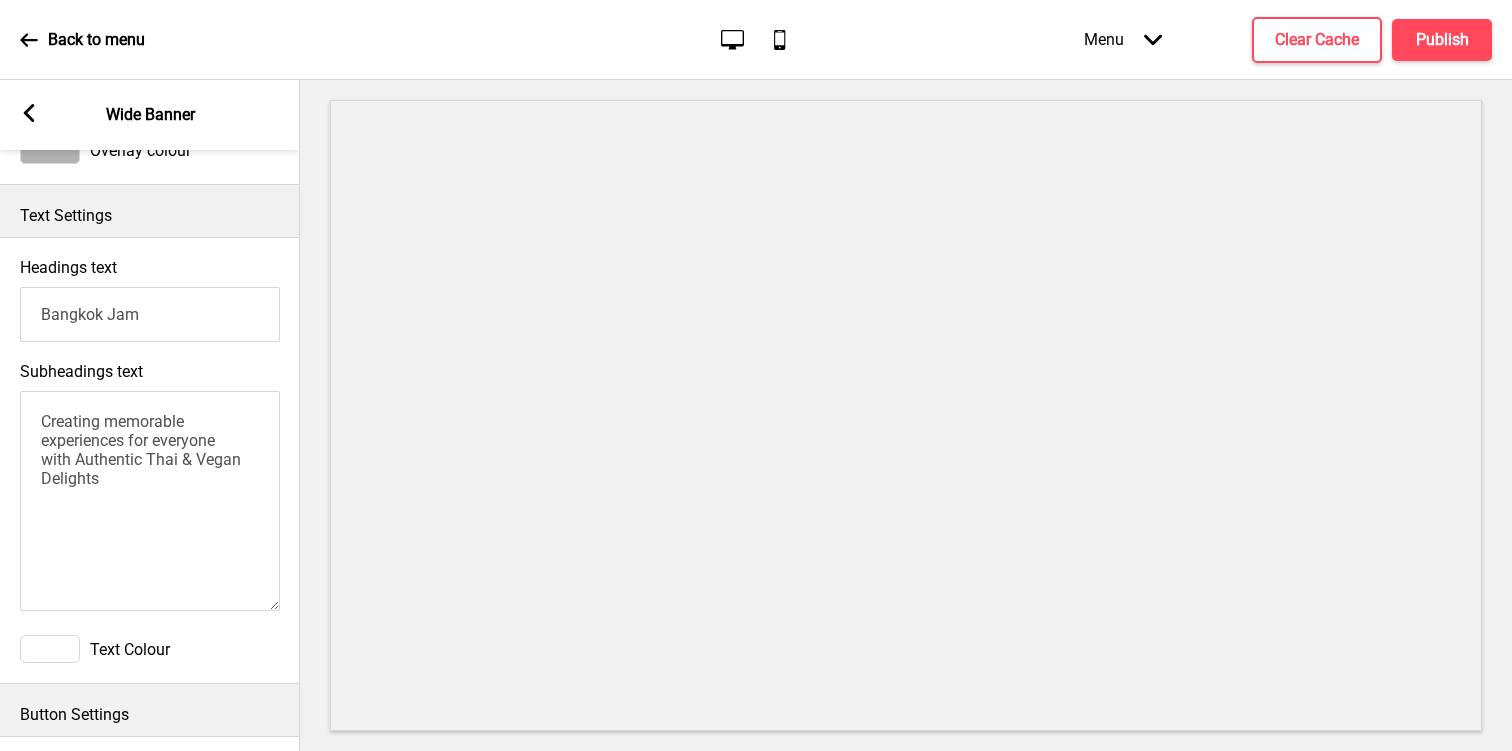 click on "Creating memorable experiences for everyone
with Authentic Thai & Vegan Delights" at bounding box center [150, 501] 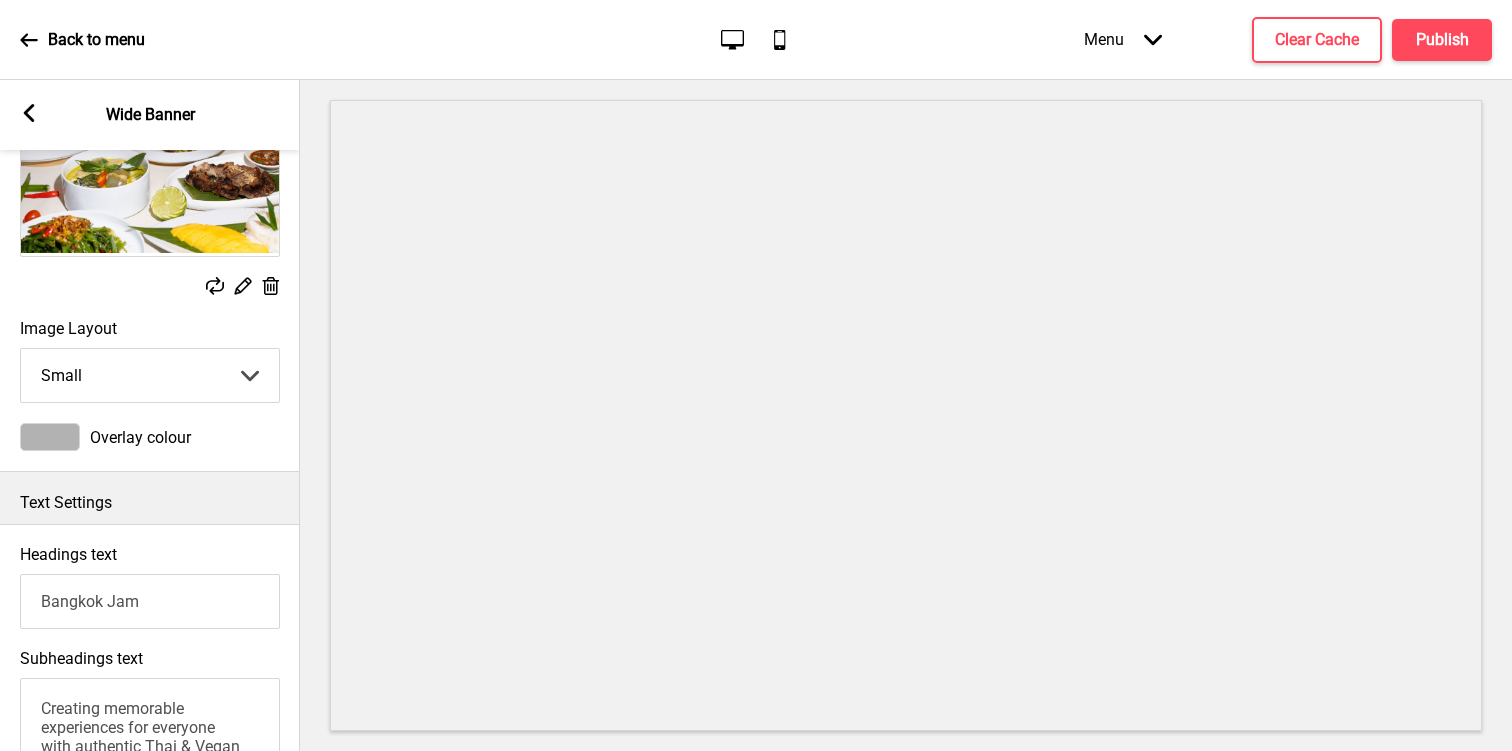 scroll, scrollTop: 62, scrollLeft: 0, axis: vertical 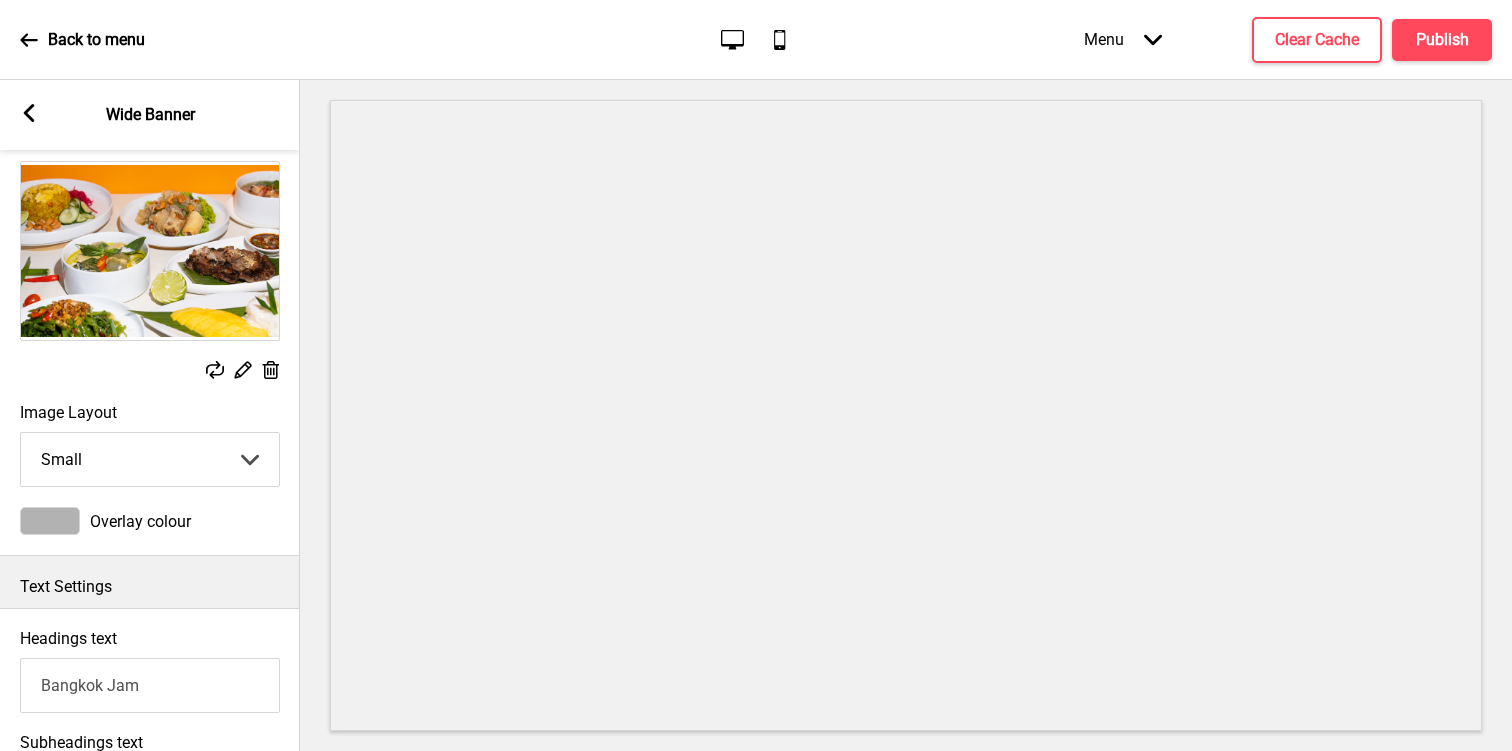 type on "Creating memorable experiences for everyone
with authentic Thai & Vegan Delights" 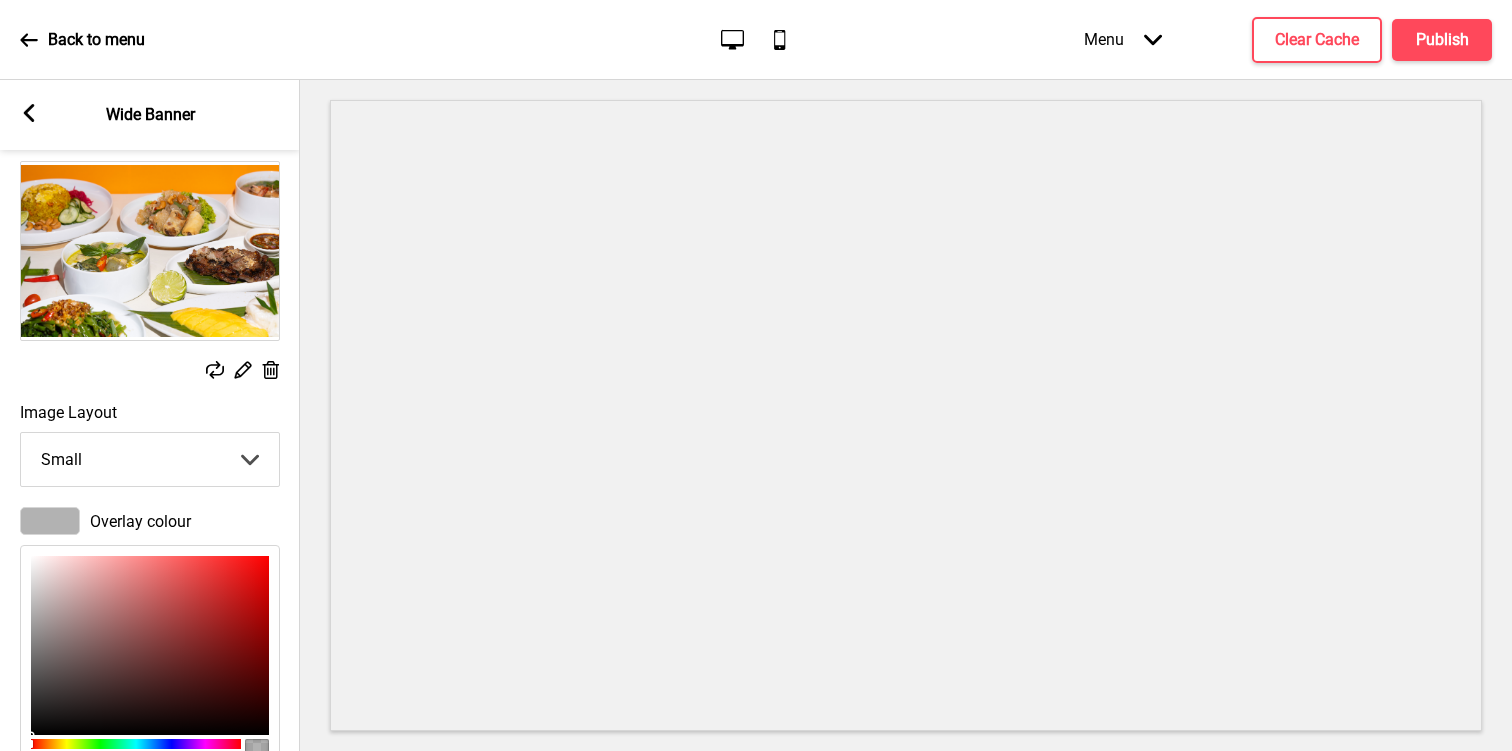 type on "DBB3B3" 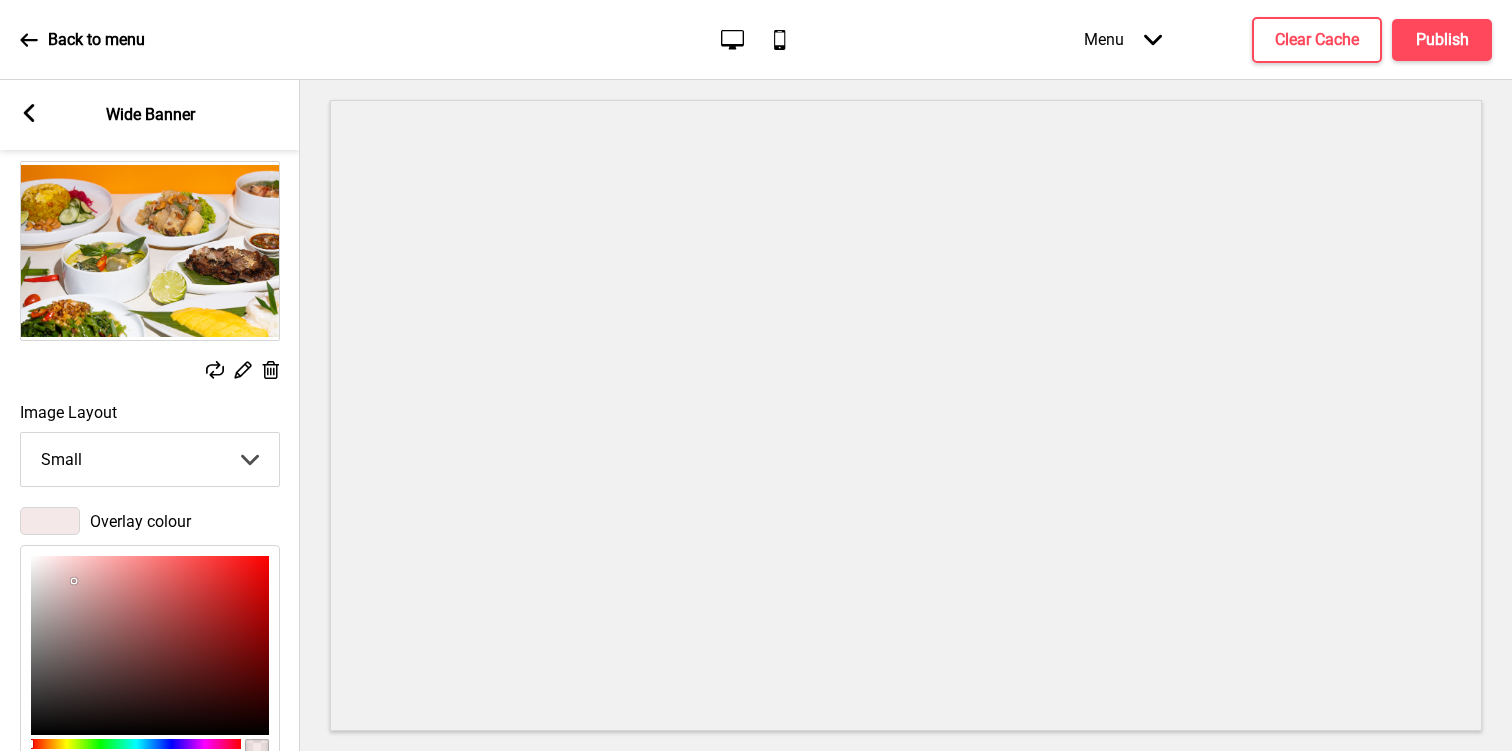 type on "ECD4D4" 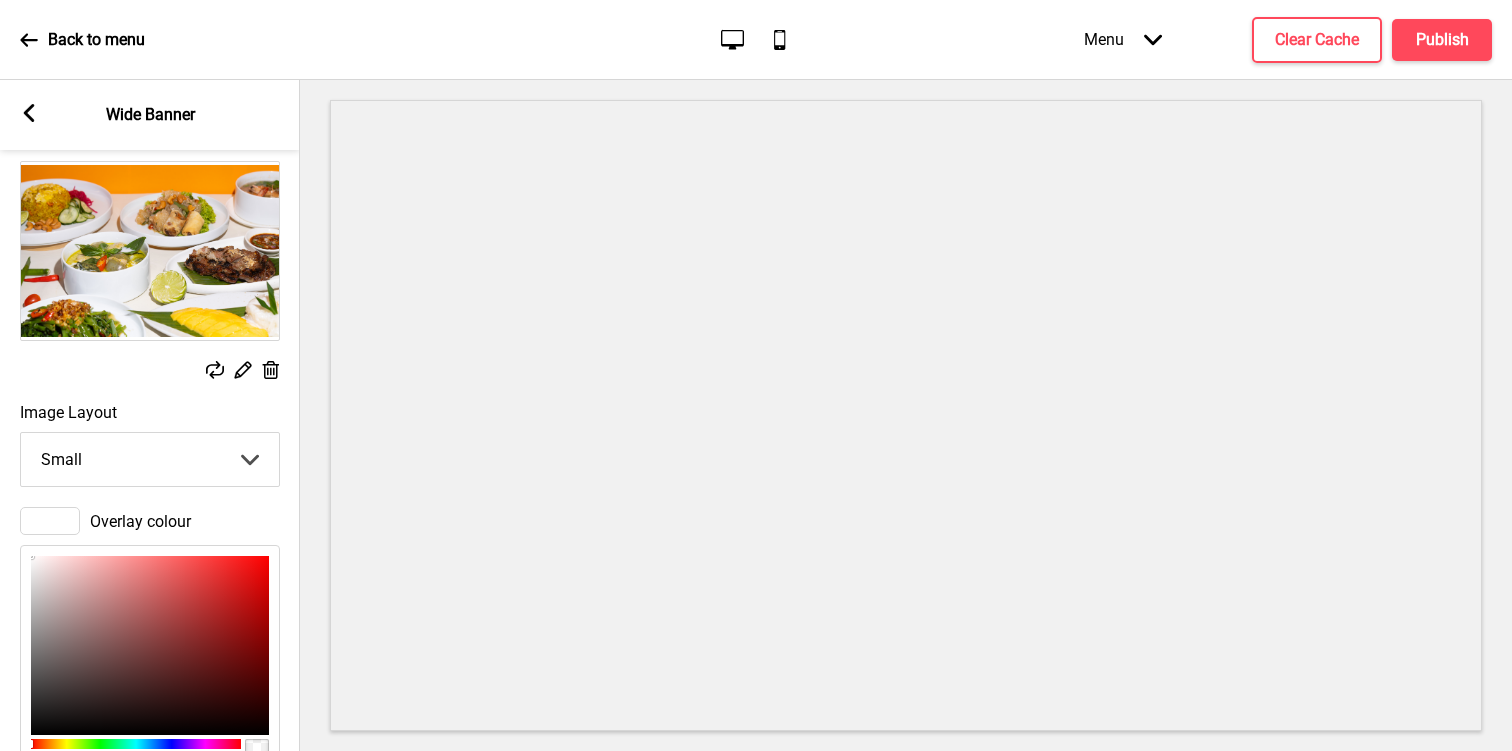 type on "FFF5F5" 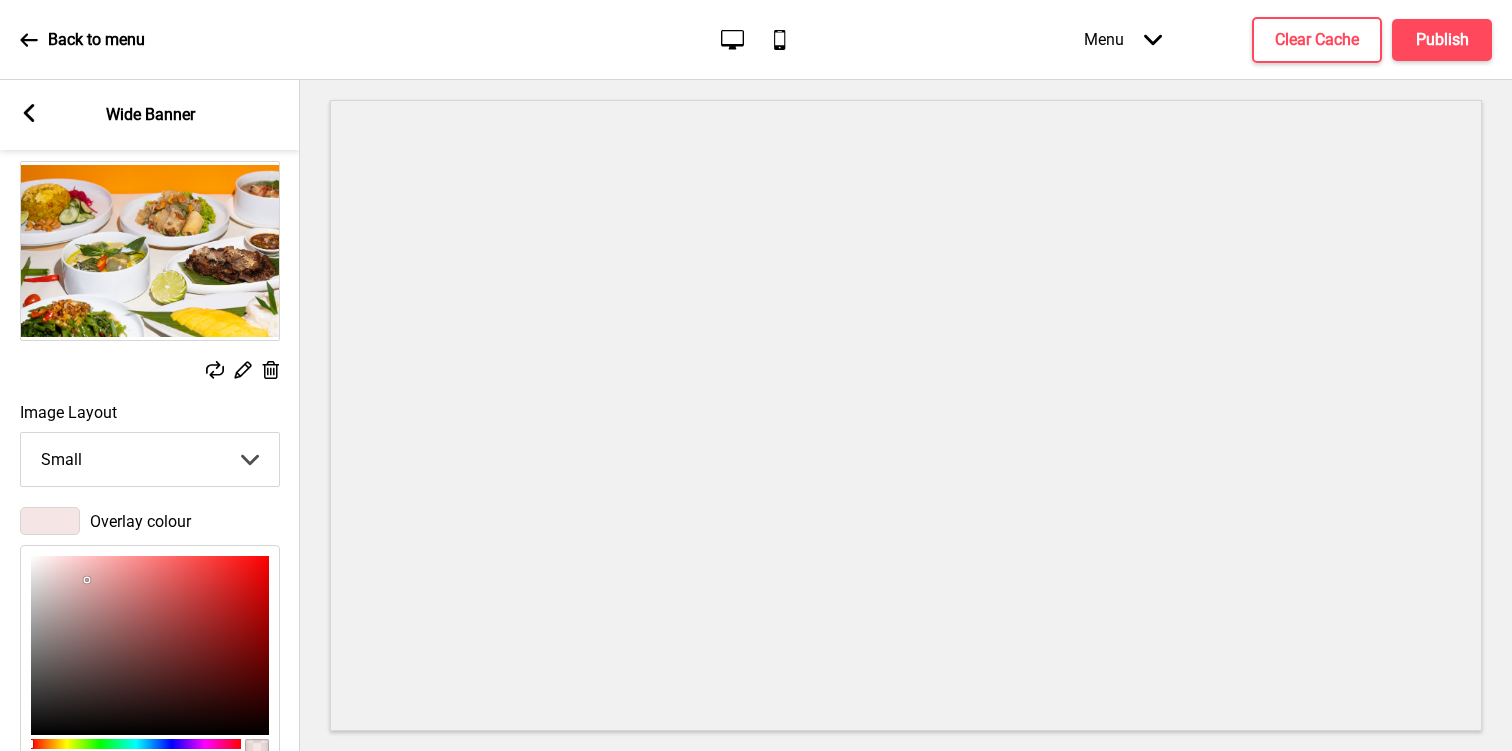 type on "D19292" 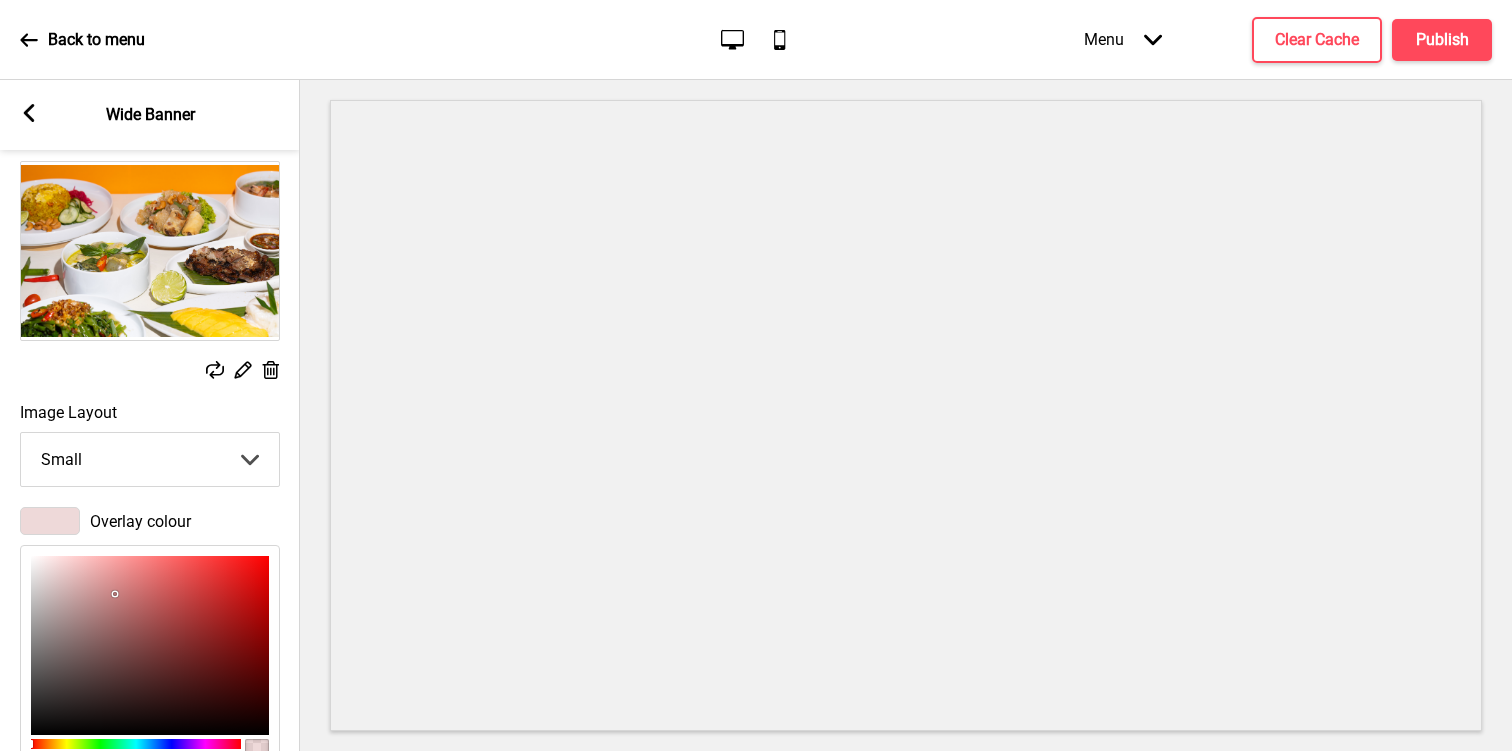 type on "C88181" 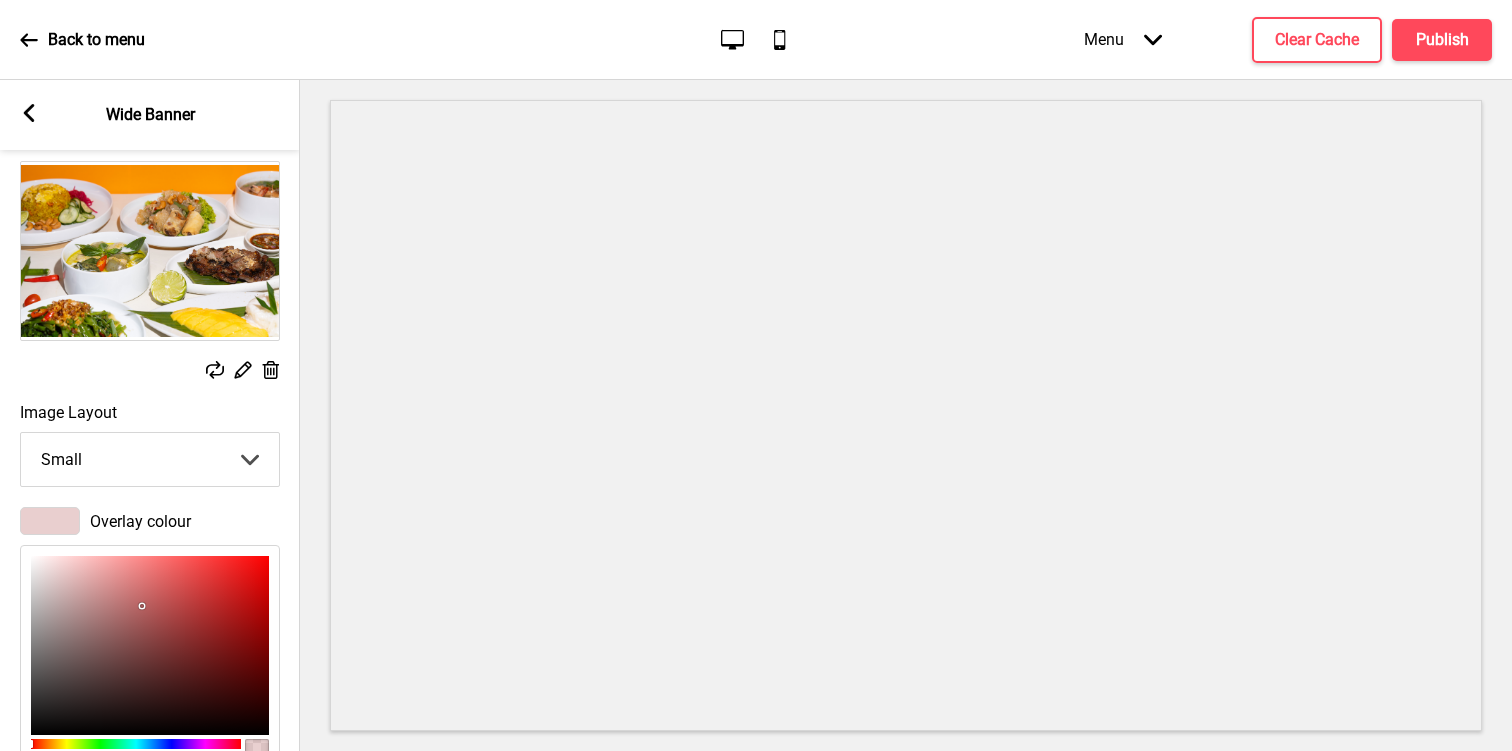 type on "B56161" 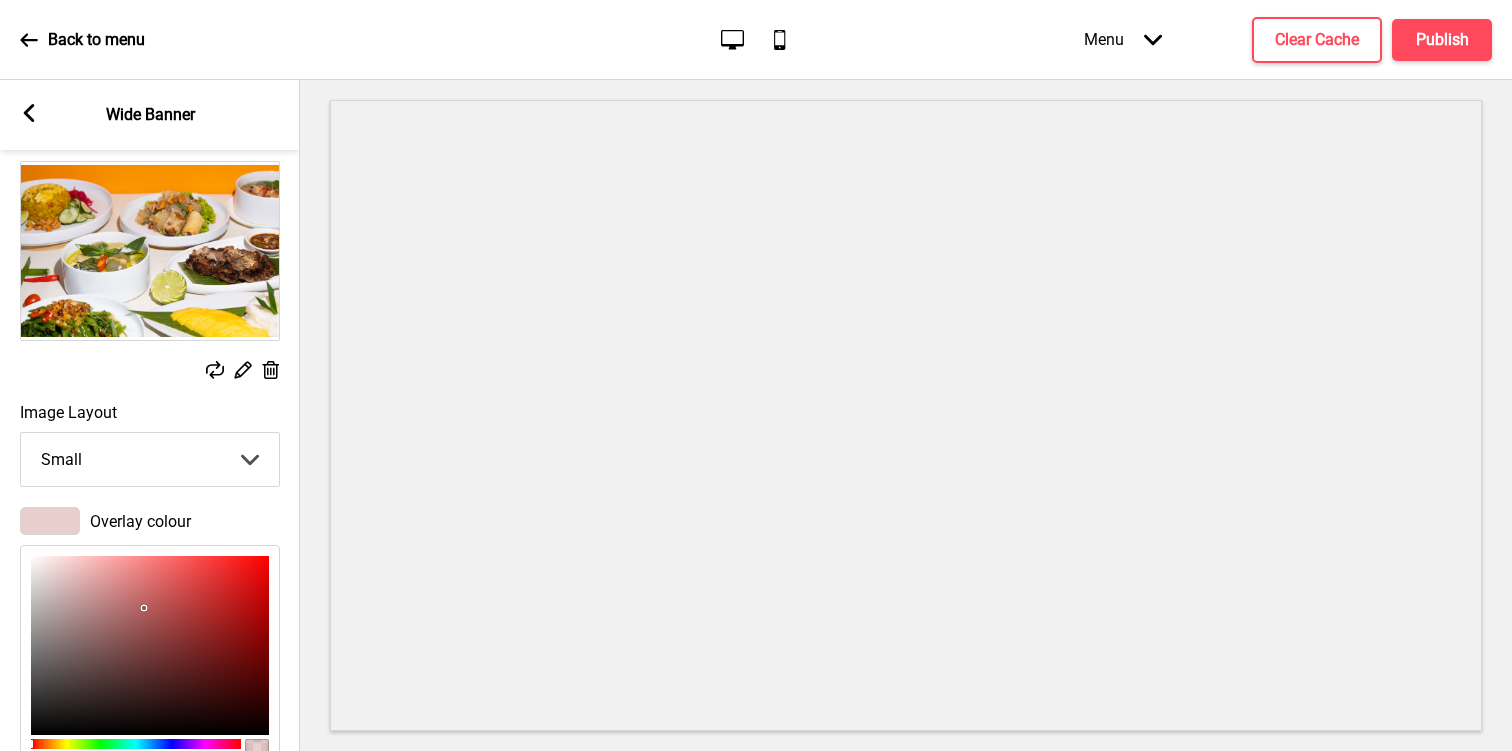 type on "B85D5D" 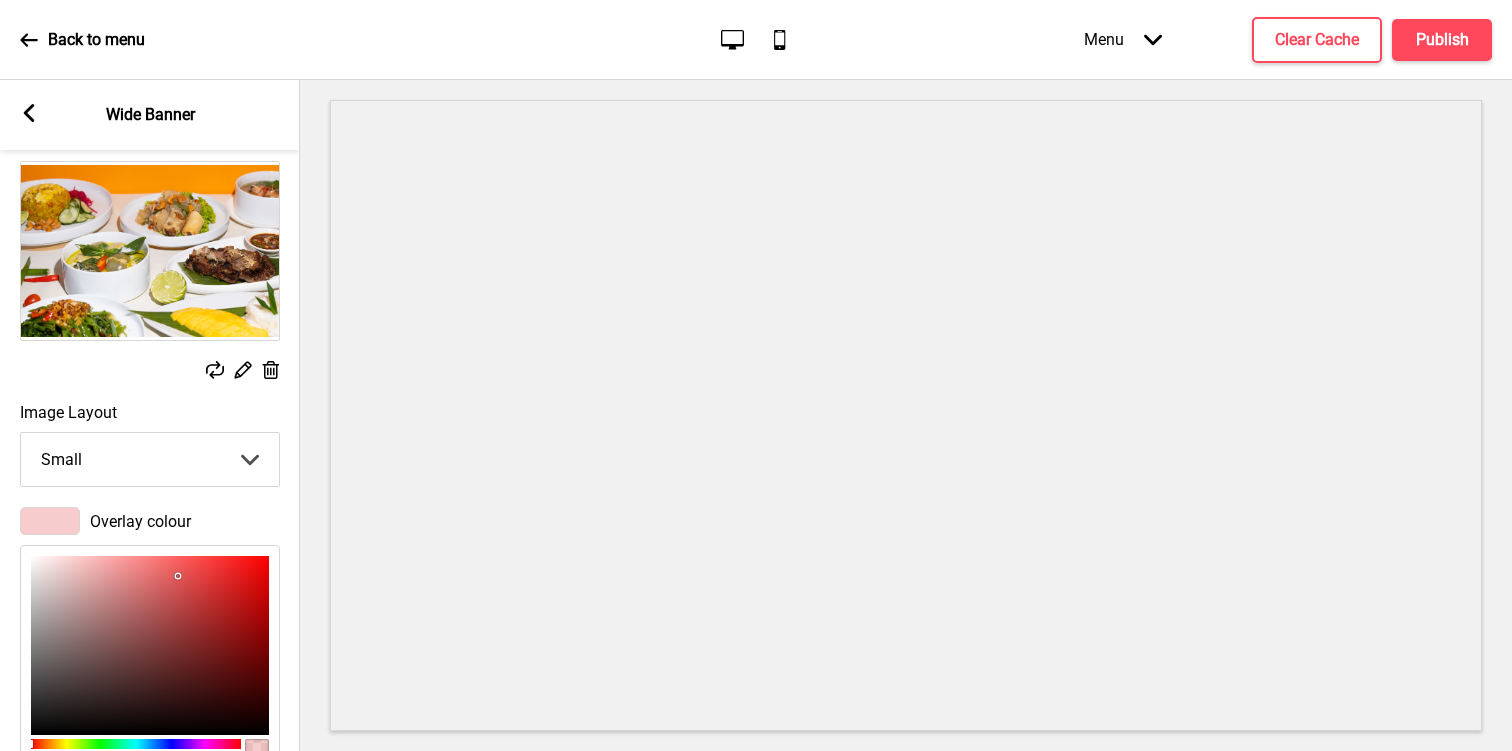 type on "EF5454" 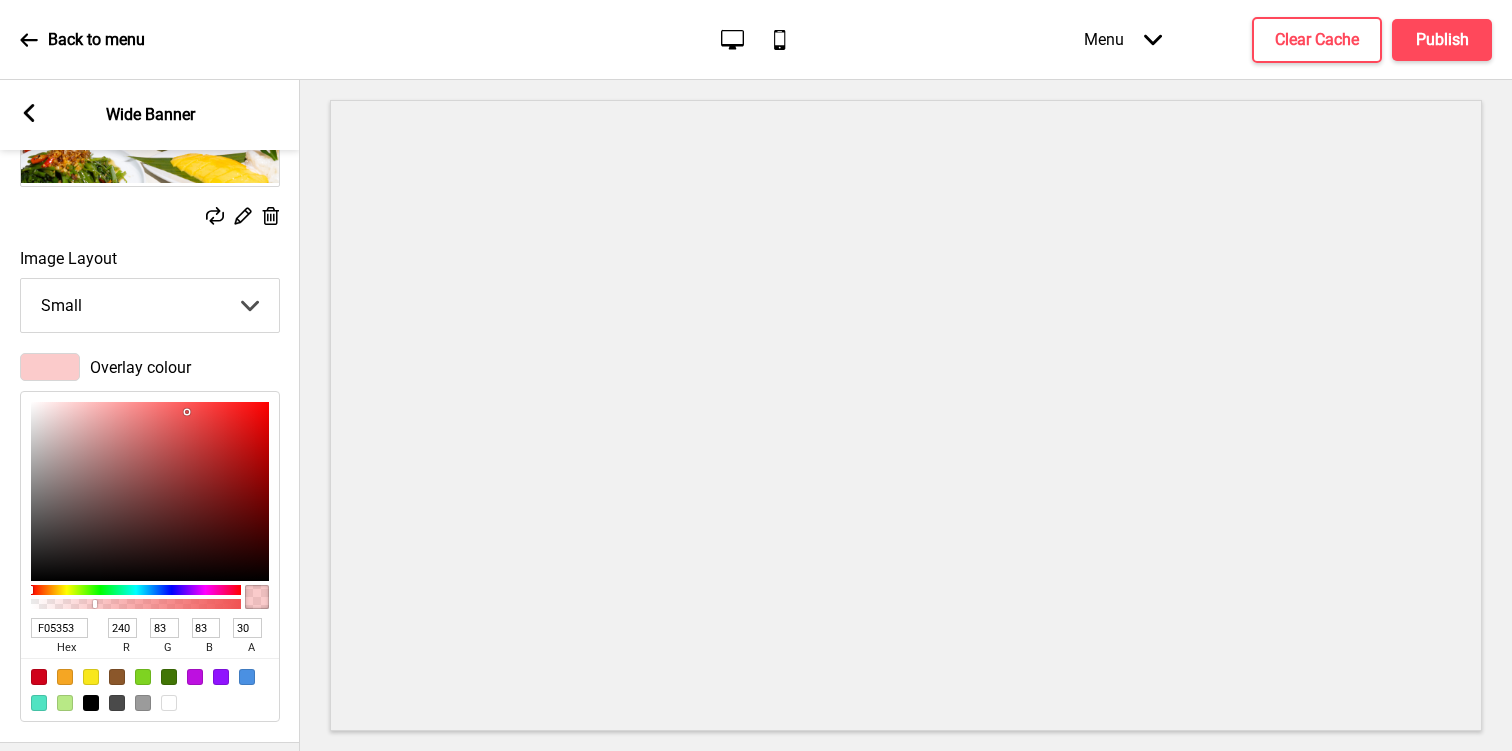 scroll, scrollTop: 257, scrollLeft: 0, axis: vertical 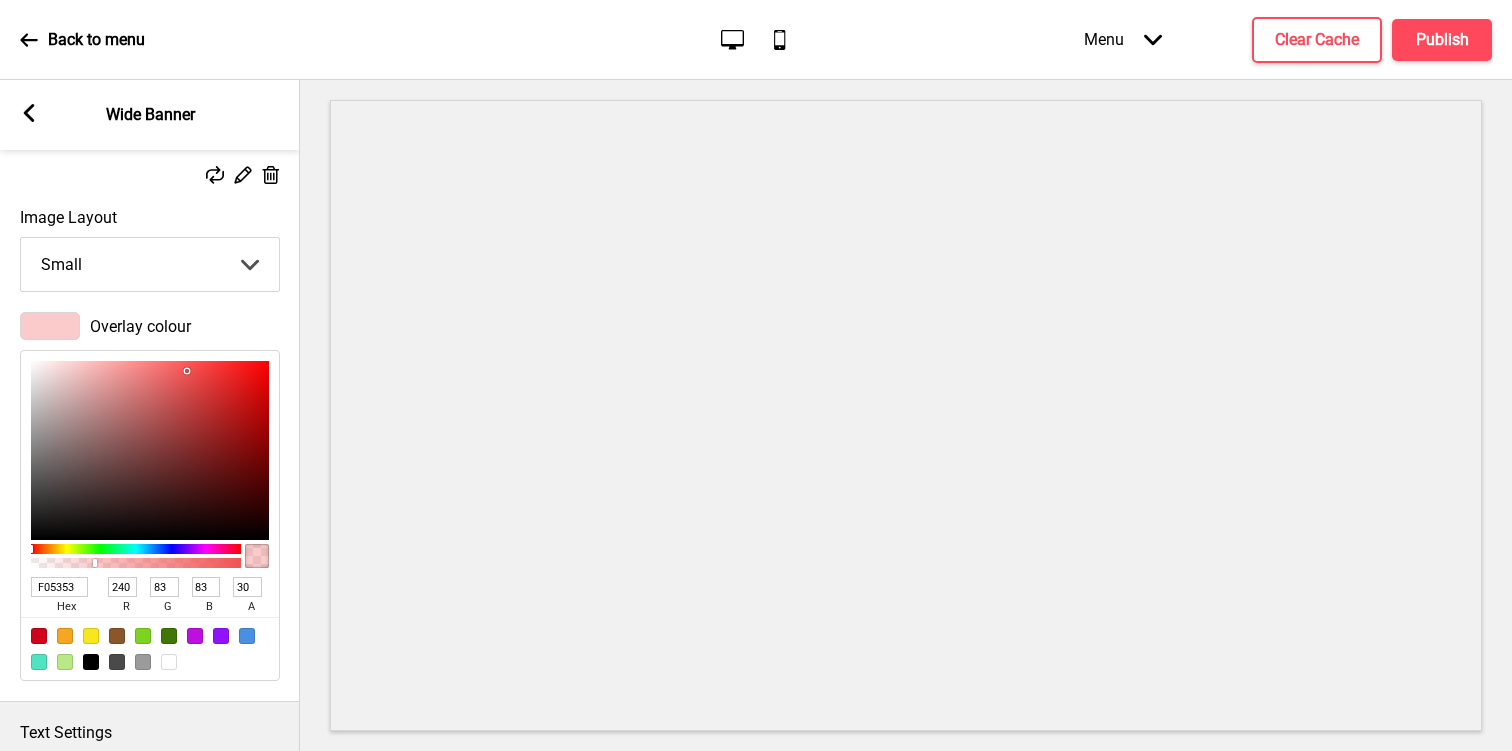 click at bounding box center (143, 636) 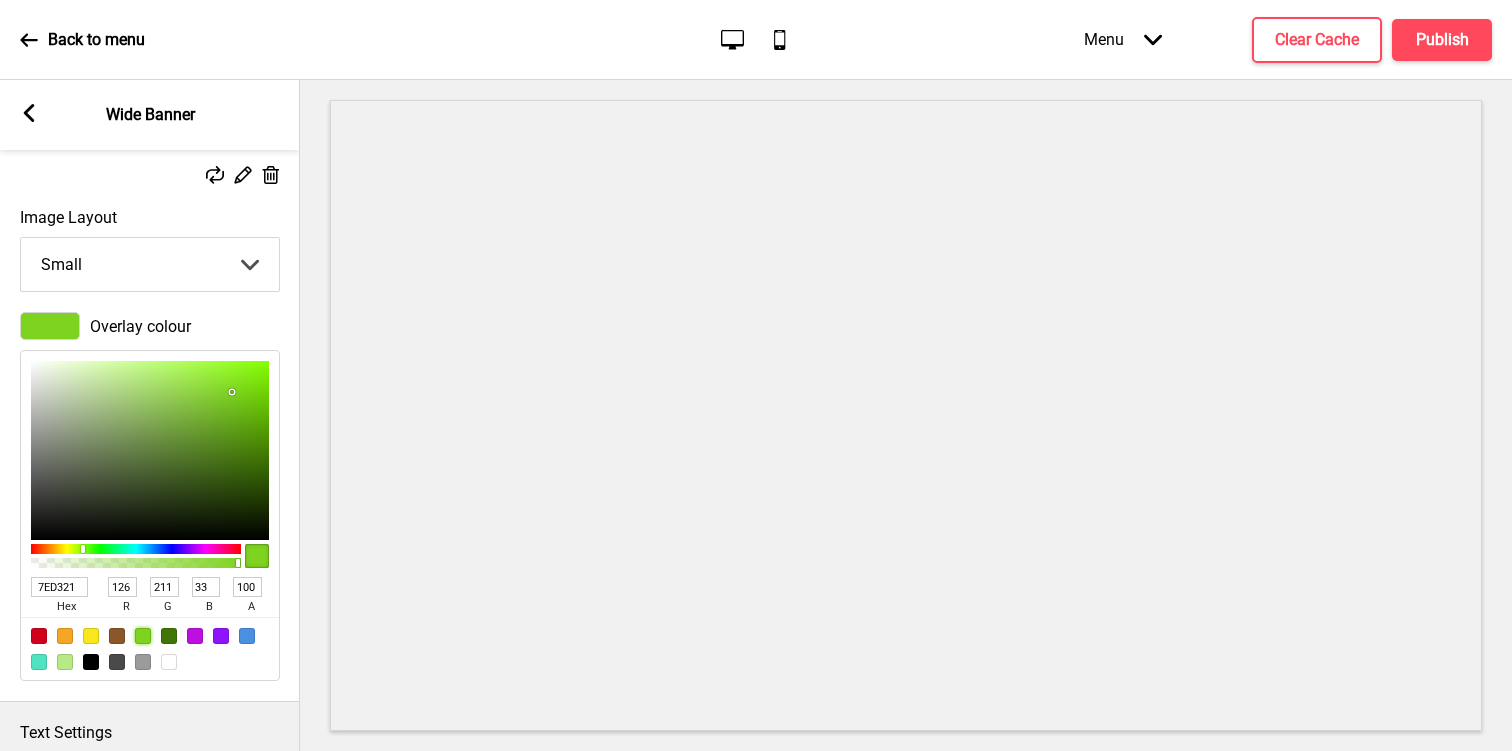 click at bounding box center [143, 662] 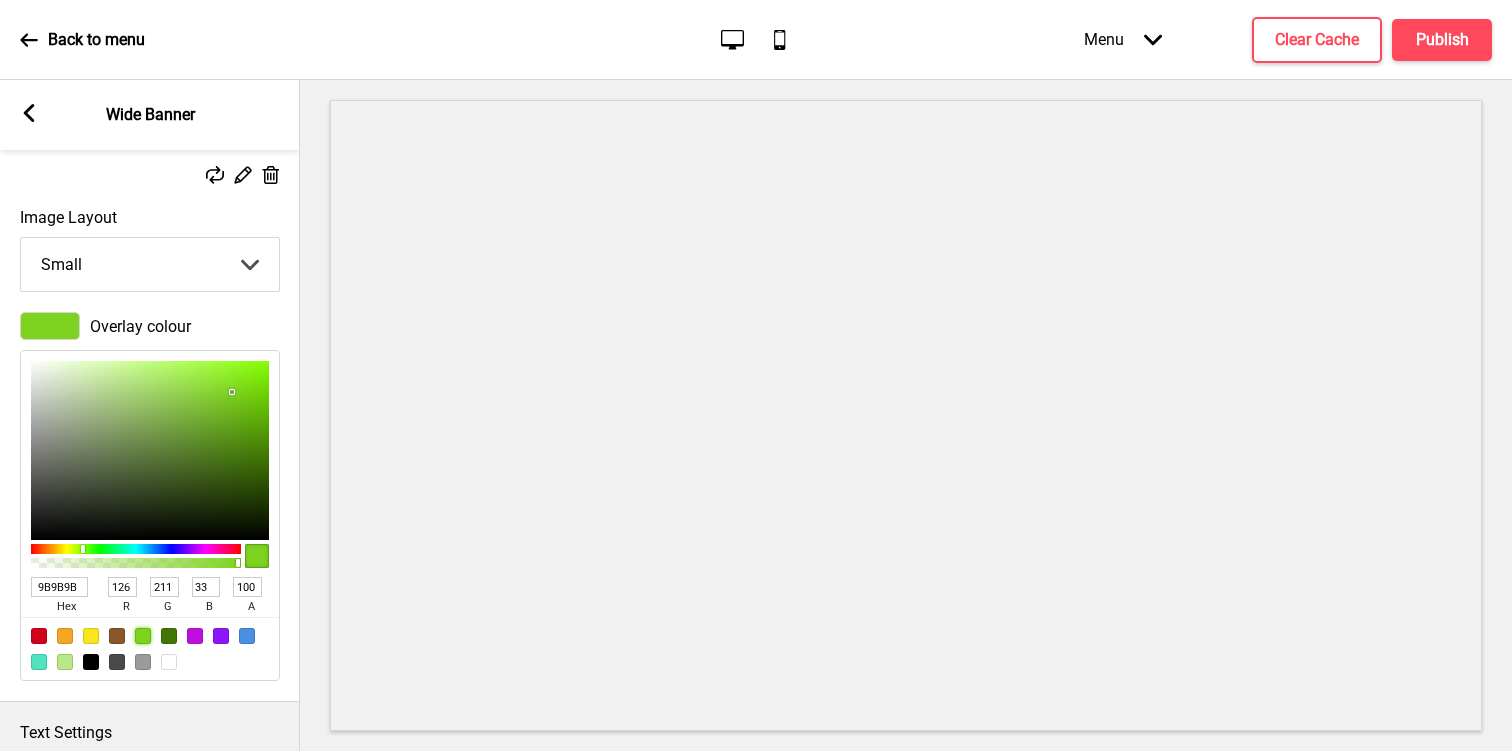 type on "155" 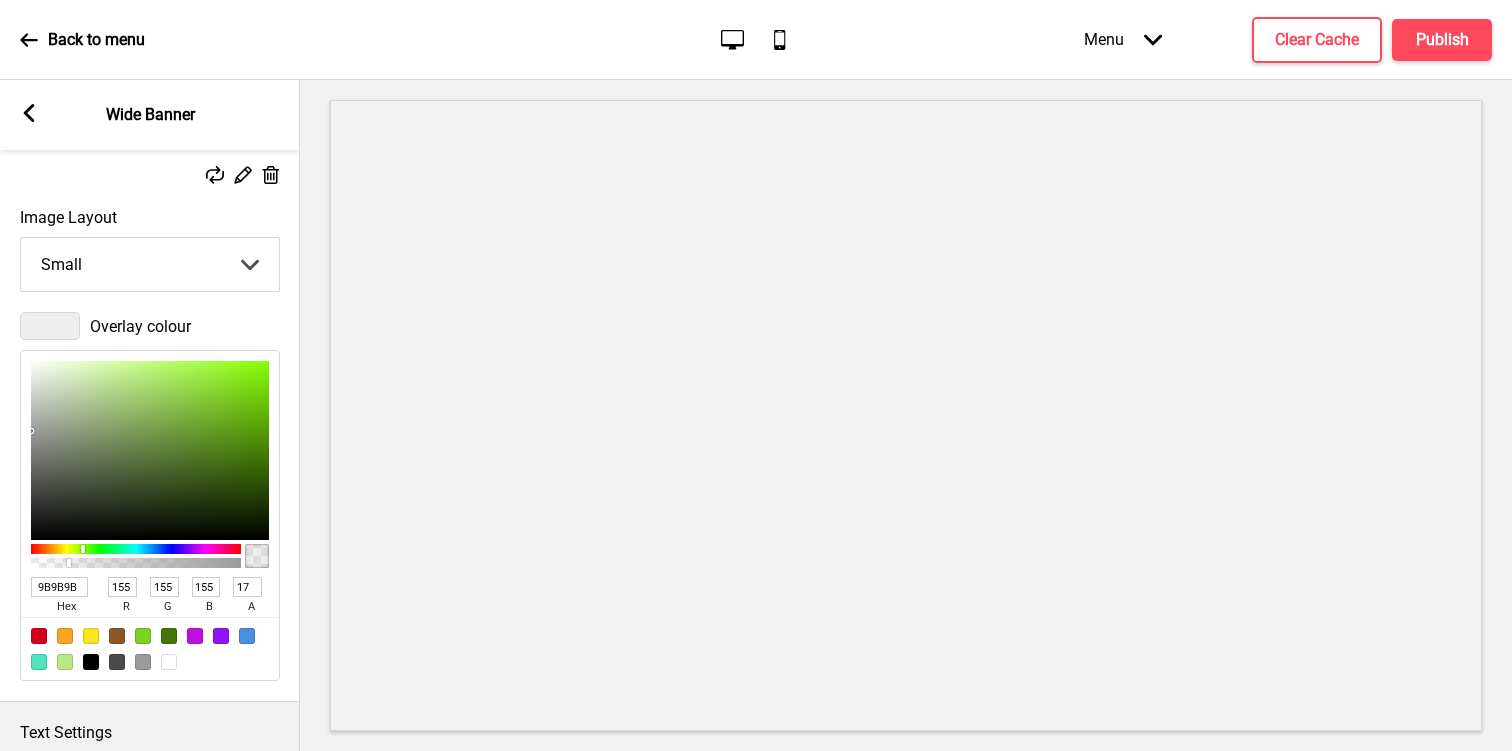 type on "18" 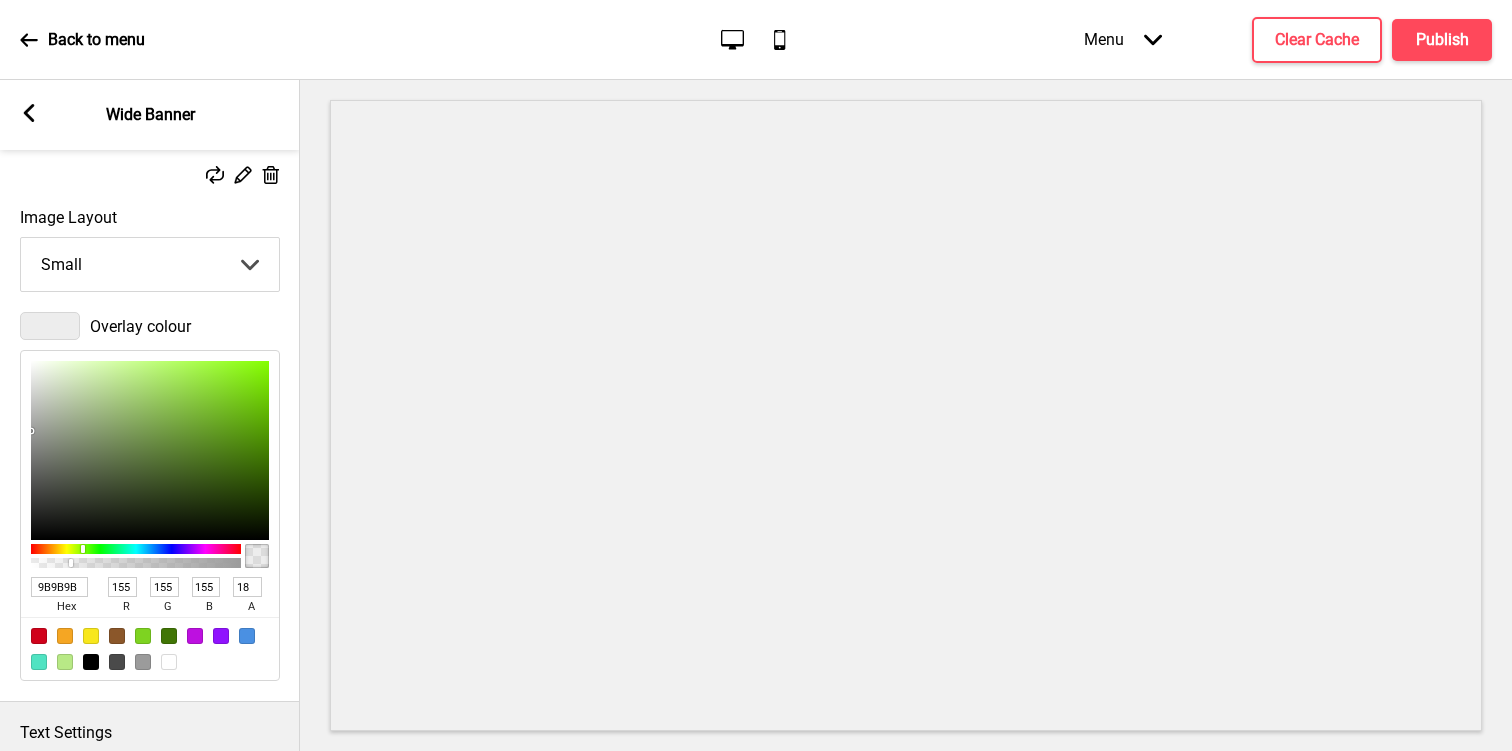 drag, startPoint x: 229, startPoint y: 564, endPoint x: 71, endPoint y: 565, distance: 158.00316 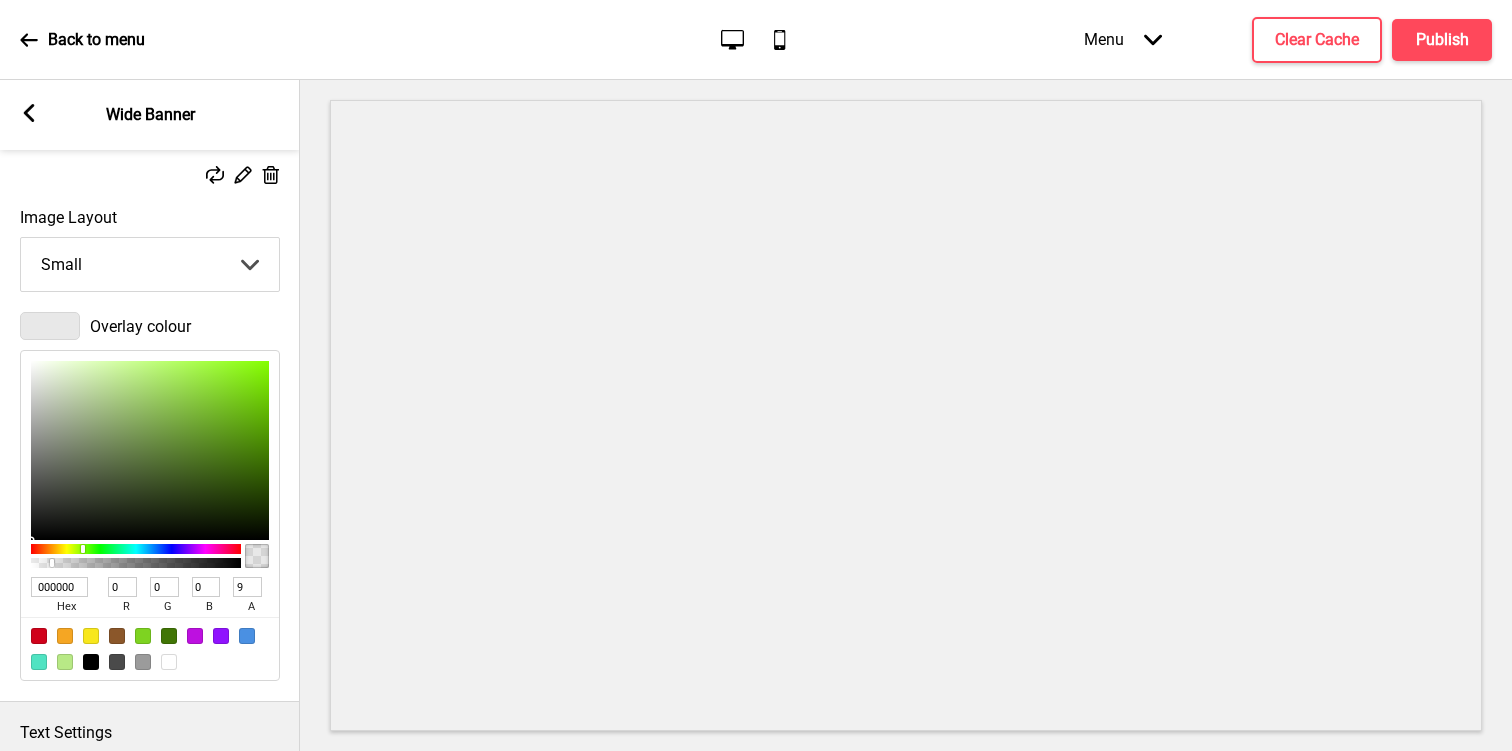 drag, startPoint x: 99, startPoint y: 560, endPoint x: 53, endPoint y: 560, distance: 46 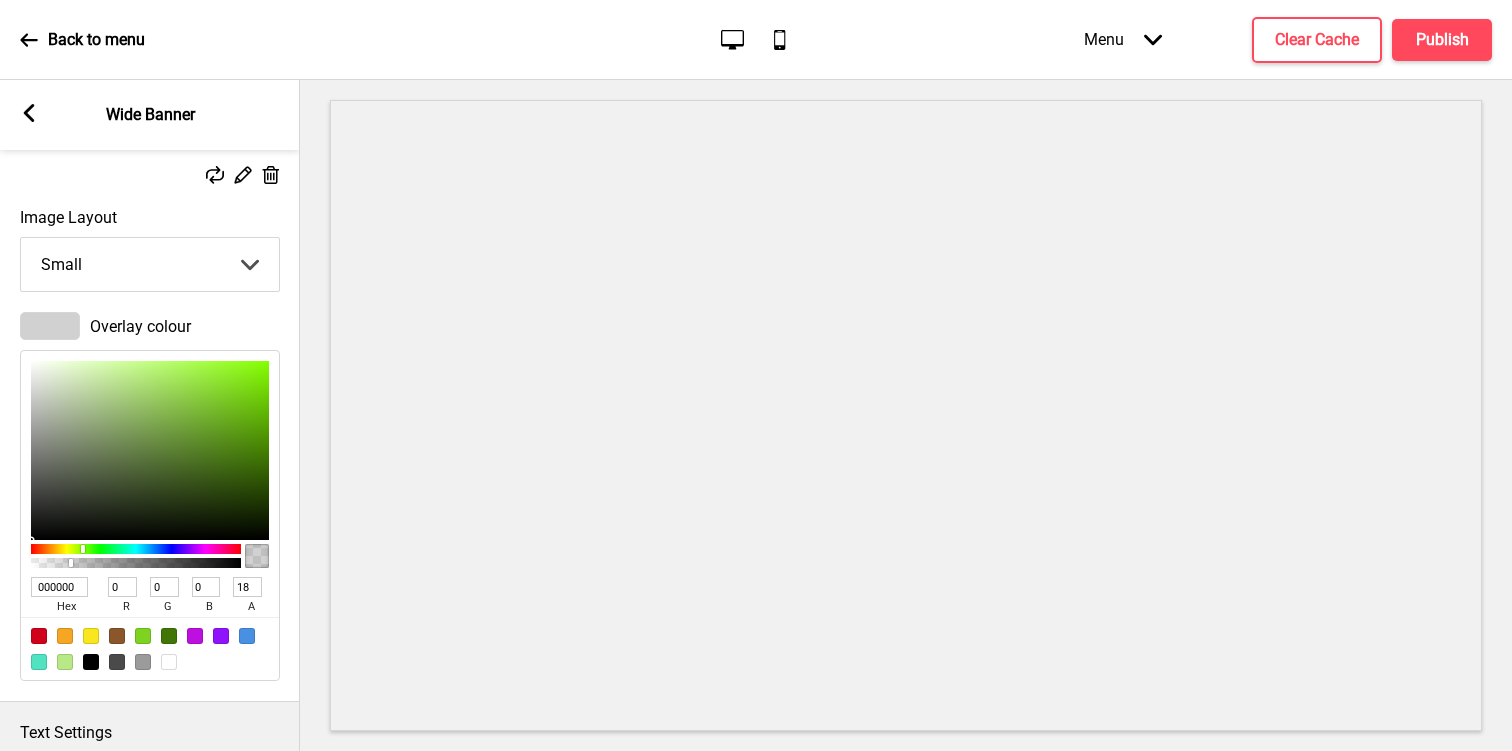 drag, startPoint x: 53, startPoint y: 560, endPoint x: 70, endPoint y: 560, distance: 17 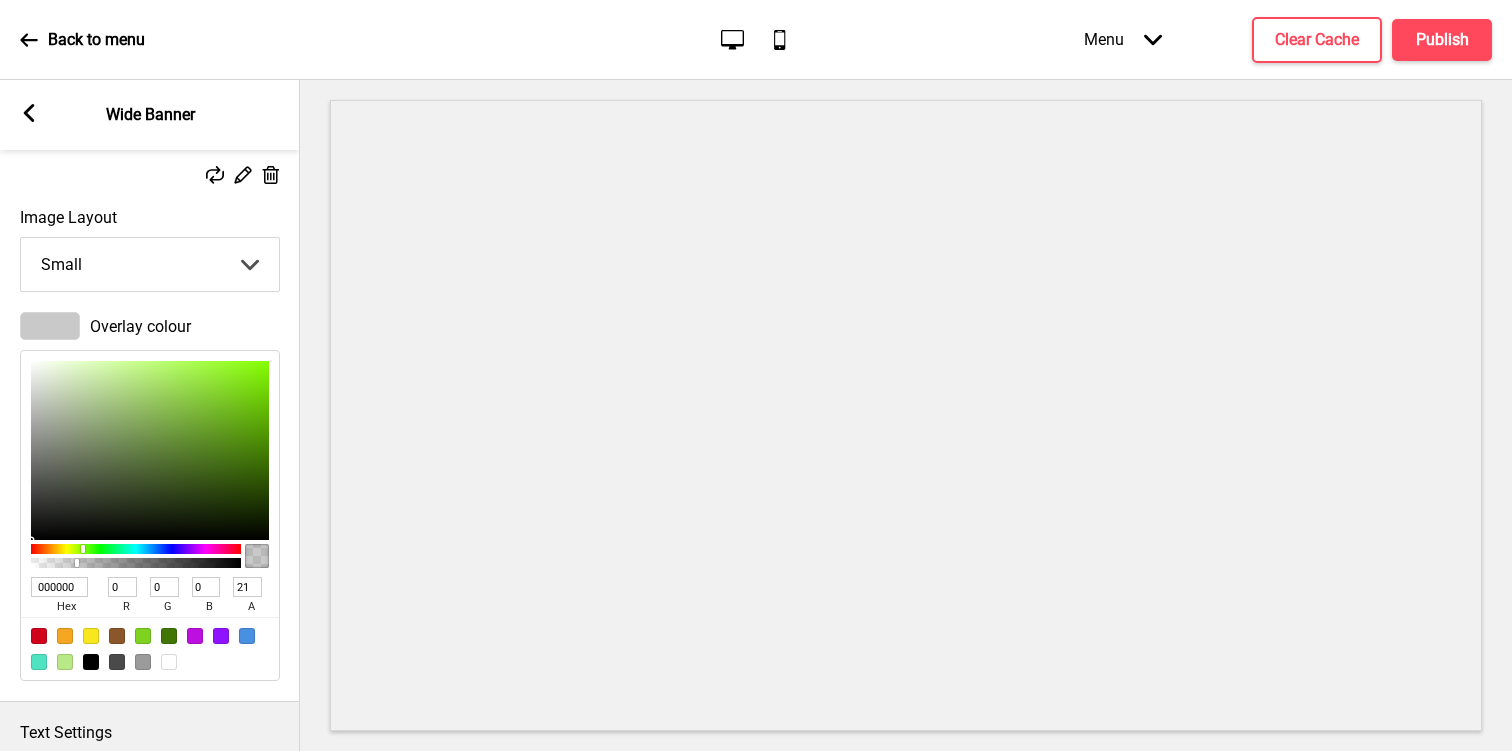 click at bounding box center (77, 563) 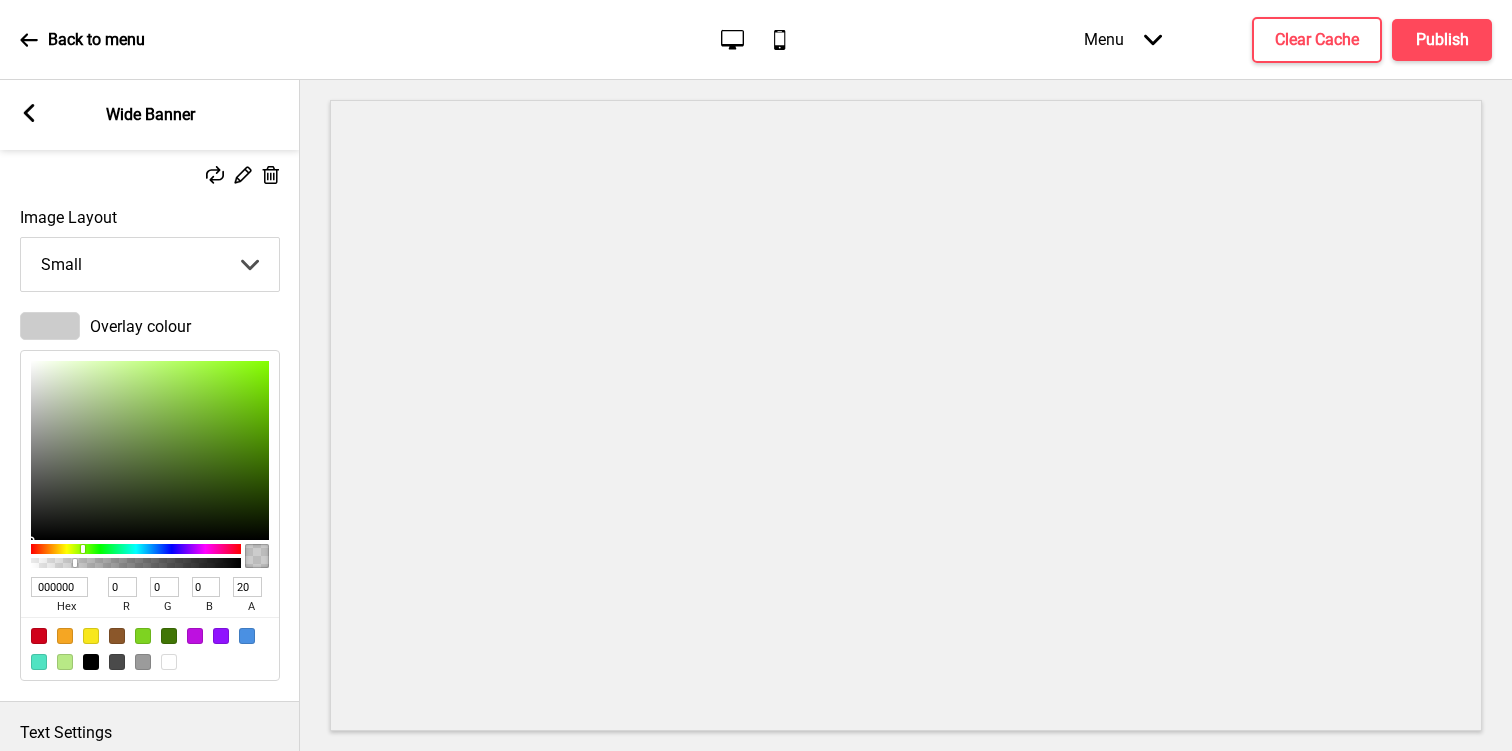 type on "19" 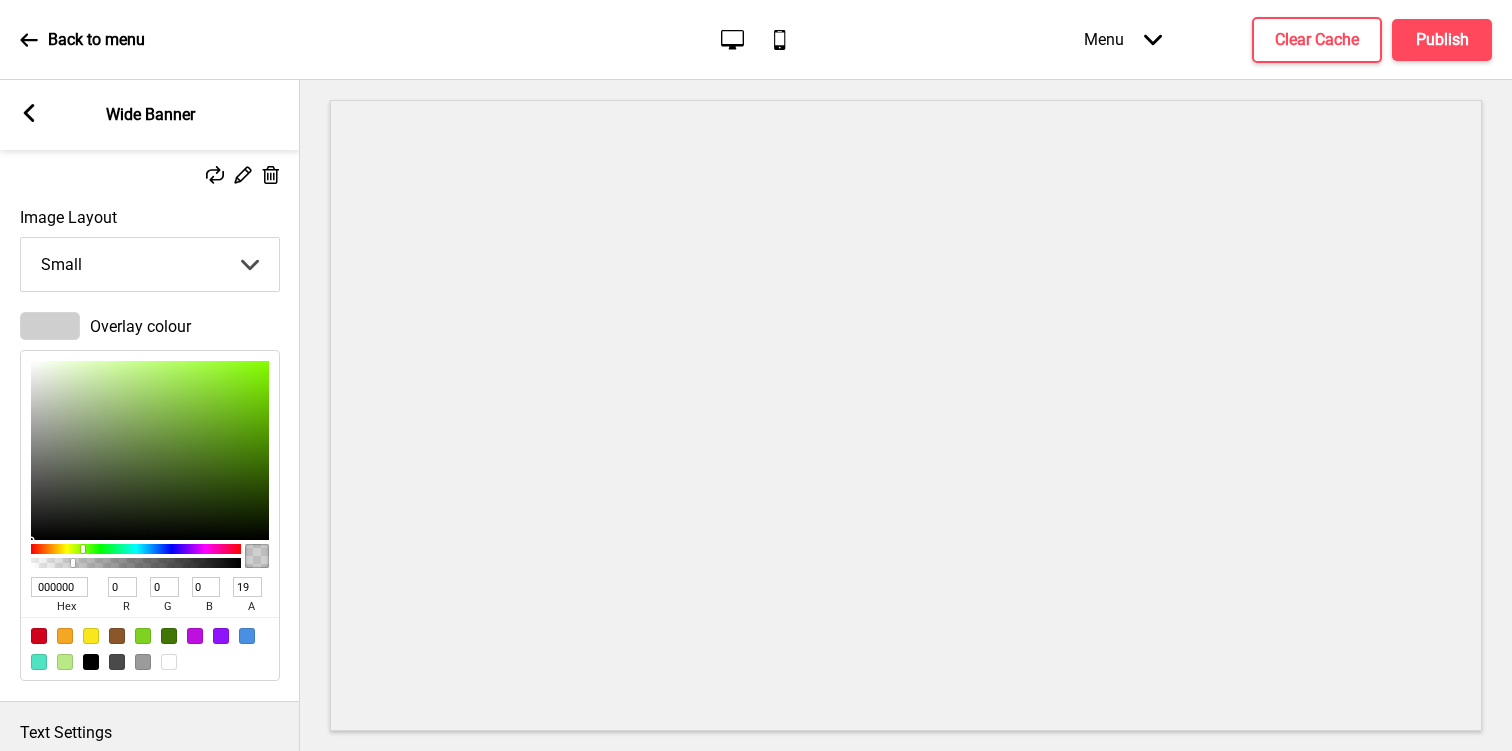 click at bounding box center (73, 563) 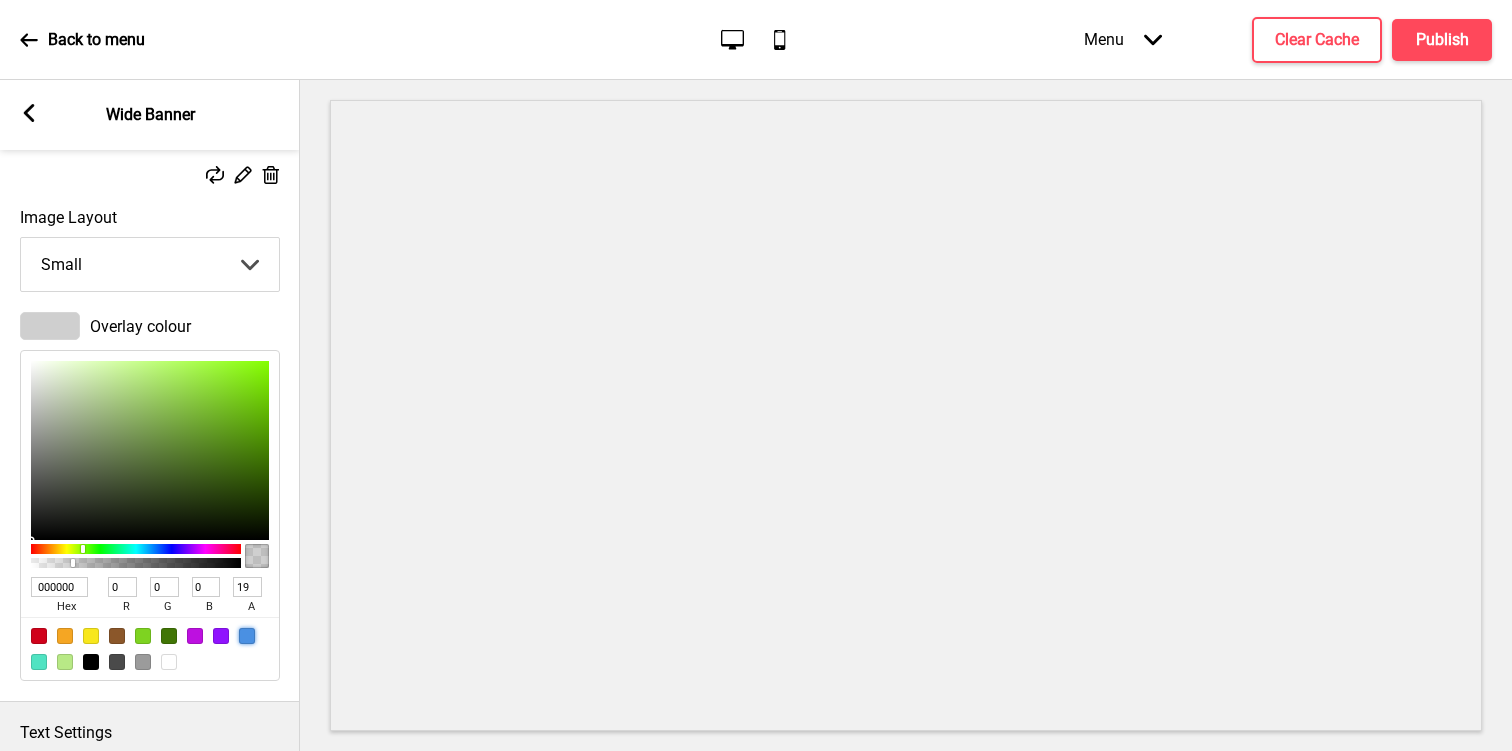 click at bounding box center (247, 636) 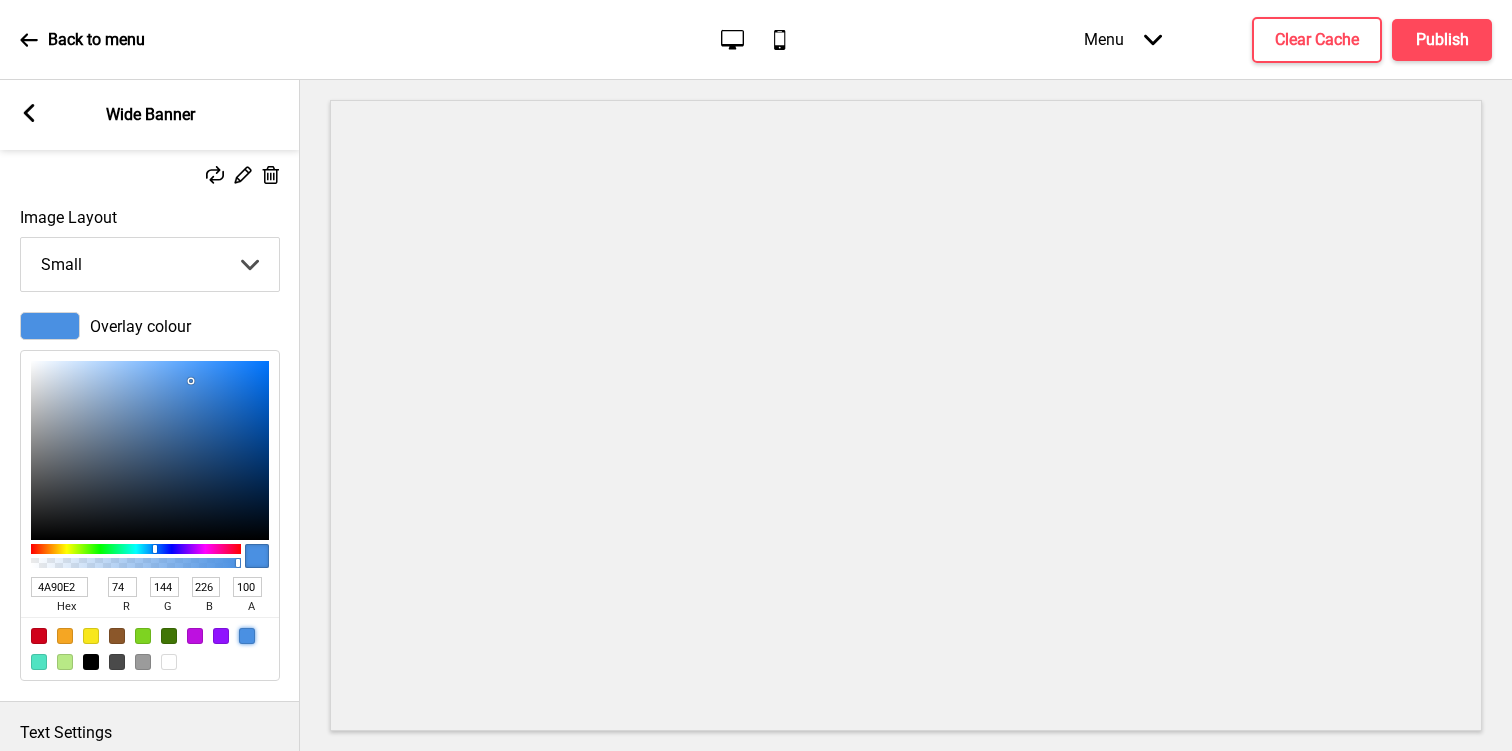 type on "28" 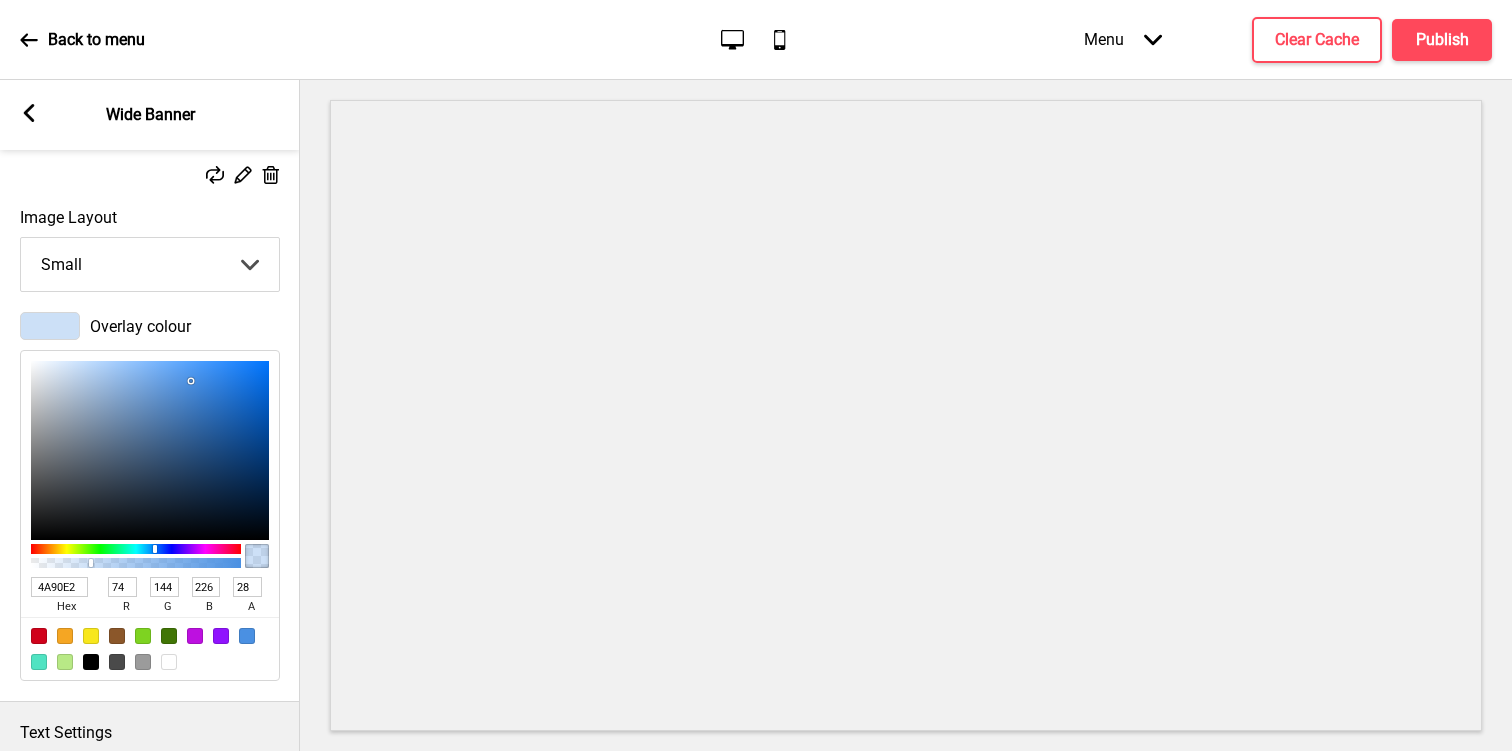 click at bounding box center (136, 563) 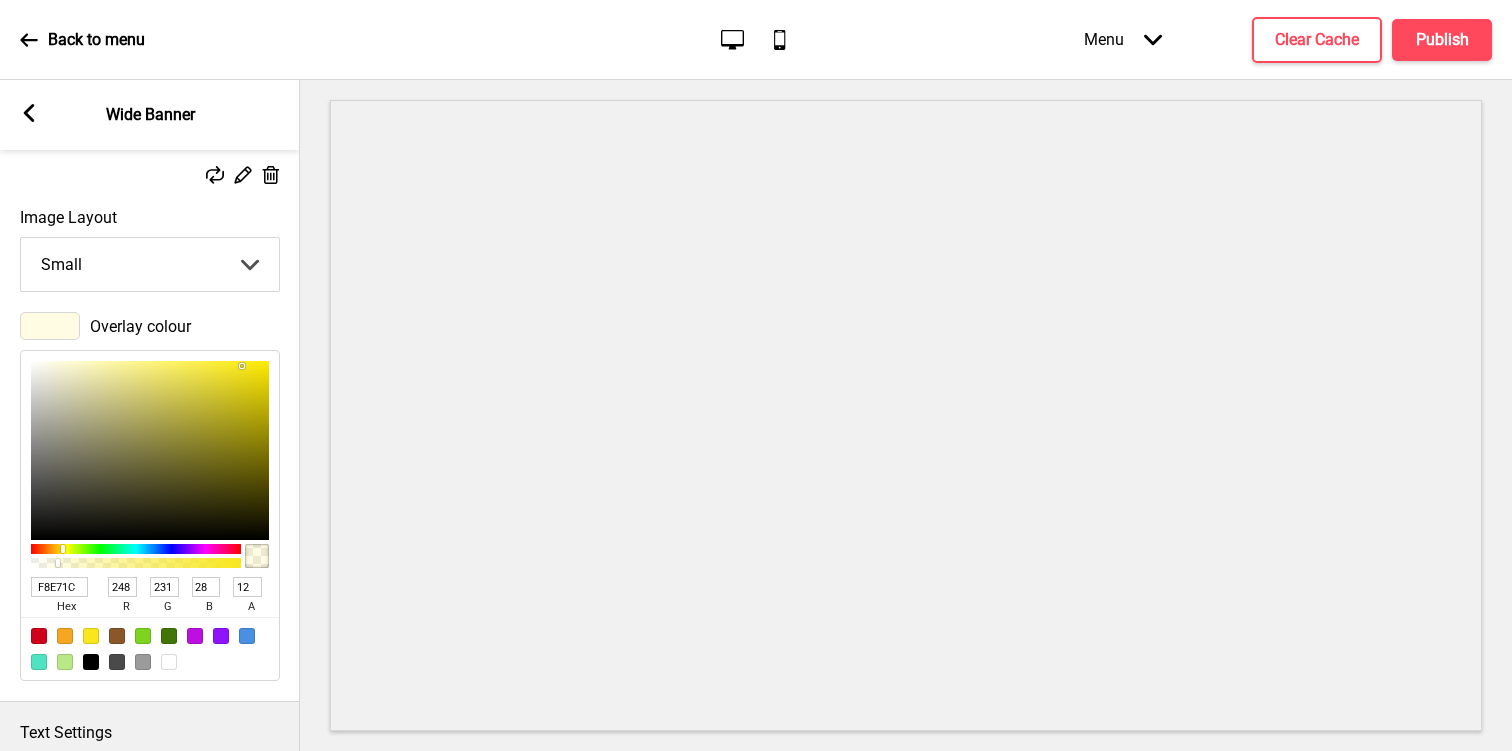 type on "13" 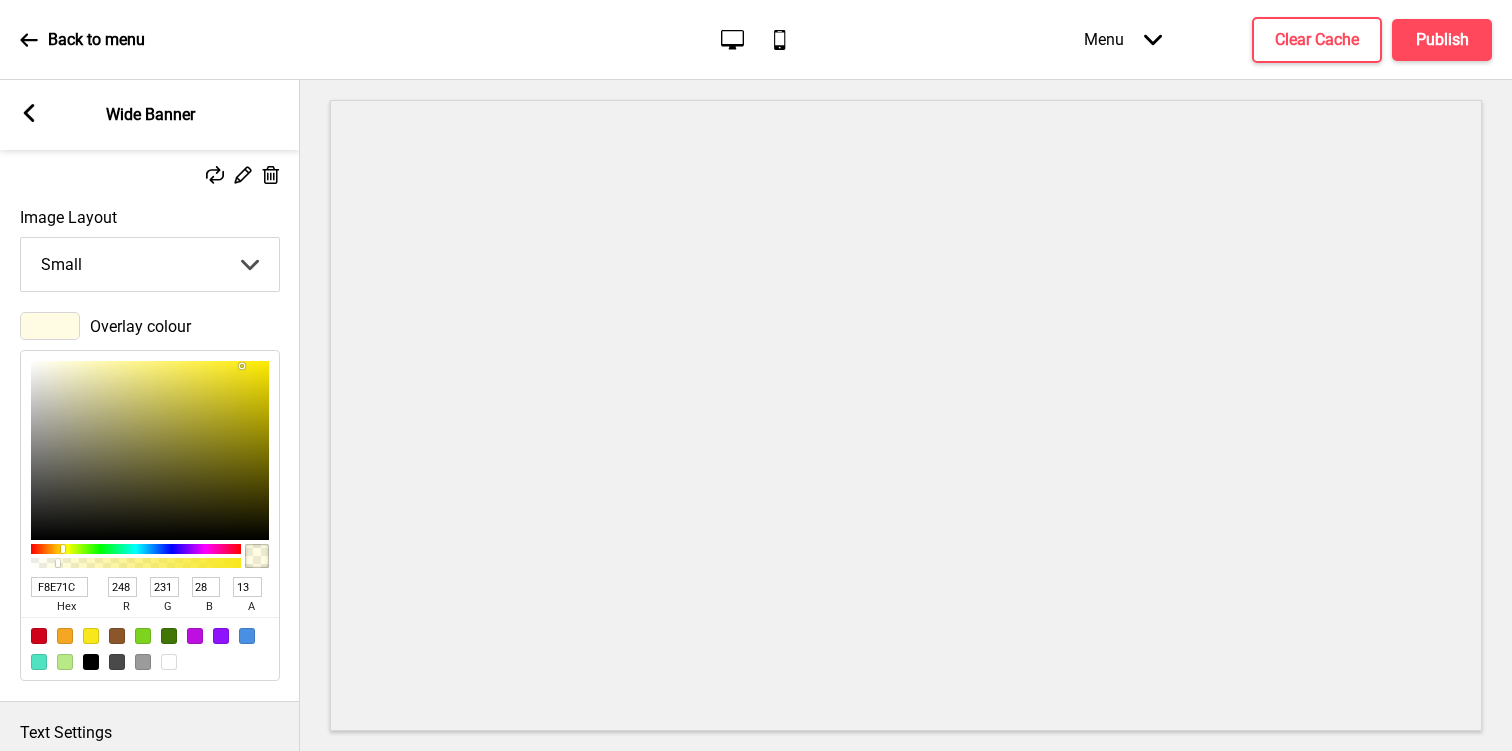 drag, startPoint x: 119, startPoint y: 563, endPoint x: 60, endPoint y: 559, distance: 59.135437 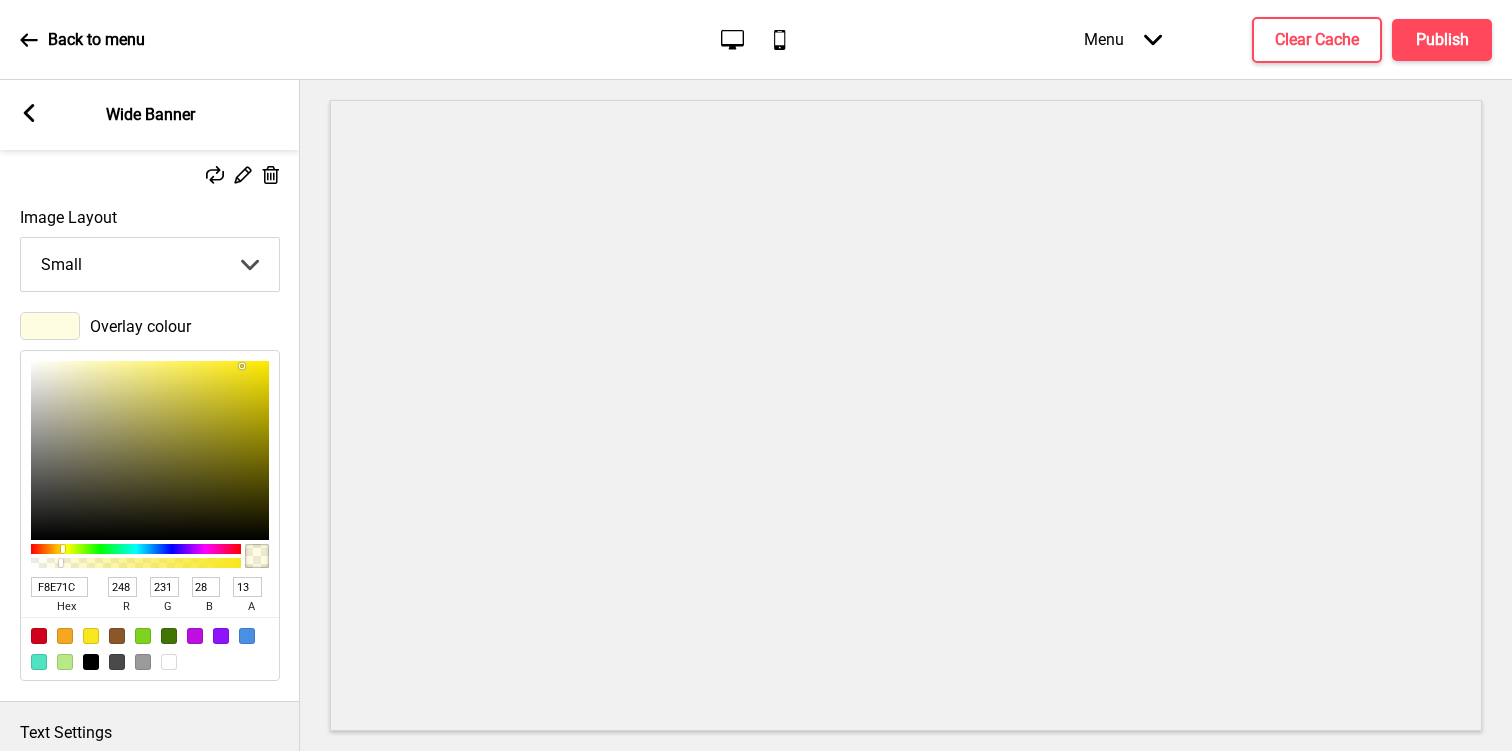 click at bounding box center (150, 648) 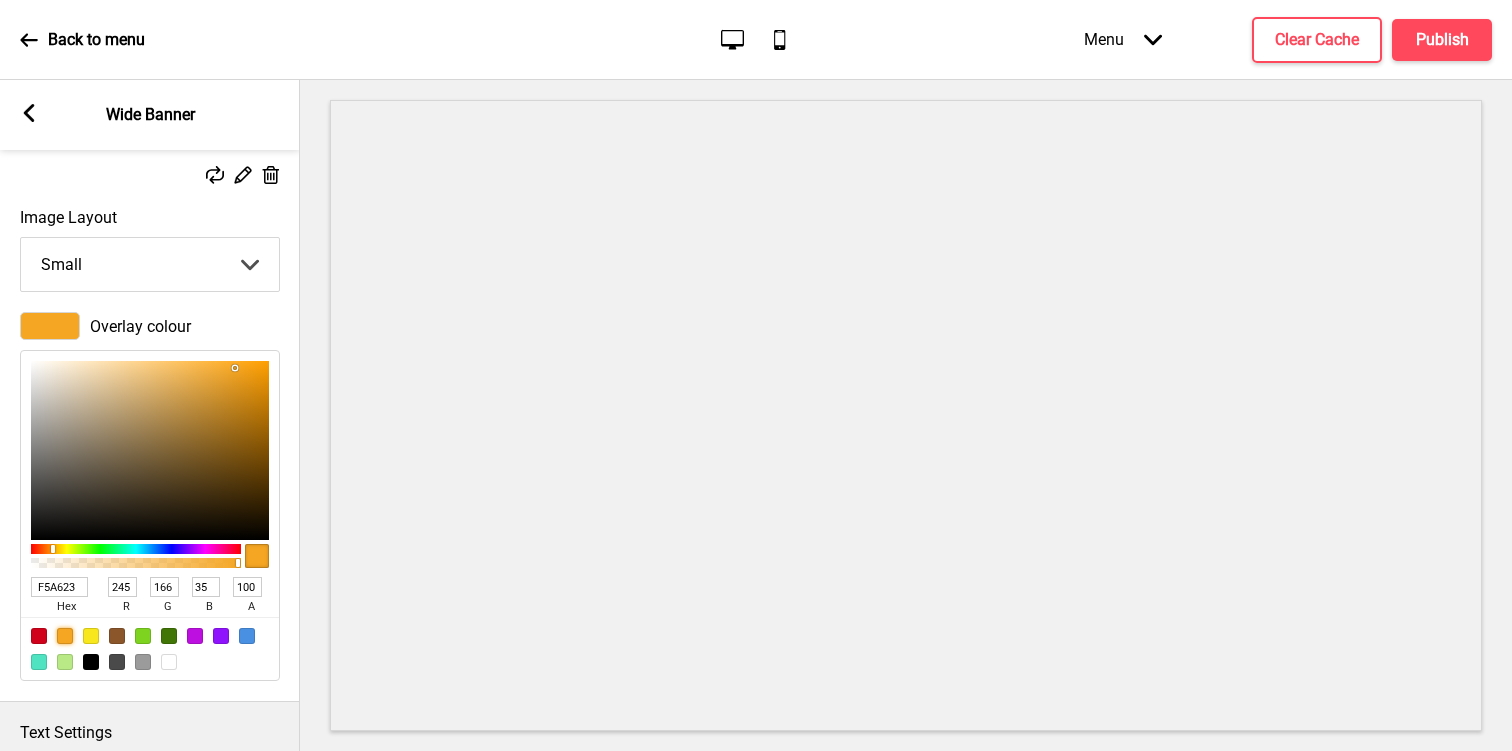 type on "15" 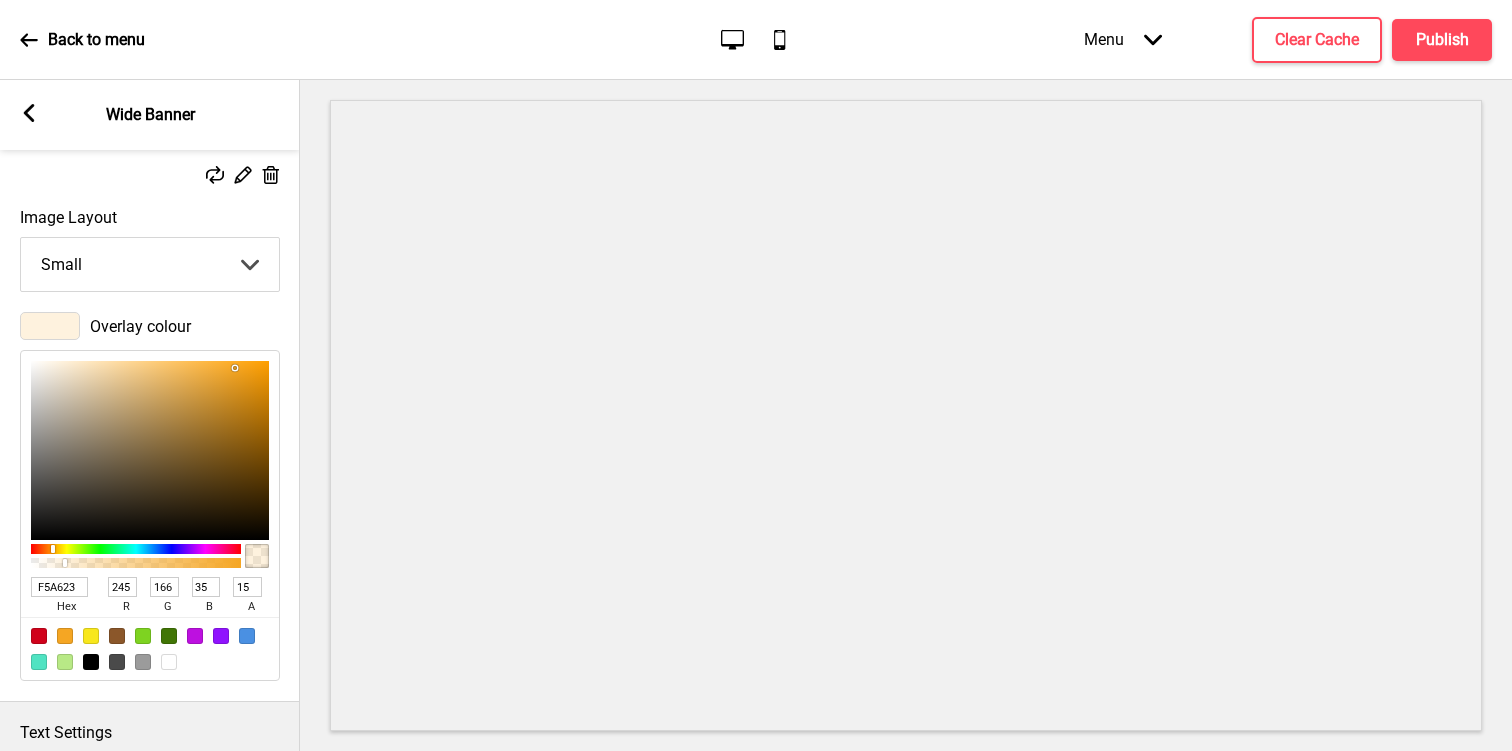click at bounding box center (136, 563) 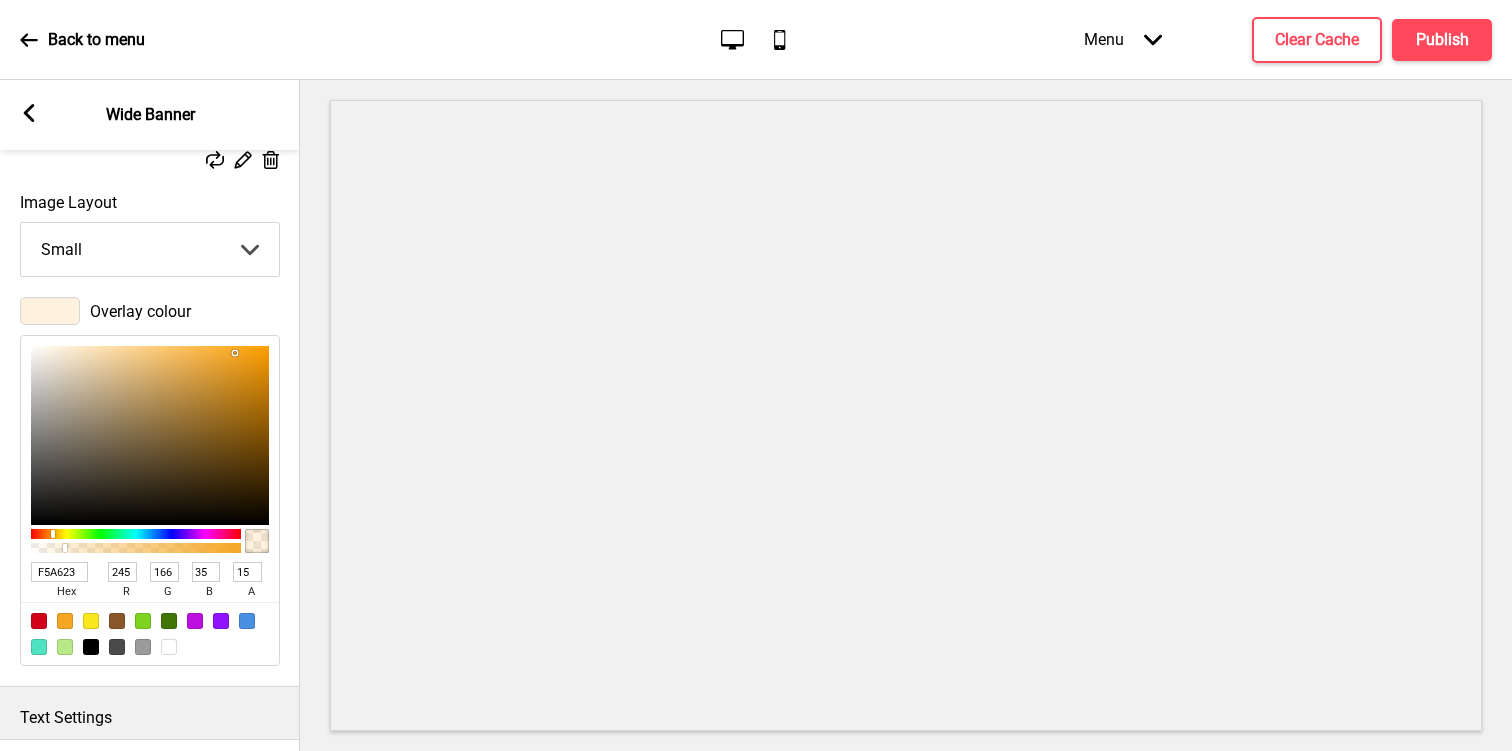 scroll, scrollTop: 280, scrollLeft: 0, axis: vertical 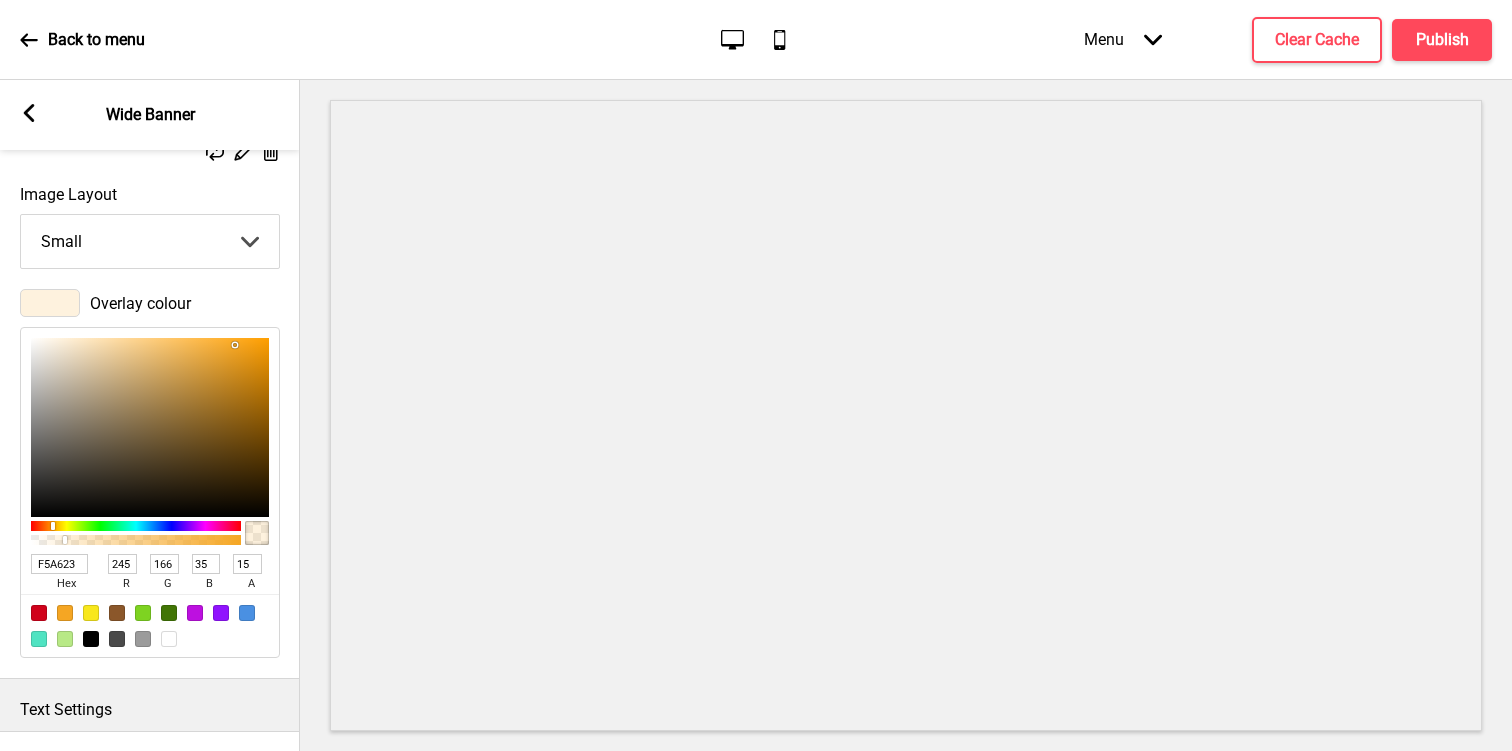 click on "Small Medium Large" at bounding box center [150, 241] 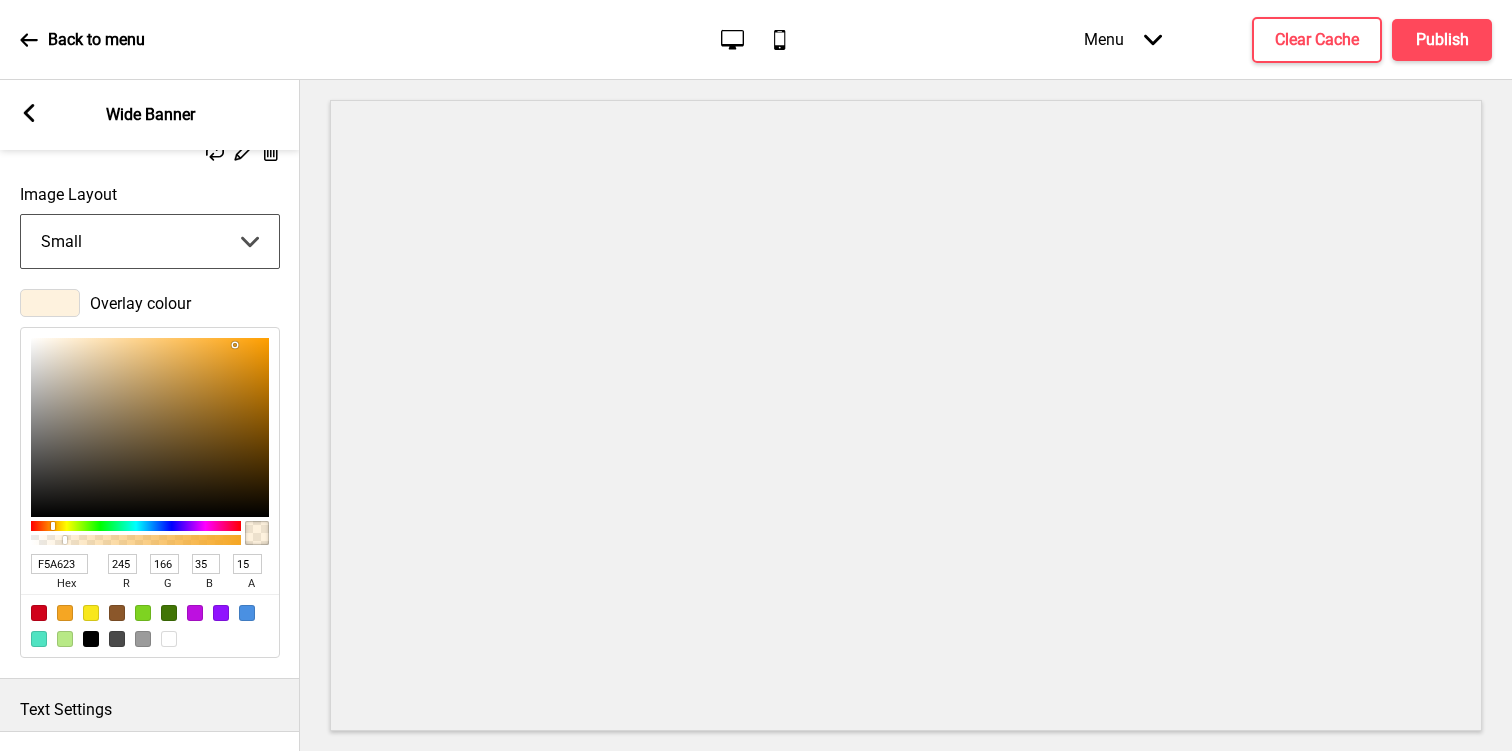 select on "medium" 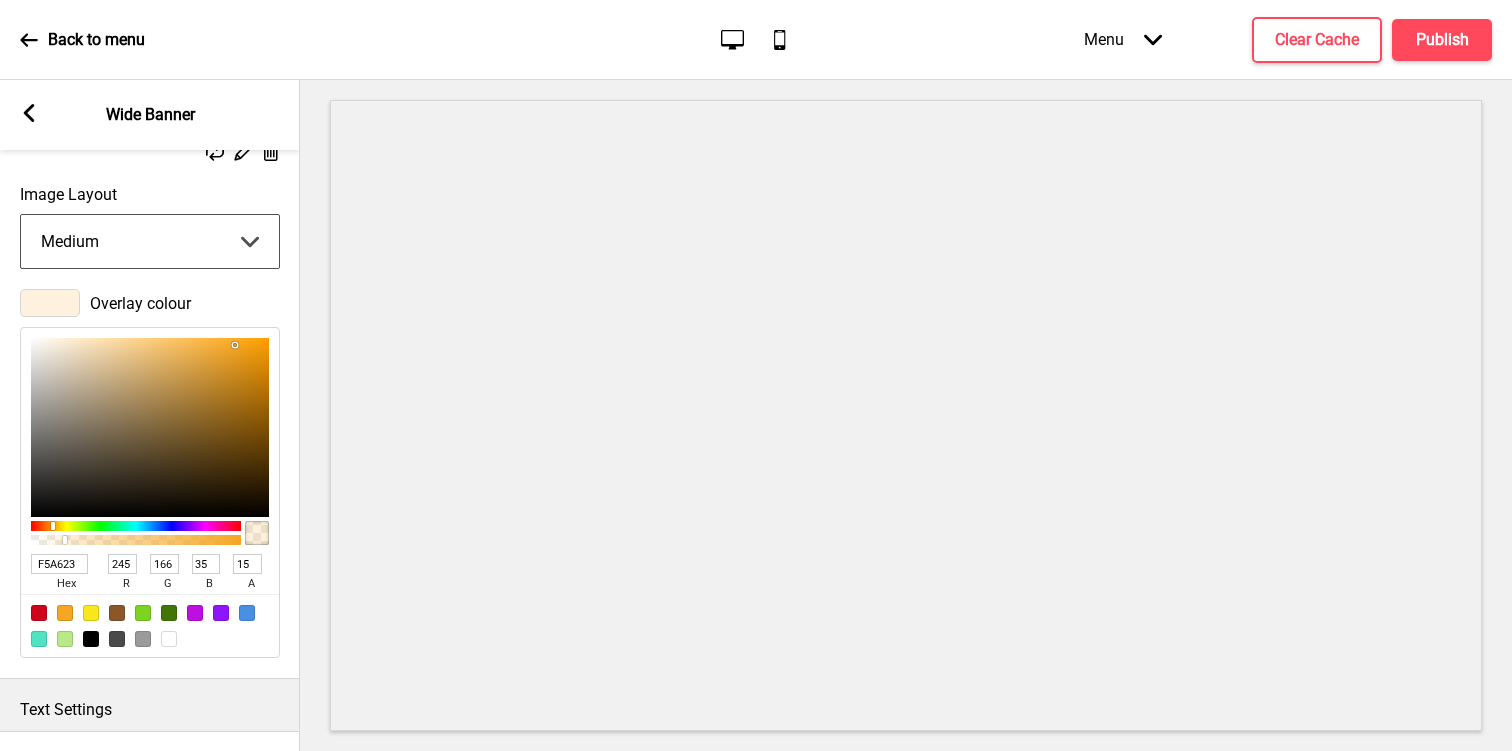 scroll, scrollTop: 305, scrollLeft: 0, axis: vertical 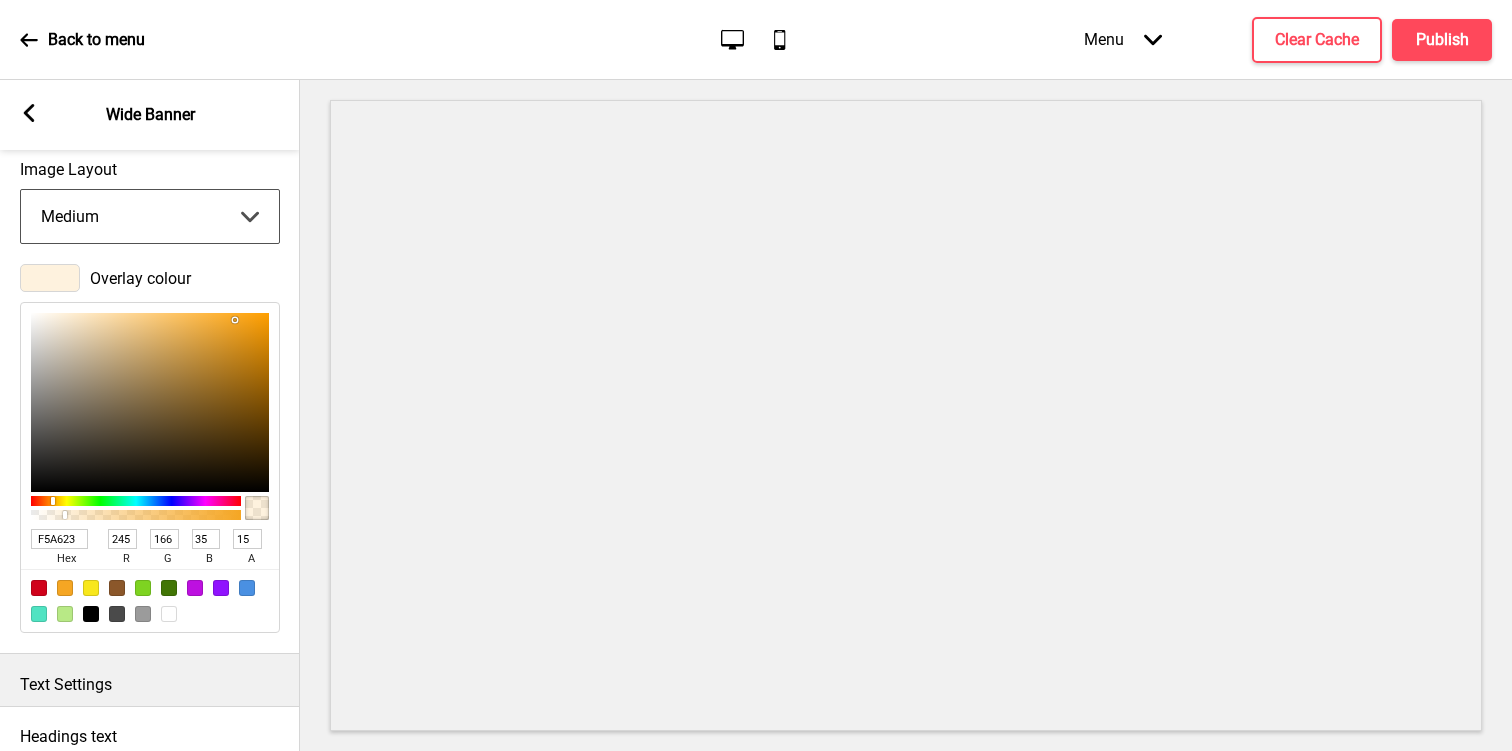 click at bounding box center [169, 614] 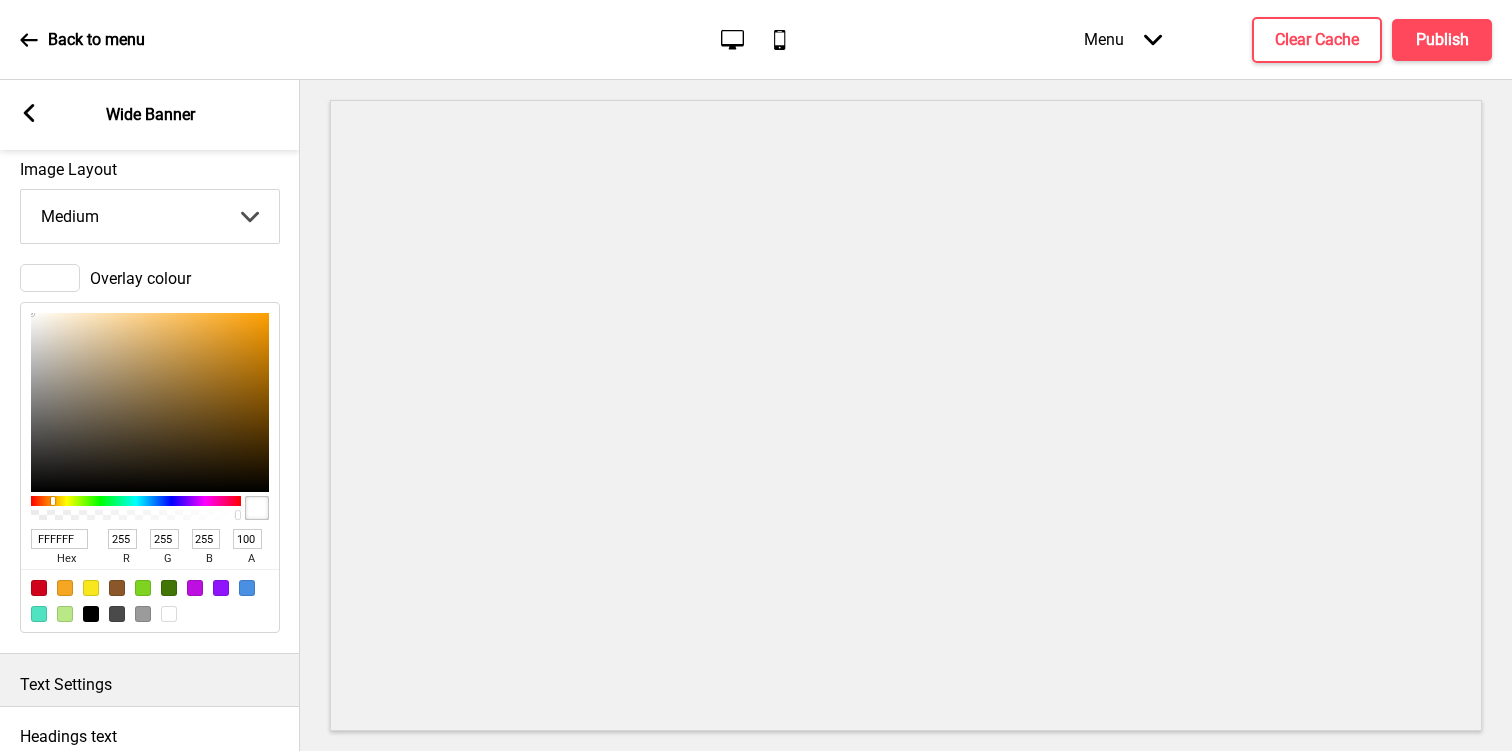 click at bounding box center (136, 501) 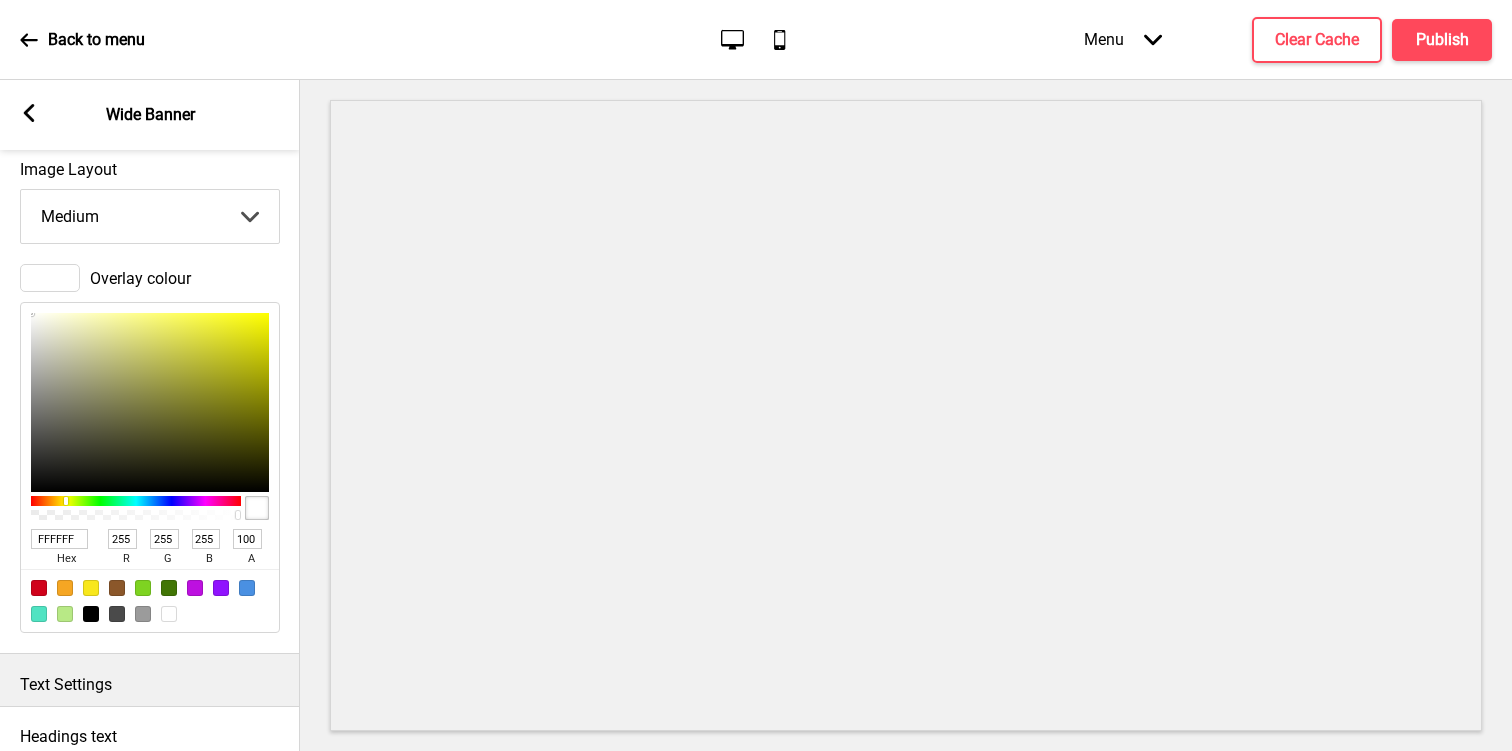 click at bounding box center [169, 614] 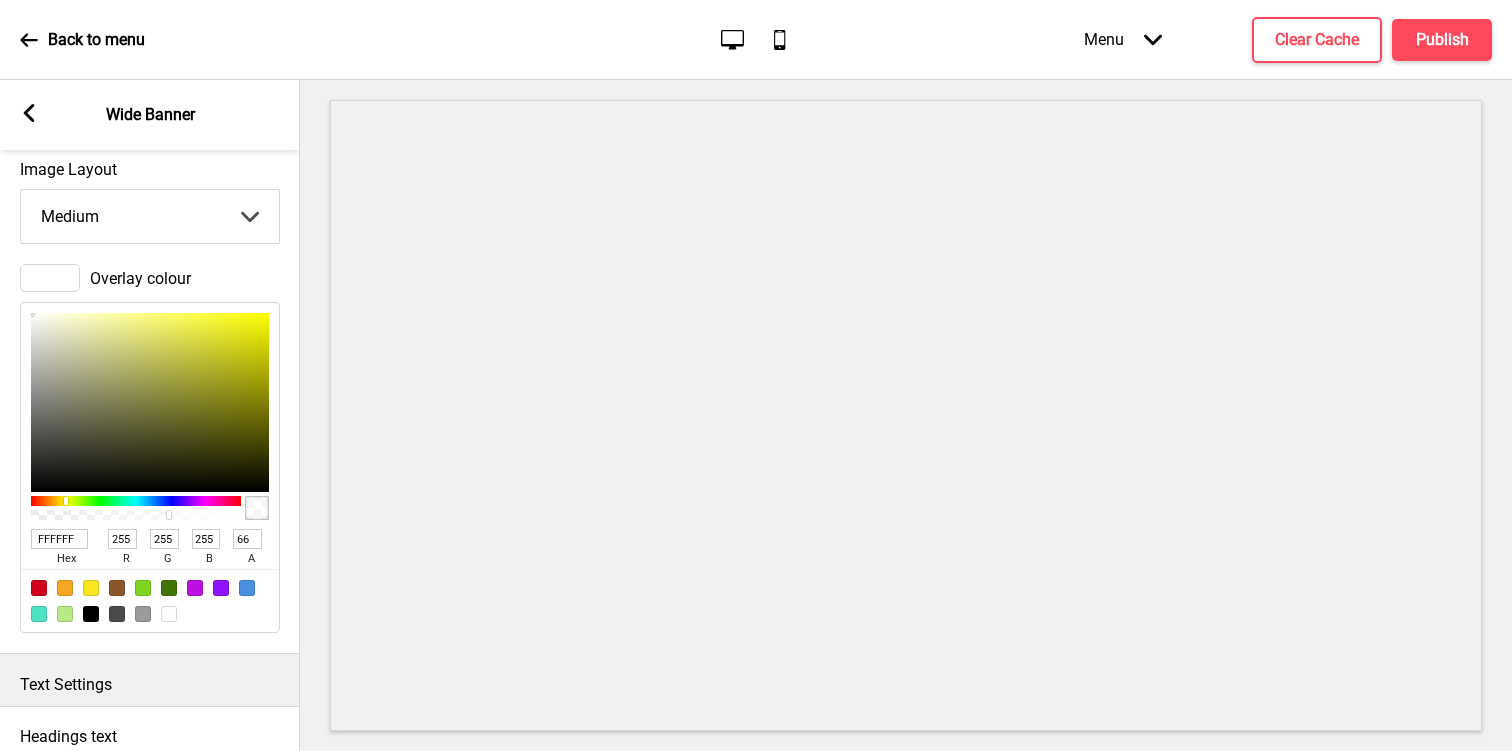 click at bounding box center (136, 515) 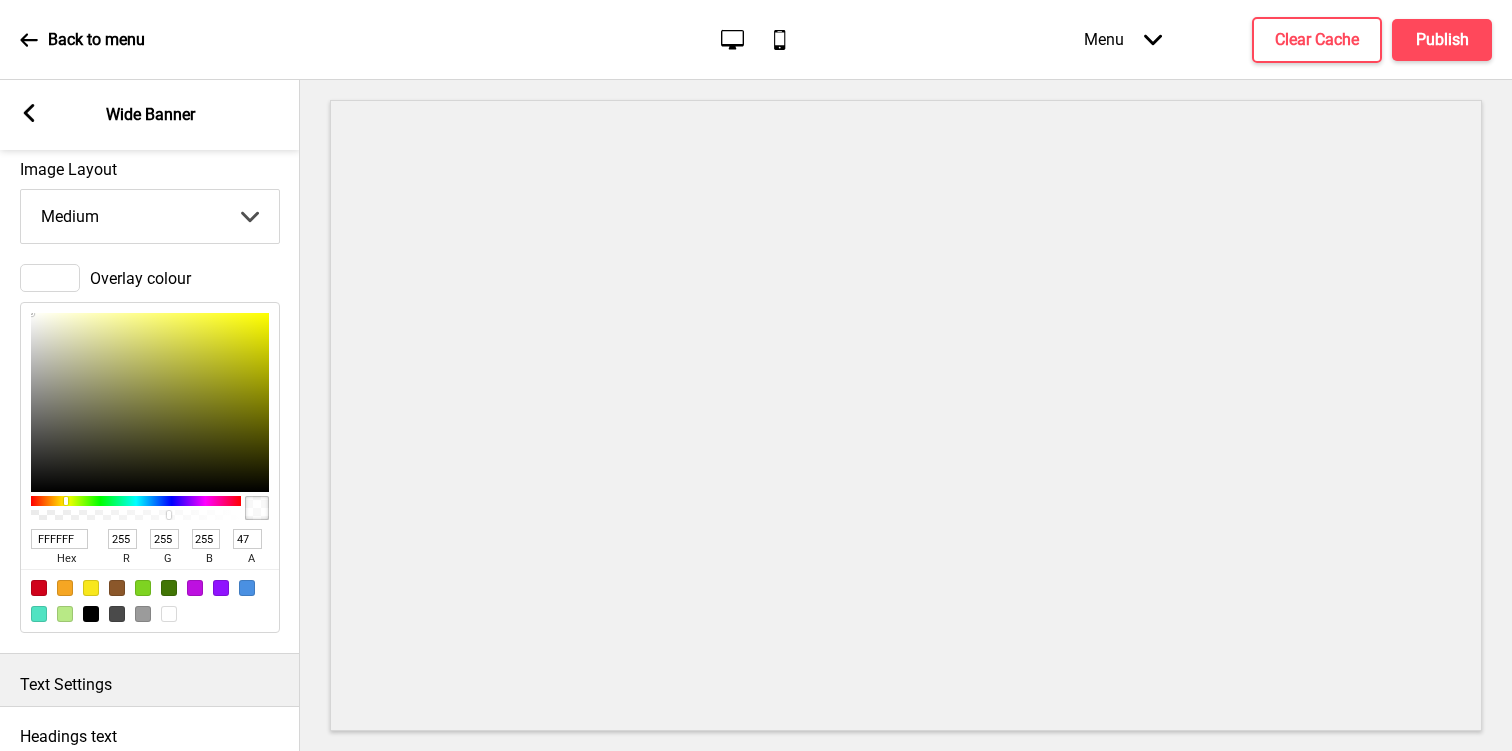 click at bounding box center (136, 515) 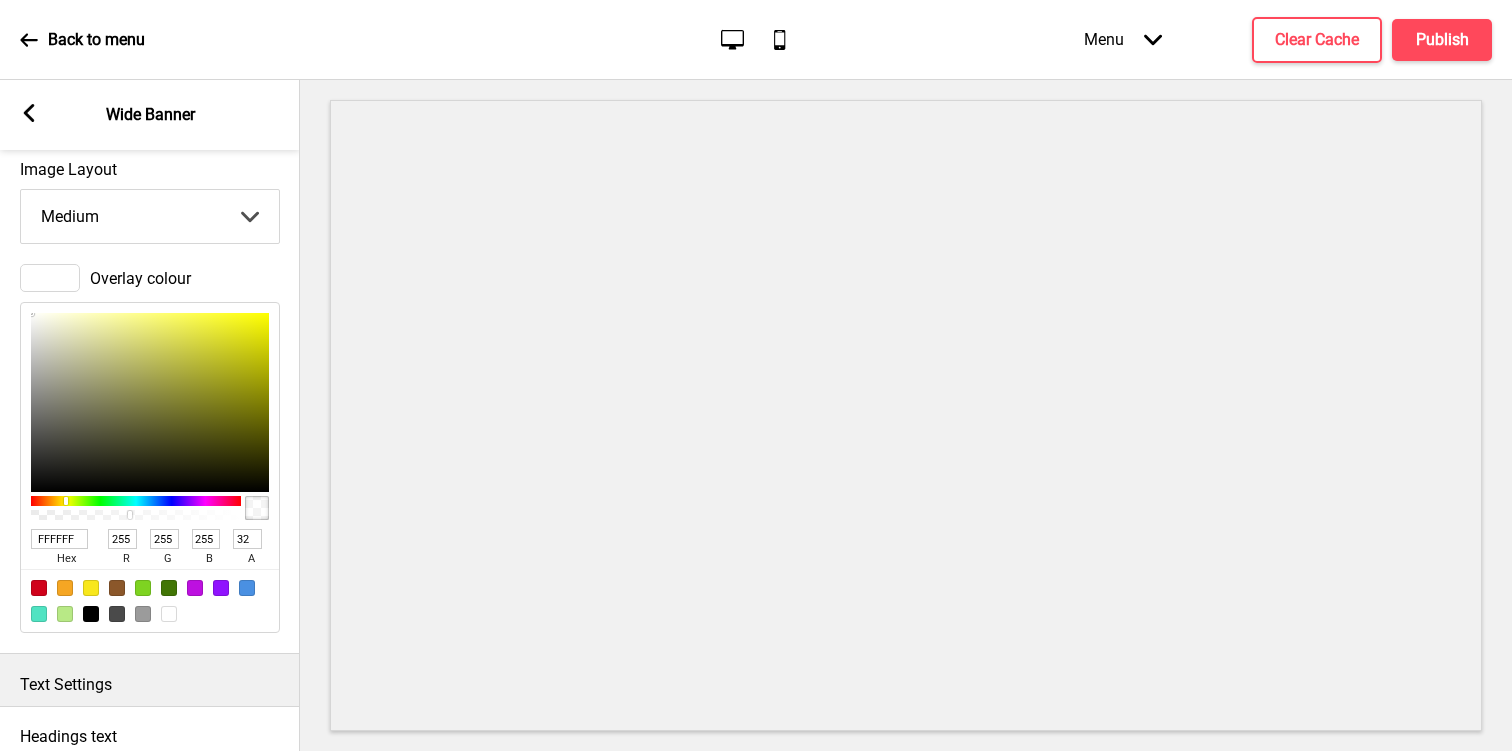 click at bounding box center (136, 515) 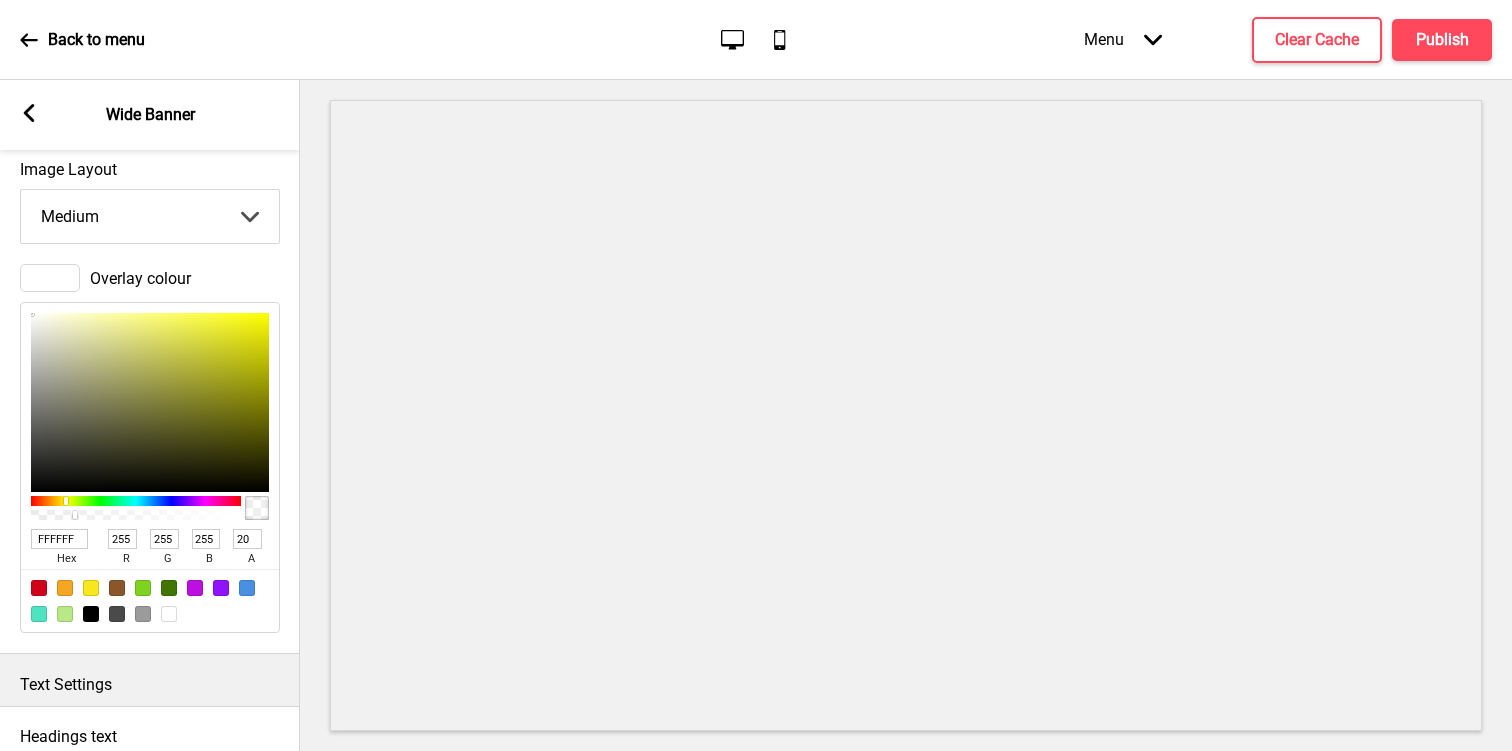 click at bounding box center (136, 515) 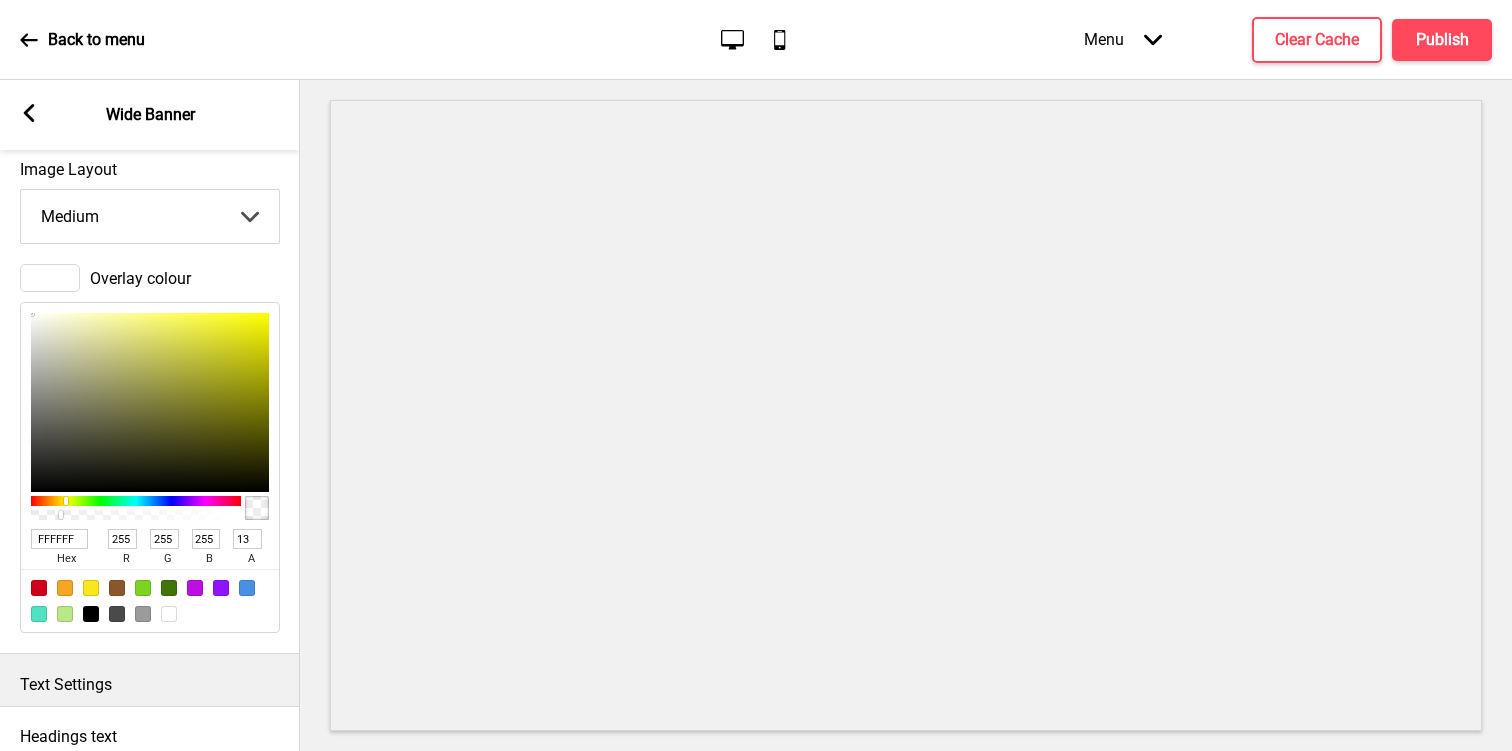 click at bounding box center [136, 515] 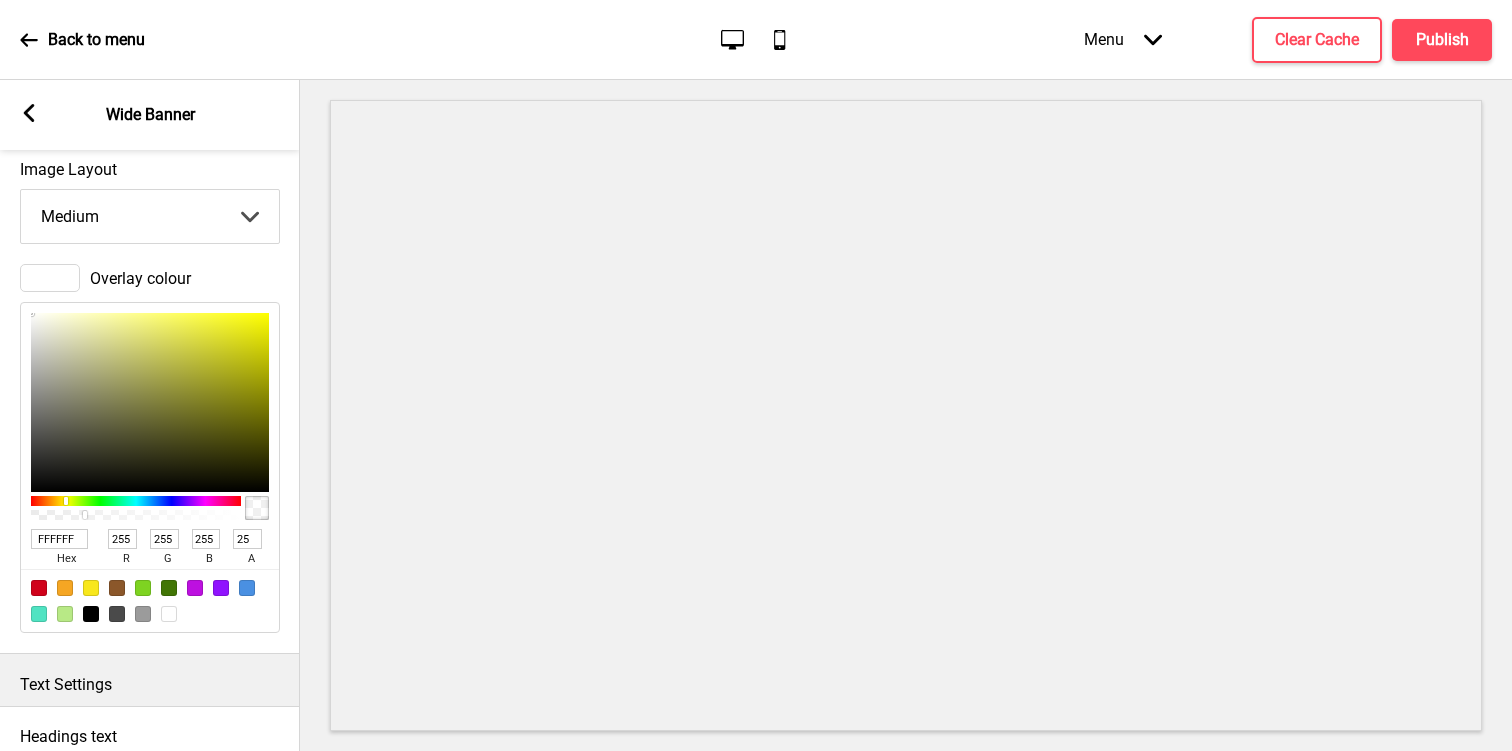 click at bounding box center (136, 515) 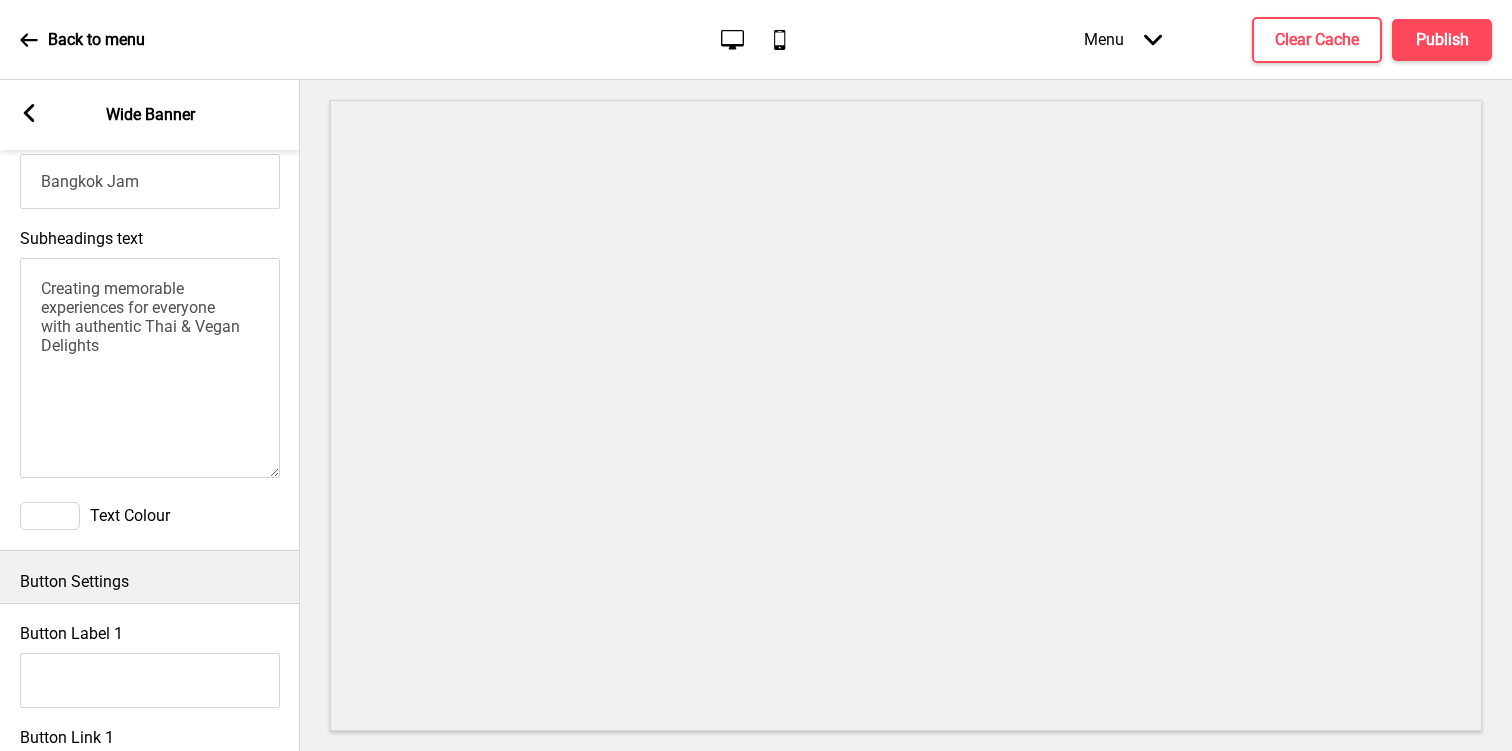 scroll, scrollTop: 924, scrollLeft: 0, axis: vertical 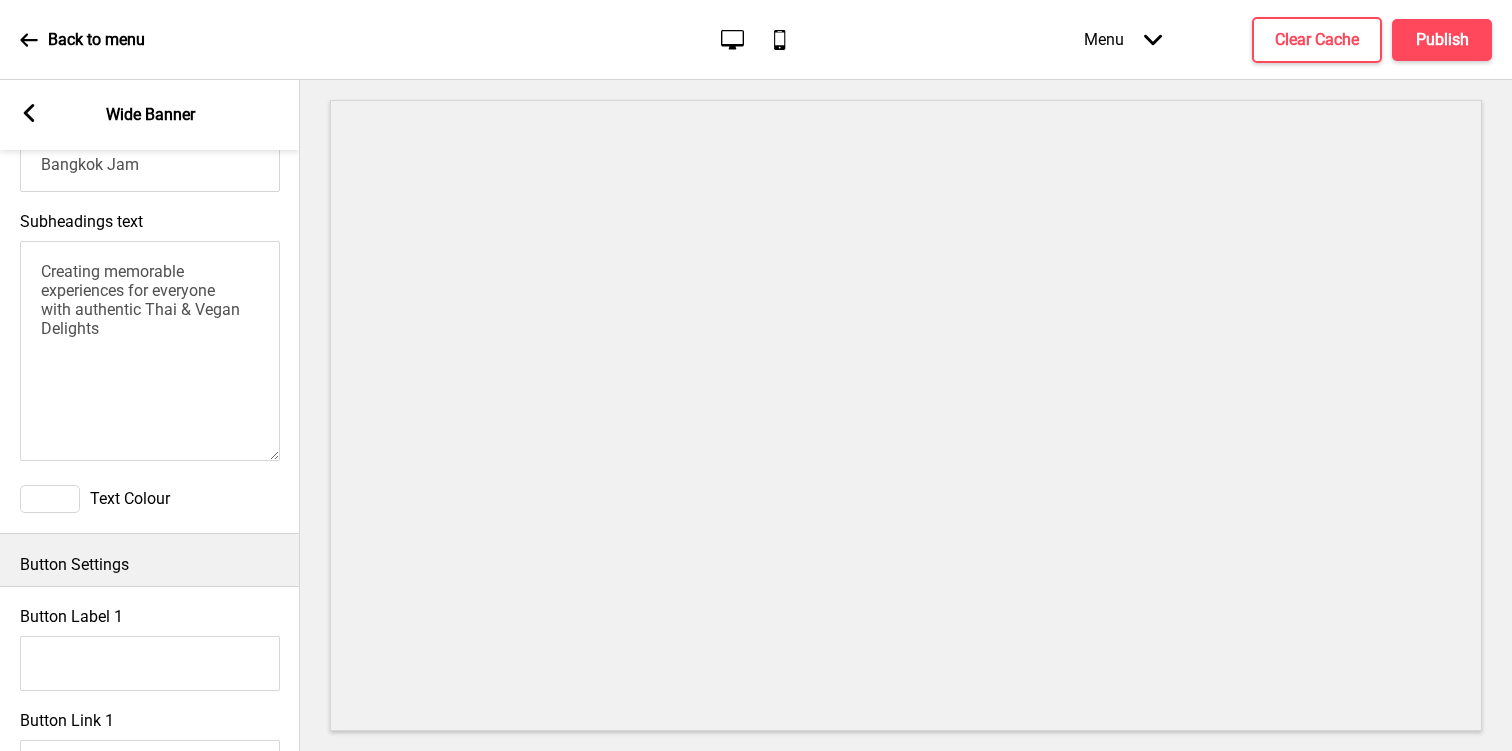 click at bounding box center [50, 499] 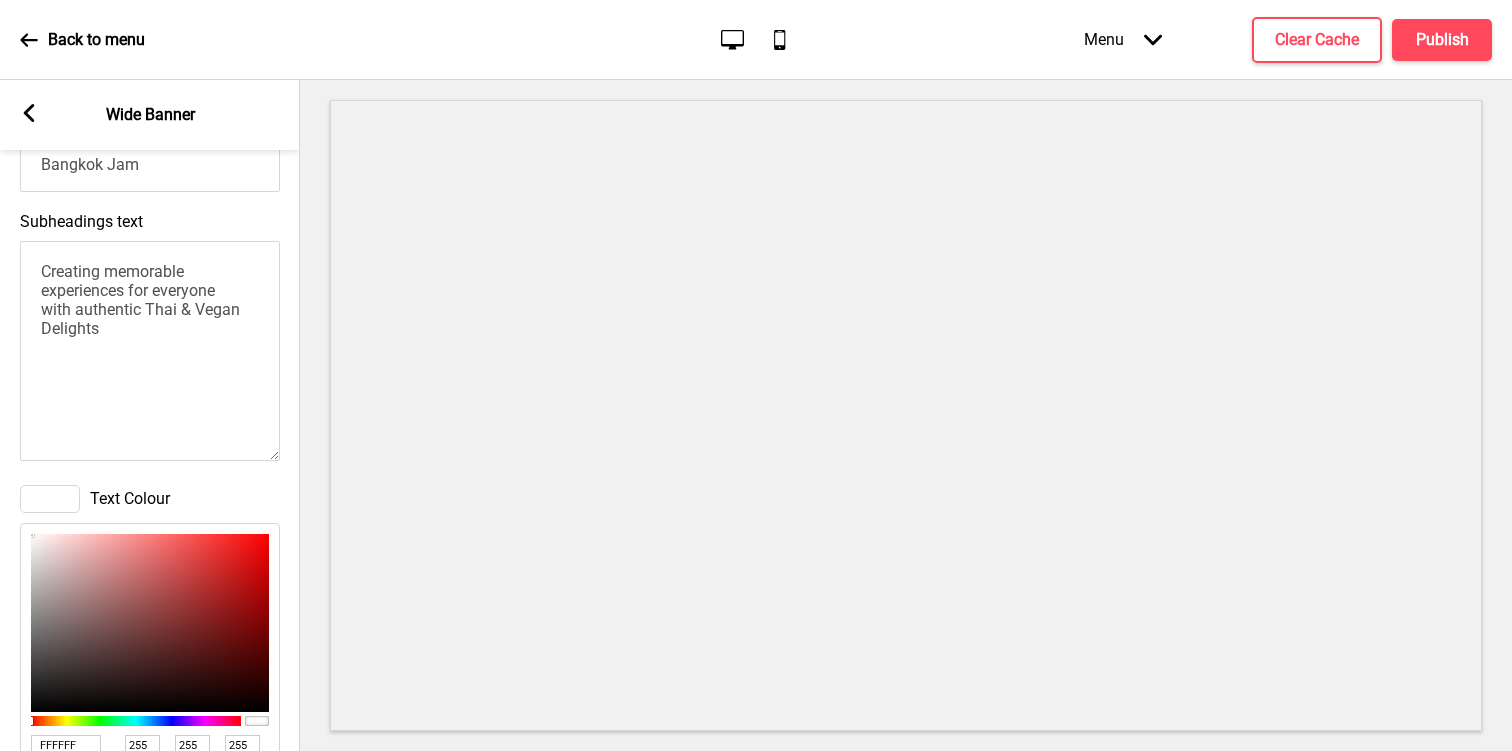 type on "C89696" 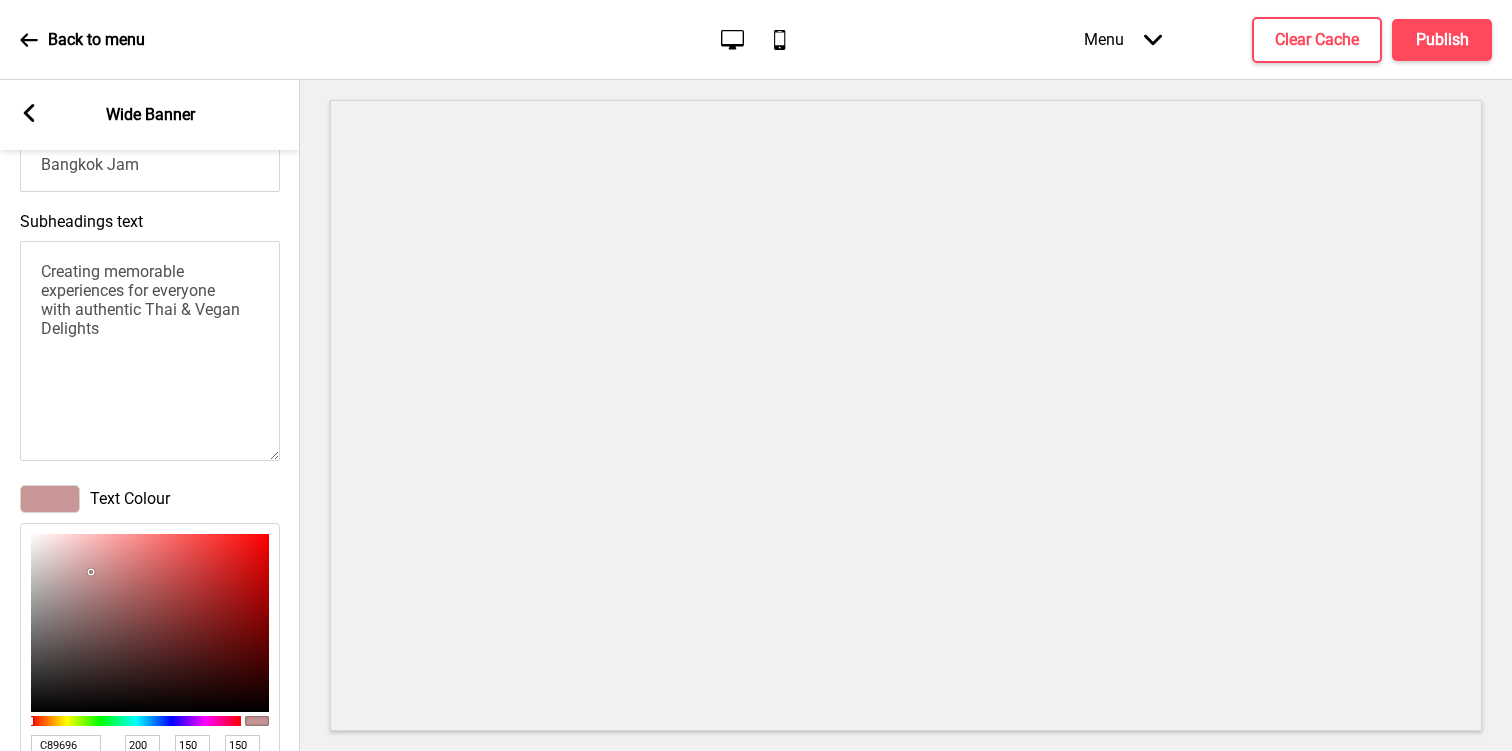 type on "897474" 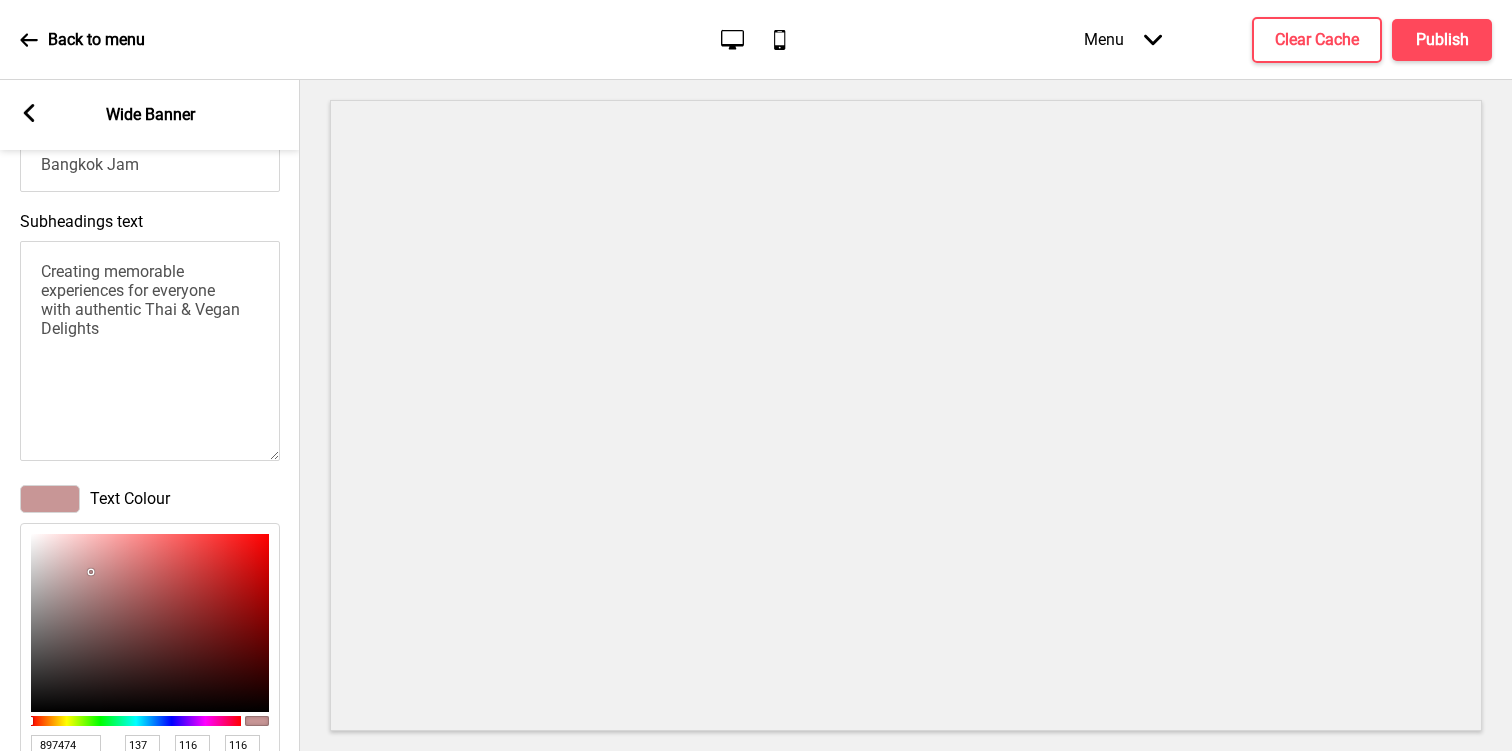 type on "0D0C0C" 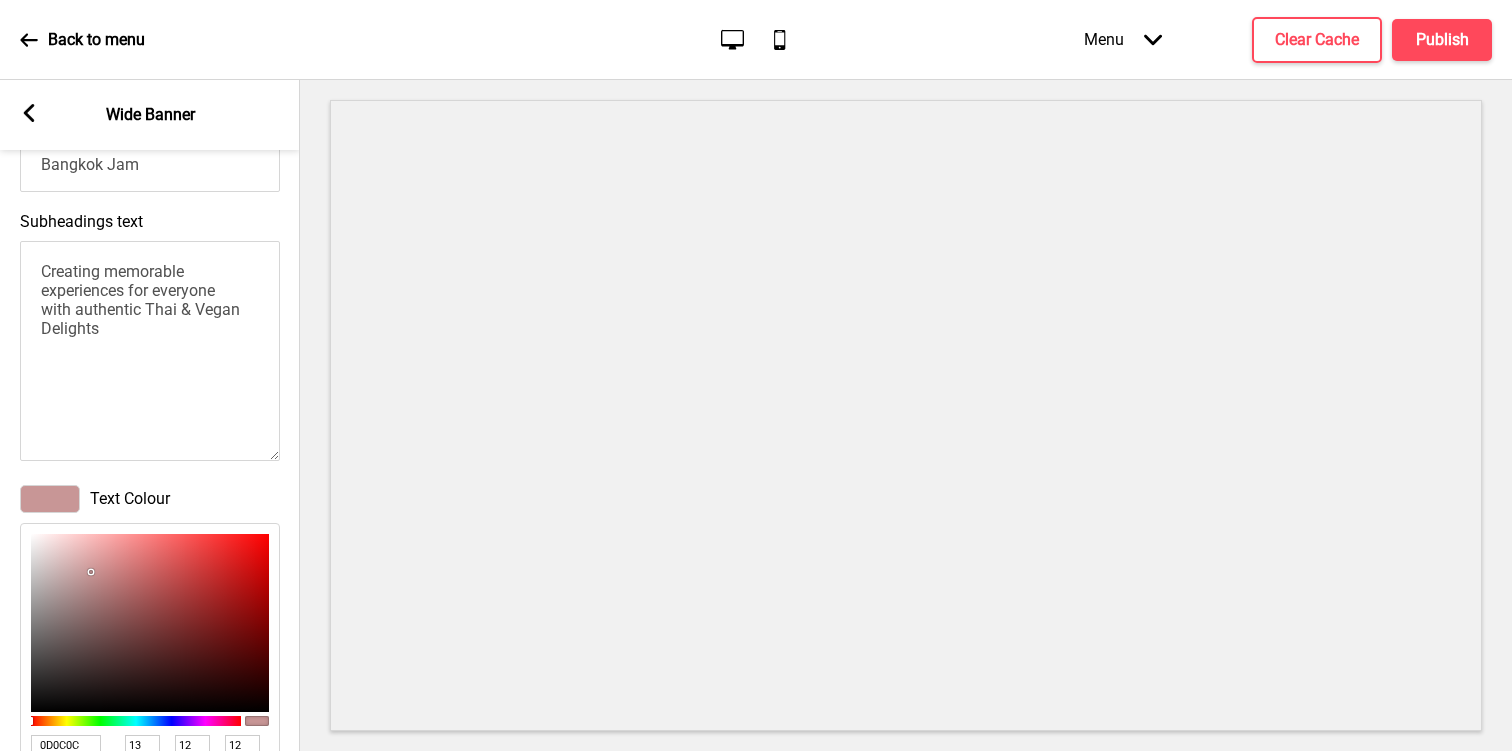 type on "000000" 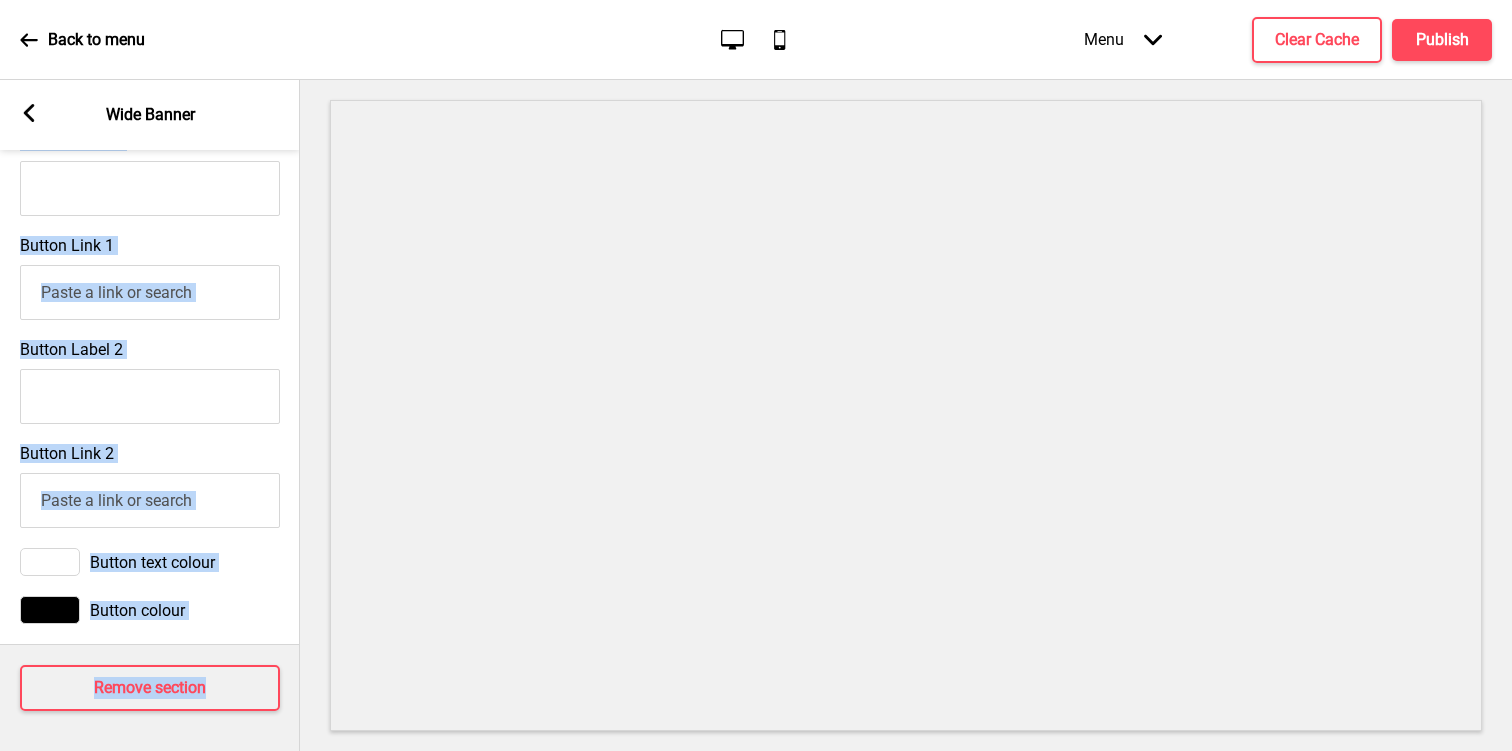 drag, startPoint x: 90, startPoint y: 572, endPoint x: 28, endPoint y: 723, distance: 163.23296 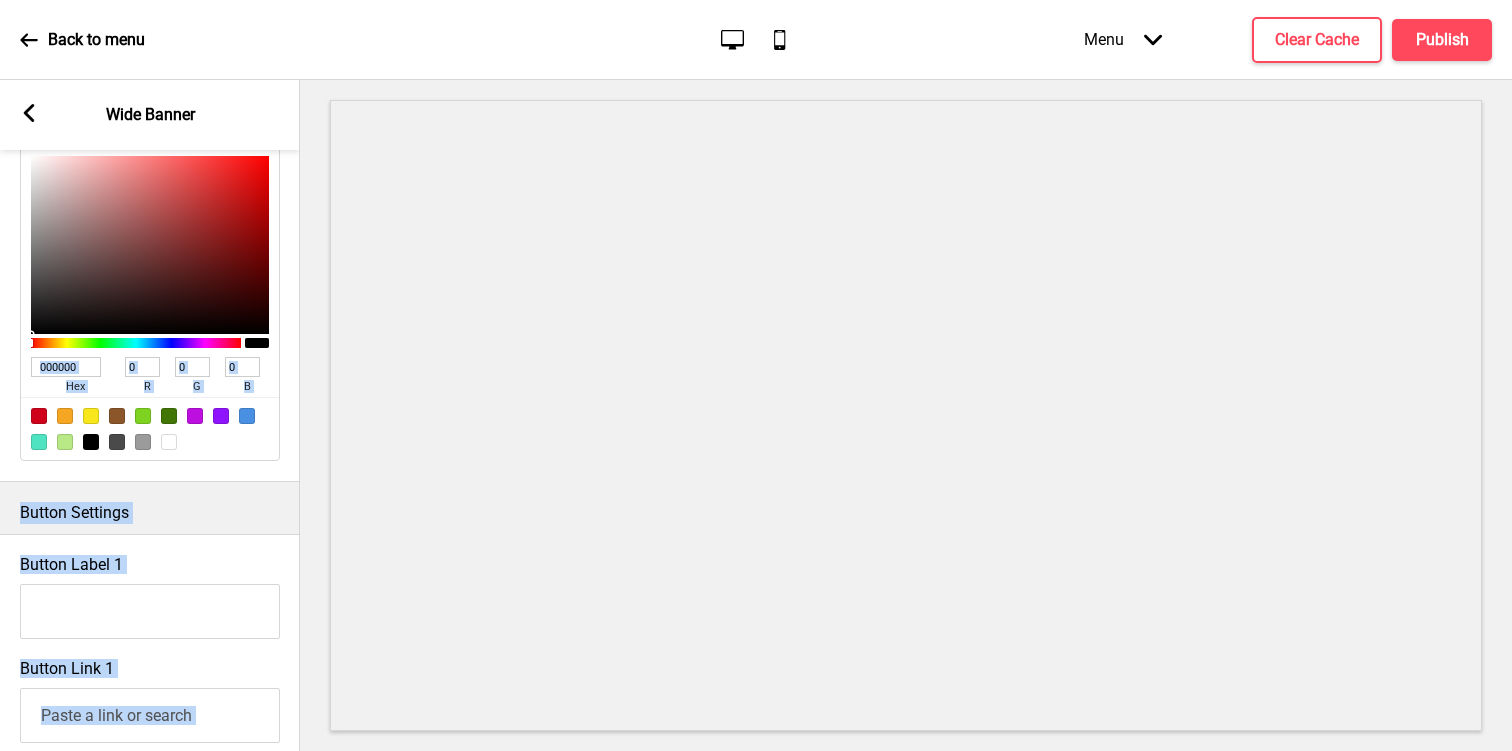 scroll, scrollTop: 1289, scrollLeft: 0, axis: vertical 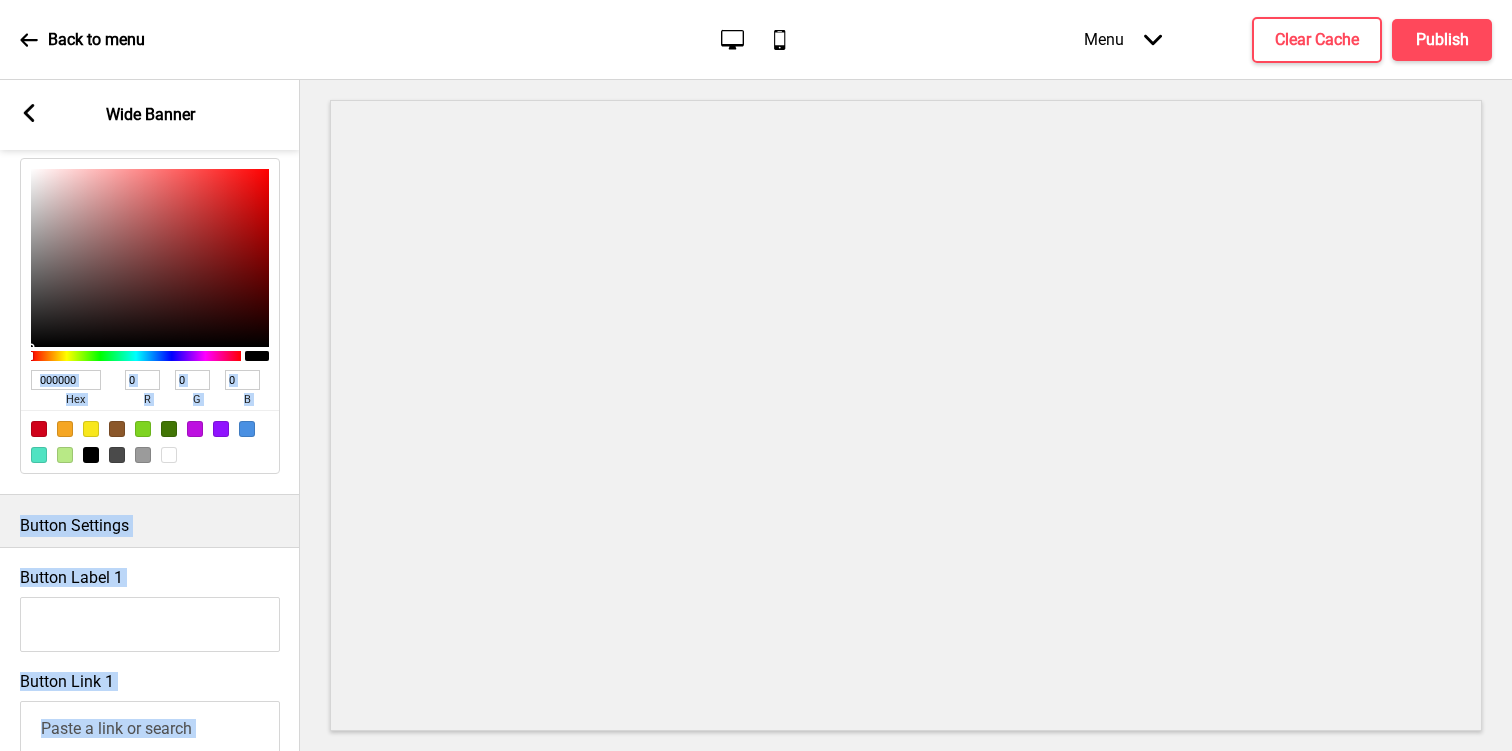 click at bounding box center [257, 356] 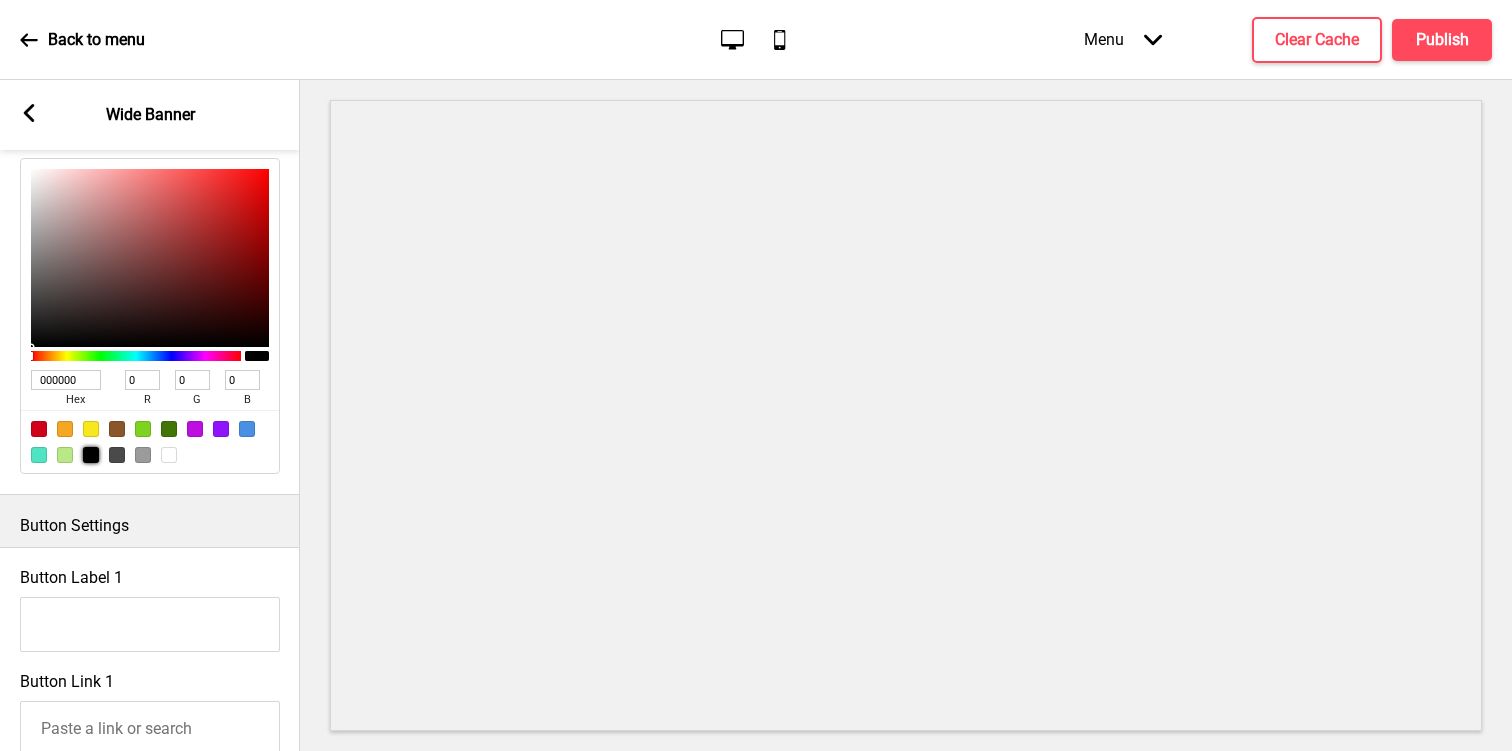 click at bounding box center [91, 455] 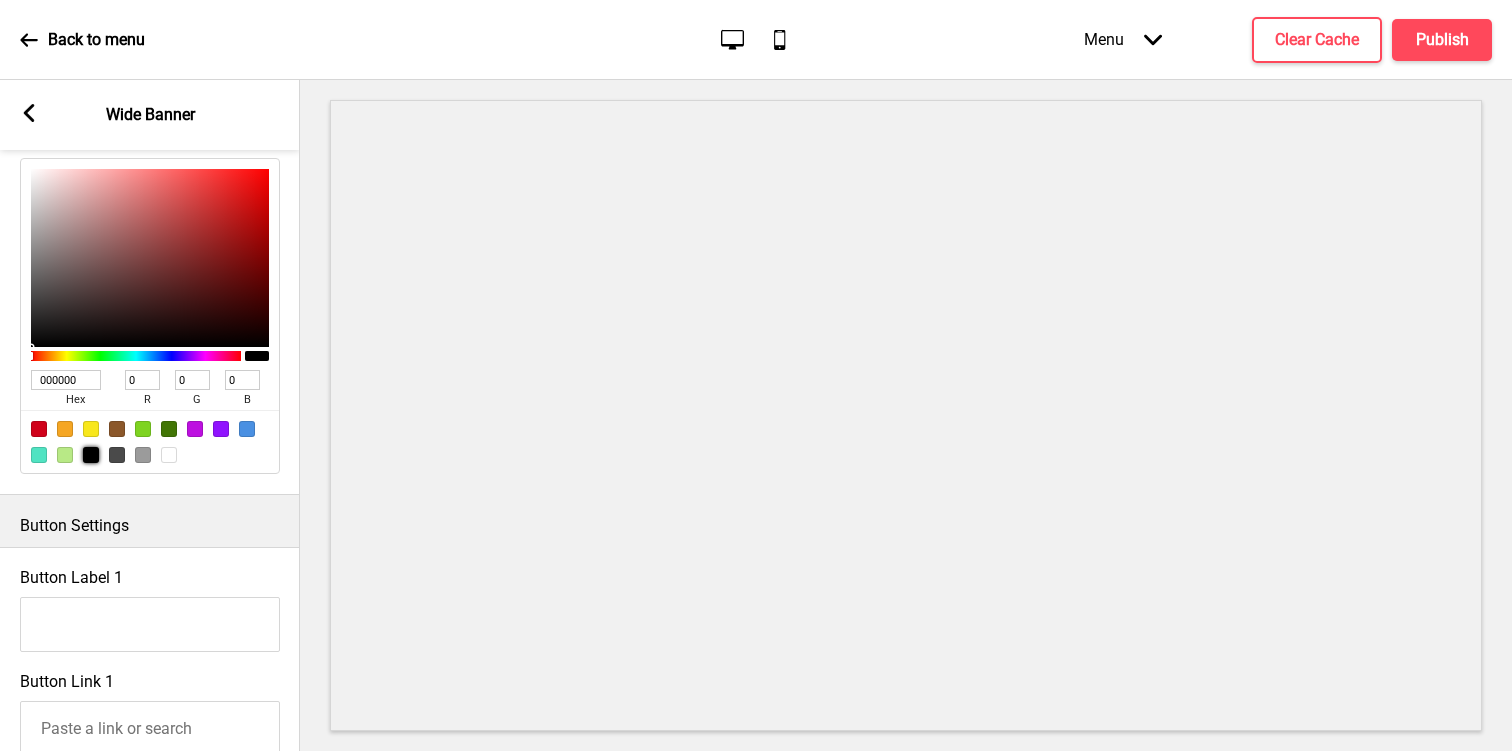 click at bounding box center [117, 429] 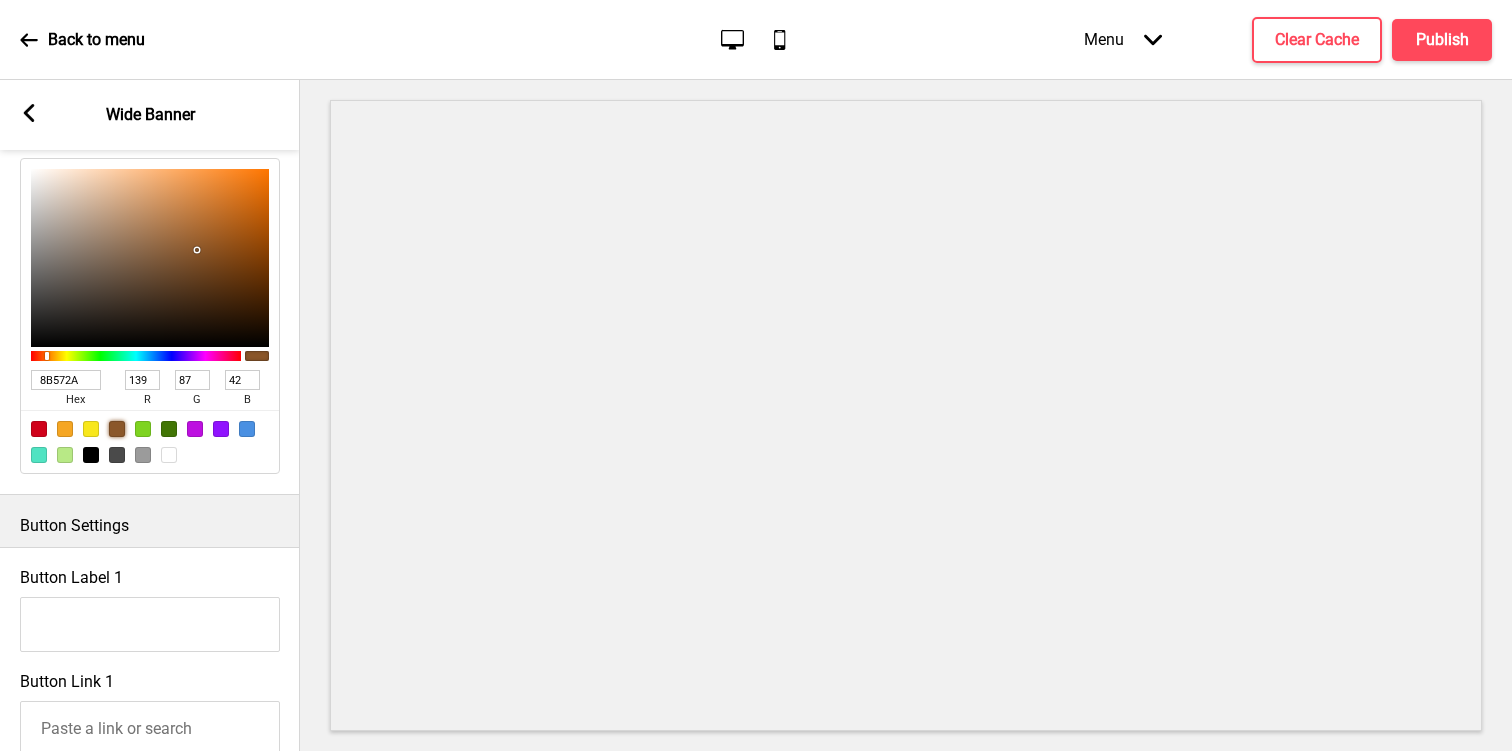 click at bounding box center (247, 429) 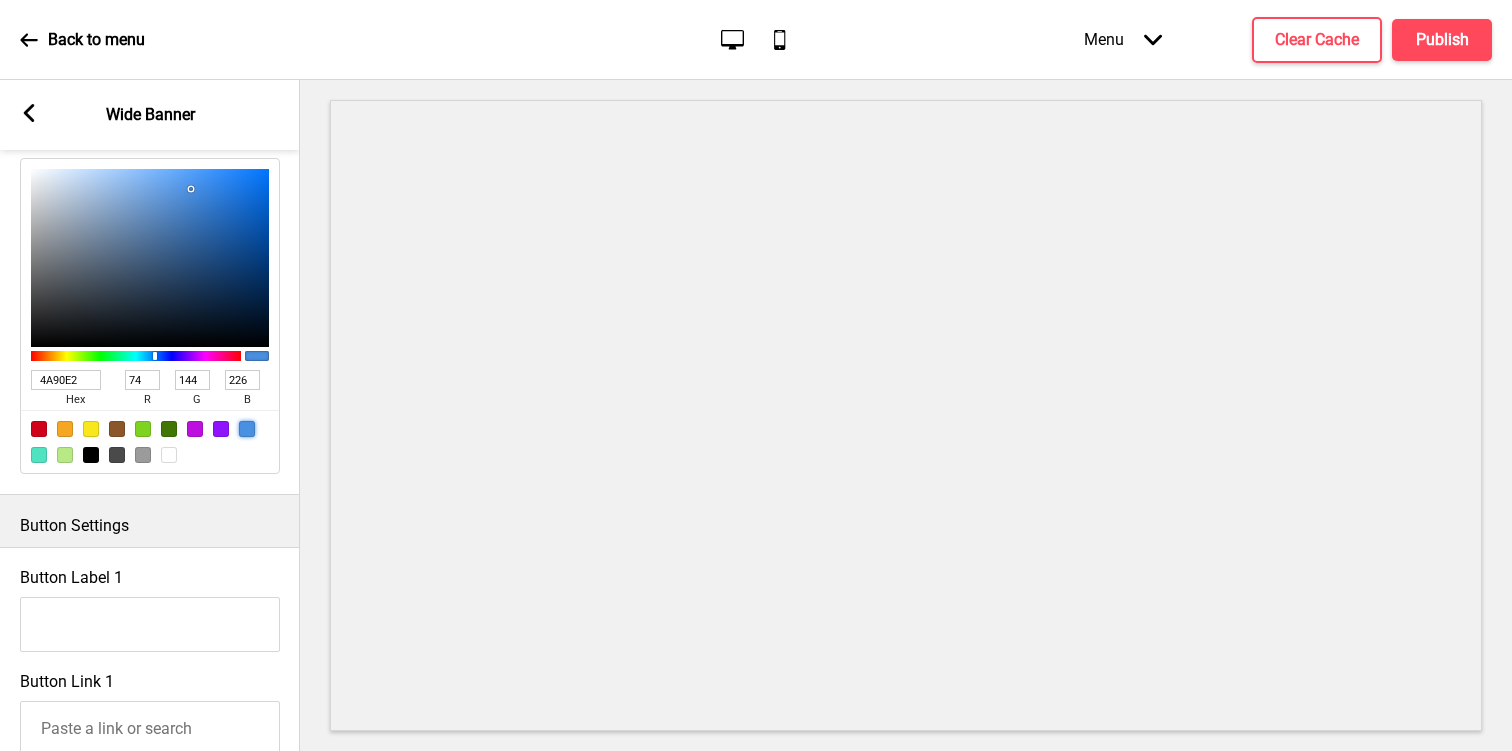 click at bounding box center (247, 429) 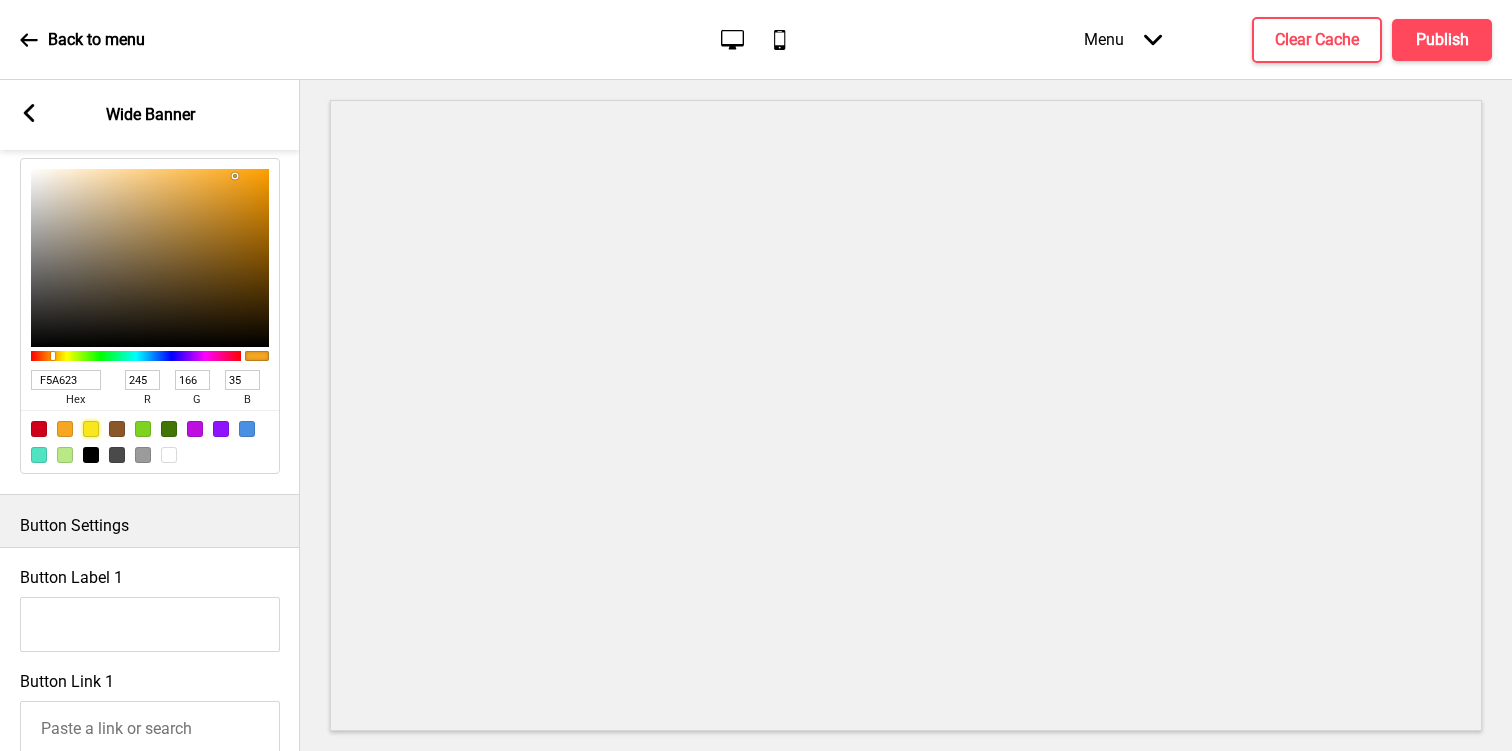 click at bounding box center (91, 429) 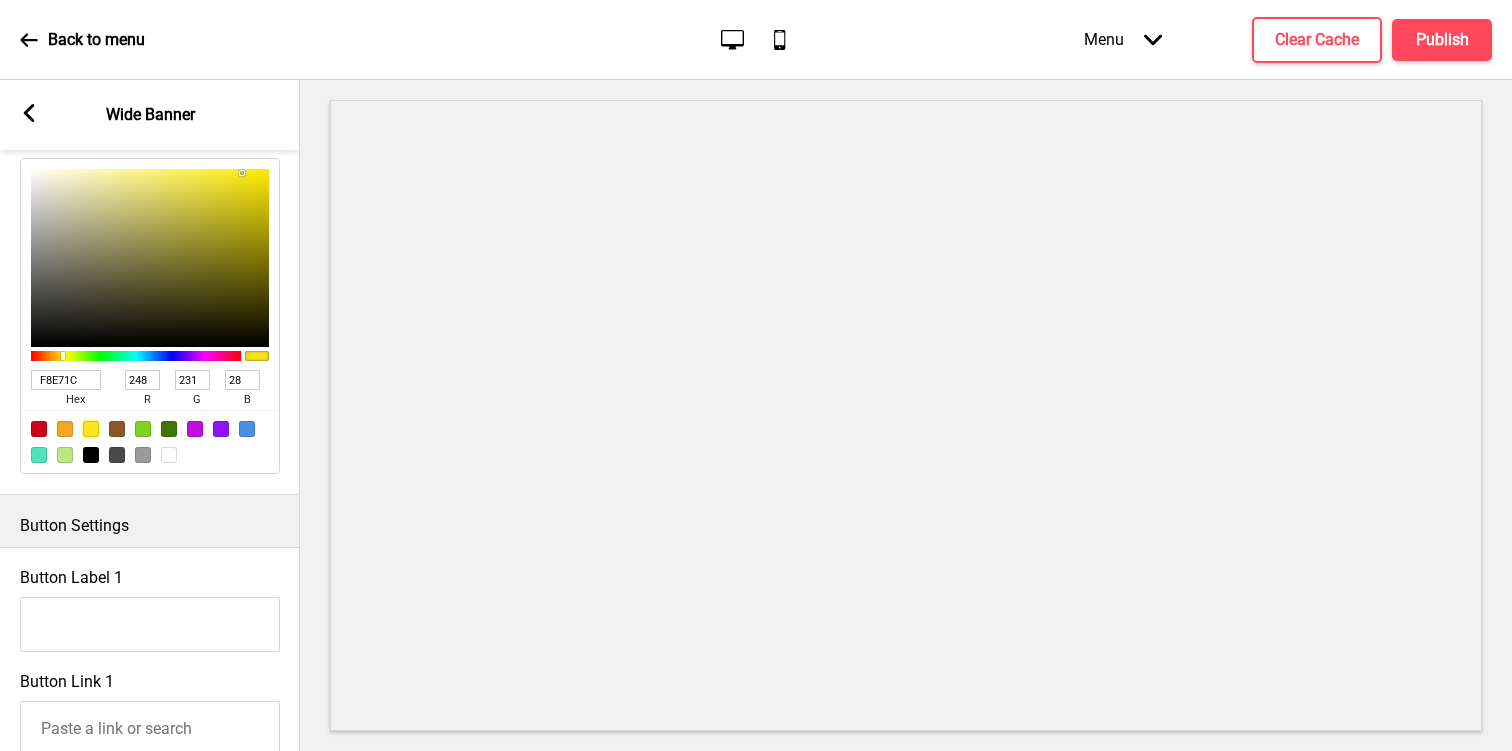 click at bounding box center [150, 441] 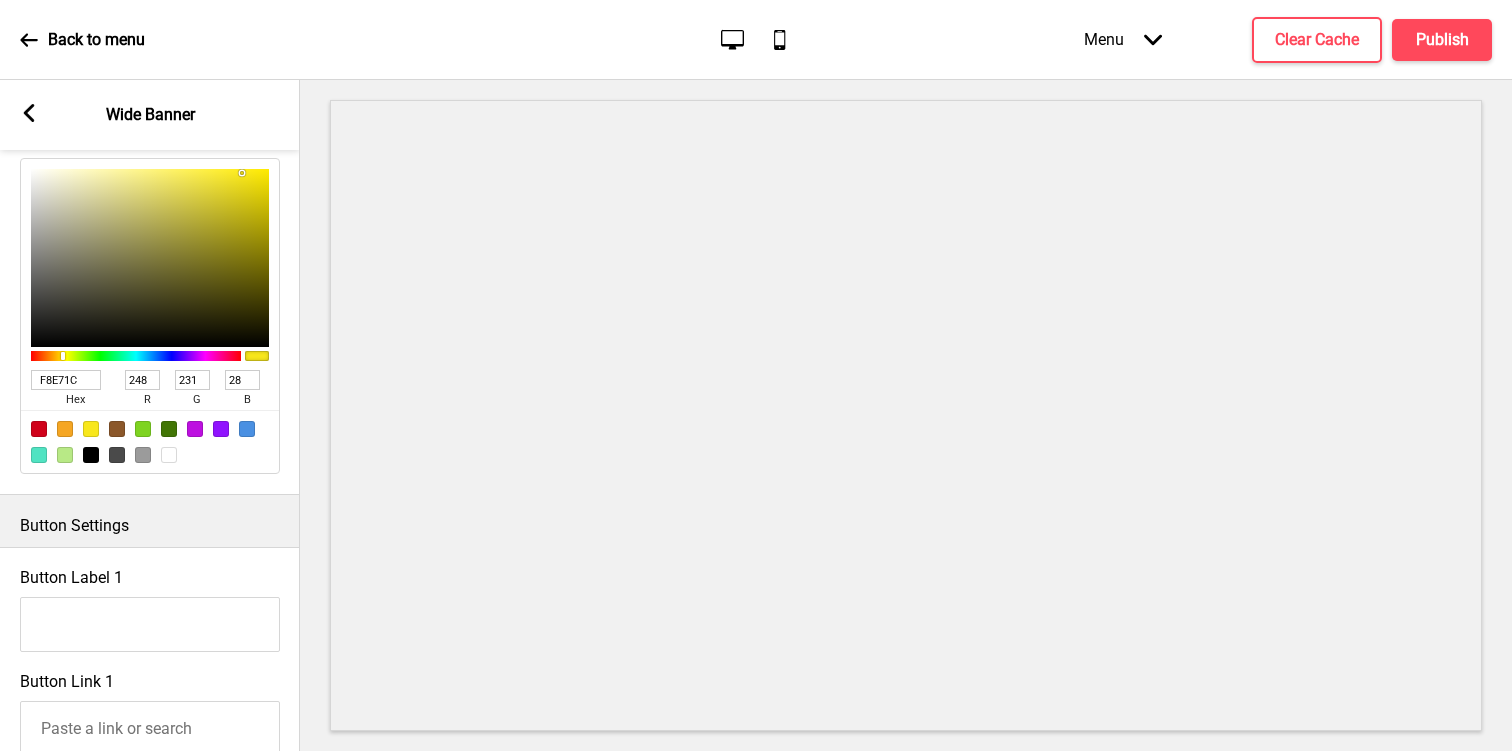click at bounding box center [169, 455] 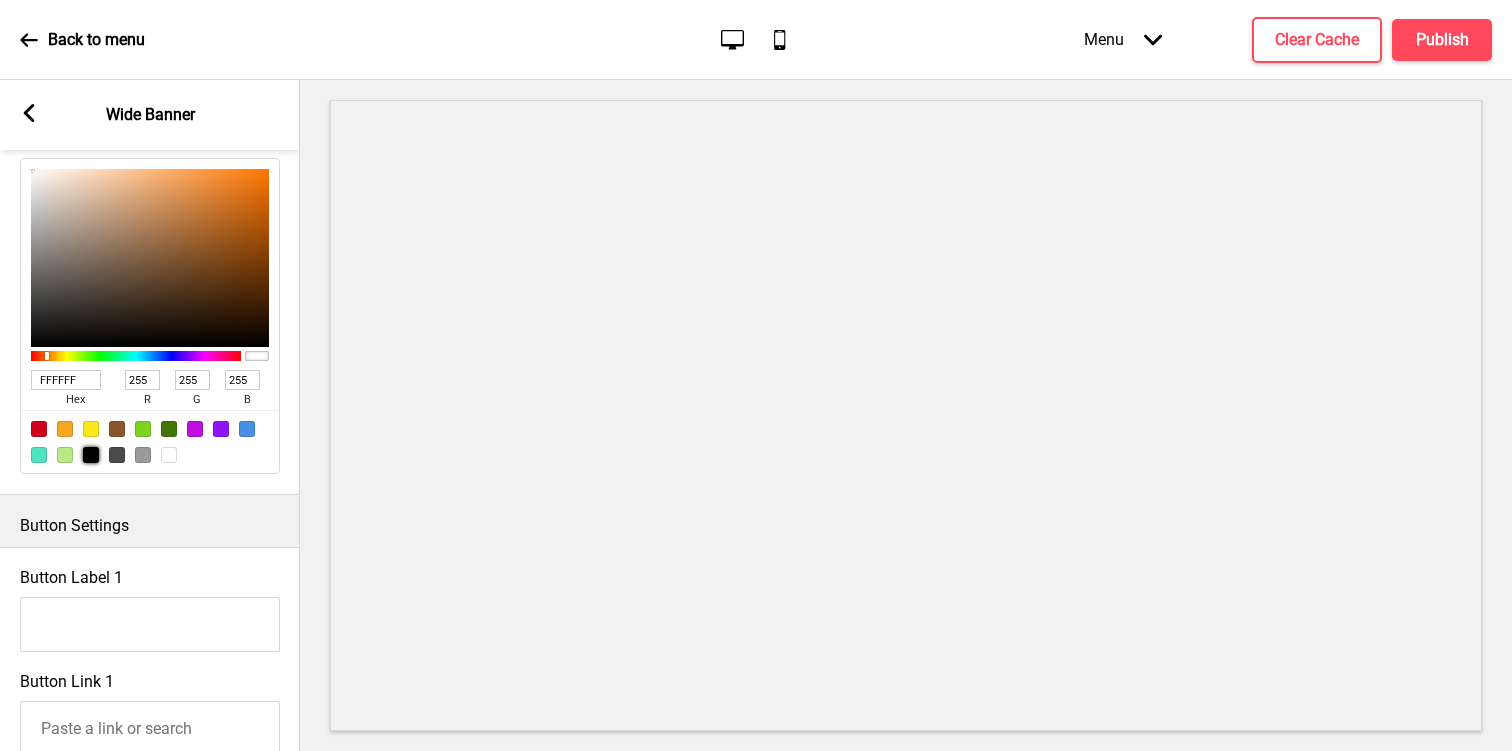 click at bounding box center (91, 455) 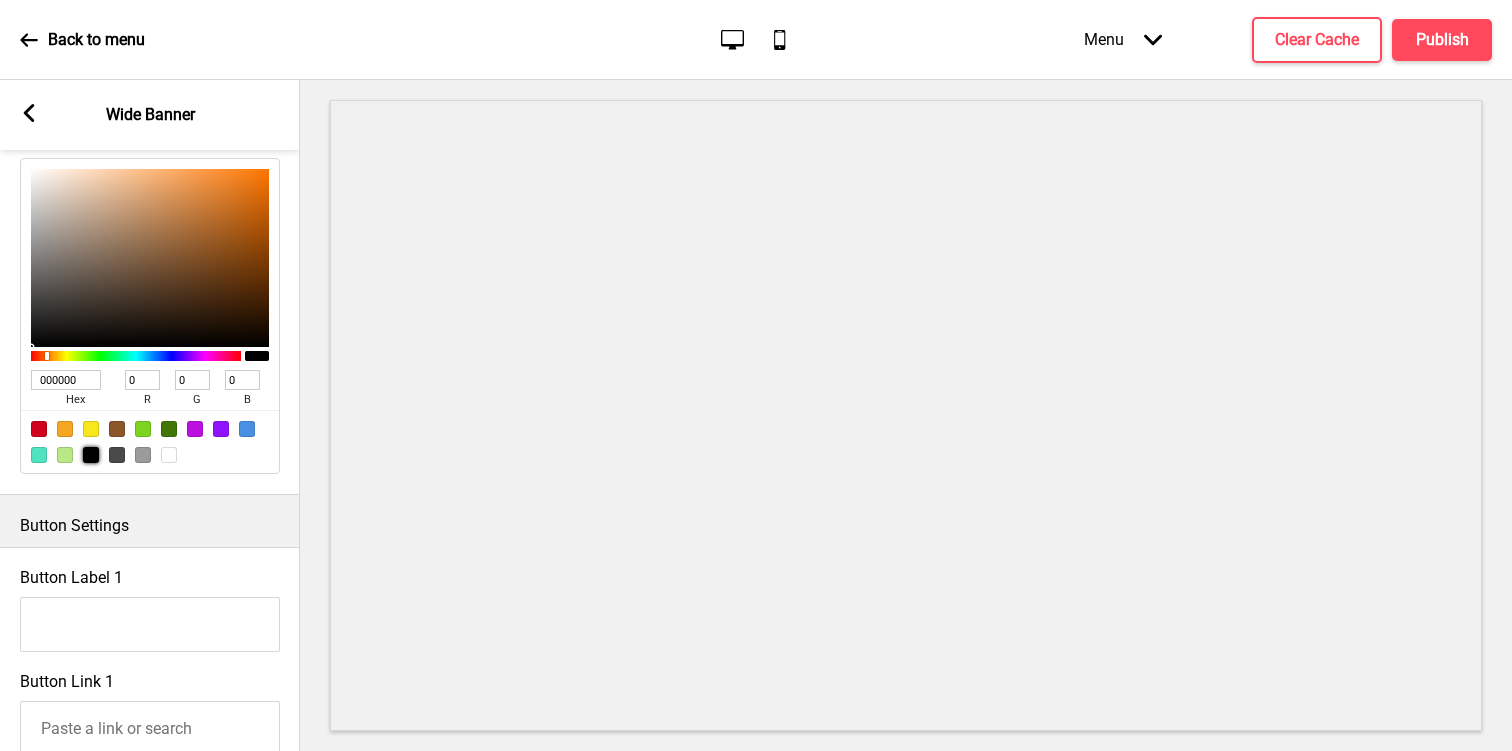 click at bounding box center [117, 455] 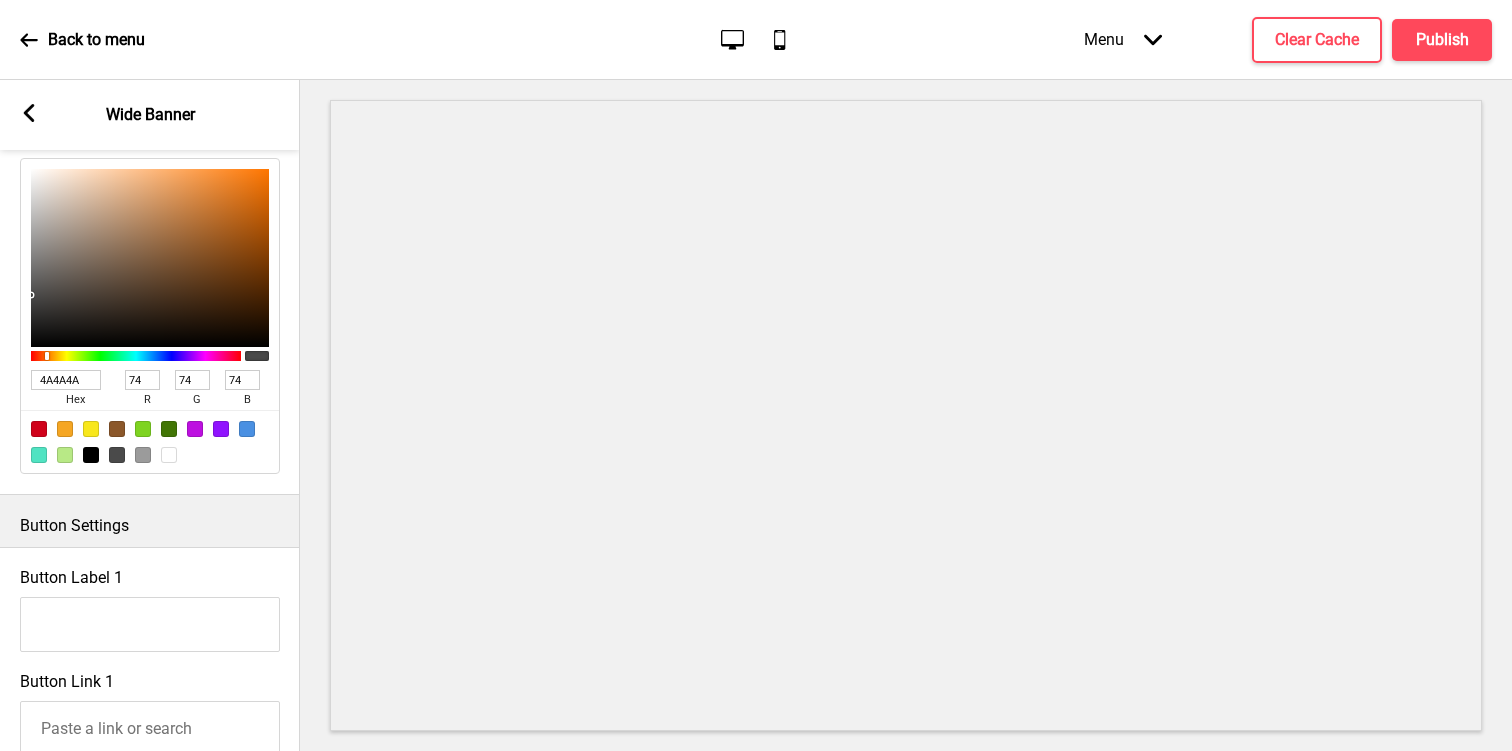 click at bounding box center [169, 455] 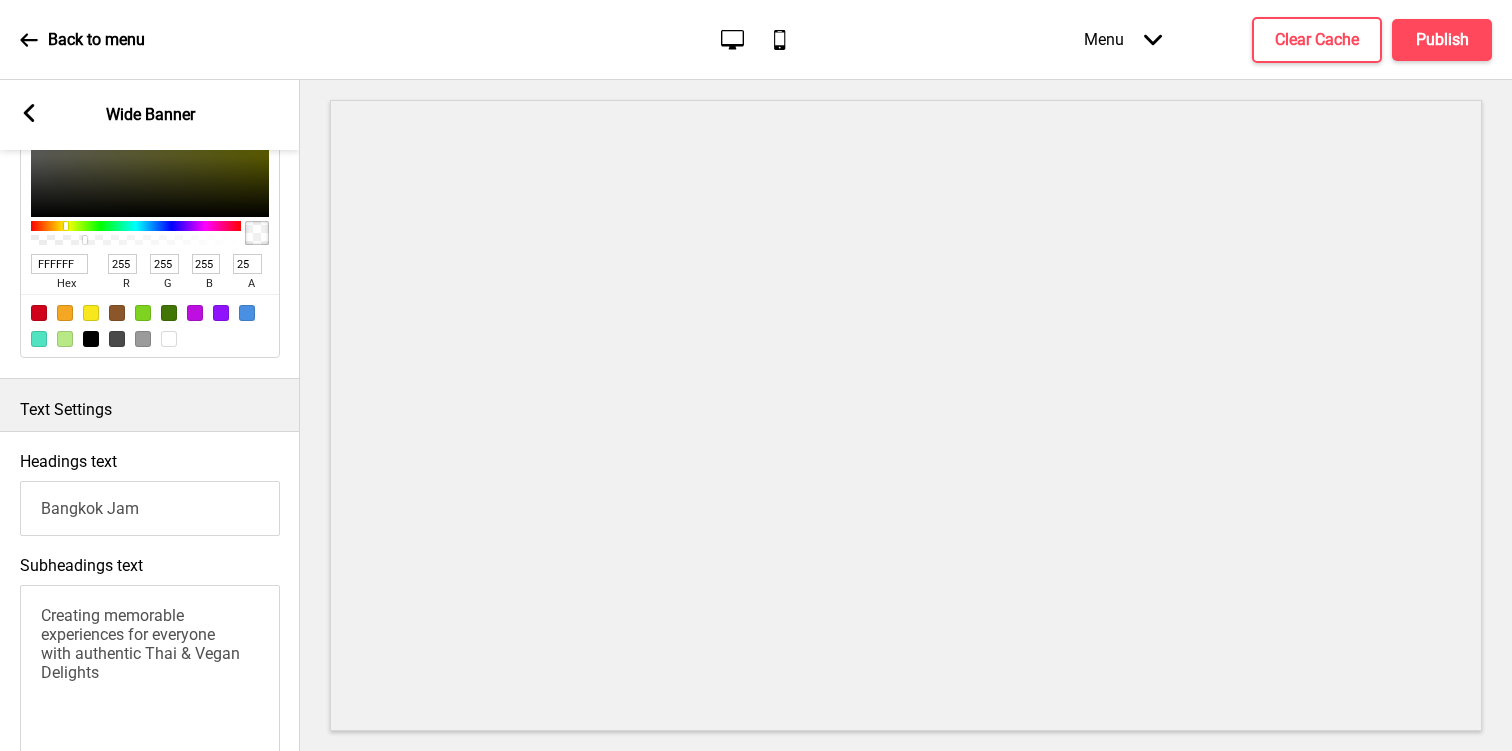 scroll, scrollTop: 568, scrollLeft: 0, axis: vertical 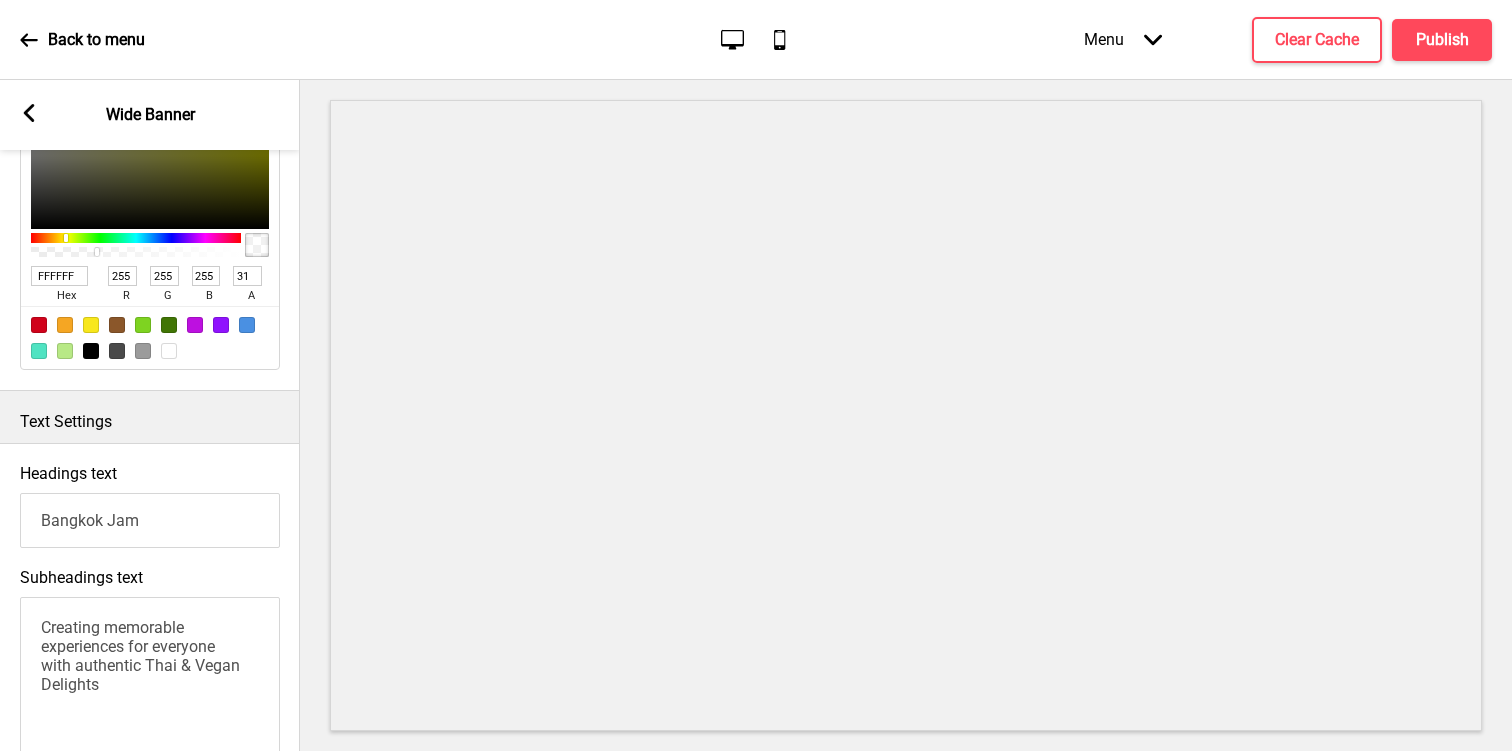 click at bounding box center (136, 252) 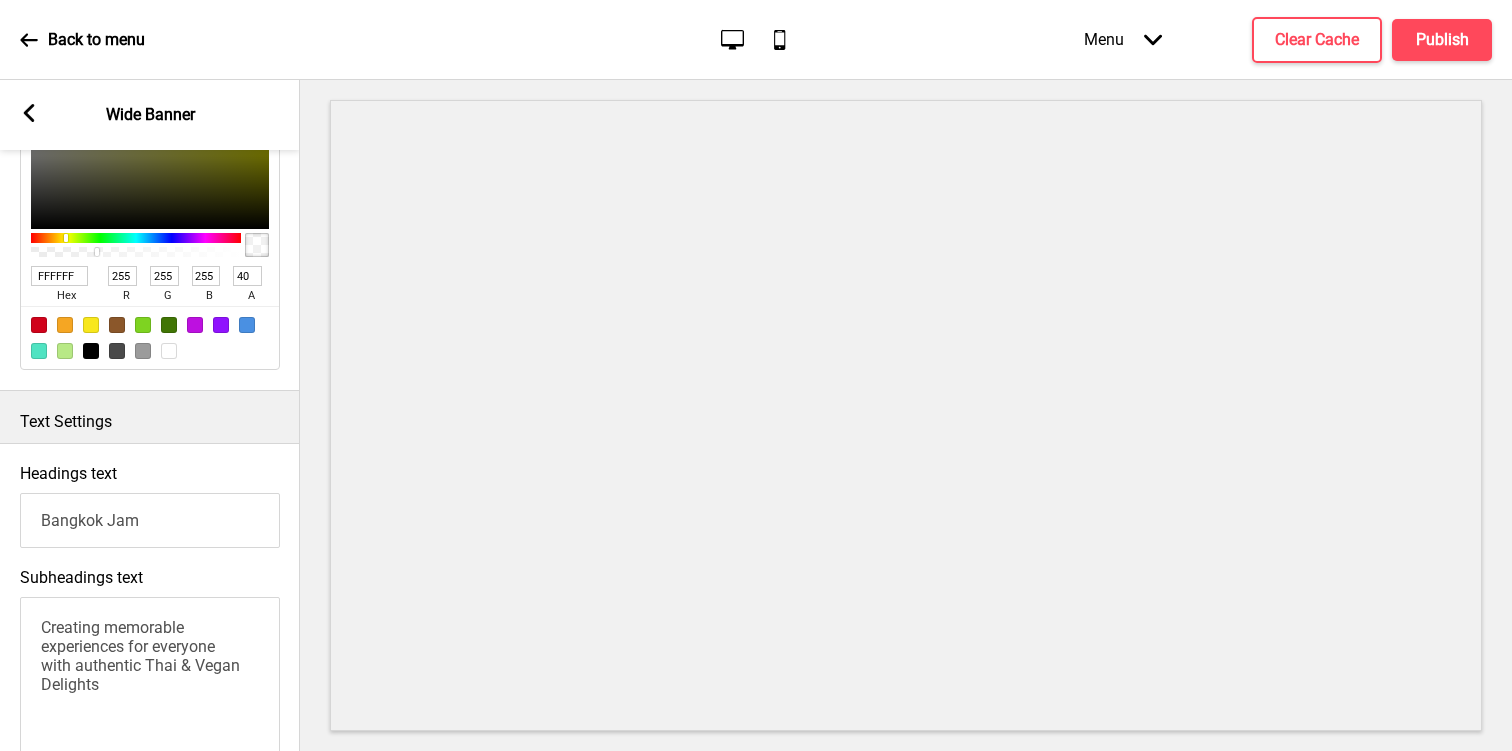click at bounding box center (136, 252) 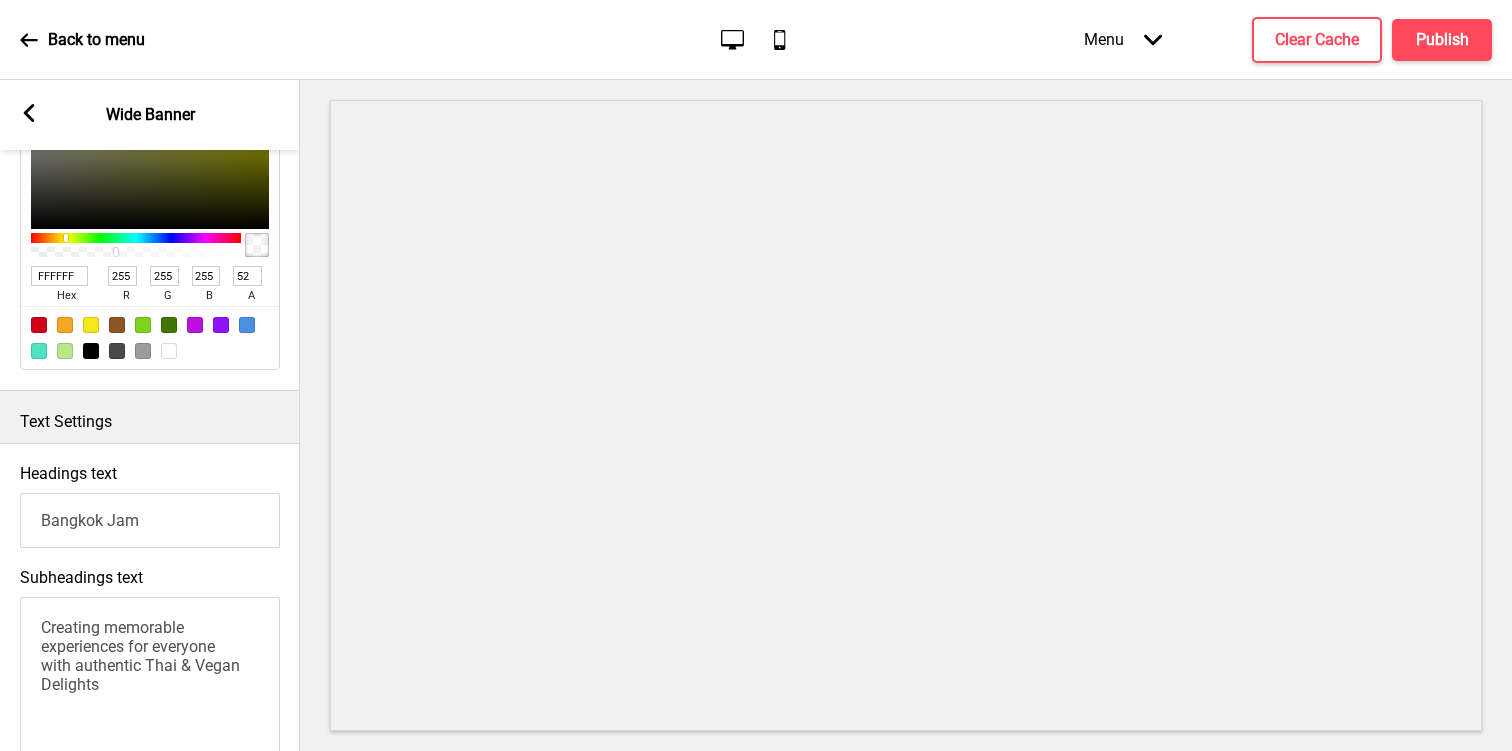 click at bounding box center [136, 252] 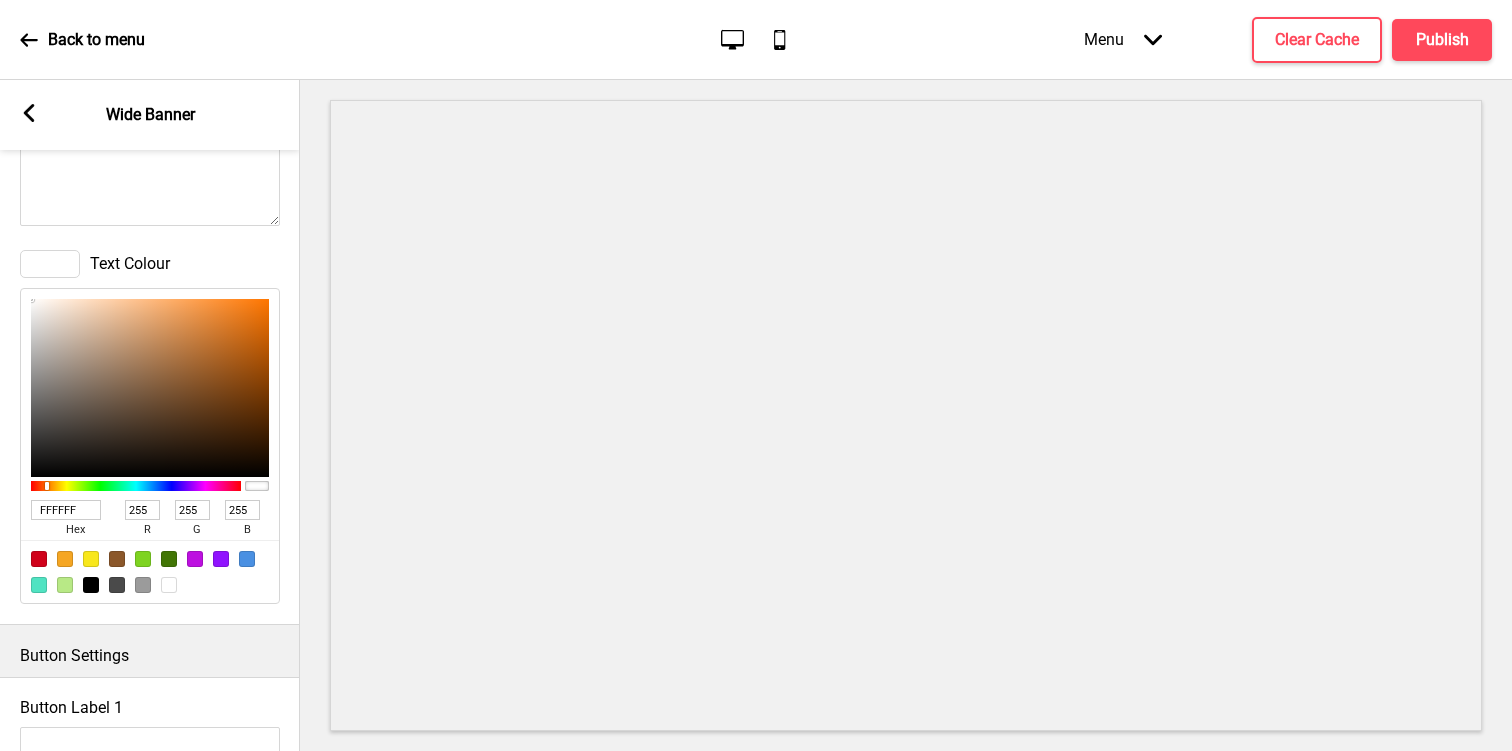 scroll, scrollTop: 1219, scrollLeft: 0, axis: vertical 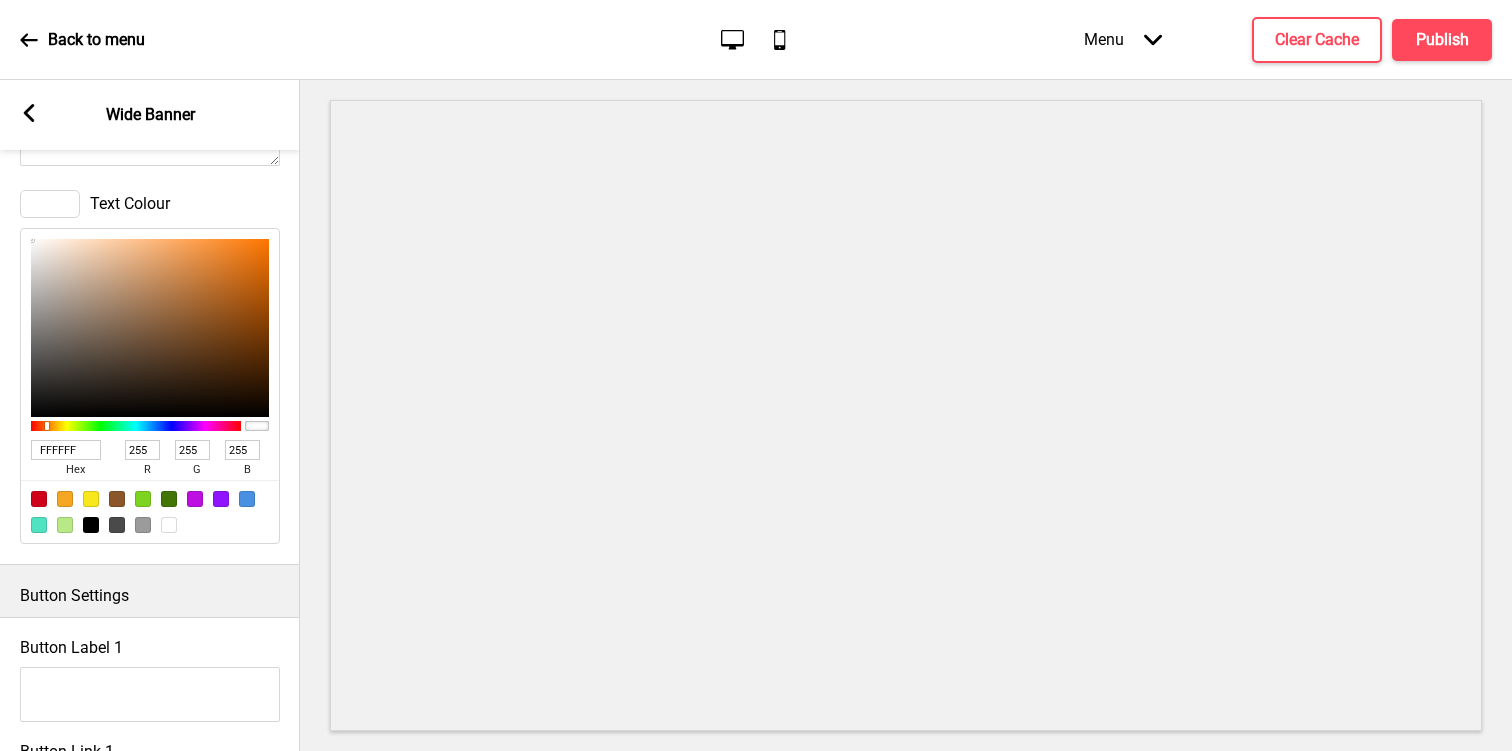 click at bounding box center [117, 525] 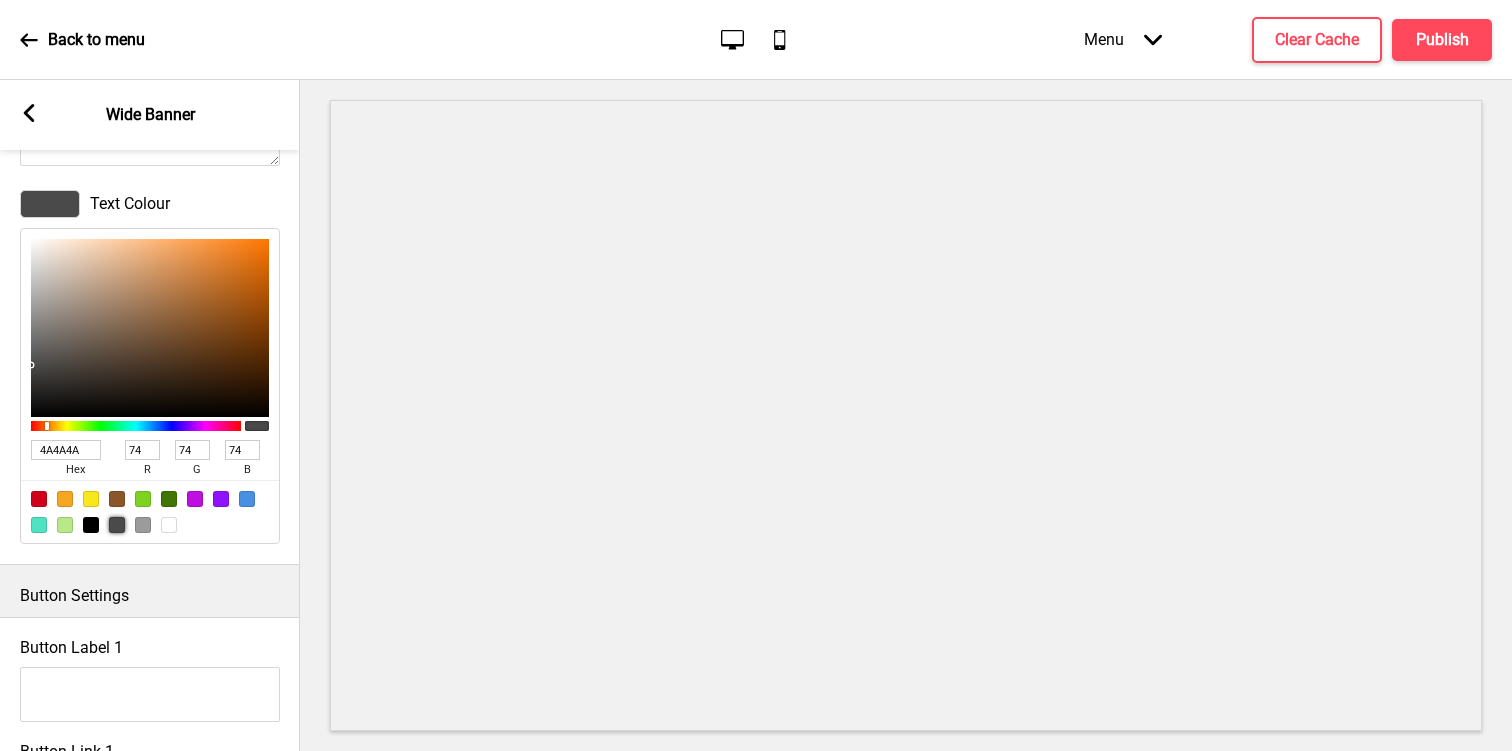 click at bounding box center [91, 525] 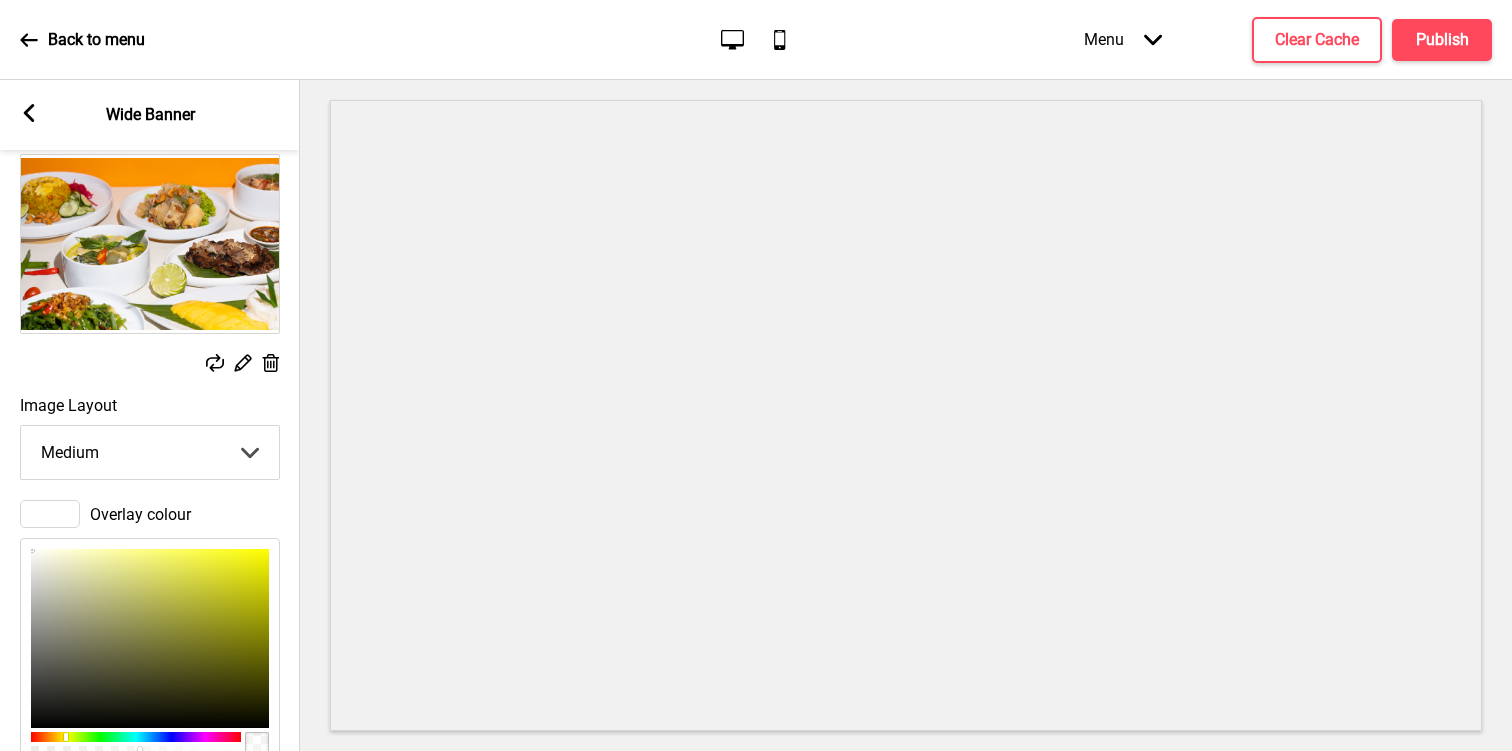 scroll, scrollTop: 0, scrollLeft: 0, axis: both 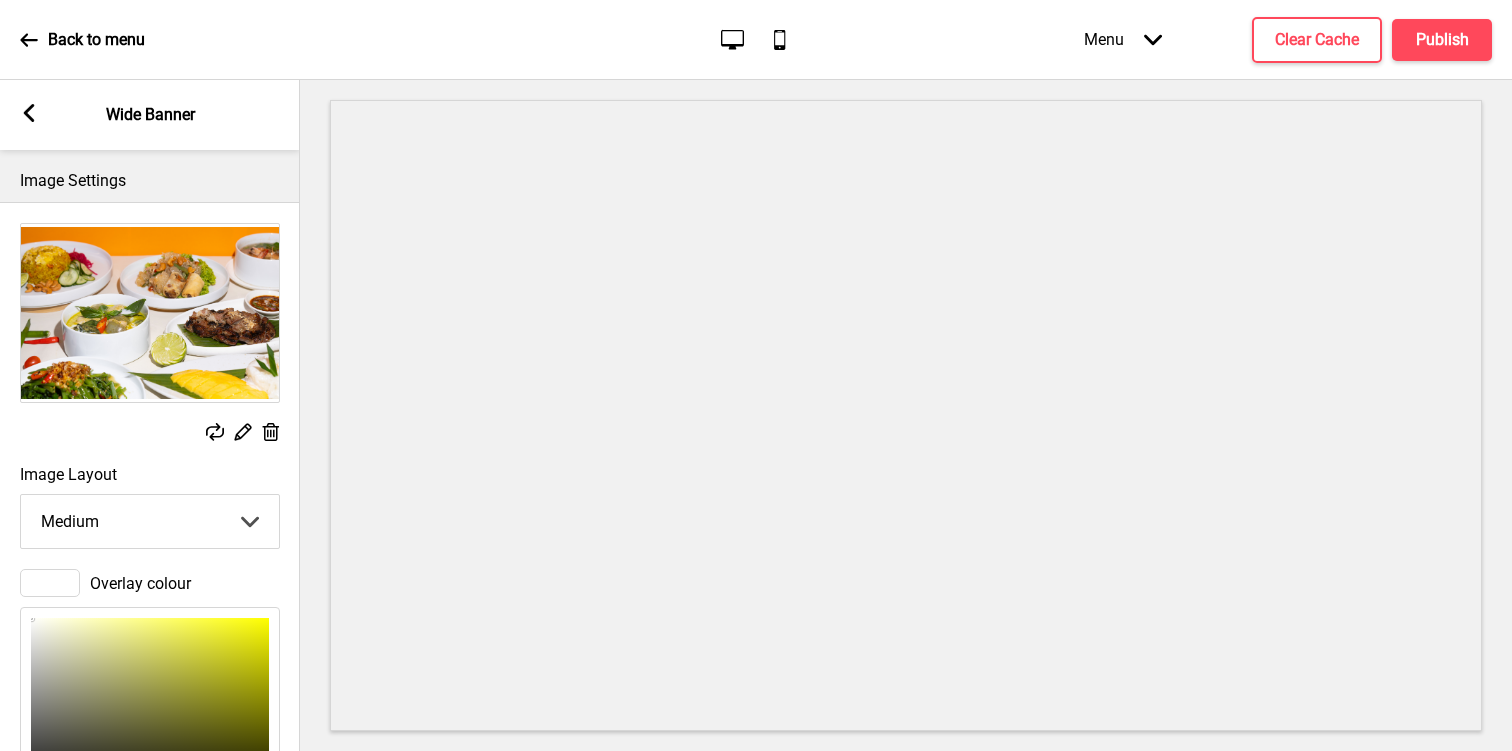 click on "Arrow left Wide Banner" at bounding box center (150, 115) 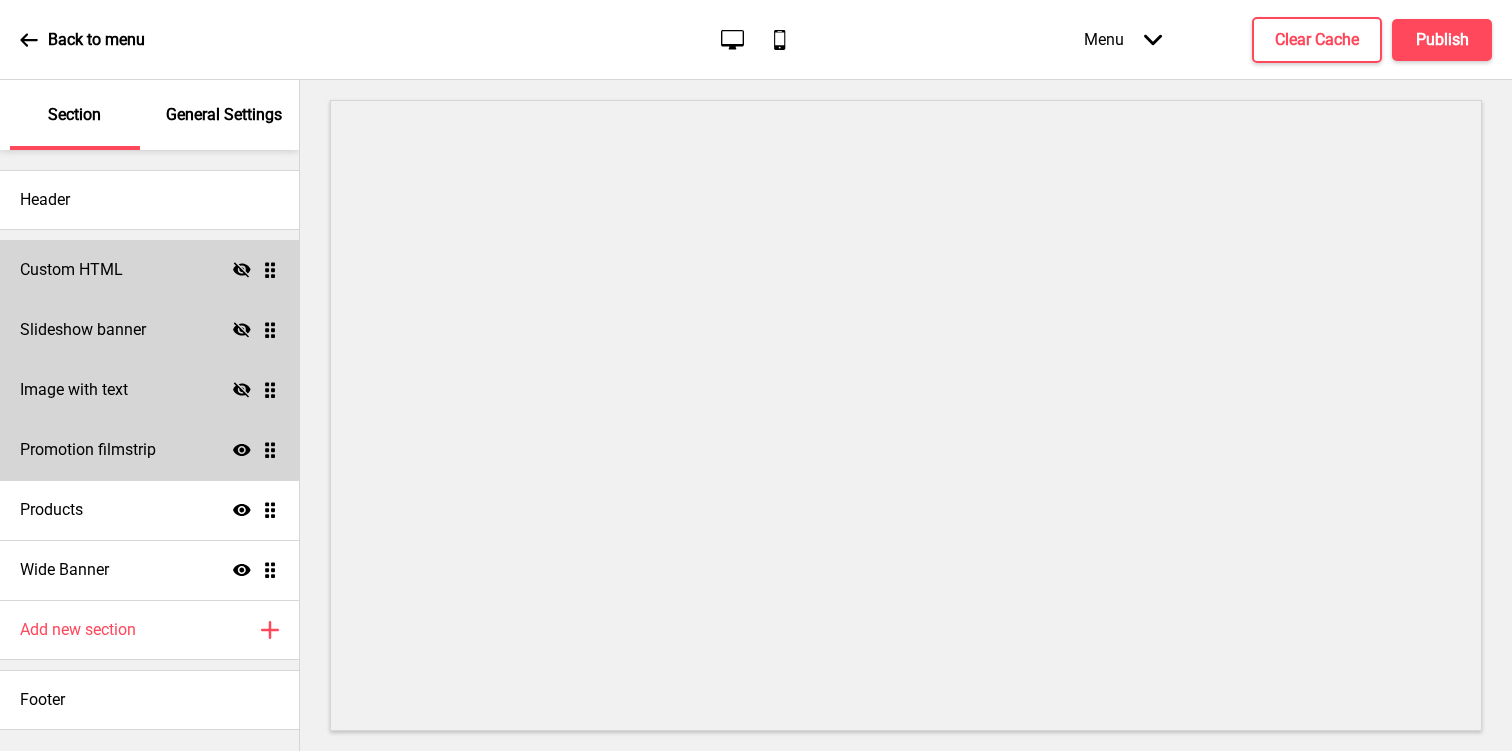 click on "General Settings" at bounding box center (225, 115) 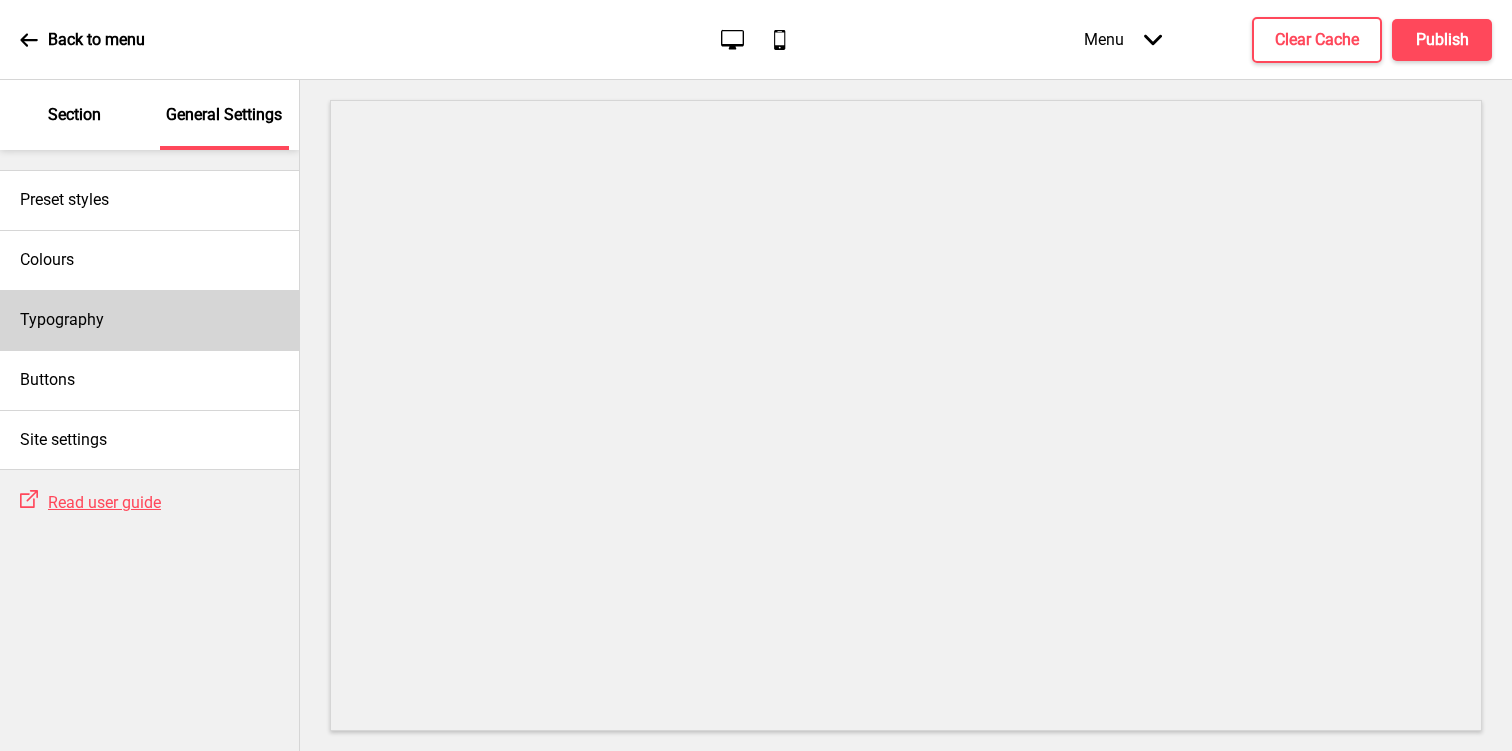 click on "Typography" at bounding box center [149, 320] 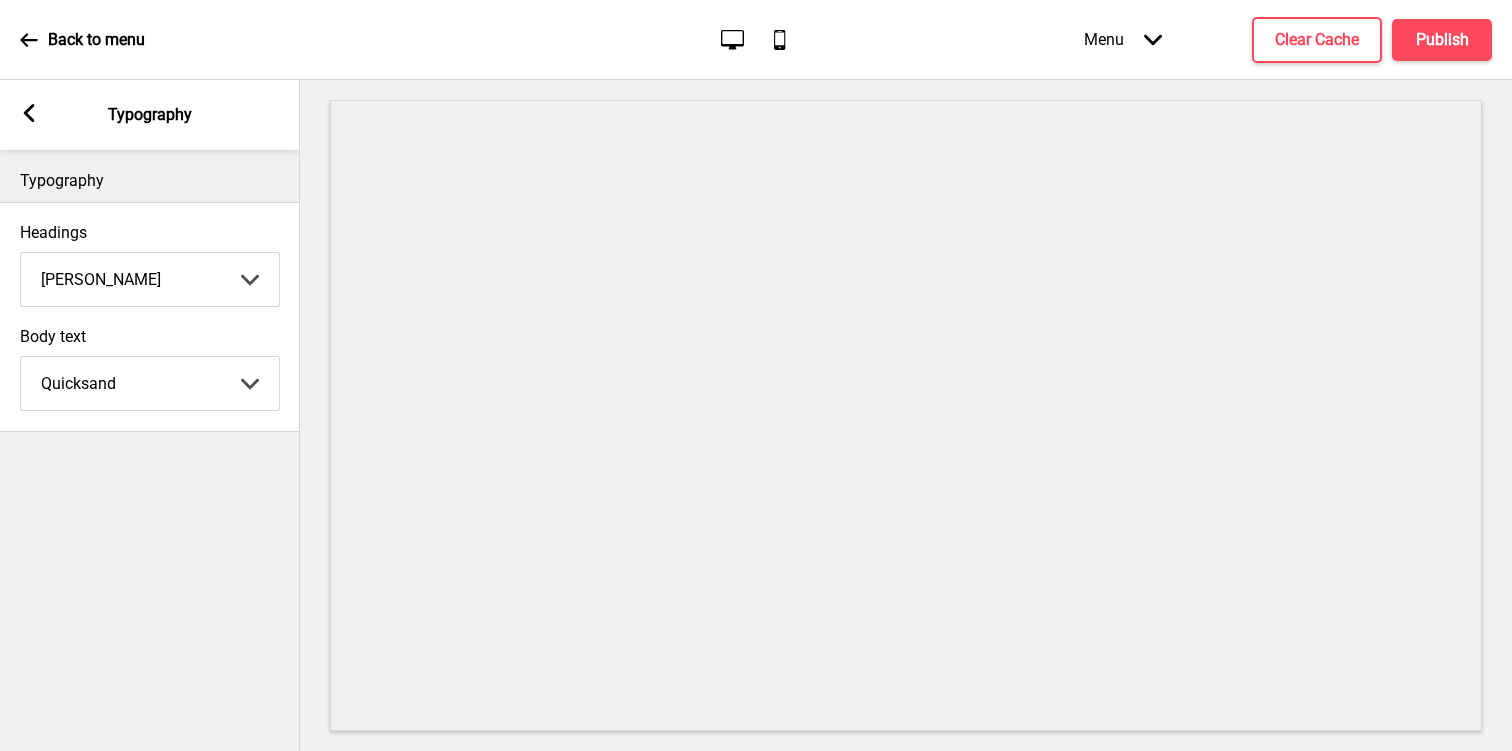 click on "Abhaya Libre Abril Fatface Adobe Garamond Pro Arimo Arsenal Arvo Berkshire Swash Be Vietnam Pro Bitter Bree Serif Cantora One Cabin Courgette Coustard Glegoo Hammersmith One Hind Guntur Josefin Sans Jost Kalam Lato Libre [PERSON_NAME] Libre [PERSON_NAME] [PERSON_NAME] Nunito Sans Oregano [PERSON_NAME] Playfair Display Prata Quattrocento Quicksand Roboto Roboto Slab [PERSON_NAME] Signika Trocchi Ubuntu Vollkorn Yeseva One 王漢宗細黑體繁 王漢宗細圓體繁 王漢宗粗明體繁 小米兰亭简 腾翔嘉丽细圆简 腾祥睿黑简 王漢宗波卡體繁一空陰 王漢宗粗圓體繁一雙空 瀨戶字體繁 田氏方筆刷體繁 田氏细笔刷體繁 站酷快乐简体 站酷酷黑 站酷小薇字体简体 Aa晚风 Aa荷包鼓鼓 中文 STSong" at bounding box center [150, 279] 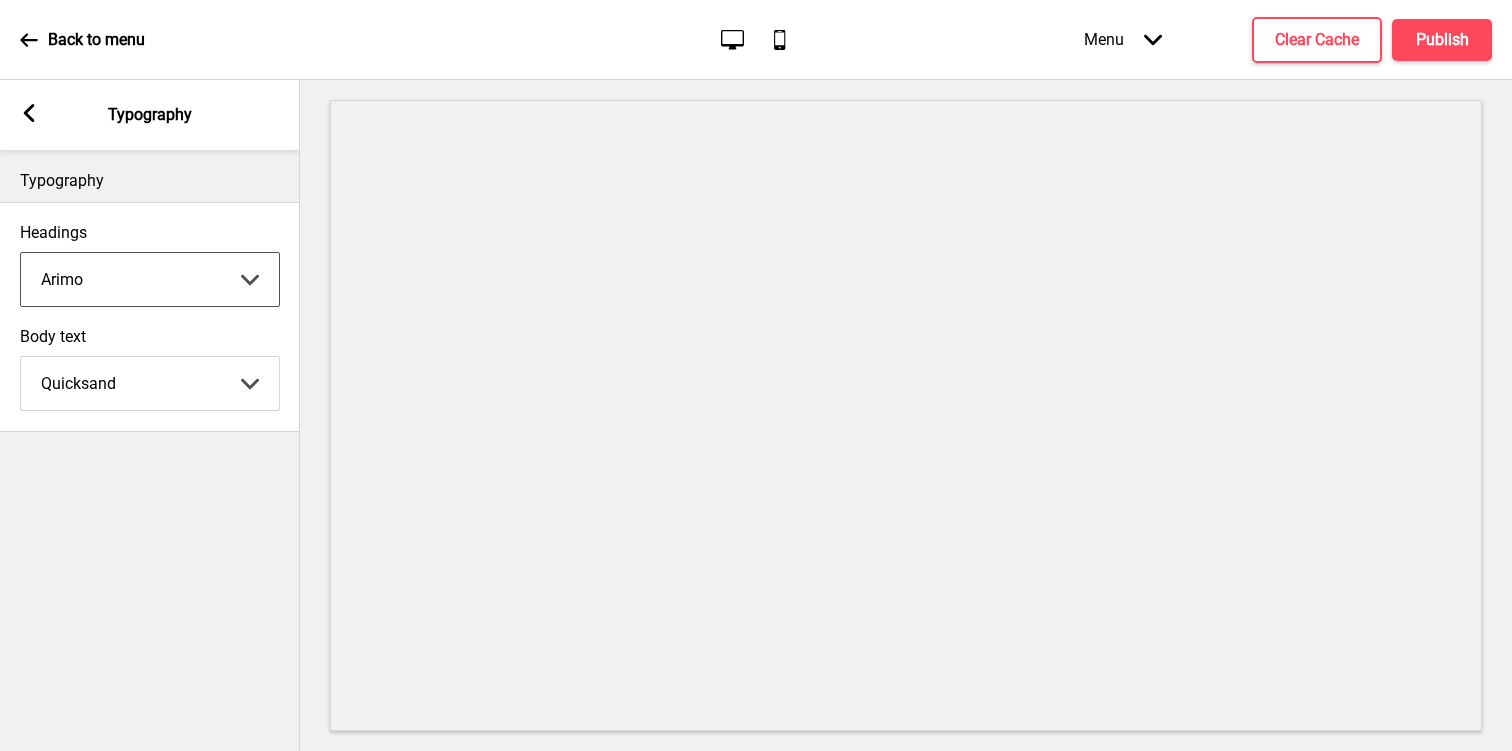 click on "Abhaya Libre Abril Fatface Adobe Garamond Pro Arimo Arsenal Arvo Berkshire Swash Be Vietnam Pro Bitter Bree Serif Cantora One Cabin Courgette Coustard Glegoo Hammersmith One Hind Guntur Josefin Sans Jost Kalam Lato Libre [PERSON_NAME] Libre [PERSON_NAME] [PERSON_NAME] Nunito Sans Oregano [PERSON_NAME] Playfair Display Prata Quattrocento Quicksand Roboto Roboto Slab [PERSON_NAME] Signika Trocchi Ubuntu Vollkorn Yeseva One 王漢宗細黑體繁 王漢宗細圓體繁 王漢宗粗明體繁 小米兰亭简 腾翔嘉丽细圆简 腾祥睿黑简 王漢宗波卡體繁一空陰 王漢宗粗圓體繁一雙空 瀨戶字體繁 田氏方筆刷體繁 田氏细笔刷體繁 站酷快乐简体 站酷酷黑 站酷小薇字体简体 Aa晚风 Aa荷包鼓鼓 中文 STSong" at bounding box center (150, 279) 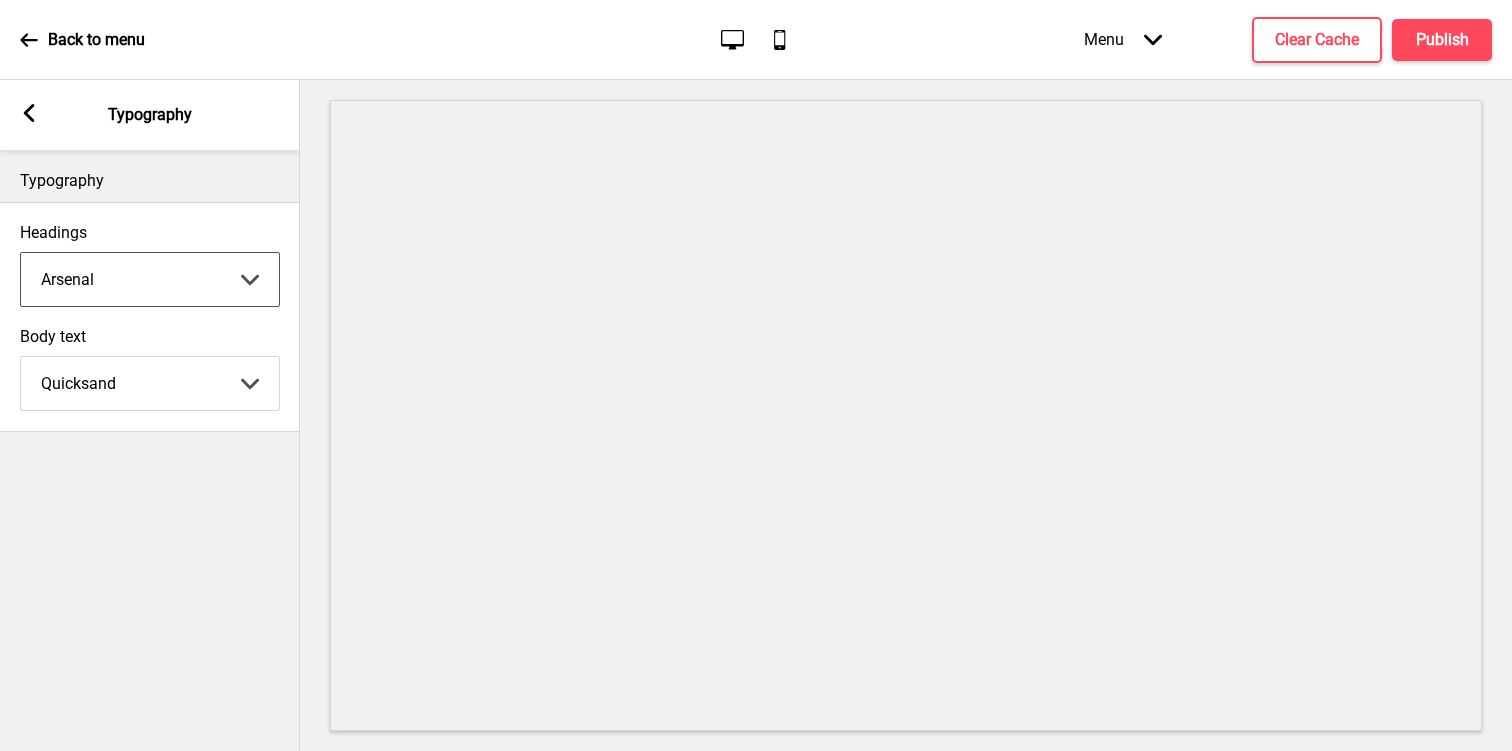 click on "Abhaya Libre Abril Fatface Adobe Garamond Pro Arimo Arsenal Arvo Berkshire Swash Be Vietnam Pro Bitter Bree Serif Cantora One Cabin Courgette Coustard Glegoo Hammersmith One Hind Guntur Josefin Sans Jost Kalam Lato Libre [PERSON_NAME] Libre [PERSON_NAME] [PERSON_NAME] Nunito Sans Oregano [PERSON_NAME] Playfair Display Prata Quattrocento Quicksand Roboto Roboto Slab [PERSON_NAME] Signika Trocchi Ubuntu Vollkorn Yeseva One 王漢宗細黑體繁 王漢宗細圓體繁 王漢宗粗明體繁 小米兰亭简 腾翔嘉丽细圆简 腾祥睿黑简 王漢宗波卡體繁一空陰 王漢宗粗圓體繁一雙空 瀨戶字體繁 田氏方筆刷體繁 田氏细笔刷體繁 站酷快乐简体 站酷酷黑 站酷小薇字体简体 Aa晚风 Aa荷包鼓鼓 中文 STSong" at bounding box center [150, 383] 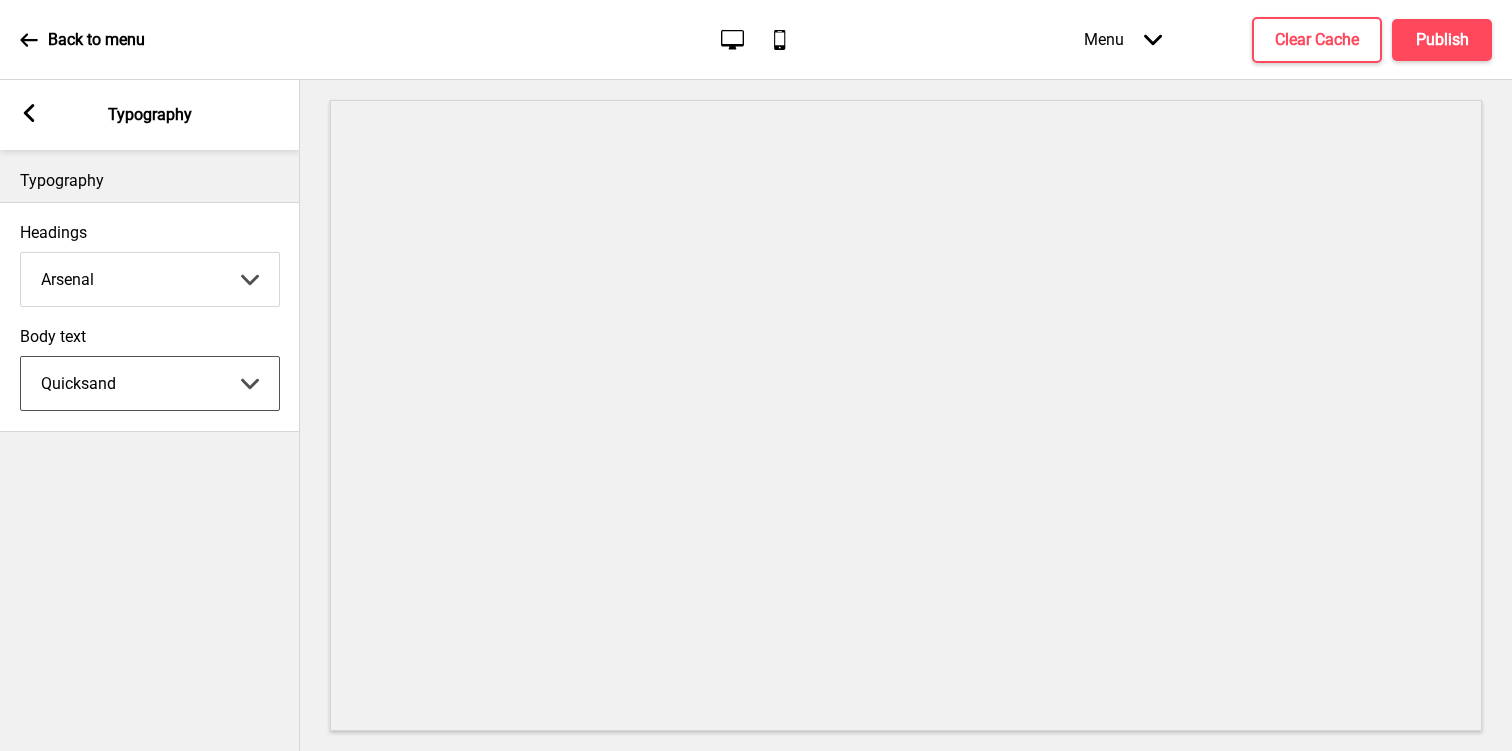click 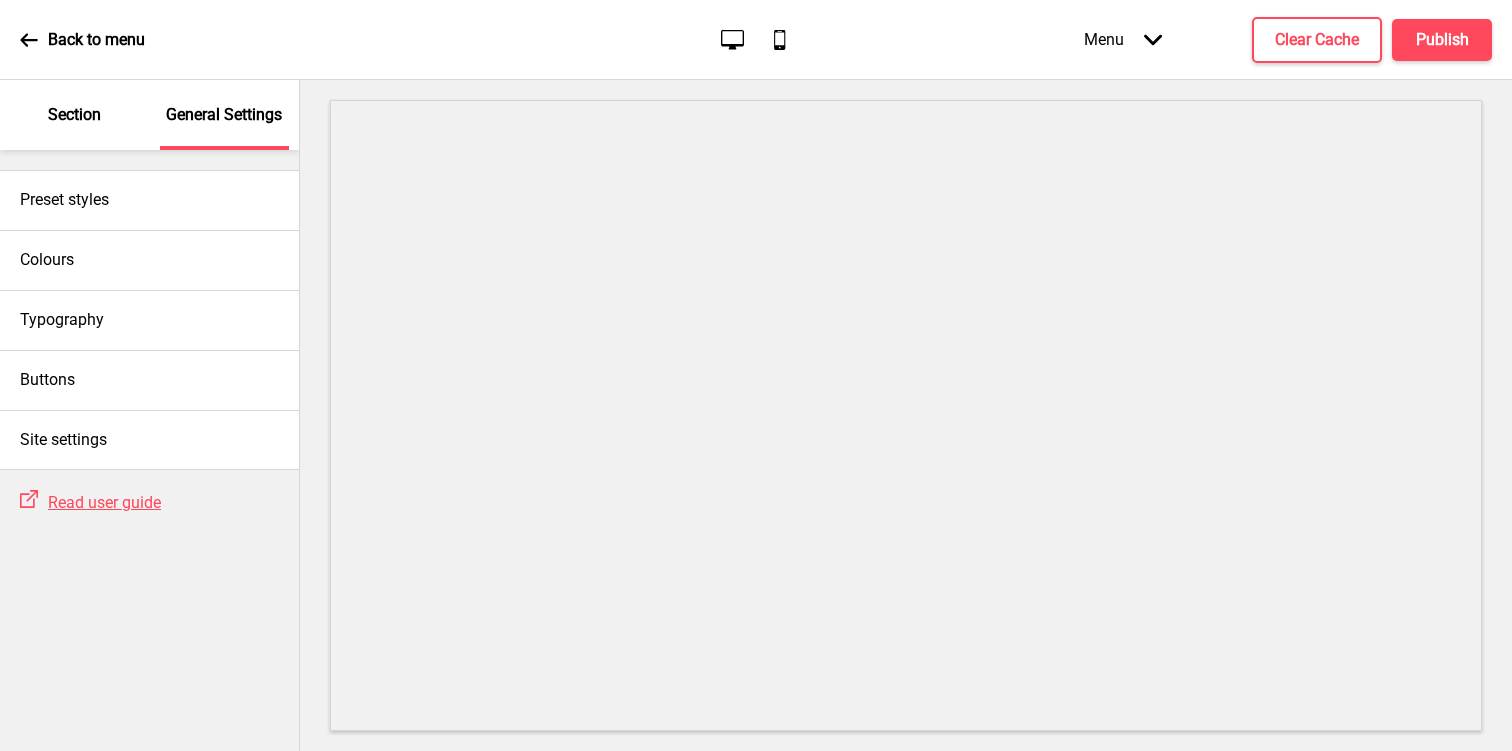 click on "Section" at bounding box center [75, 115] 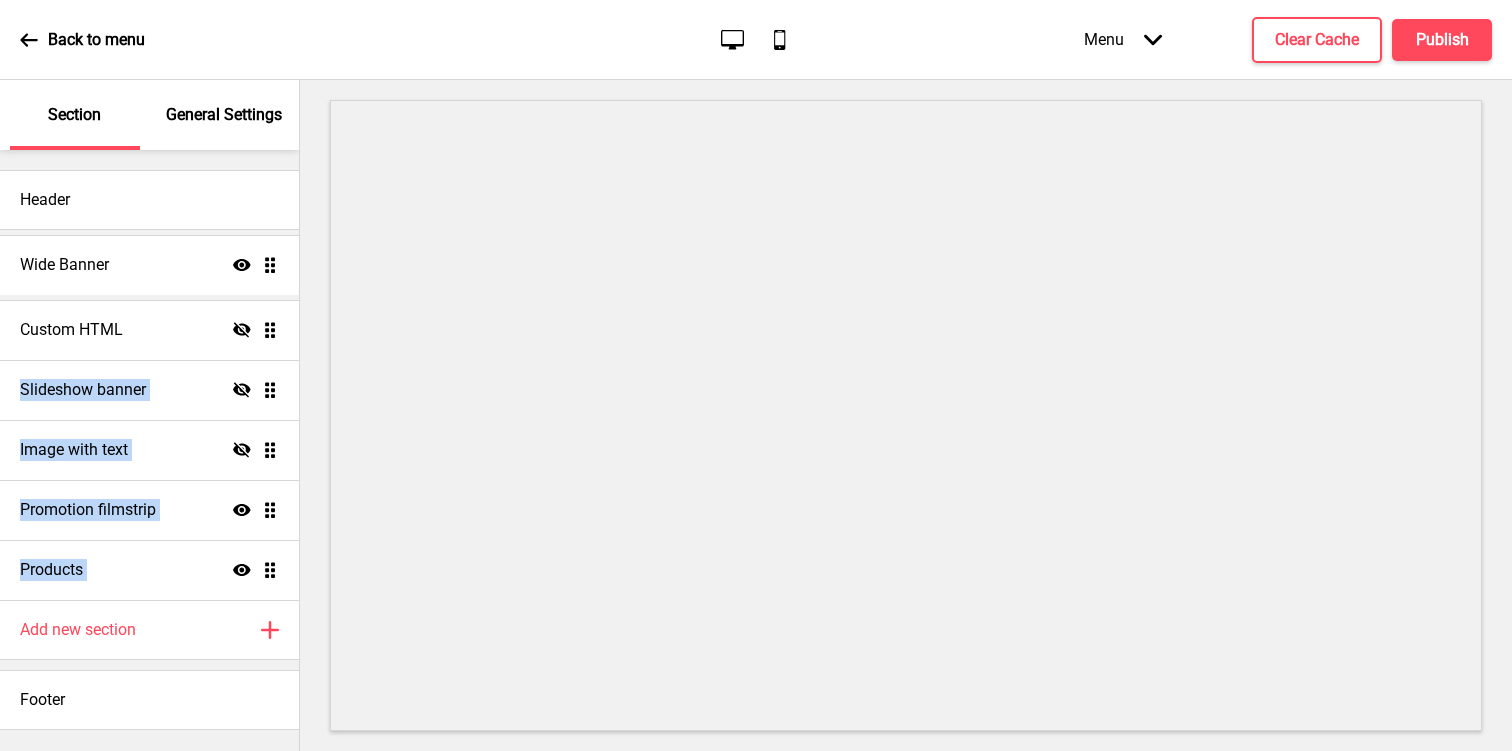 drag, startPoint x: 268, startPoint y: 566, endPoint x: 235, endPoint y: 262, distance: 305.78586 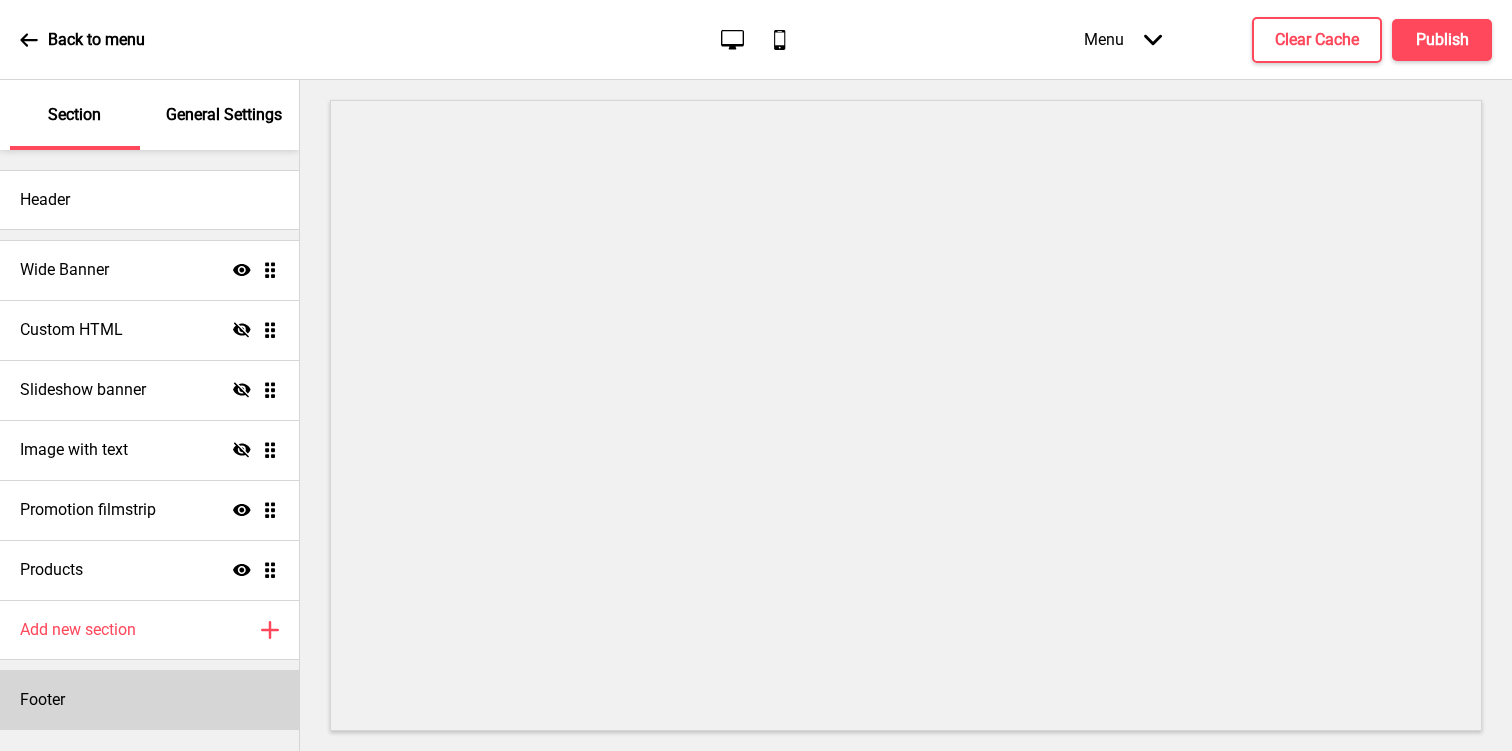 click on "Footer" at bounding box center [149, 700] 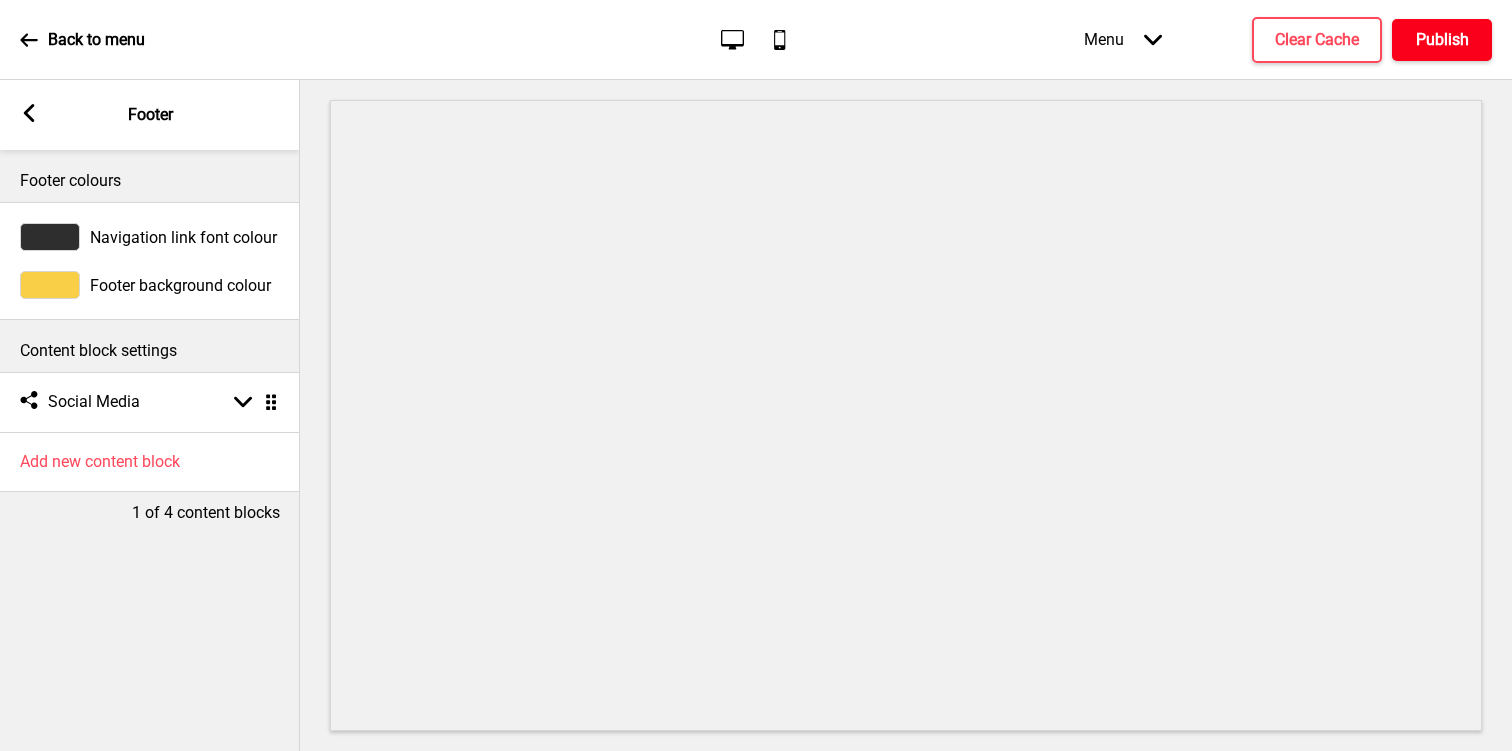 click on "Publish" at bounding box center (1442, 40) 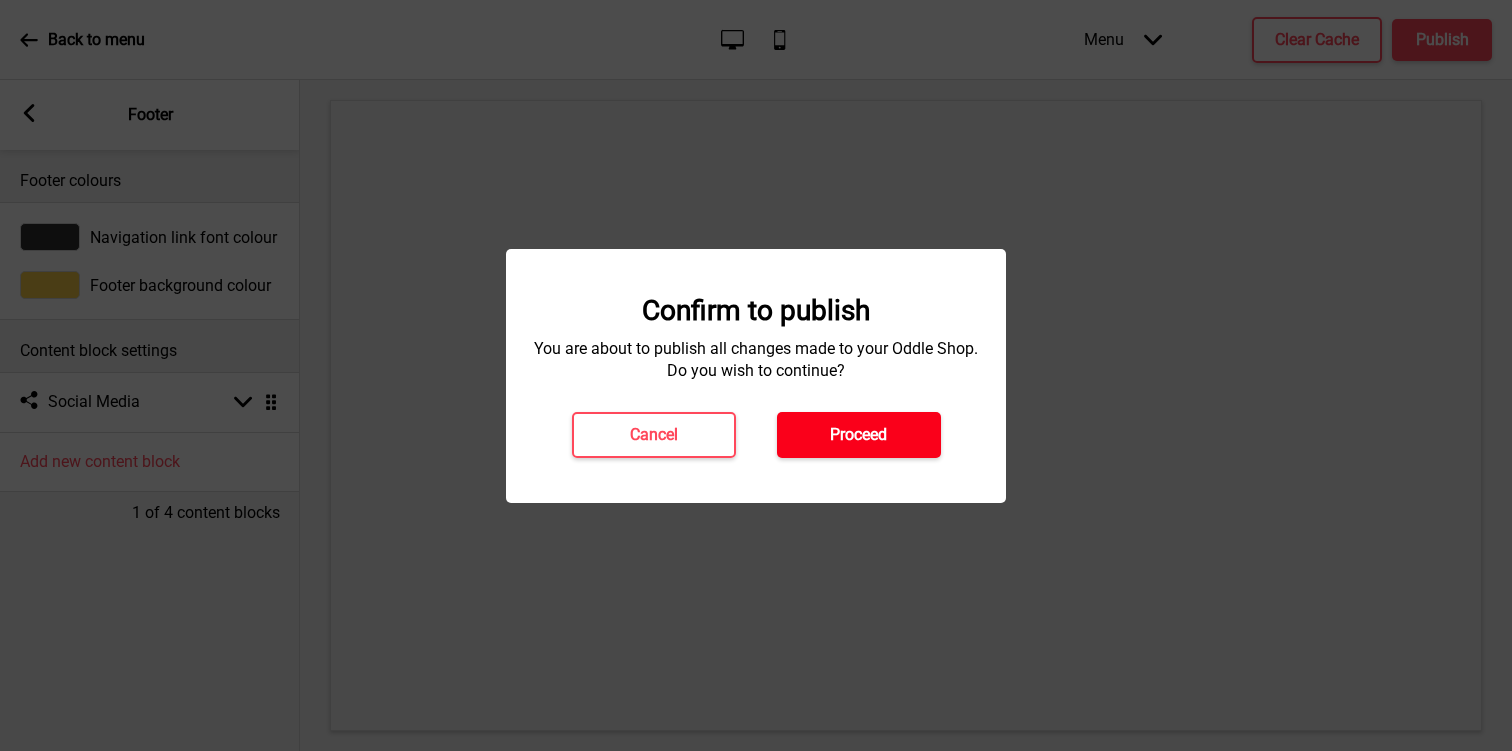 click on "Proceed" at bounding box center (859, 435) 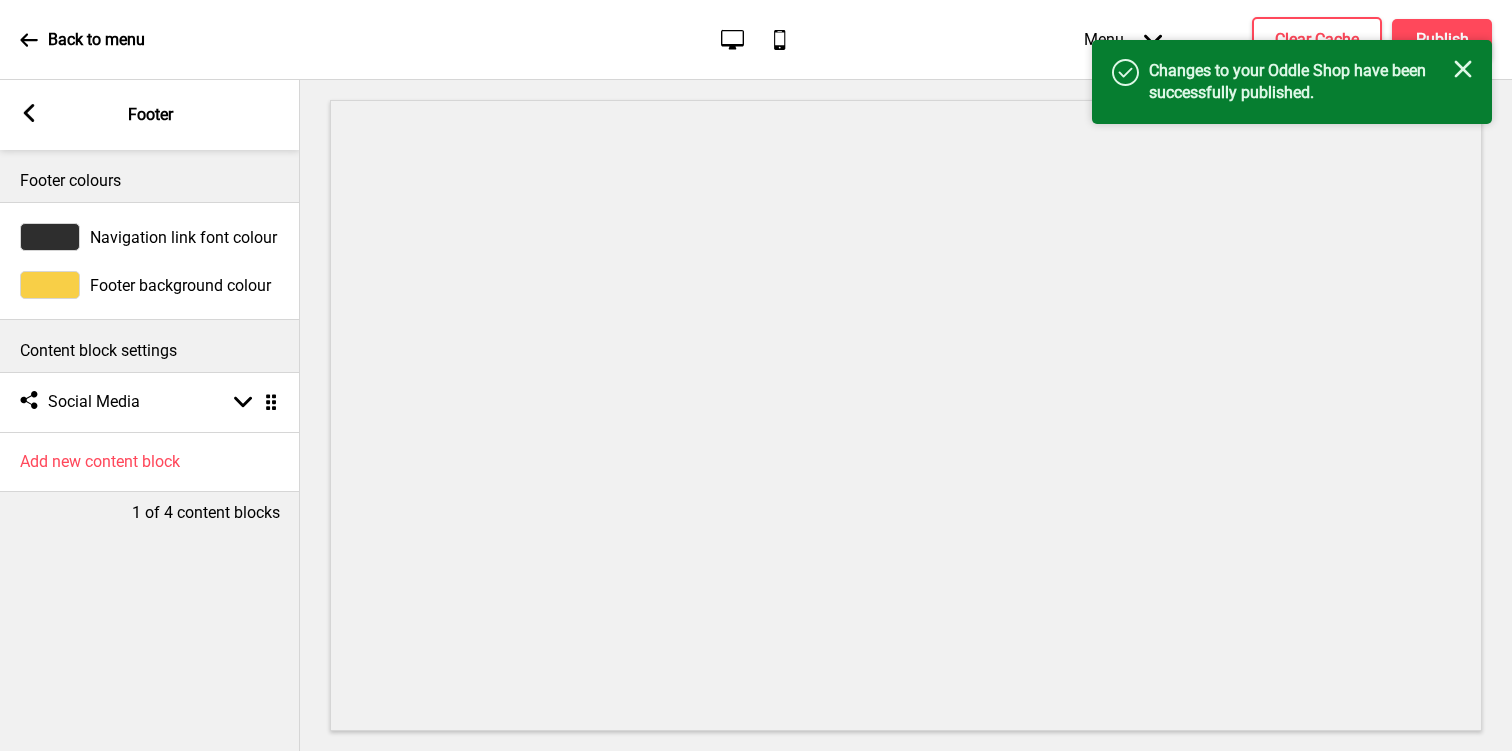 click 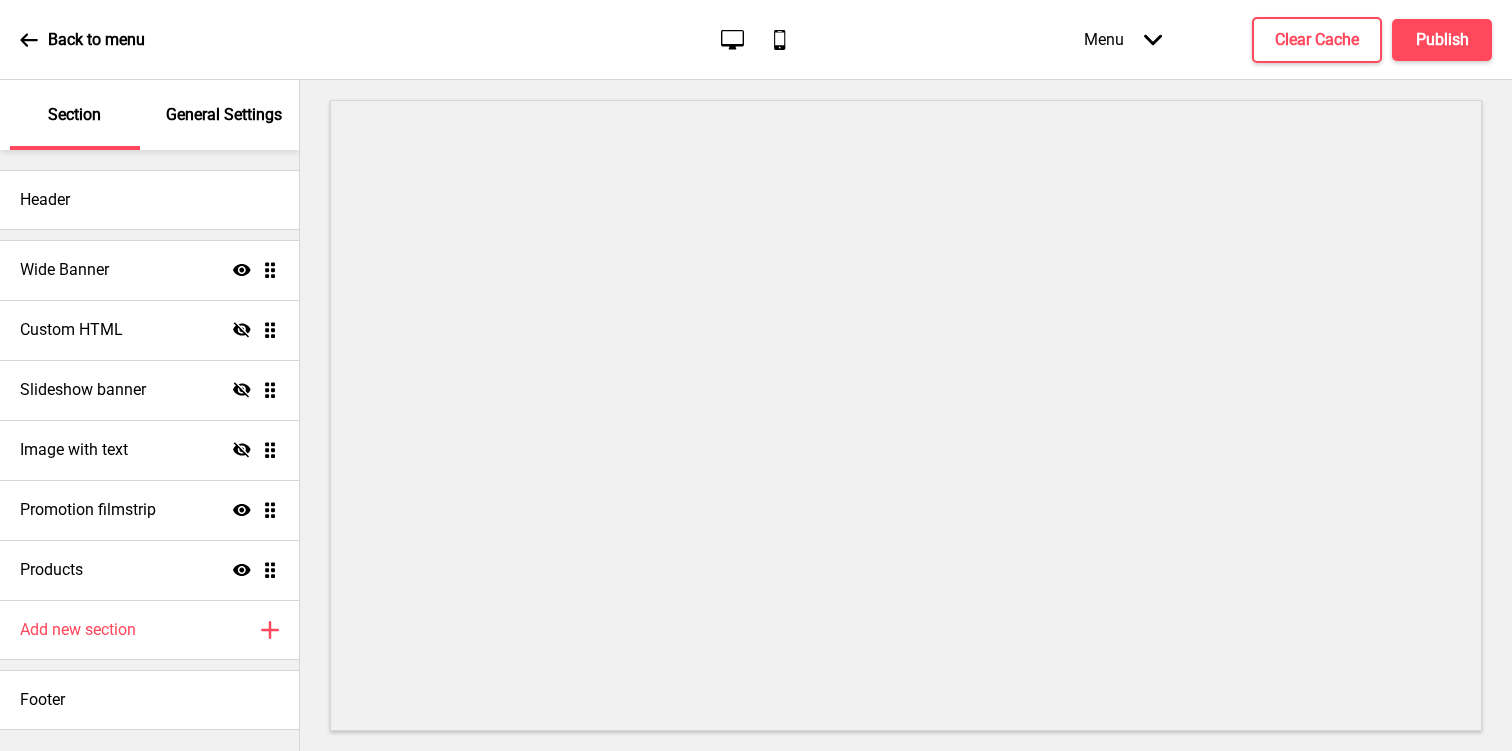 scroll, scrollTop: 0, scrollLeft: 0, axis: both 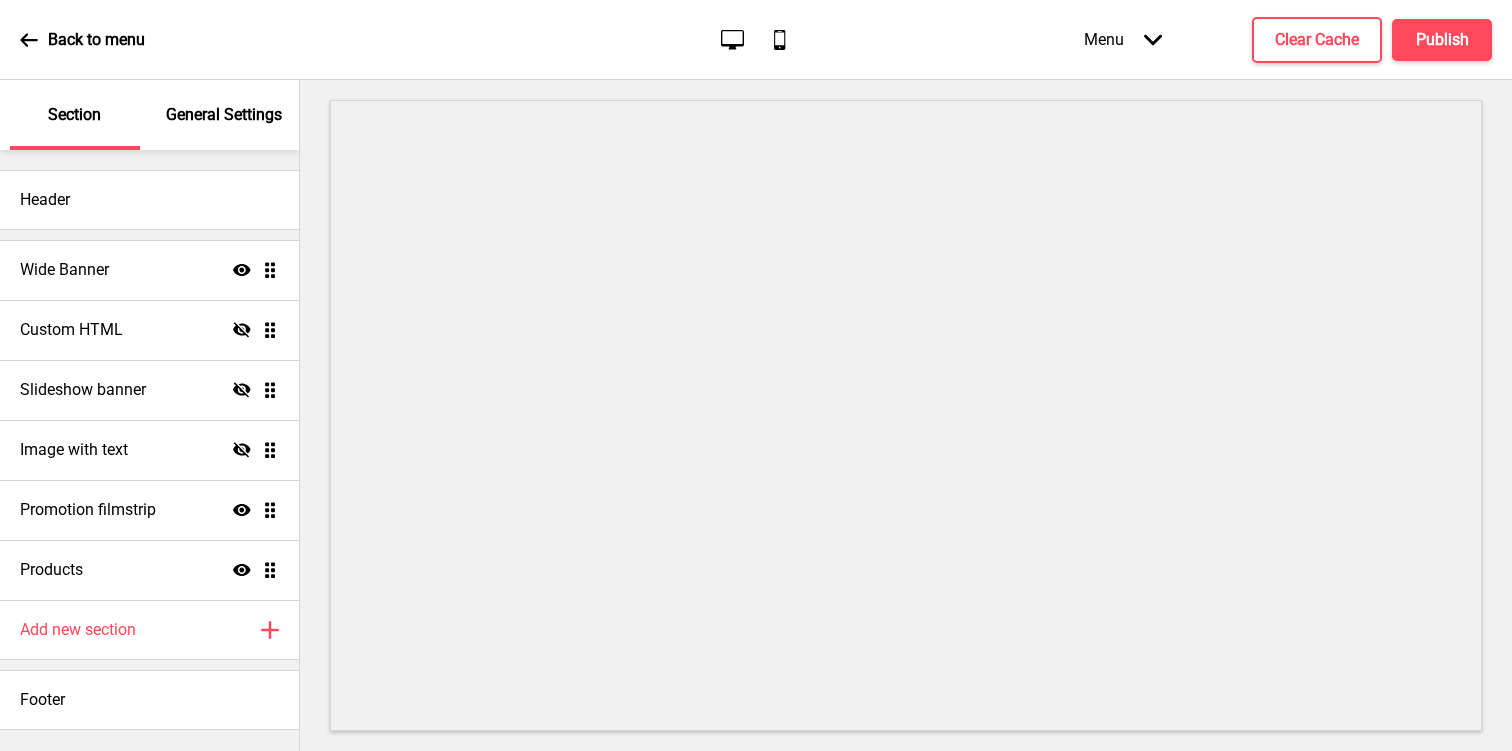 click 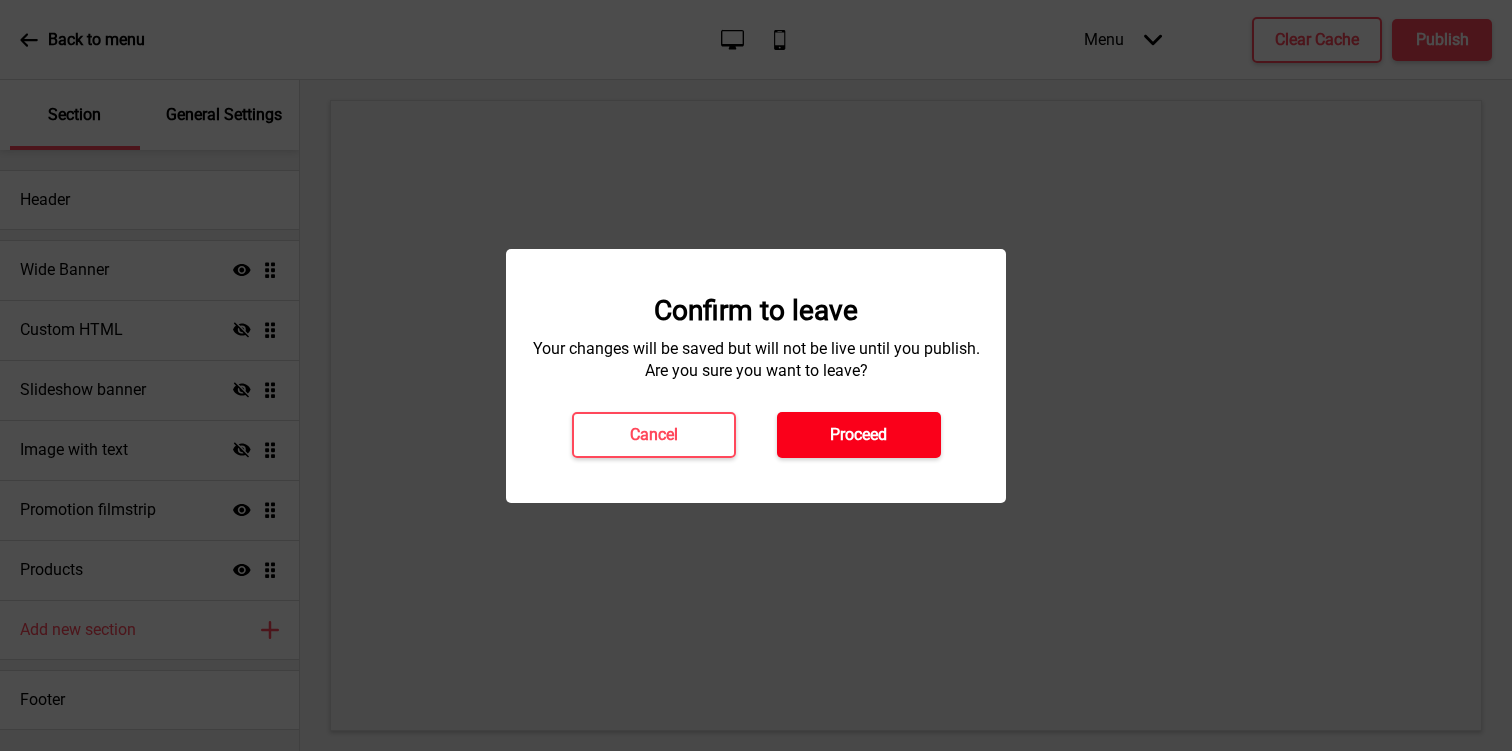 click on "Proceed" at bounding box center [859, 435] 